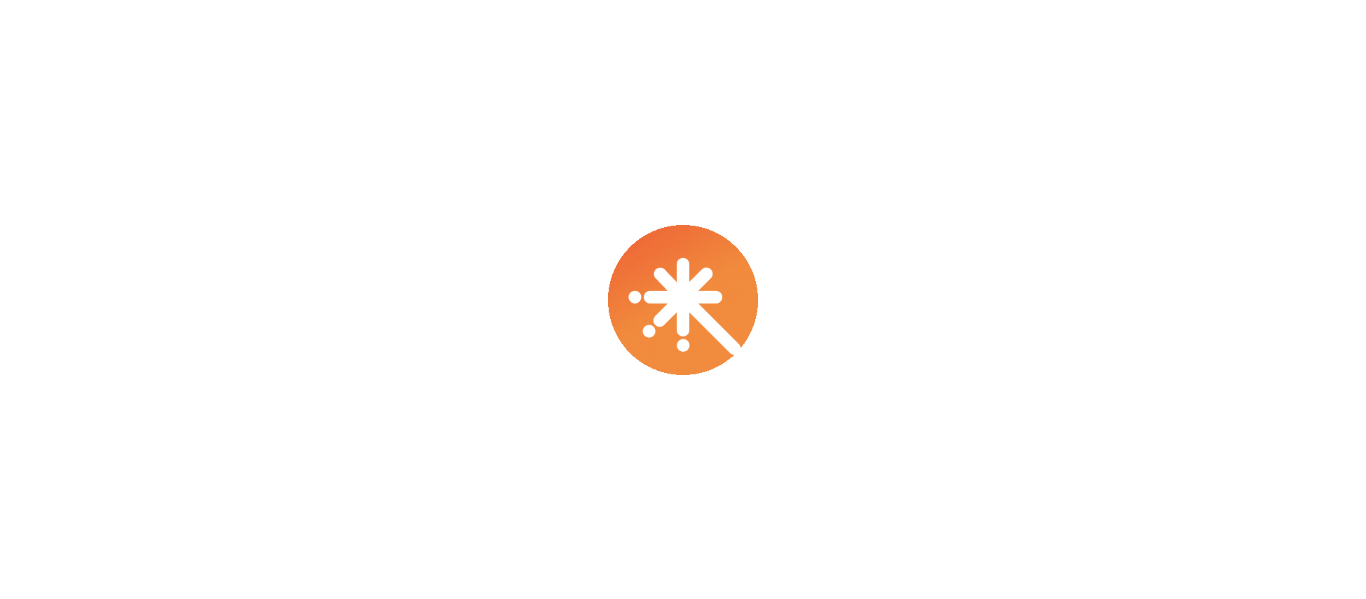scroll, scrollTop: 0, scrollLeft: 0, axis: both 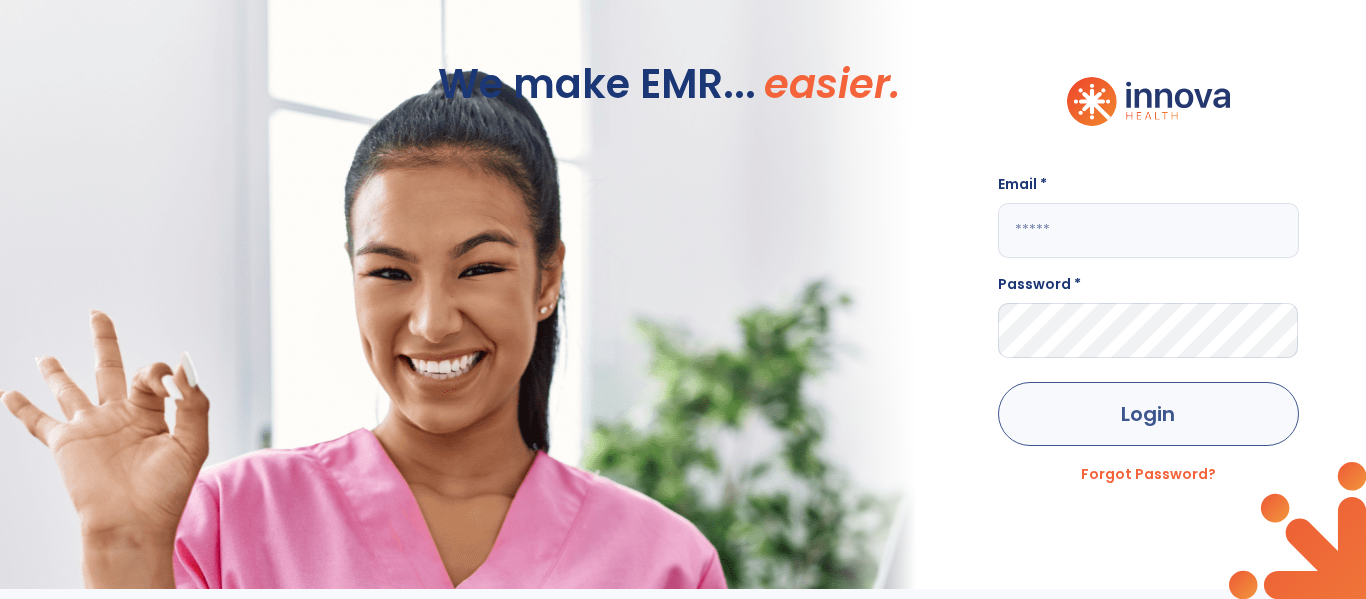 type on "**********" 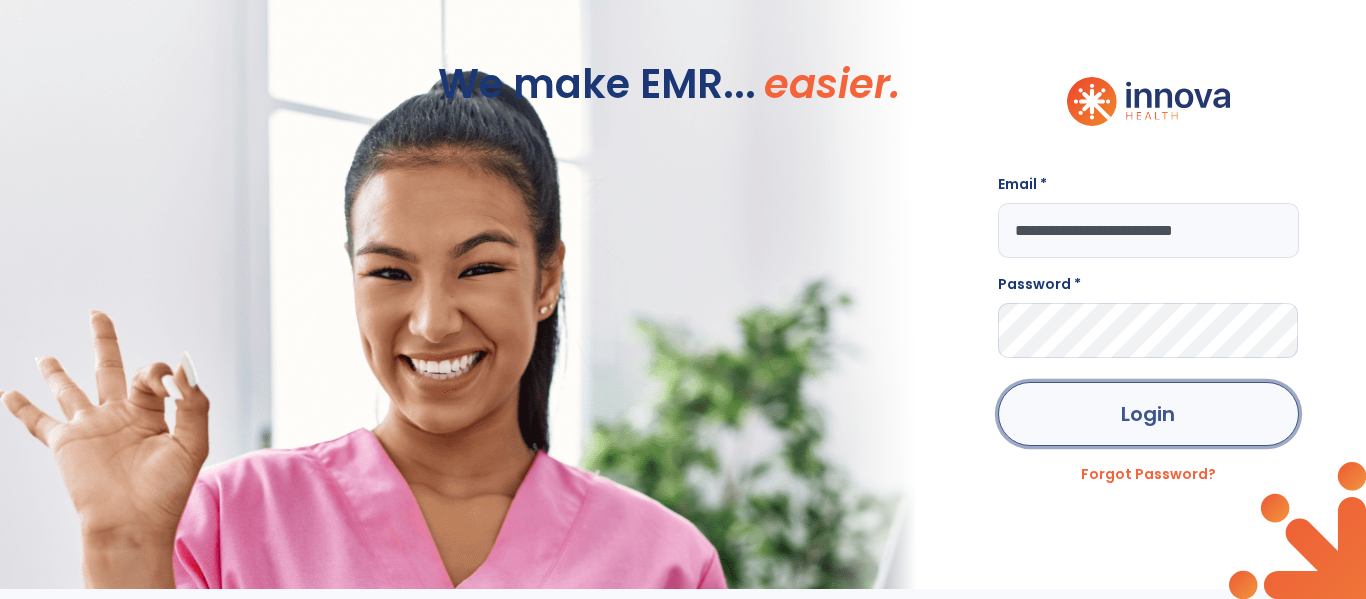 click on "Login" 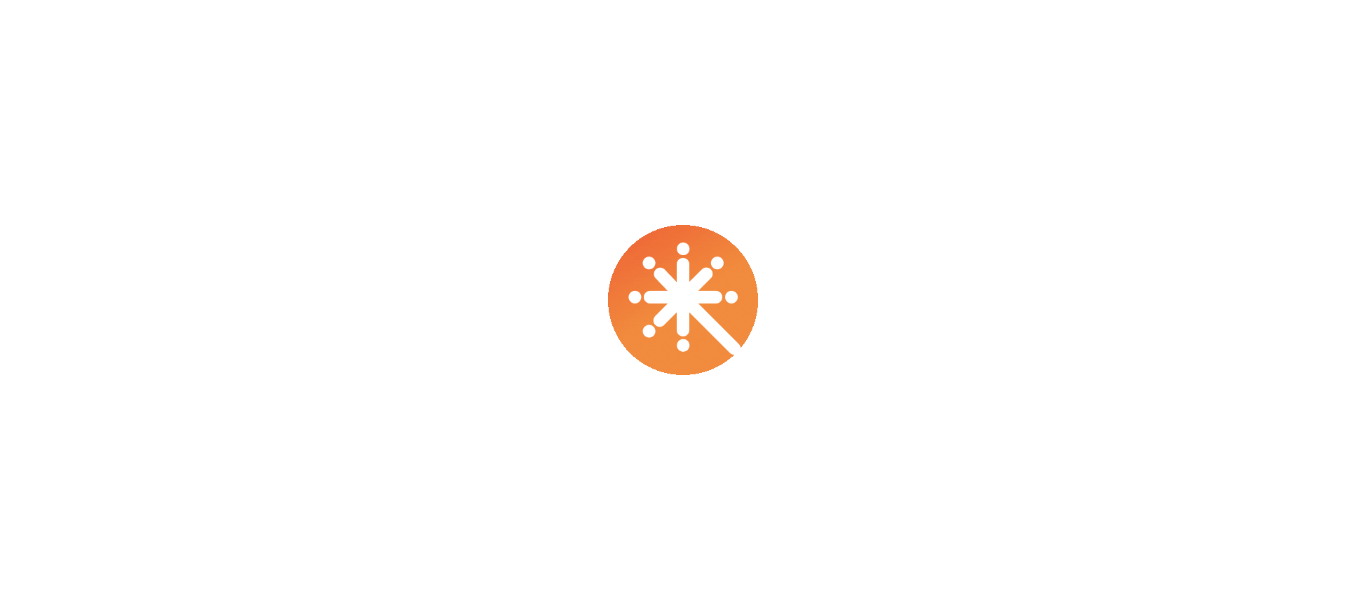 scroll, scrollTop: 0, scrollLeft: 0, axis: both 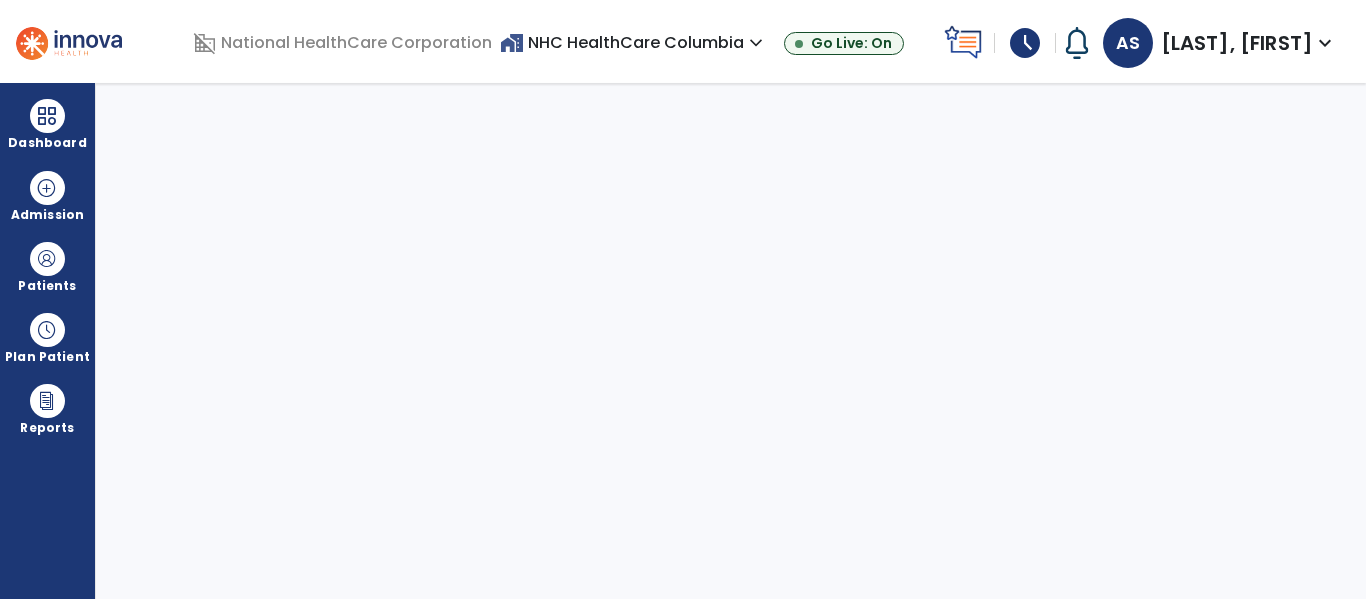 select on "****" 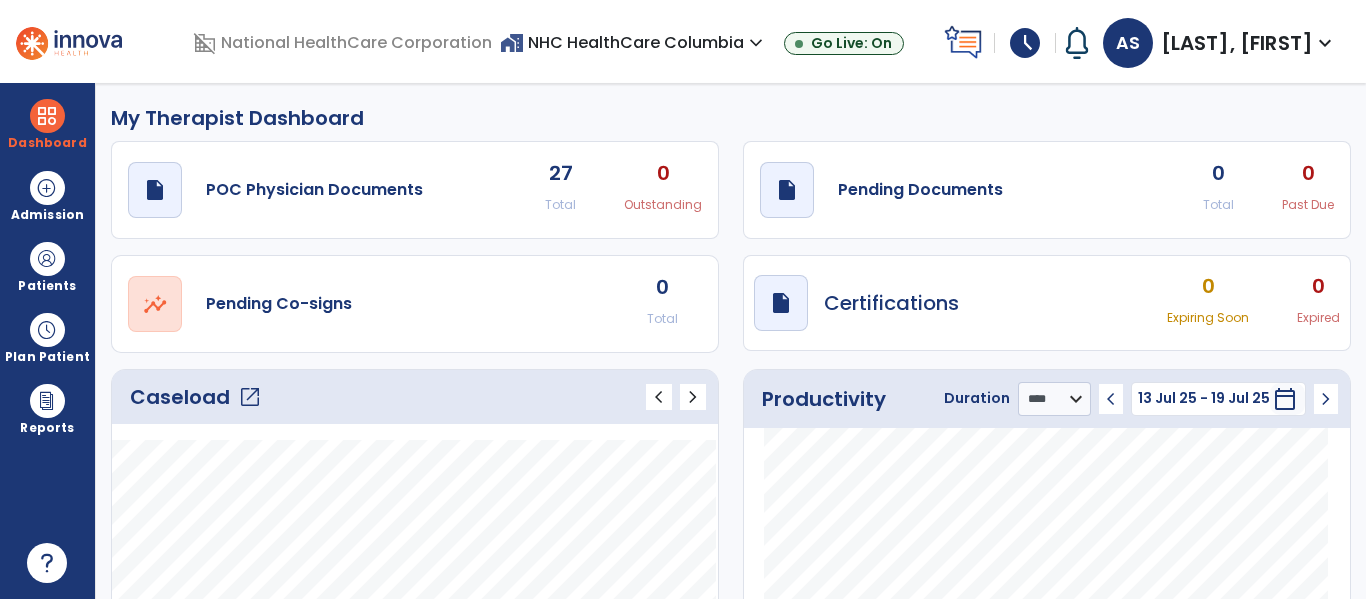 click on "schedule" at bounding box center [1025, 43] 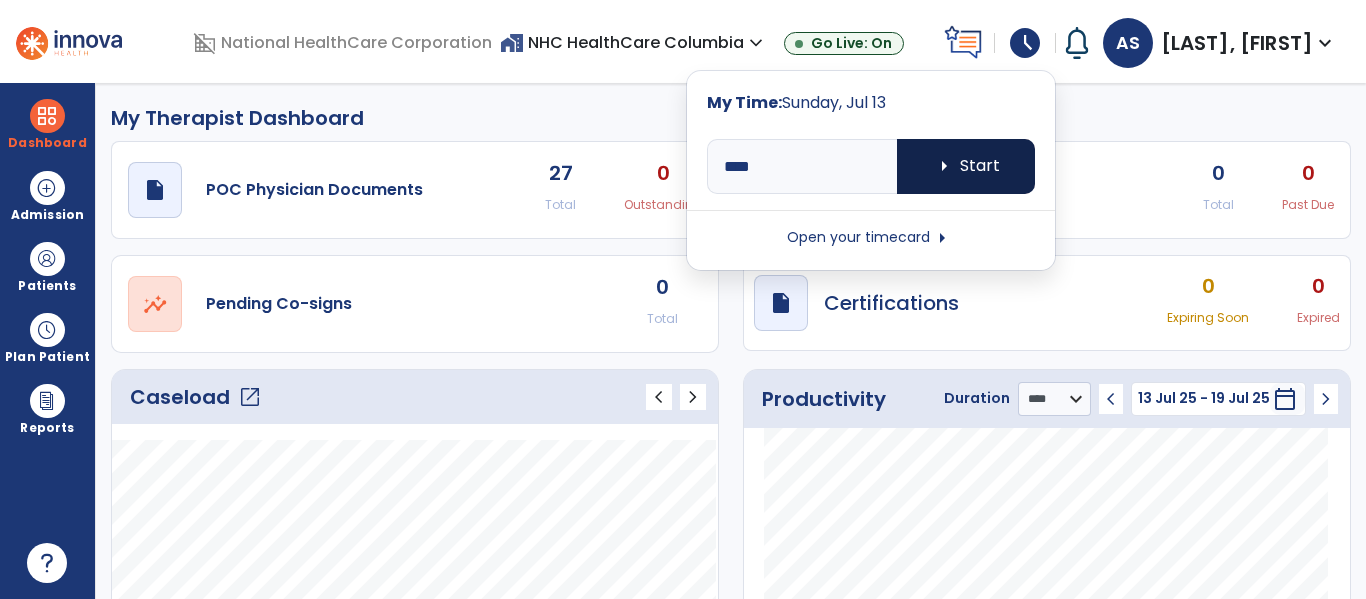 click on "arrow_right  Start" at bounding box center (966, 166) 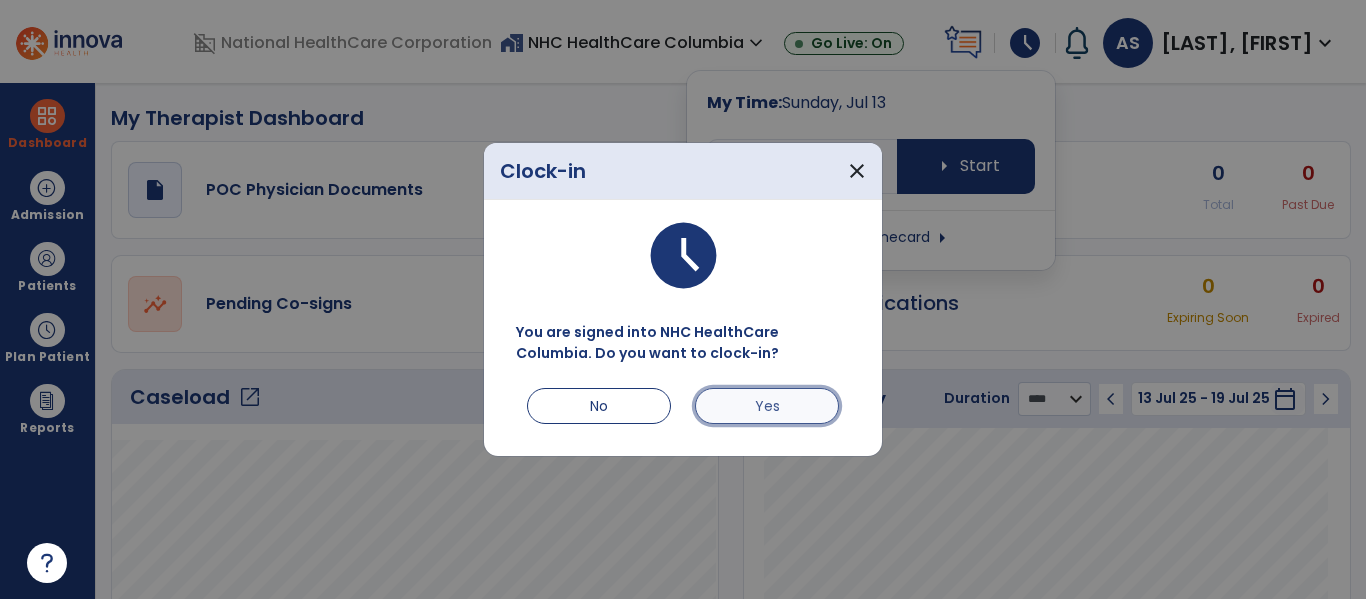 click on "Yes" at bounding box center [767, 406] 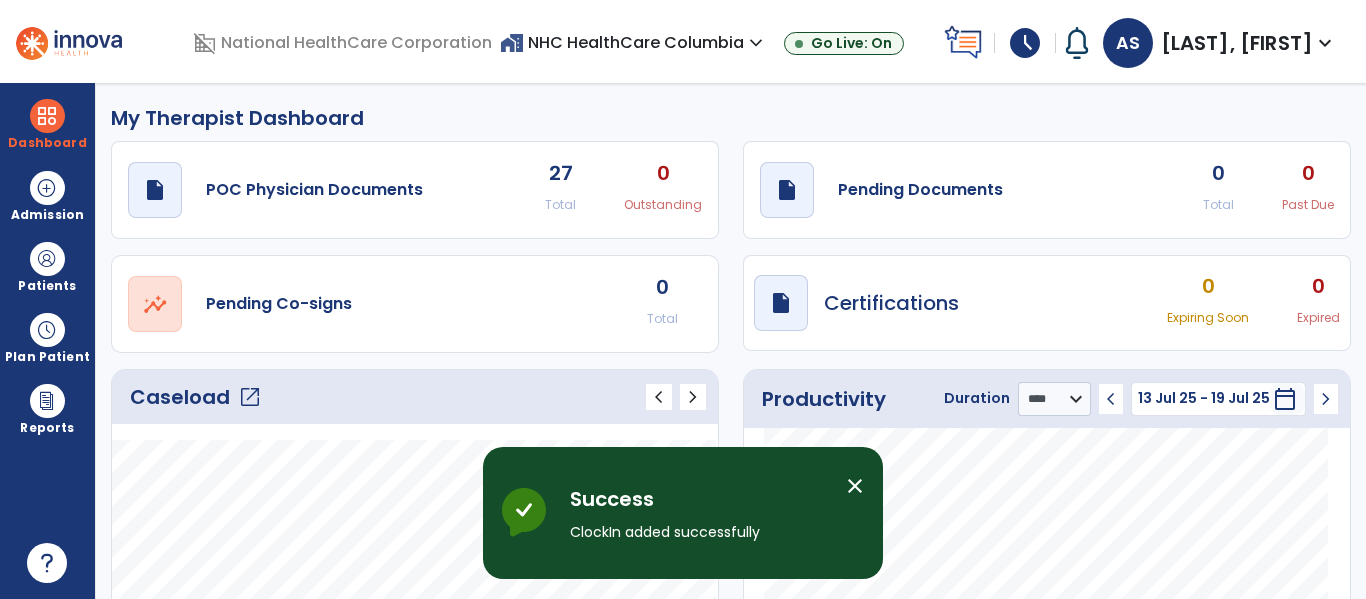 click on "schedule" at bounding box center (1025, 43) 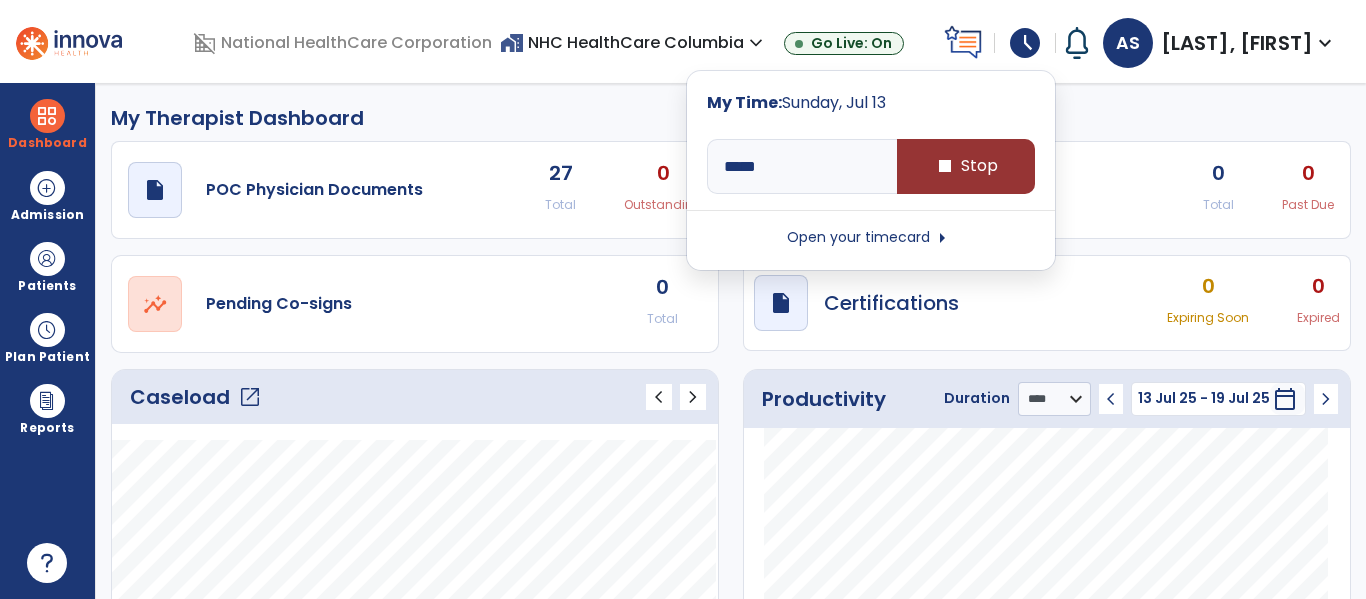 click on "stop  Stop" at bounding box center [966, 166] 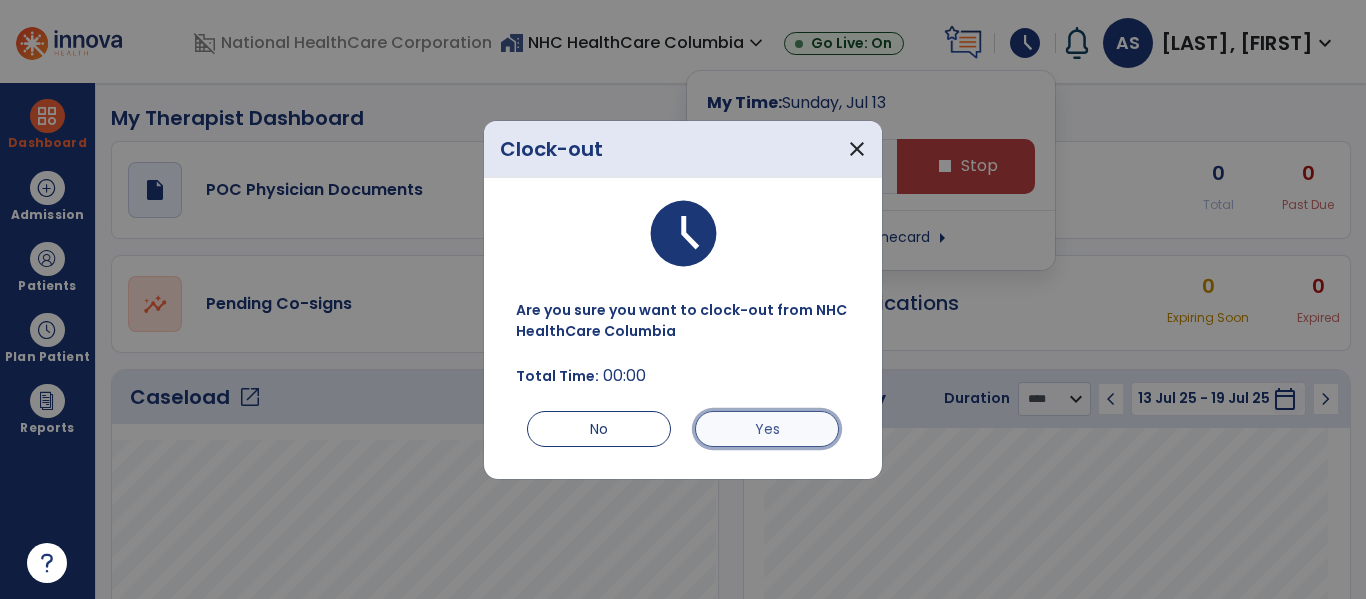 click on "Yes" at bounding box center [767, 429] 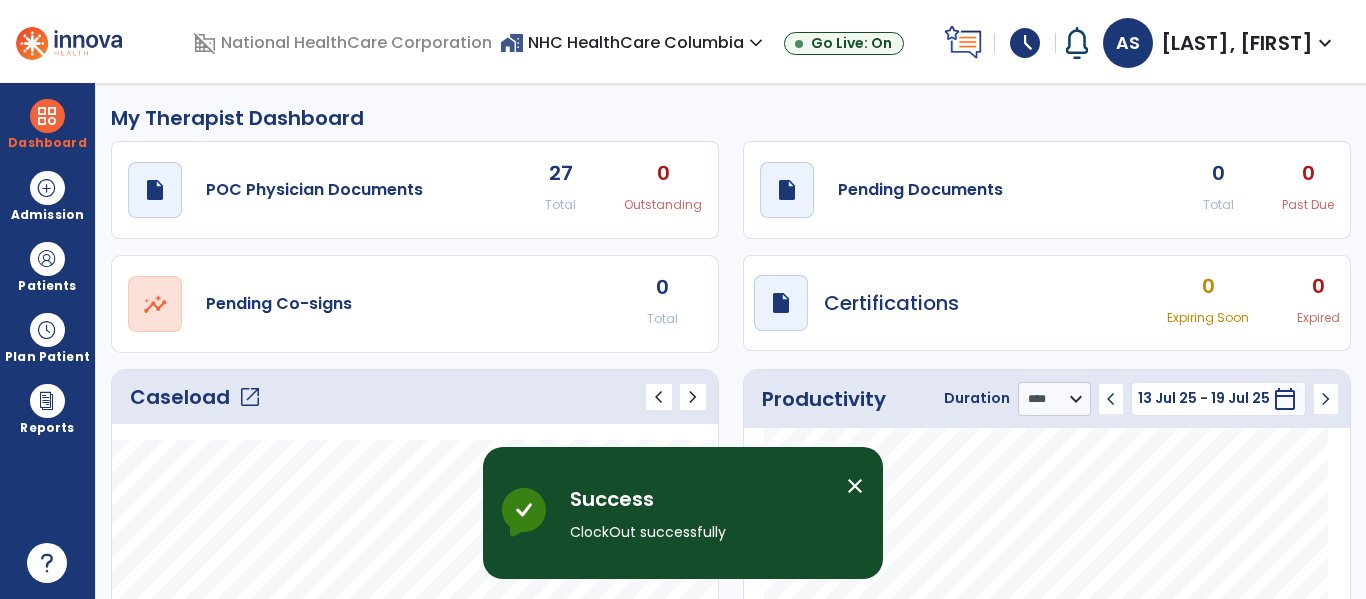 click on "home_work   NHC HealthCare Columbia   expand_more" at bounding box center [634, 42] 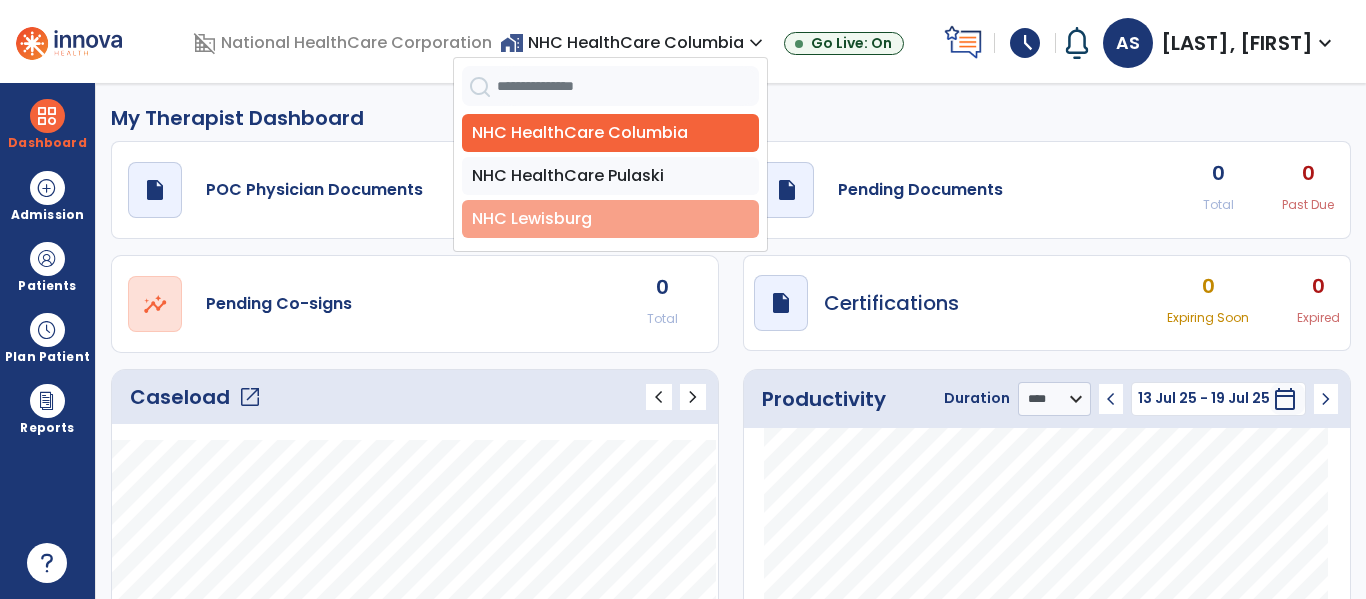 click on "NHC Lewisburg" at bounding box center [610, 219] 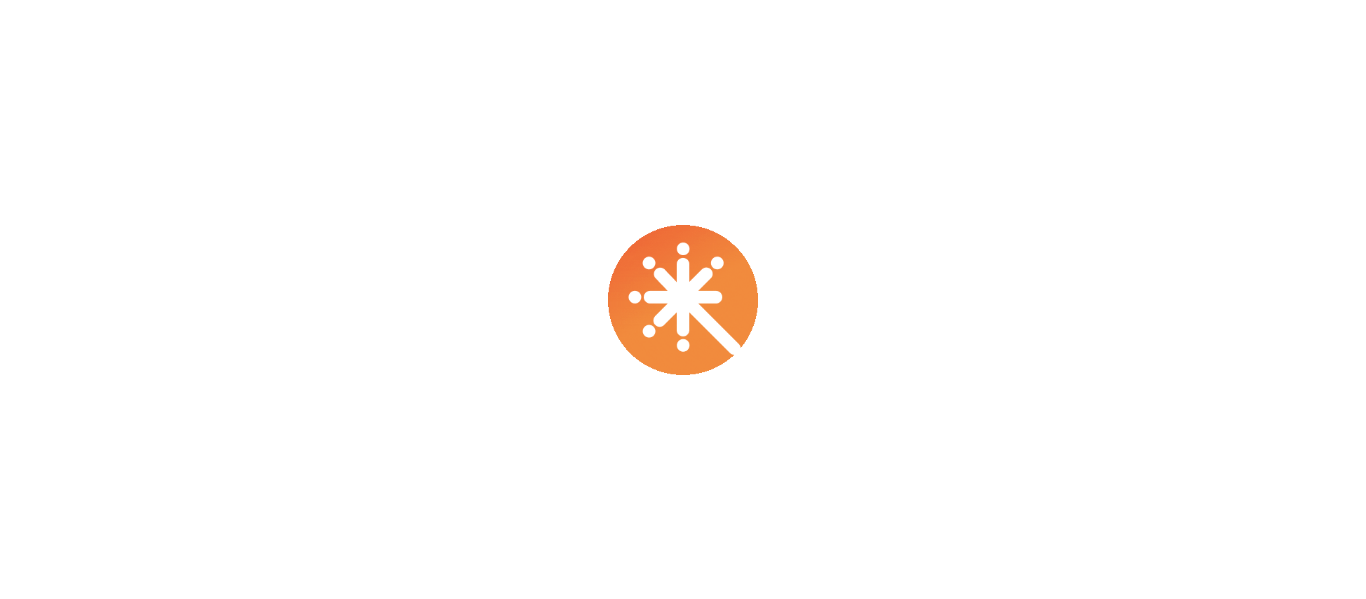 scroll, scrollTop: 0, scrollLeft: 0, axis: both 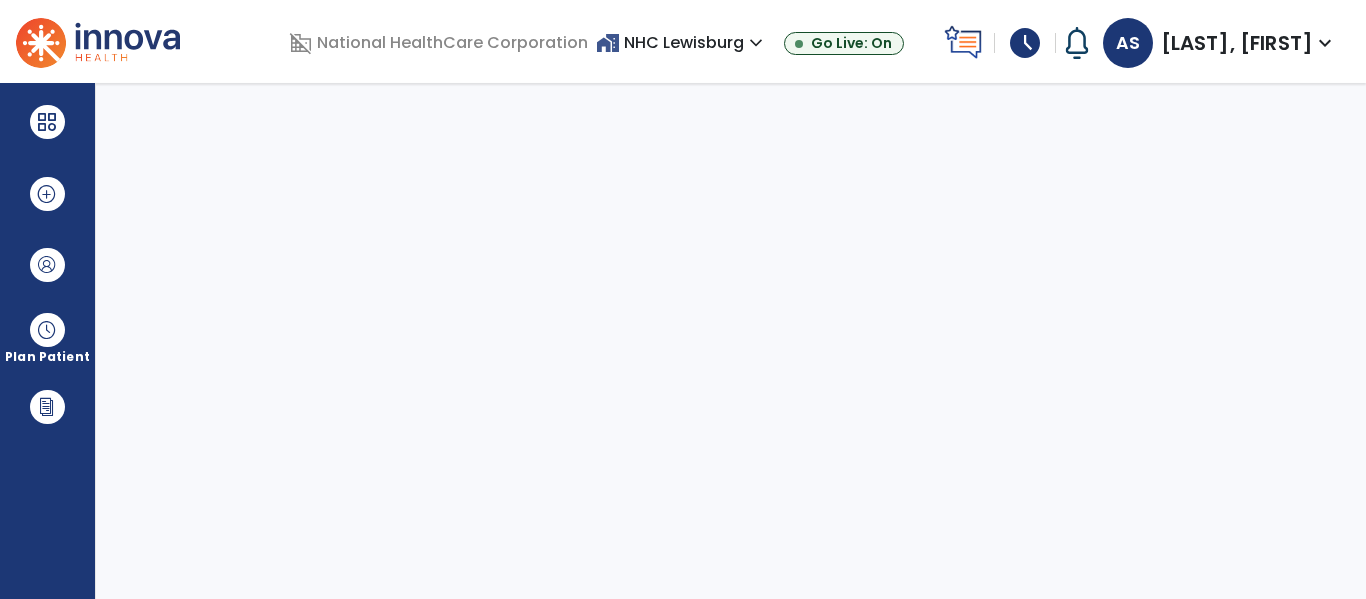 select on "****" 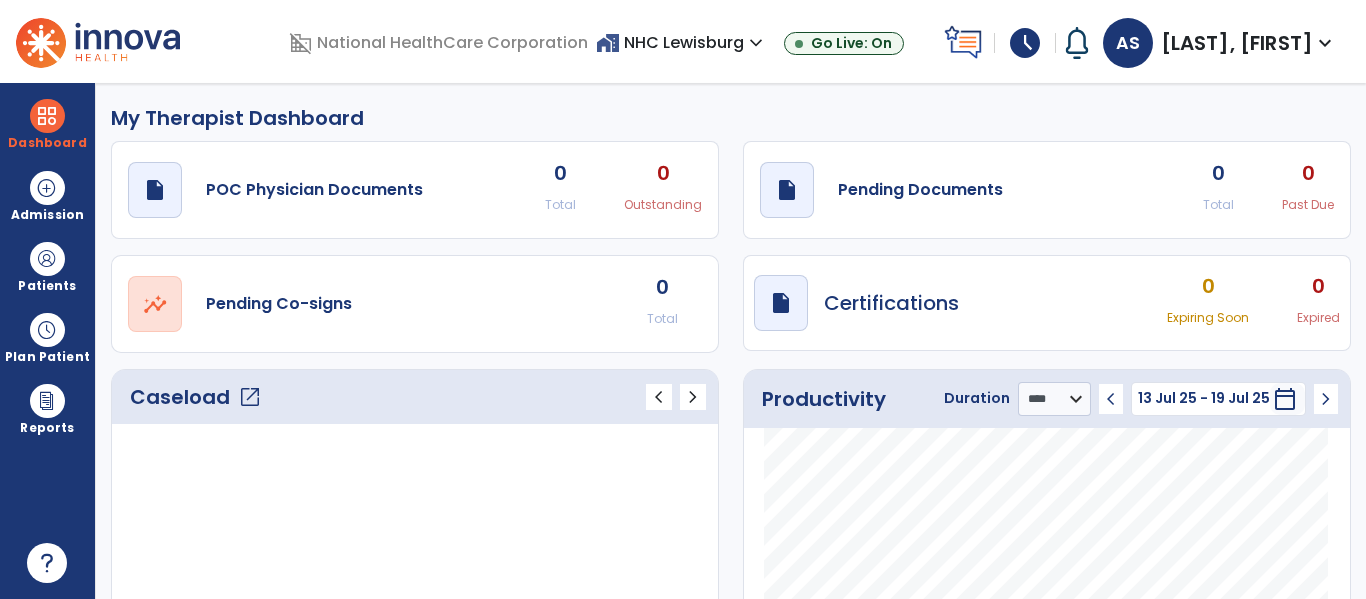 click on "schedule" at bounding box center [1025, 43] 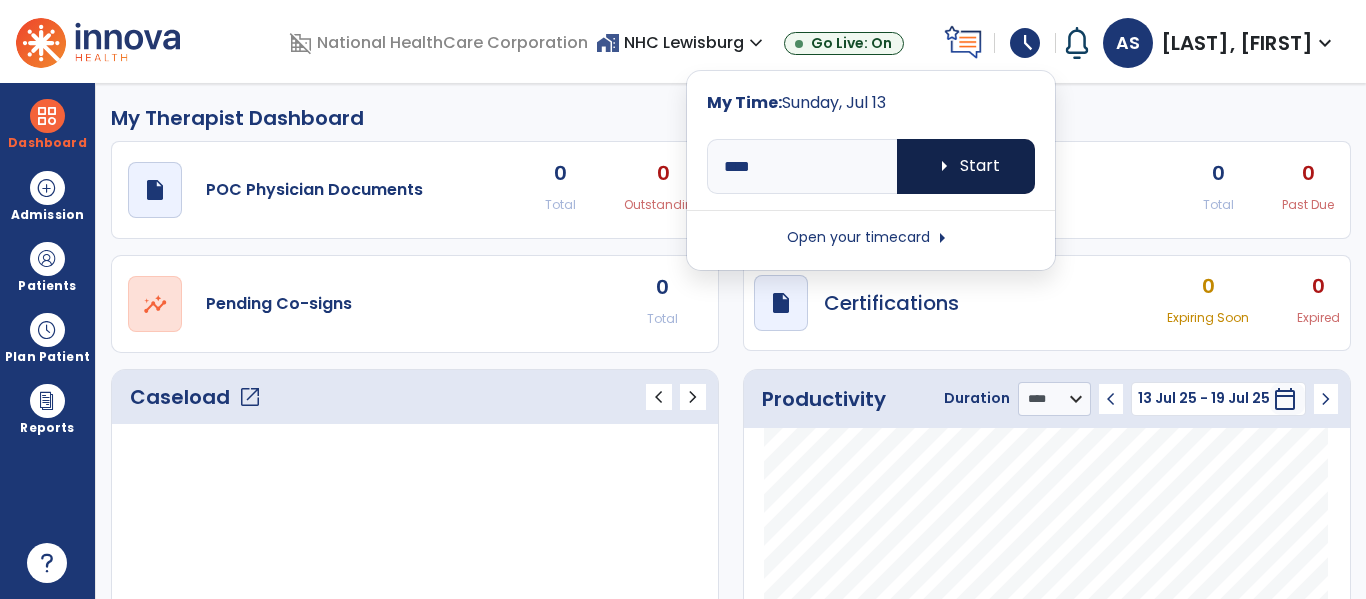 click on "arrow_right  Start" at bounding box center [966, 166] 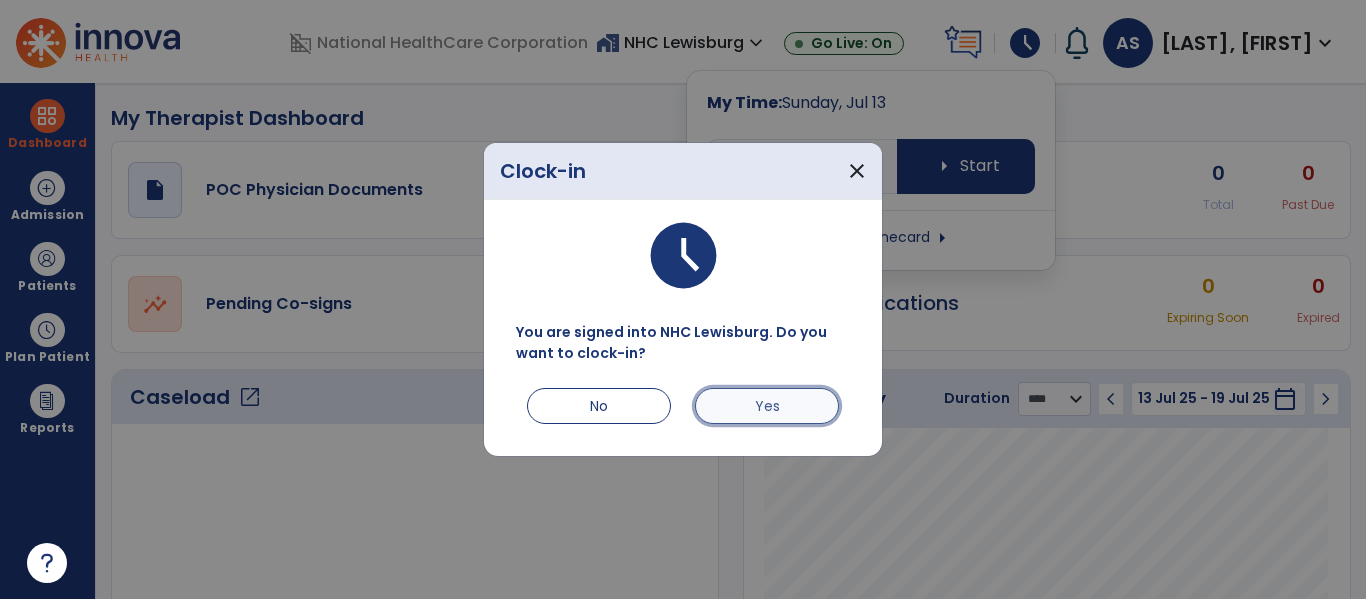 click on "Yes" at bounding box center (767, 406) 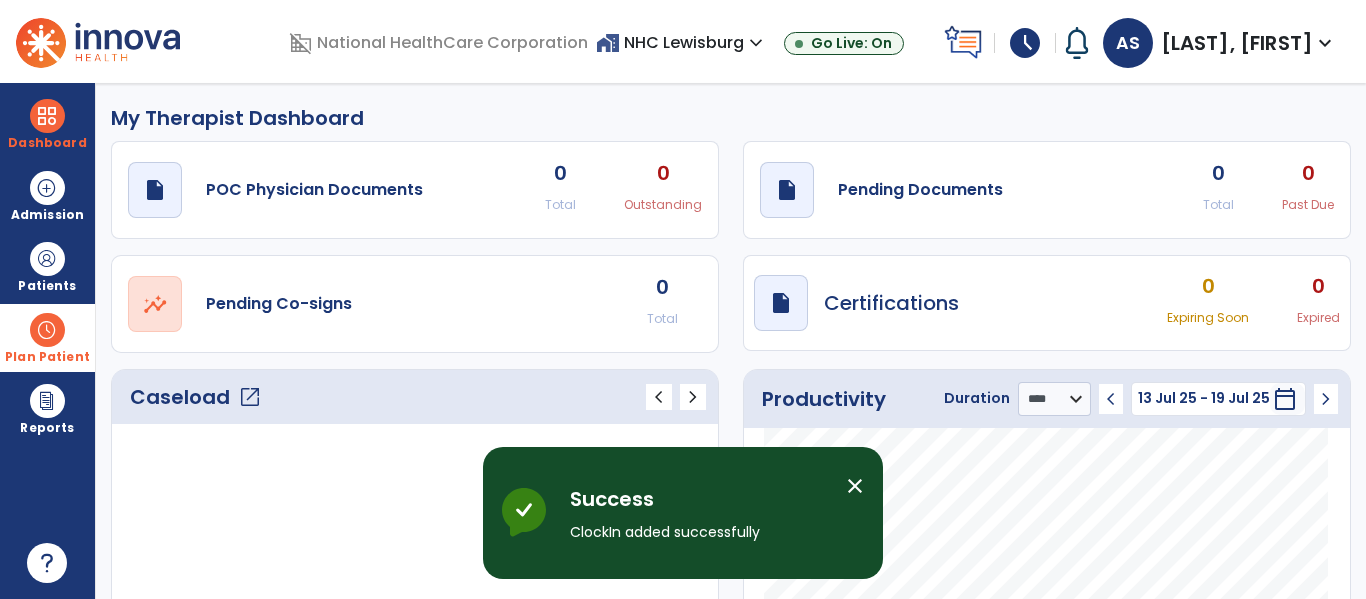 click on "Plan Patient" at bounding box center (47, 266) 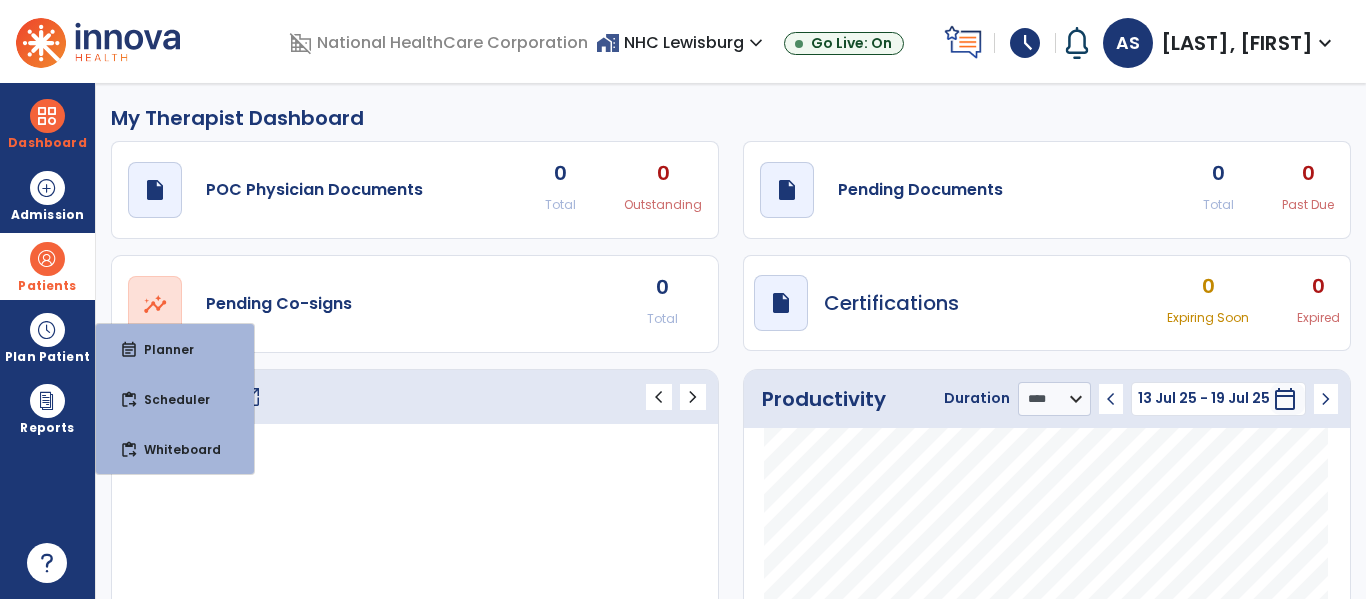 click at bounding box center (47, 259) 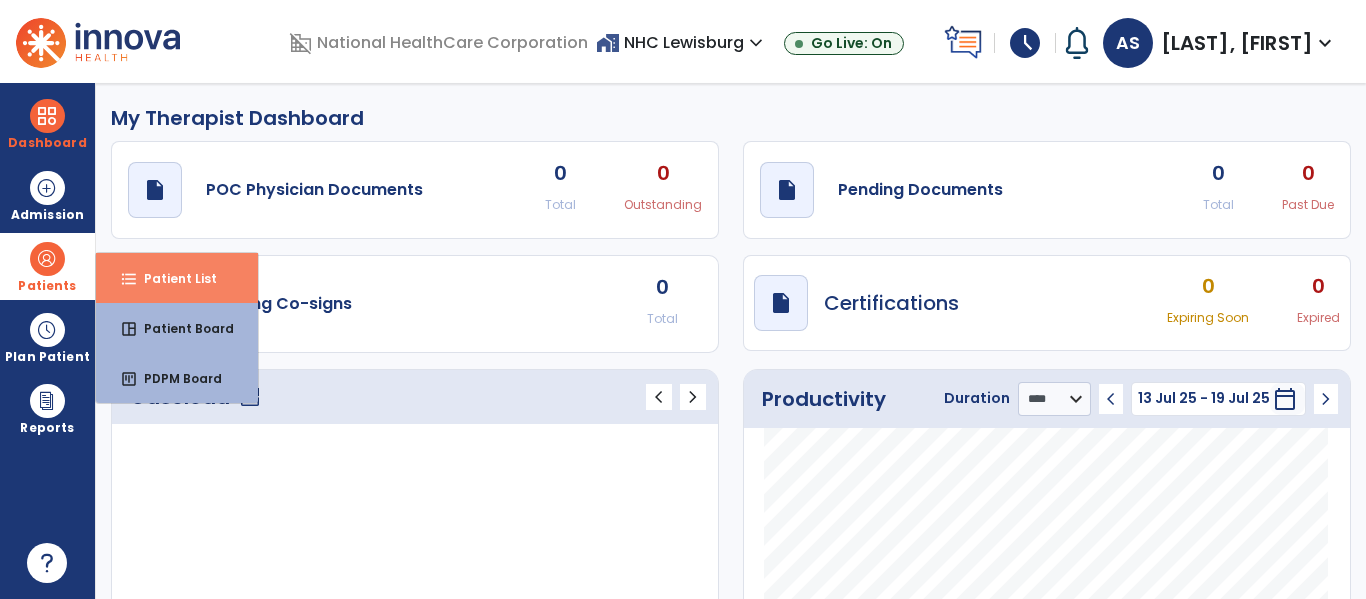 click on "format_list_bulleted  Patient List" at bounding box center (177, 278) 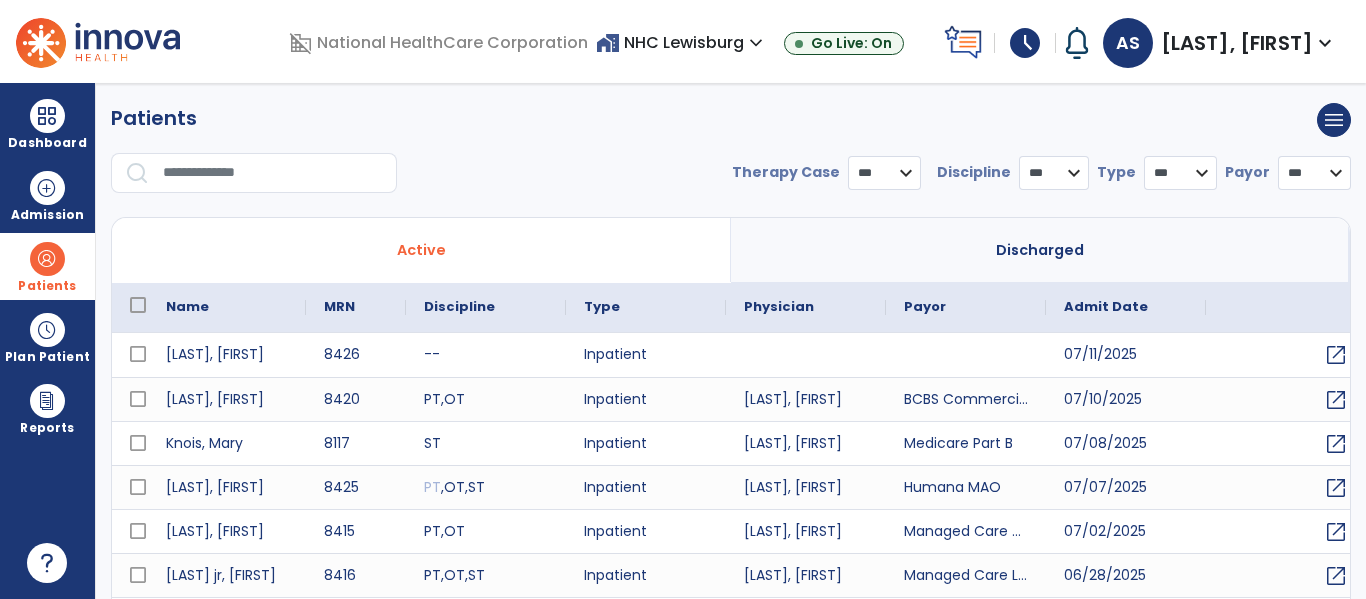 select on "***" 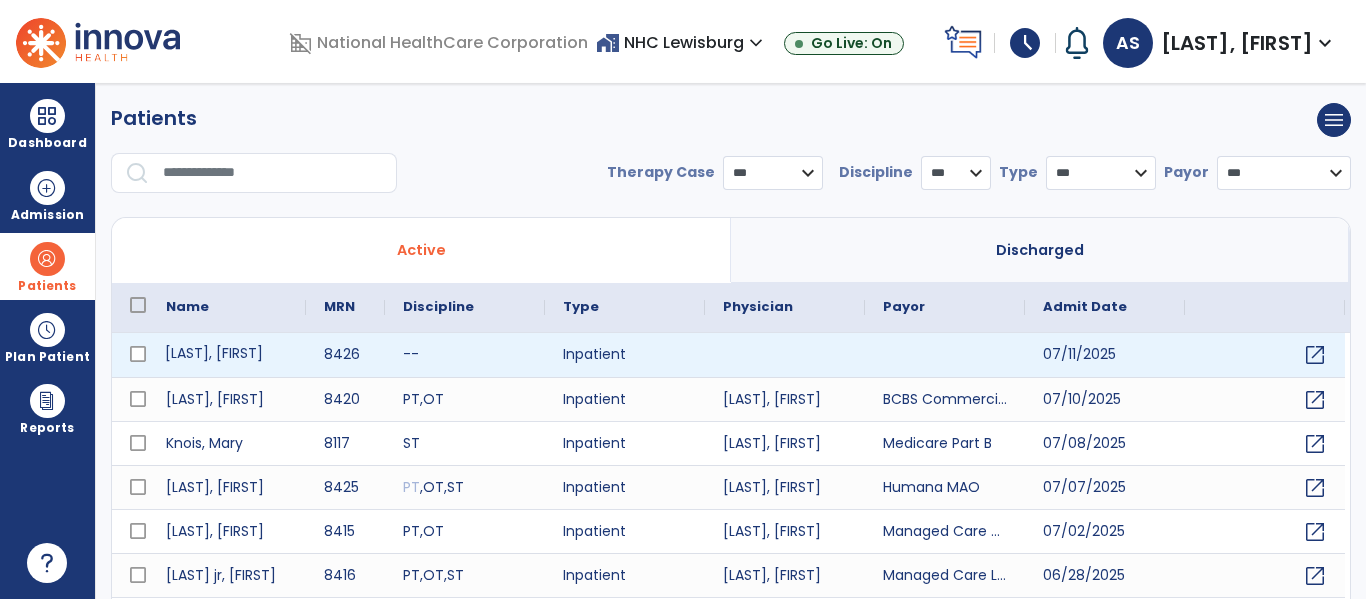 click on "[LAST], [FIRST]" at bounding box center (227, 355) 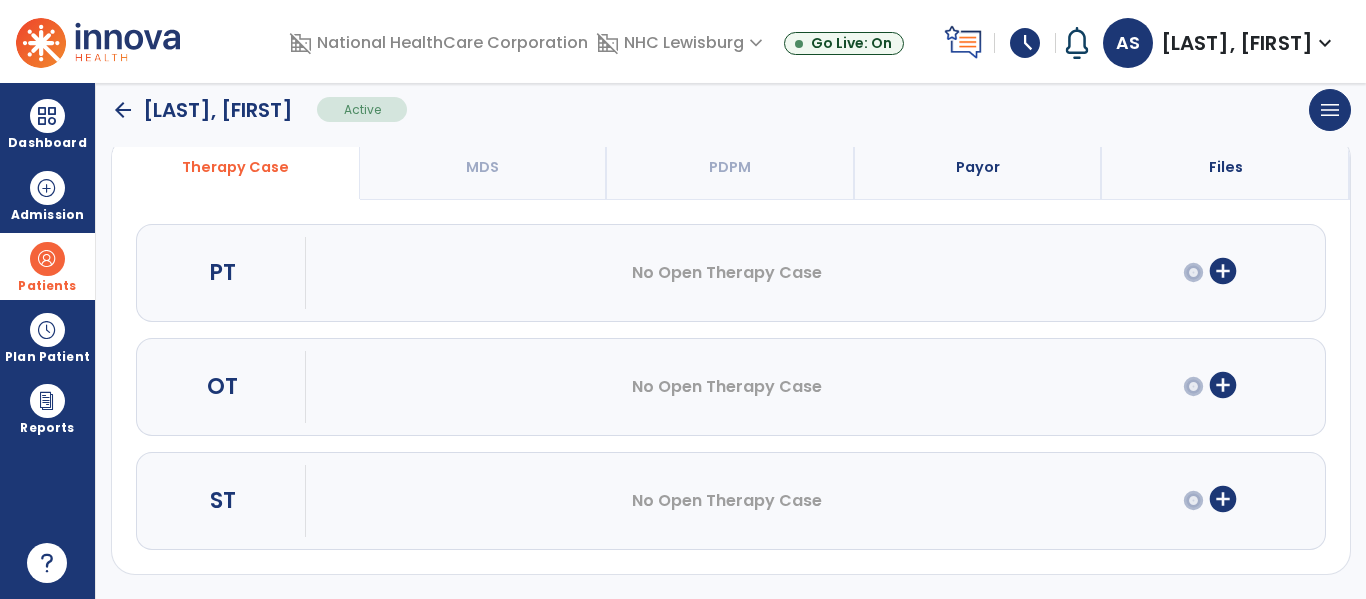 scroll, scrollTop: 161, scrollLeft: 0, axis: vertical 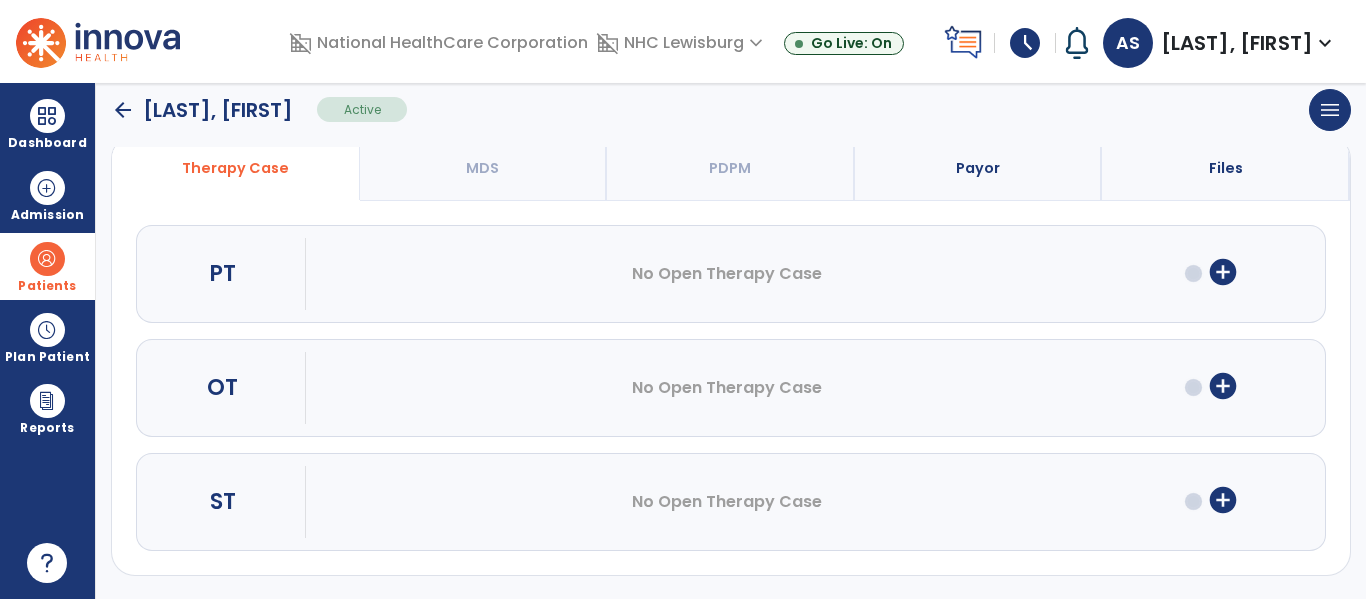 click on "add_circle" at bounding box center [1223, 386] 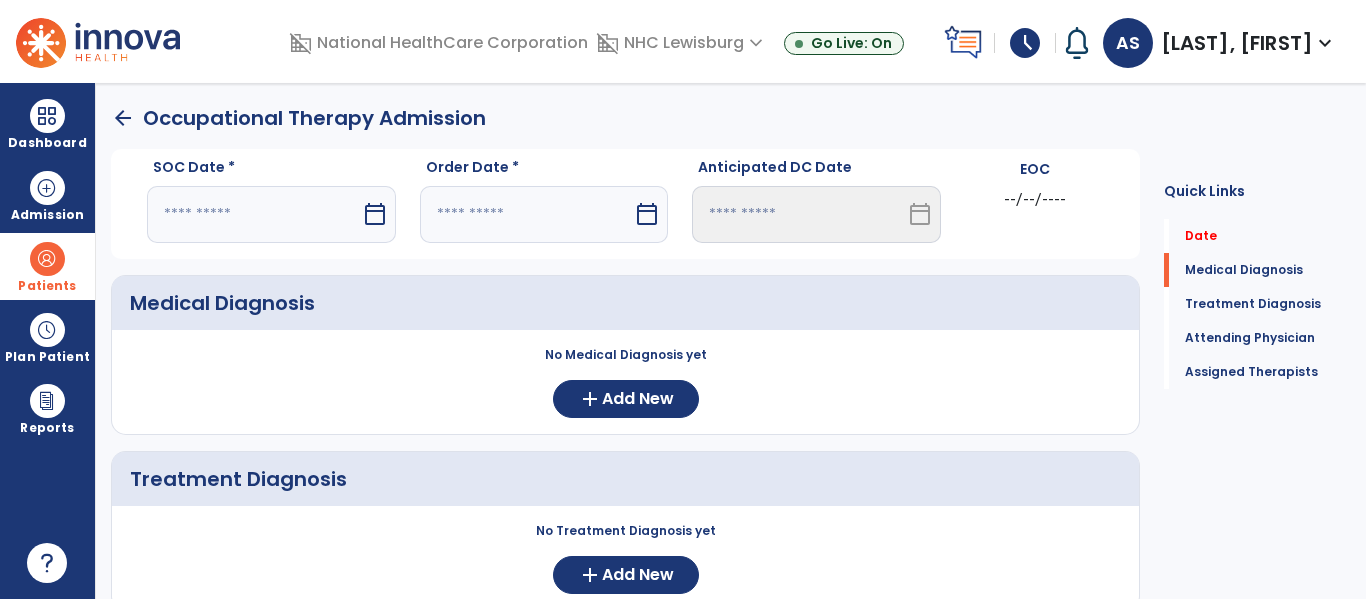 scroll, scrollTop: 0, scrollLeft: 0, axis: both 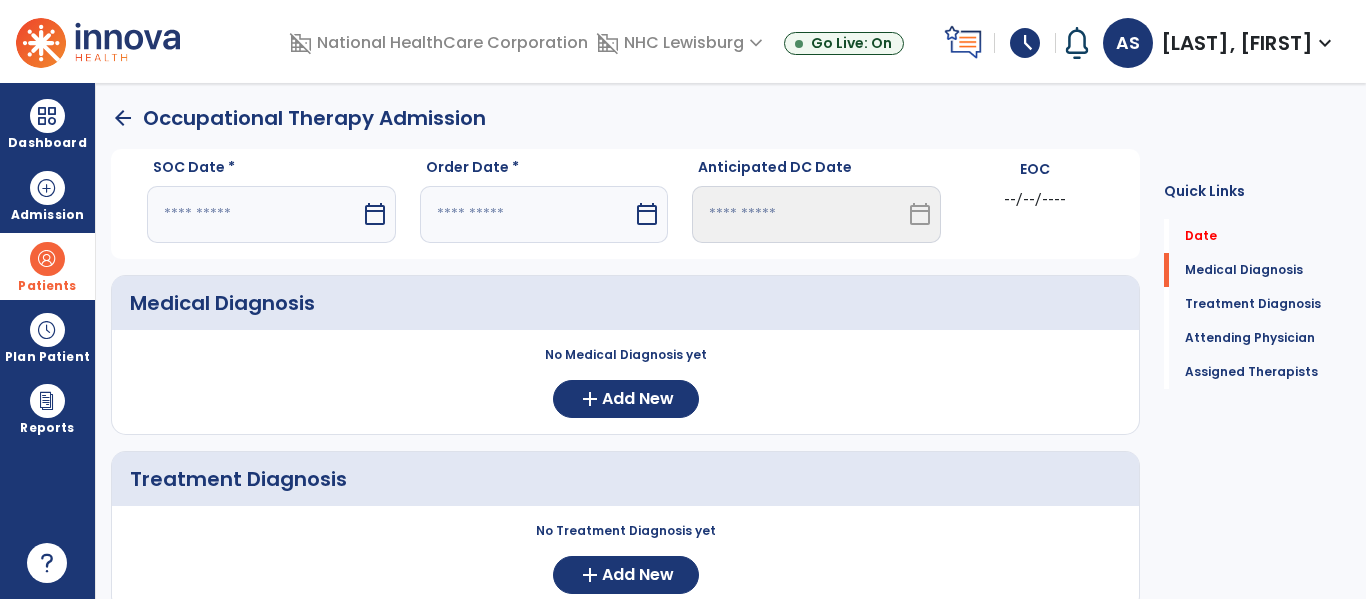 click at bounding box center [254, 214] 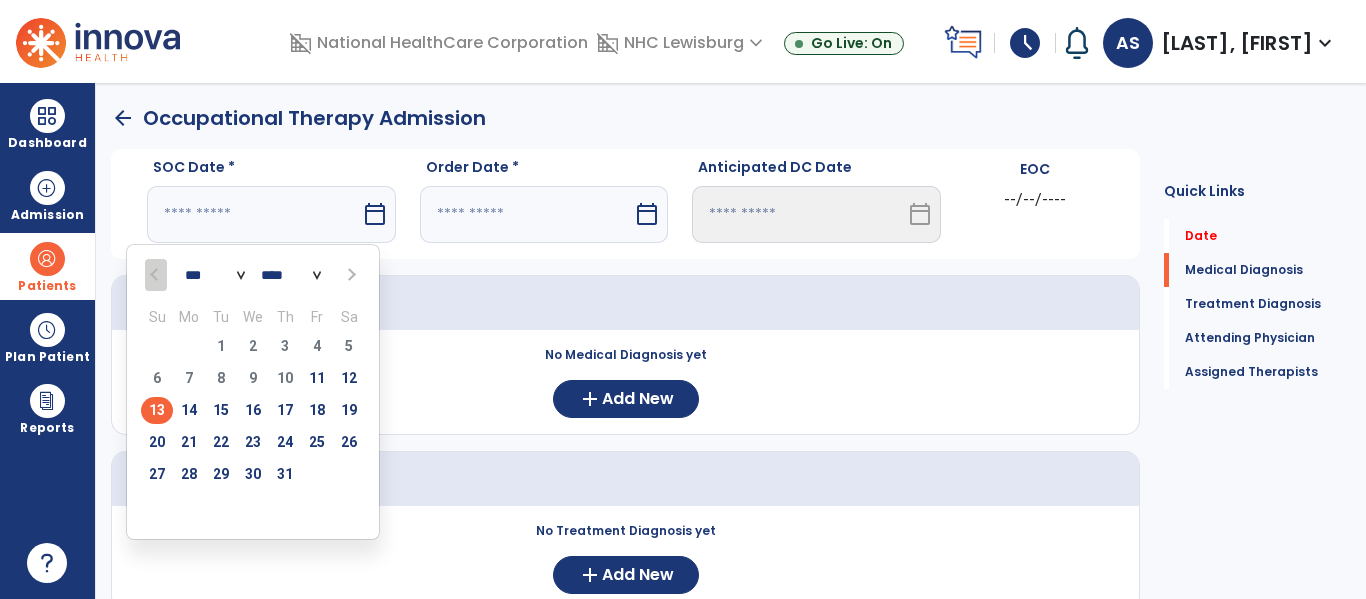 click on "13" at bounding box center (157, 410) 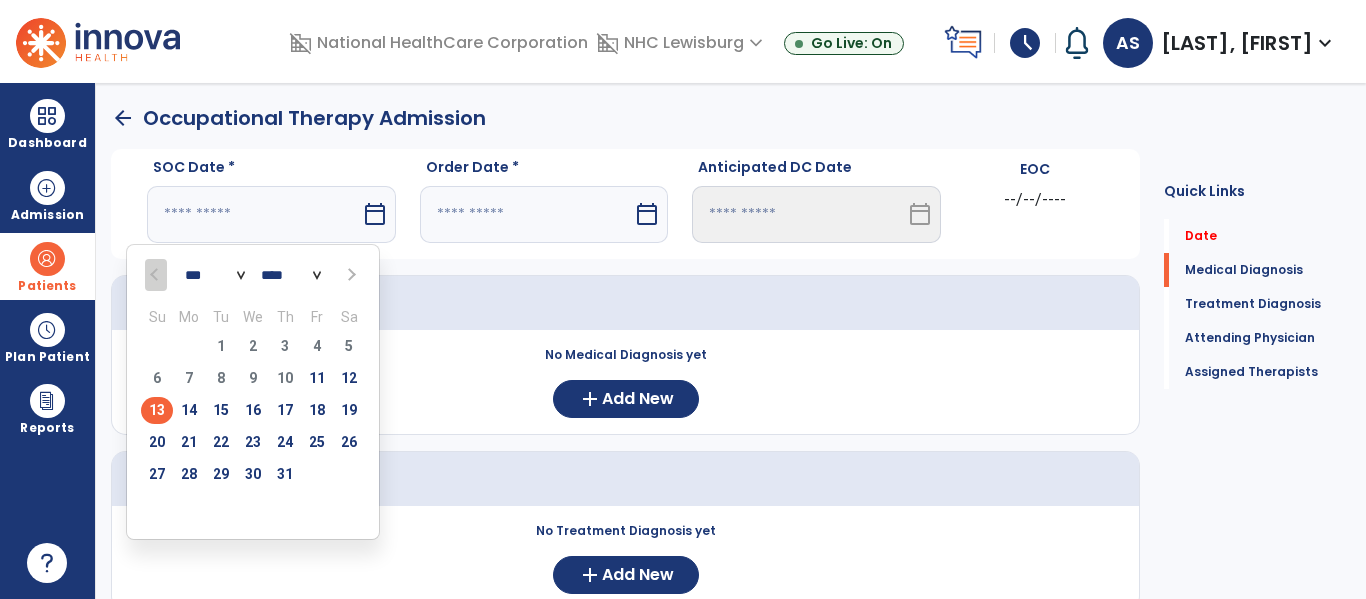type on "*********" 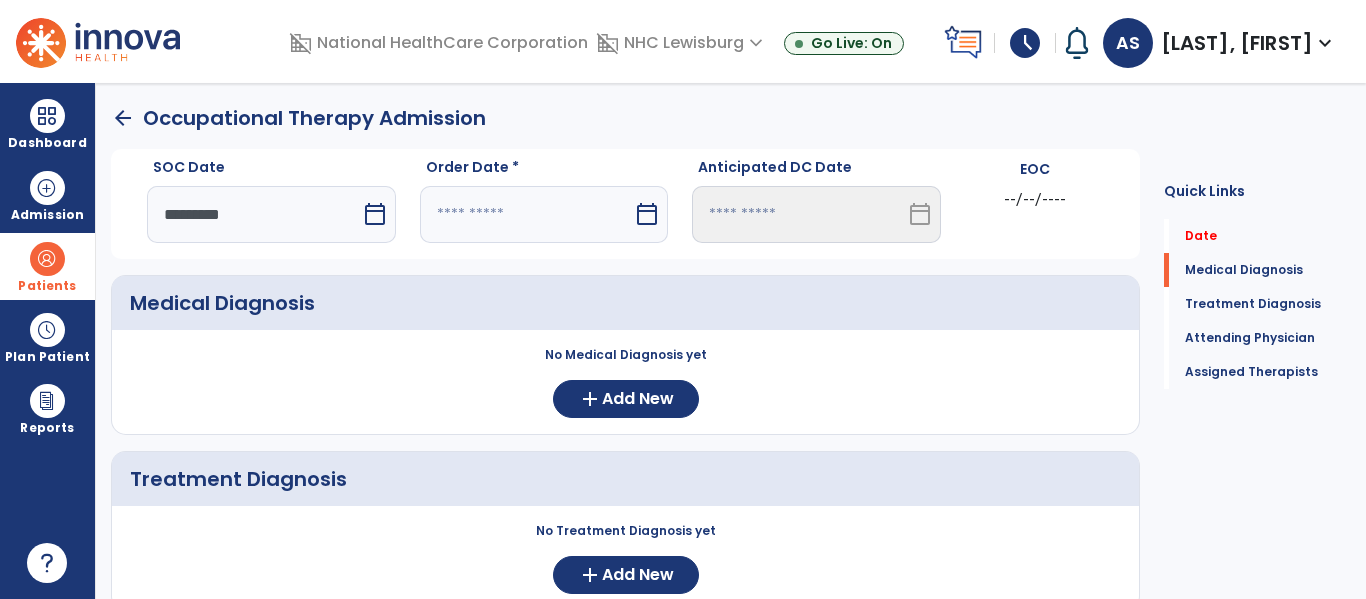 click at bounding box center [527, 214] 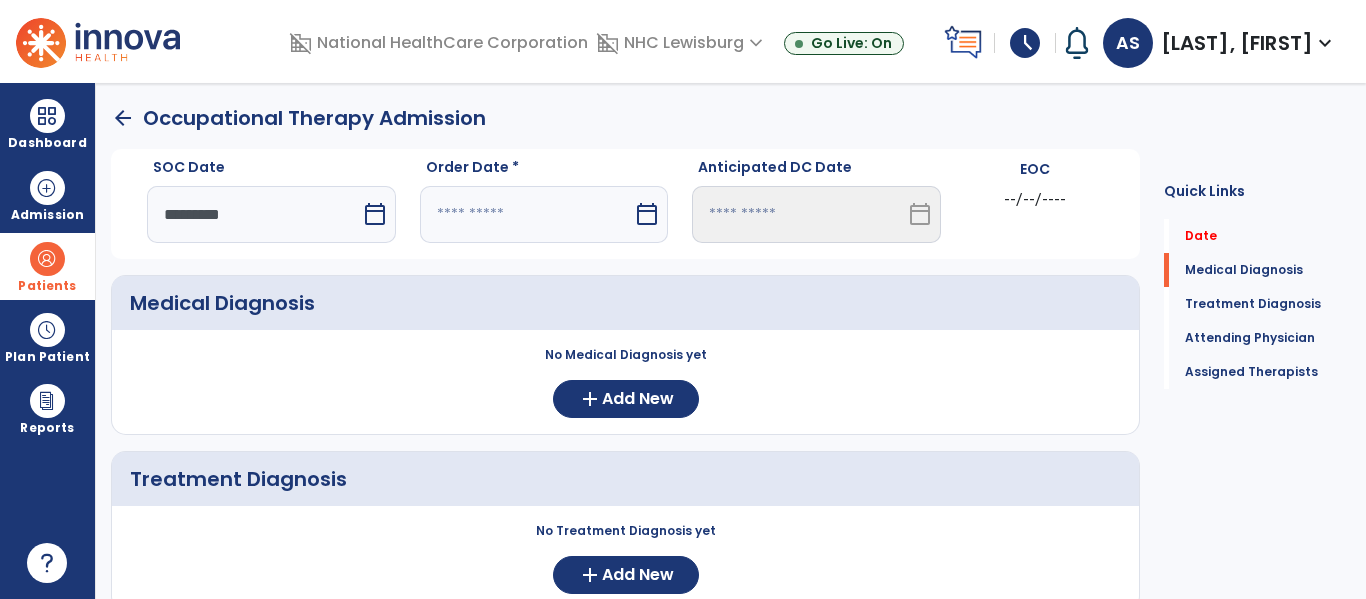 select on "*" 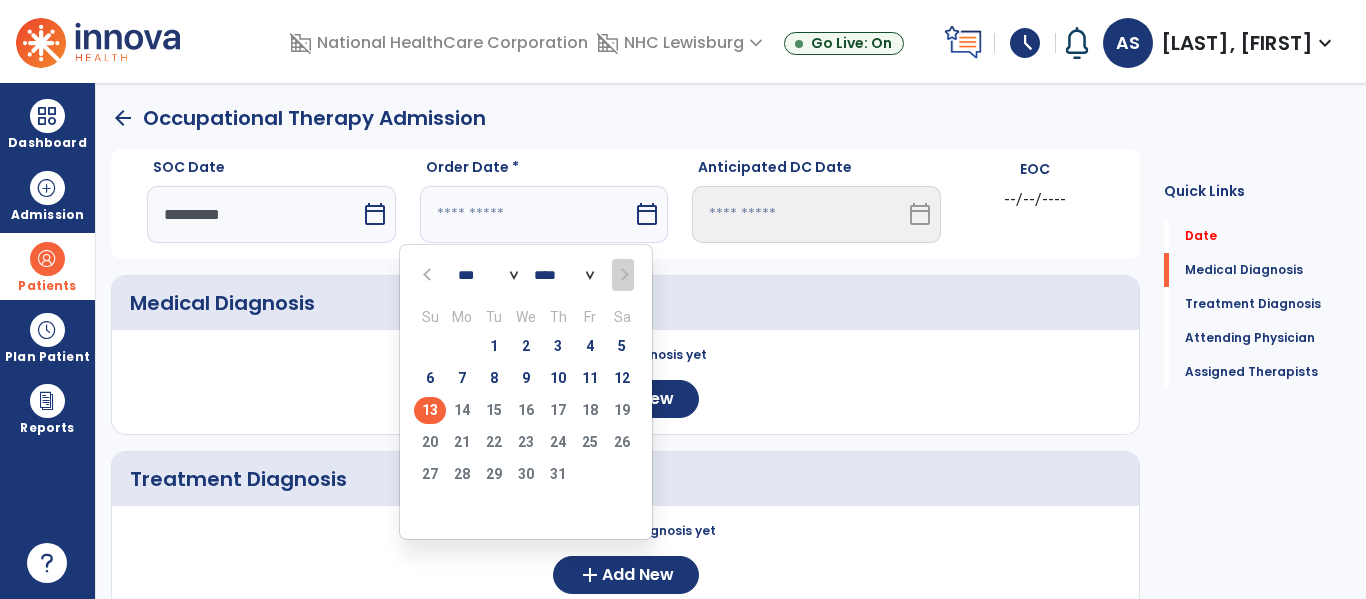 click on "13" at bounding box center [430, 410] 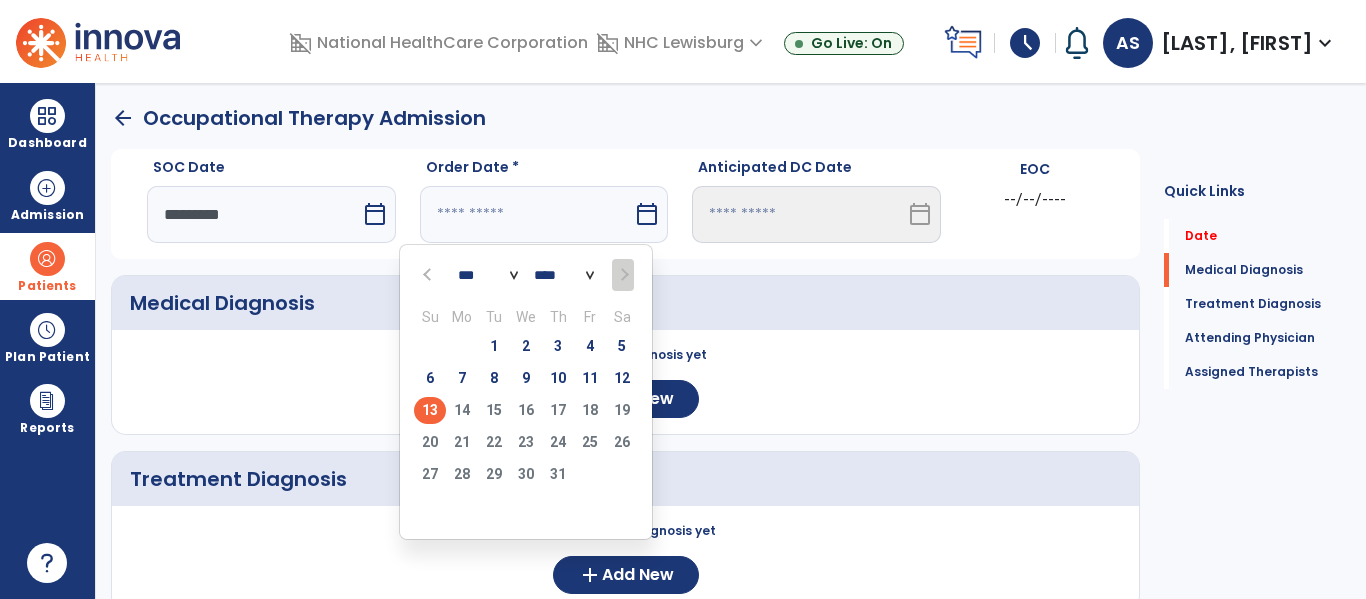type on "*********" 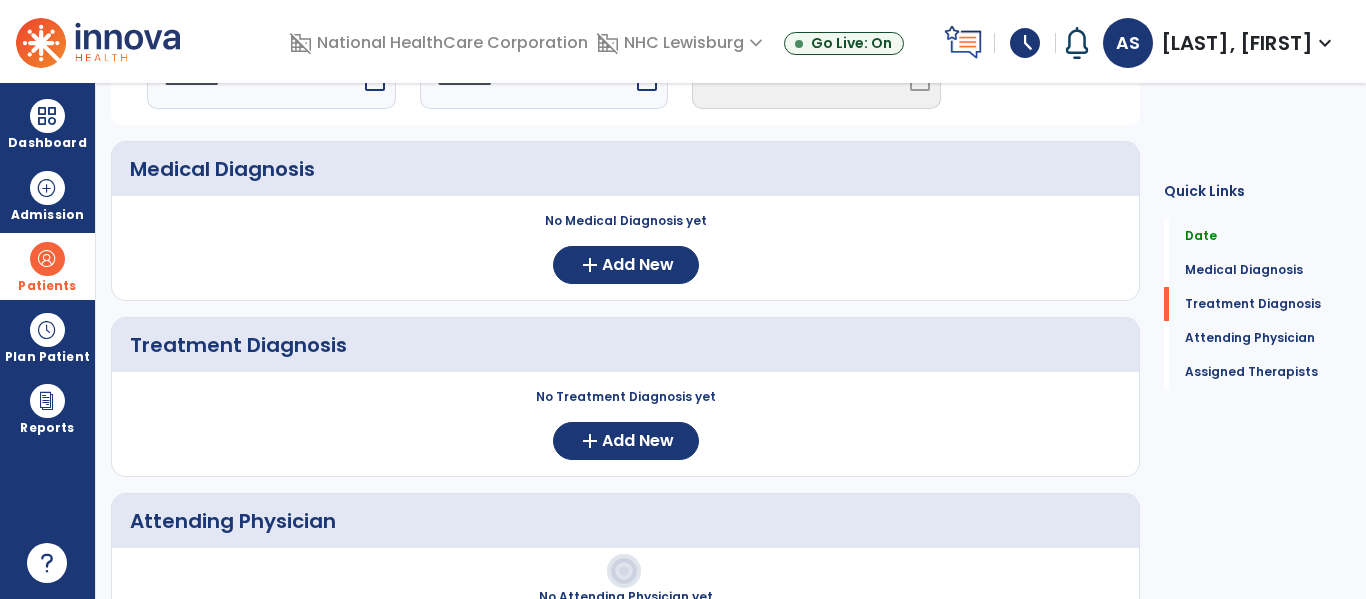 scroll, scrollTop: 158, scrollLeft: 0, axis: vertical 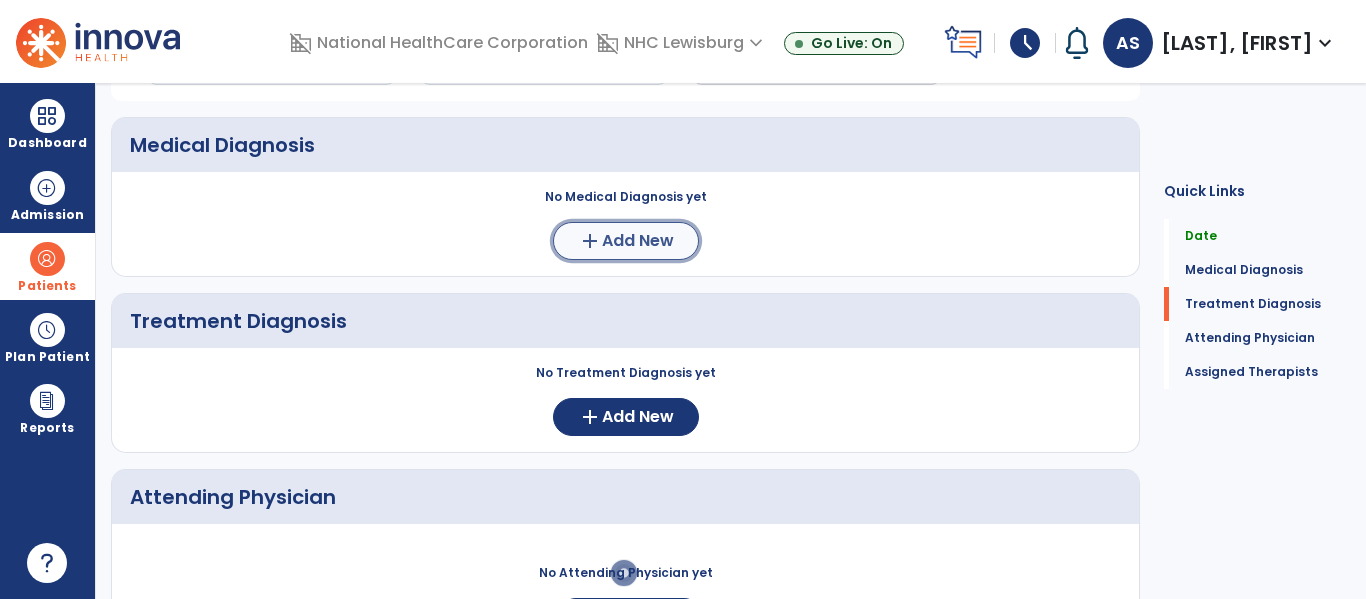 click on "add  Add New" 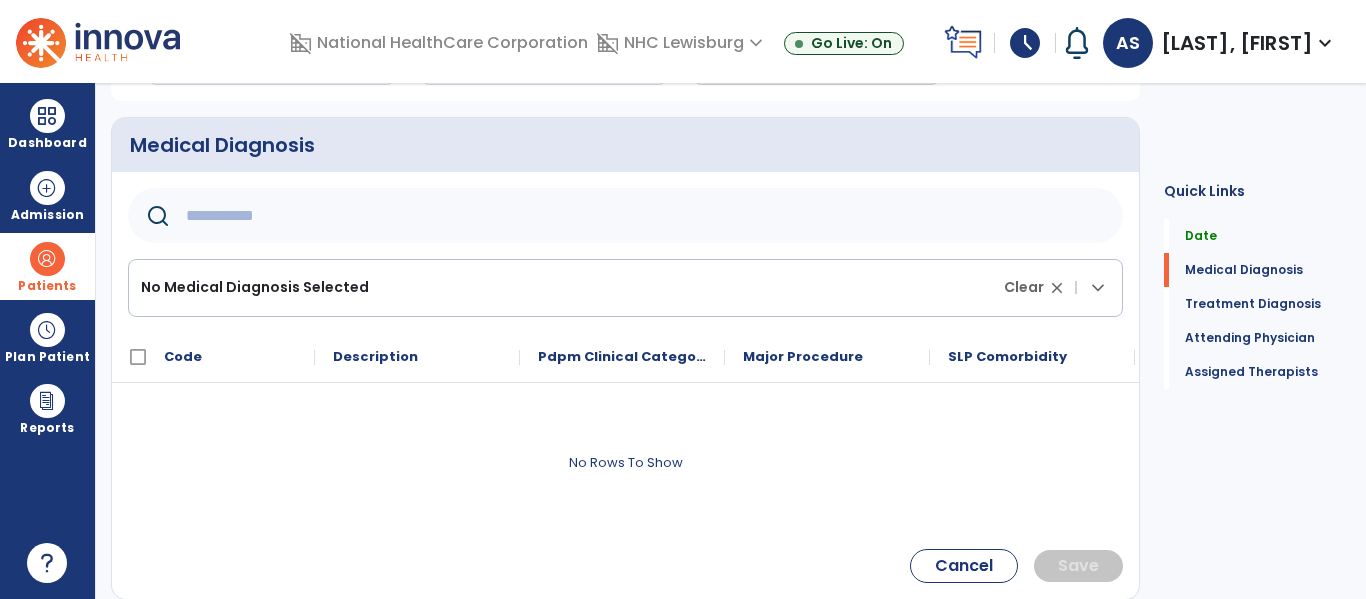 click on "No Medical Diagnosis Selected" 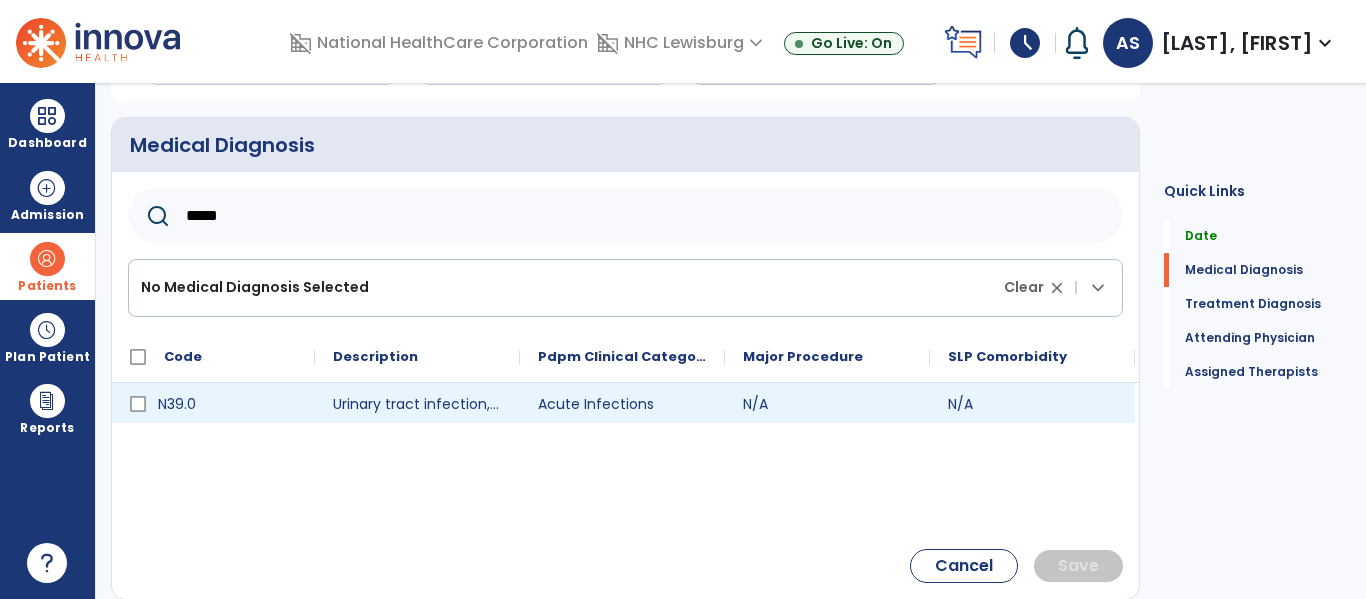 type on "*****" 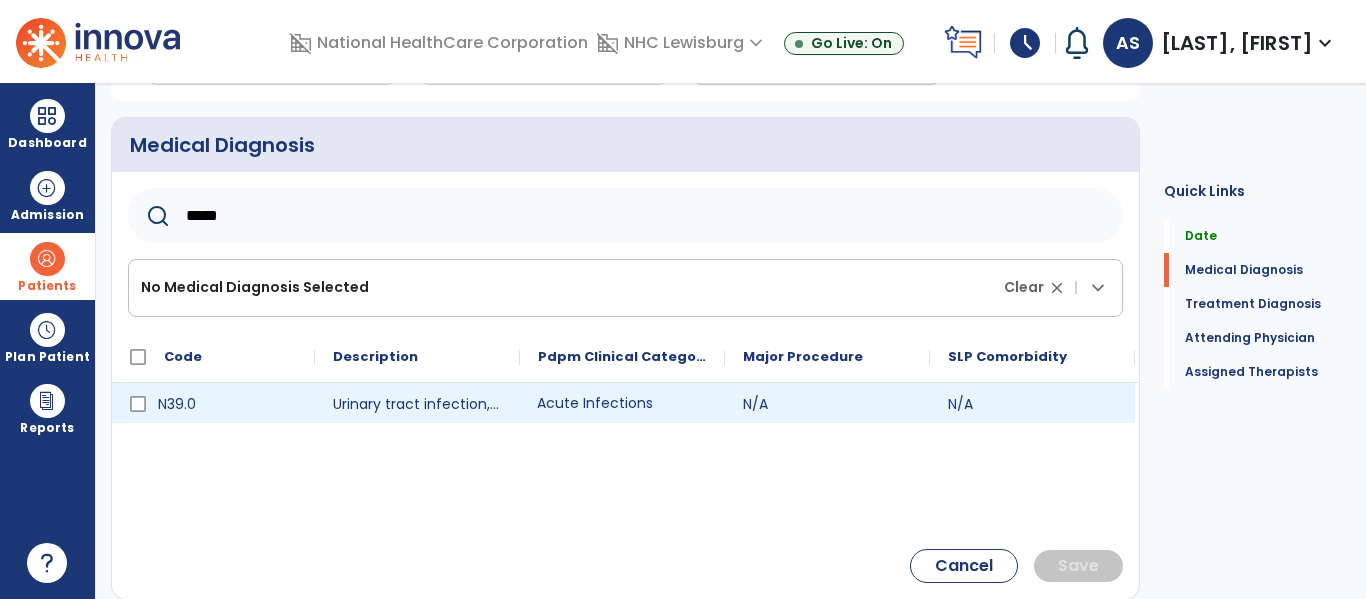click on "Acute Infections" 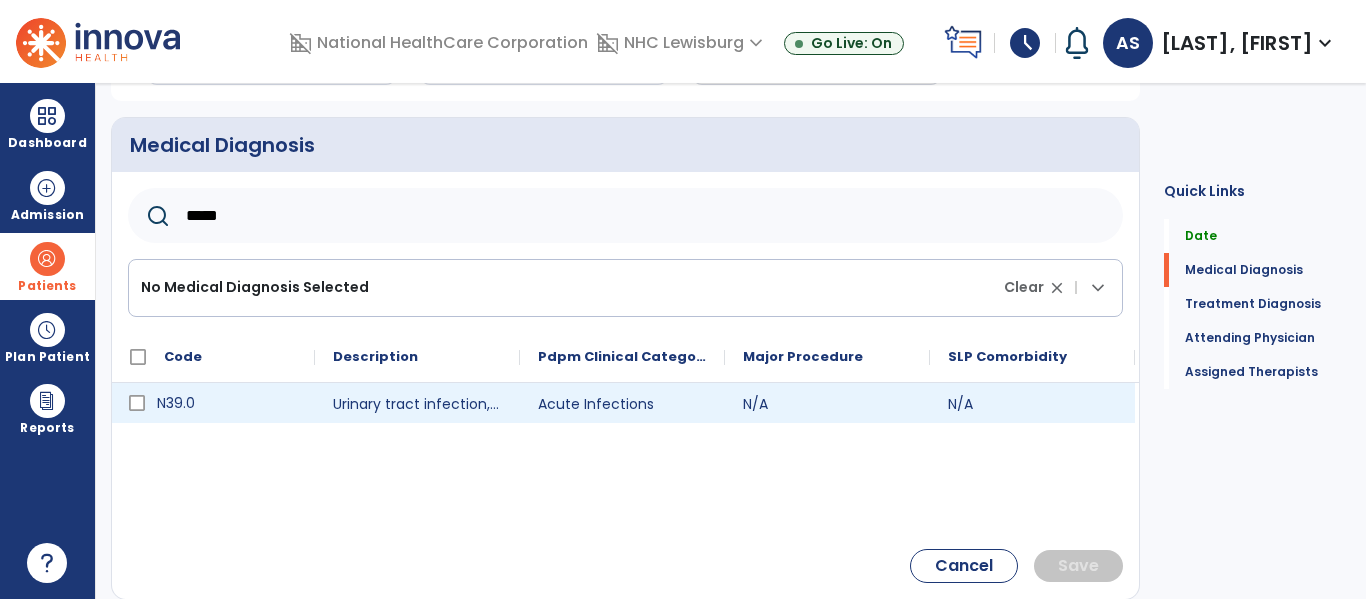 click on "N39.0" 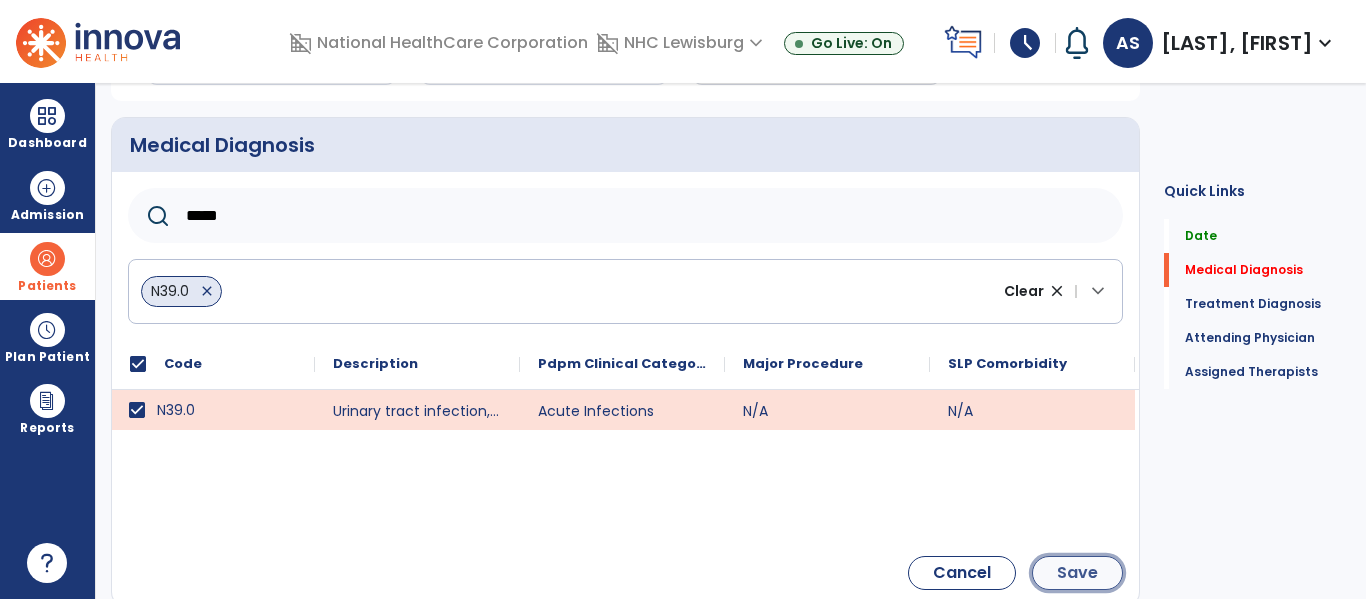 click on "Save" 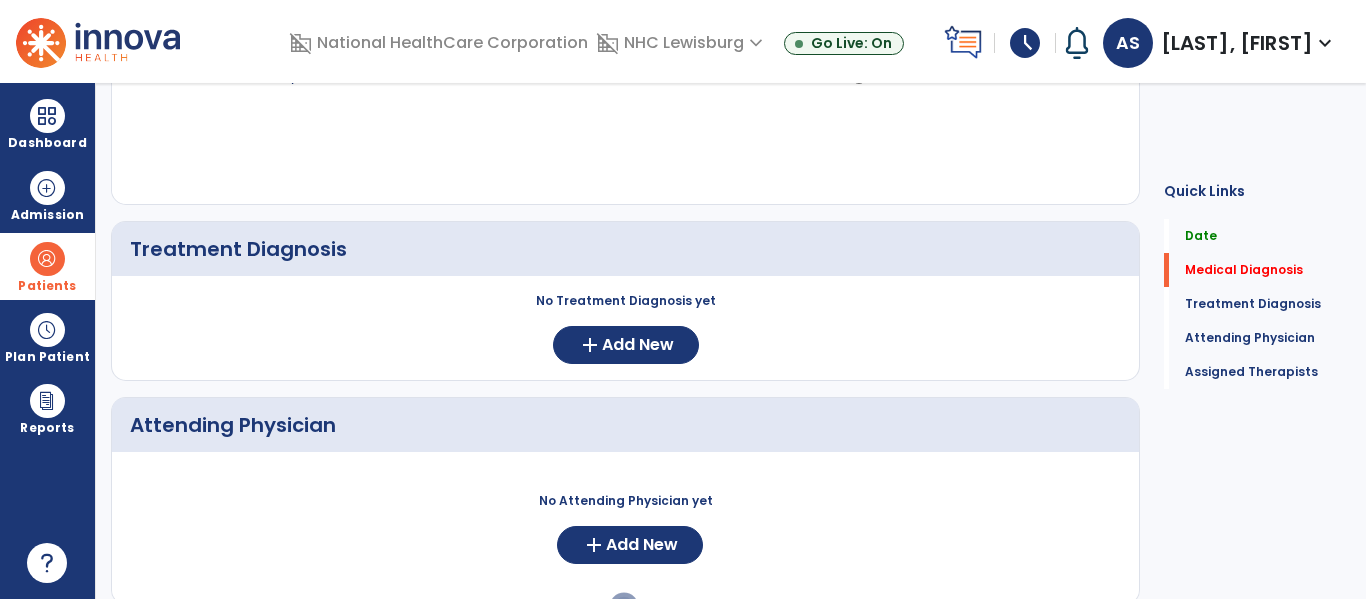 scroll, scrollTop: 61, scrollLeft: 0, axis: vertical 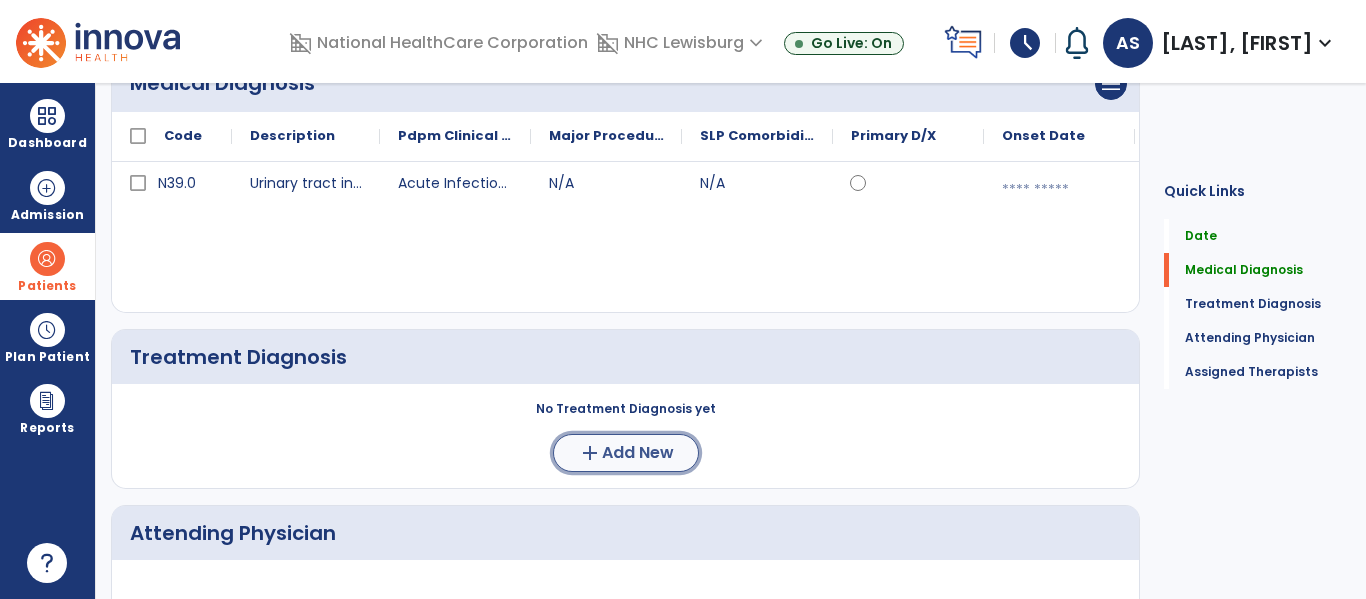 click on "add  Add New" 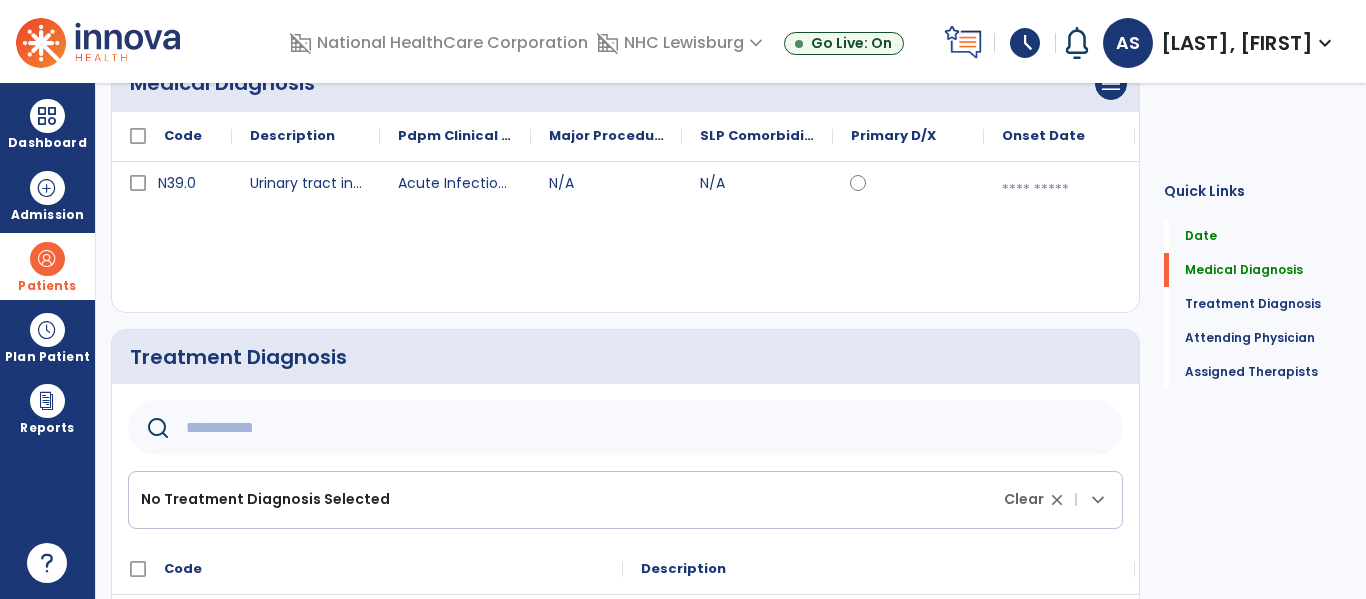 click 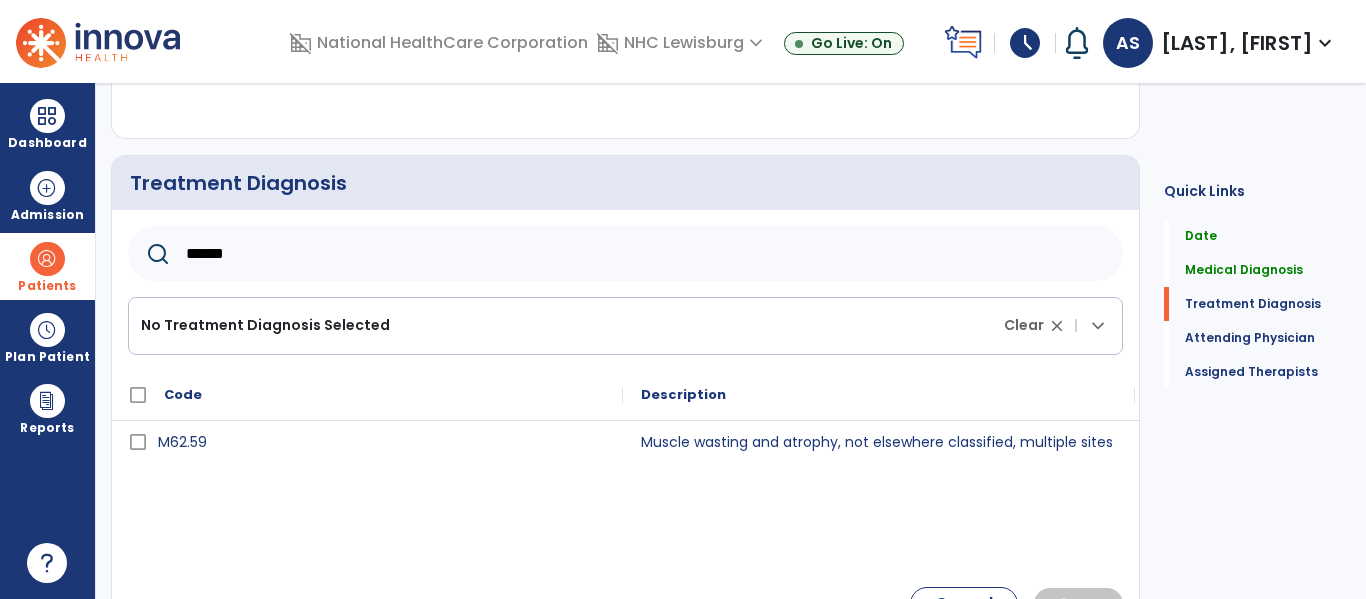 scroll, scrollTop: 395, scrollLeft: 0, axis: vertical 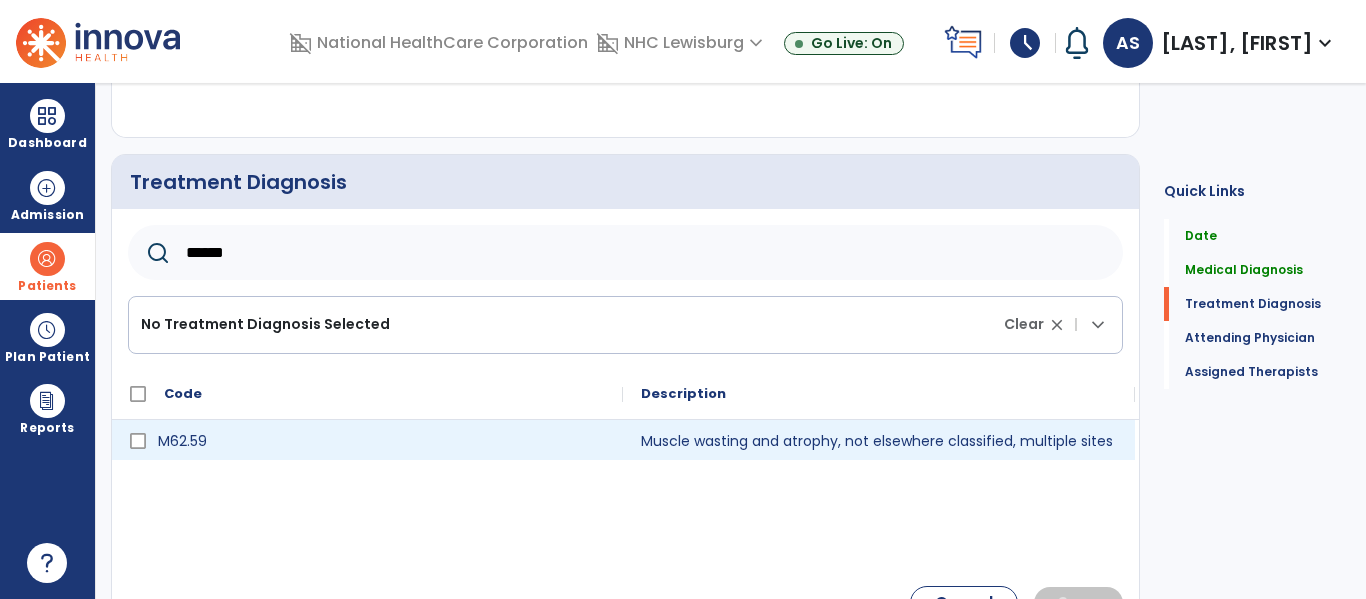 type on "******" 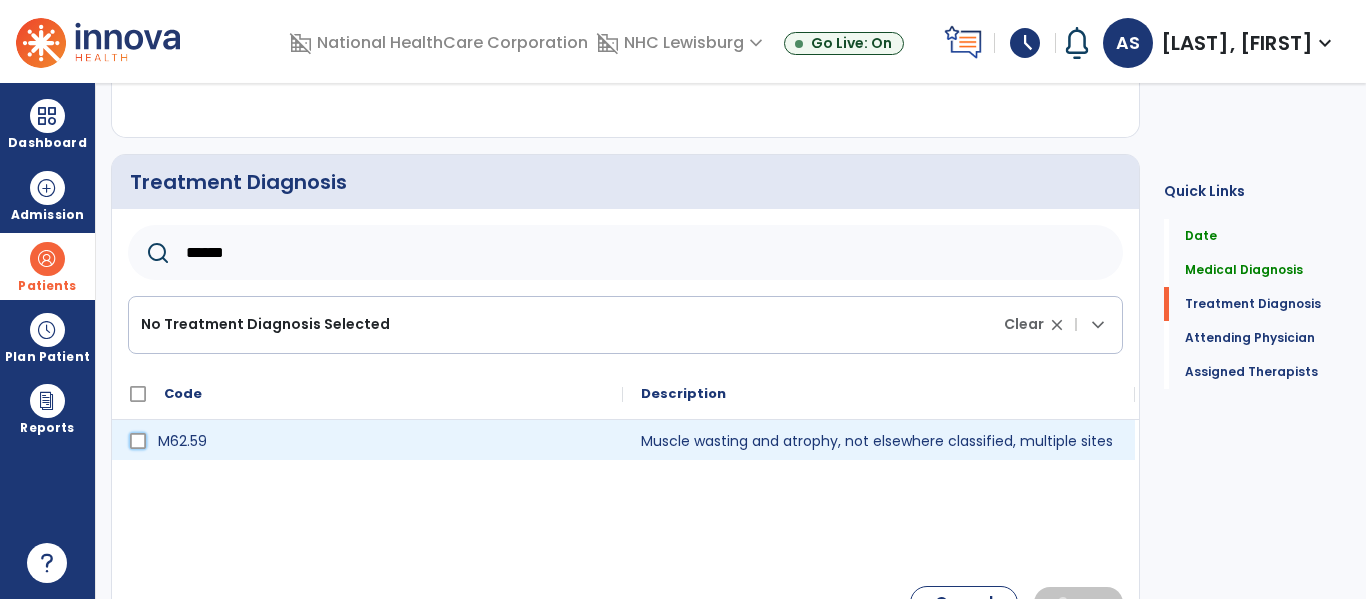 click on "M62.59" 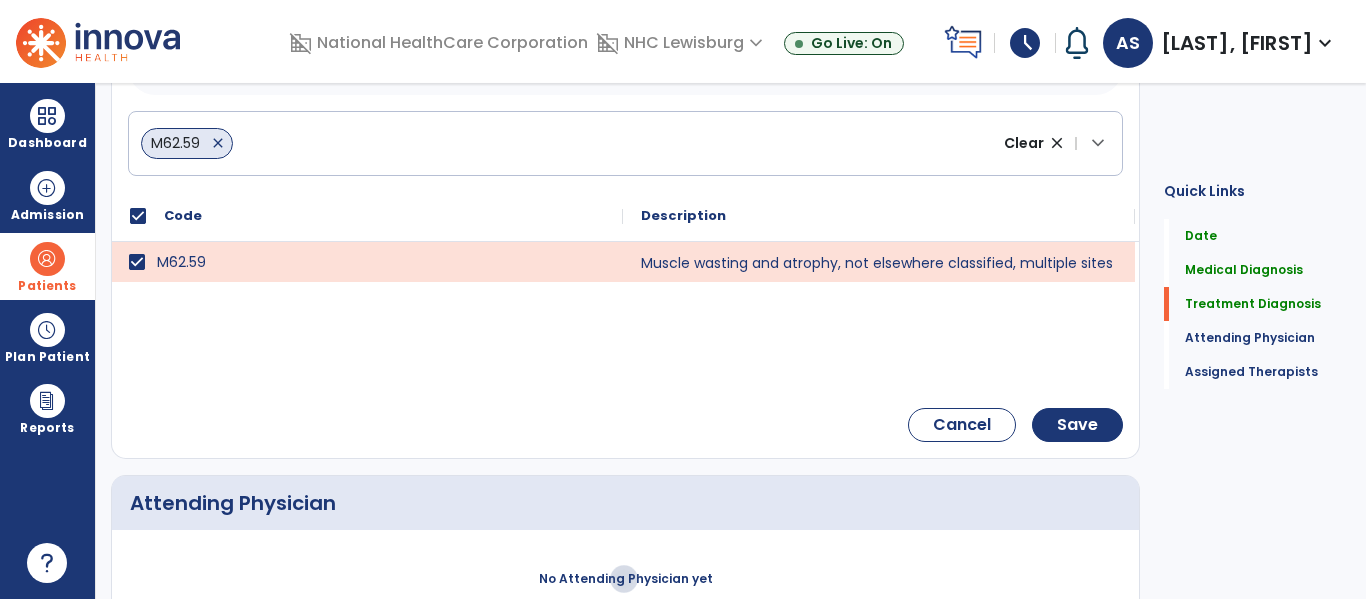 scroll, scrollTop: 581, scrollLeft: 0, axis: vertical 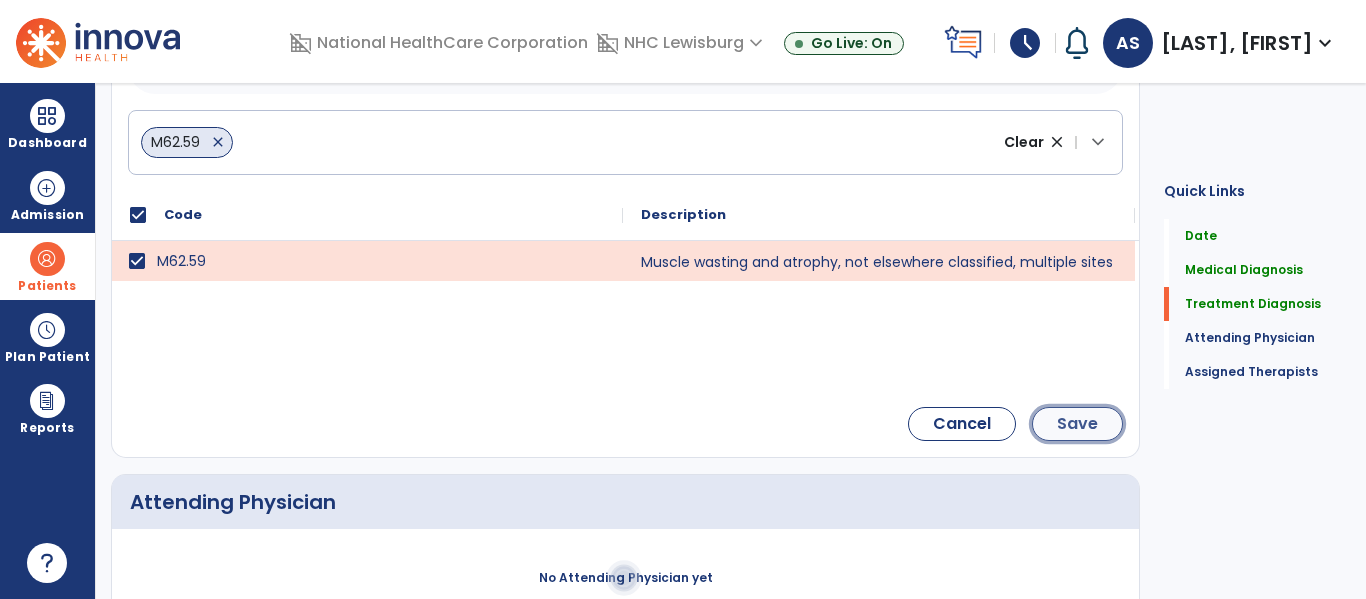 click on "Save" 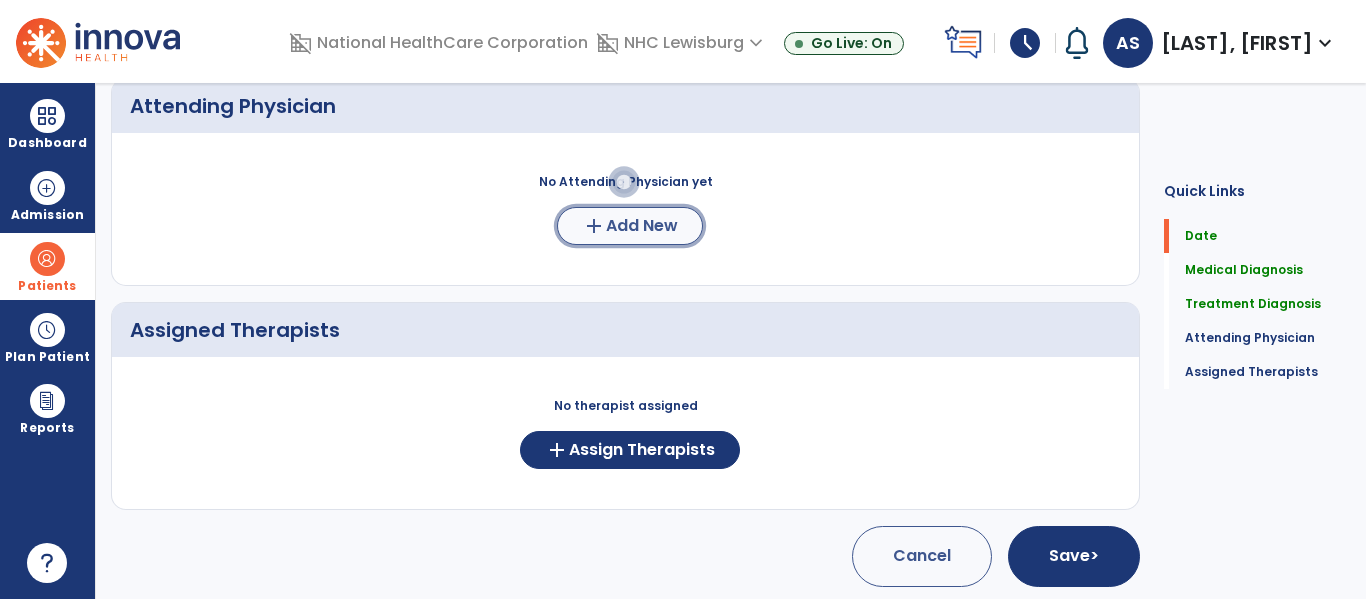 click on "Add New" 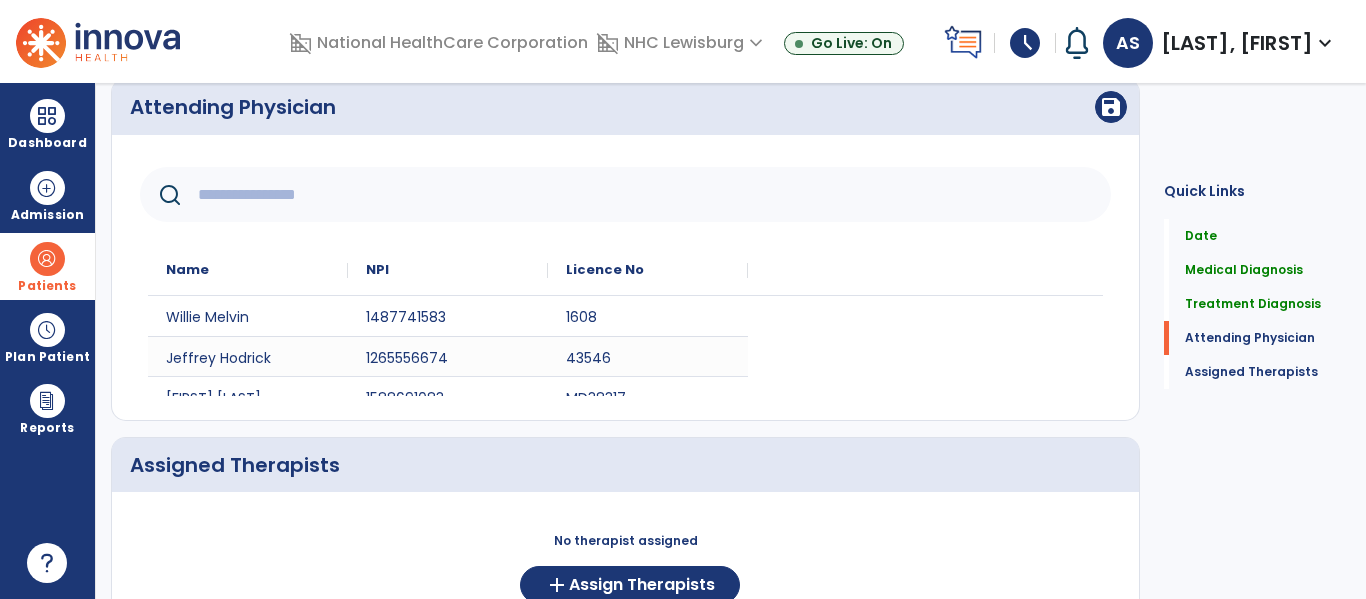 scroll, scrollTop: 715, scrollLeft: 0, axis: vertical 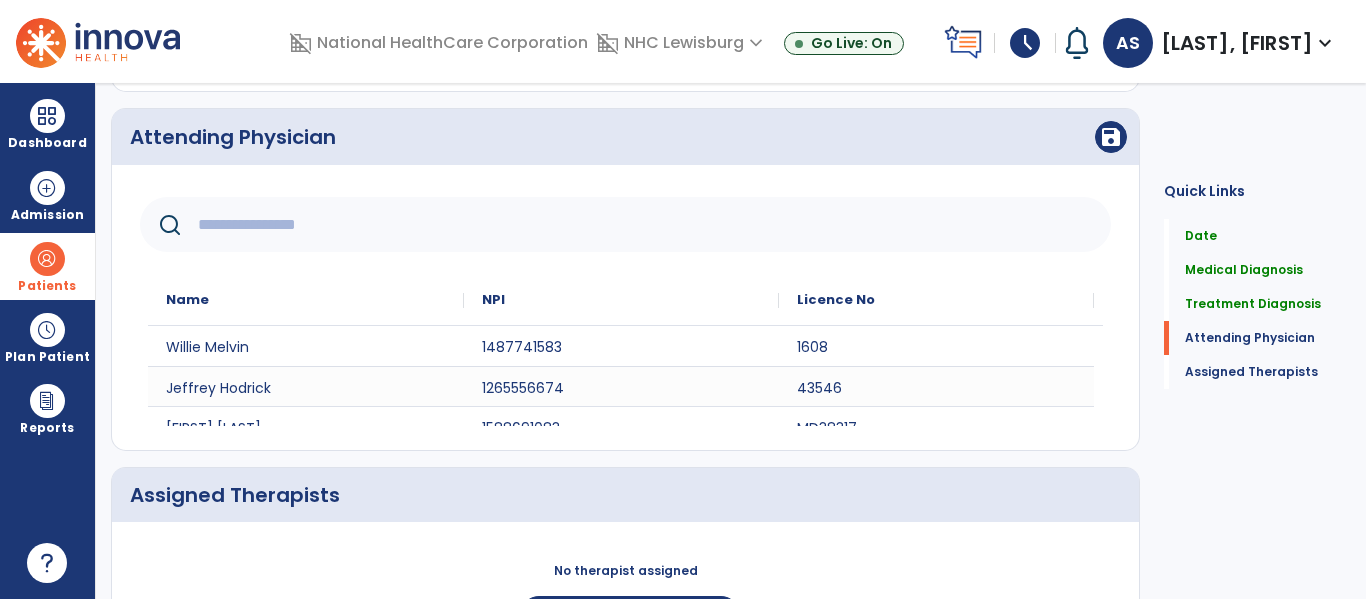 click 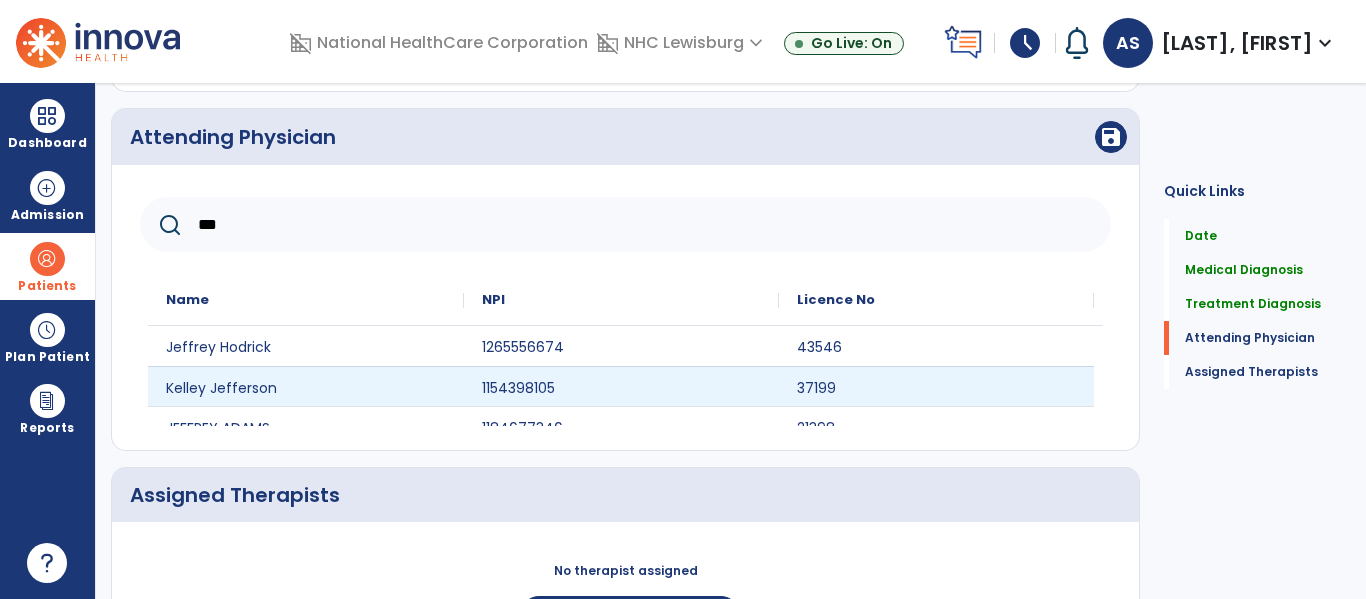 type on "***" 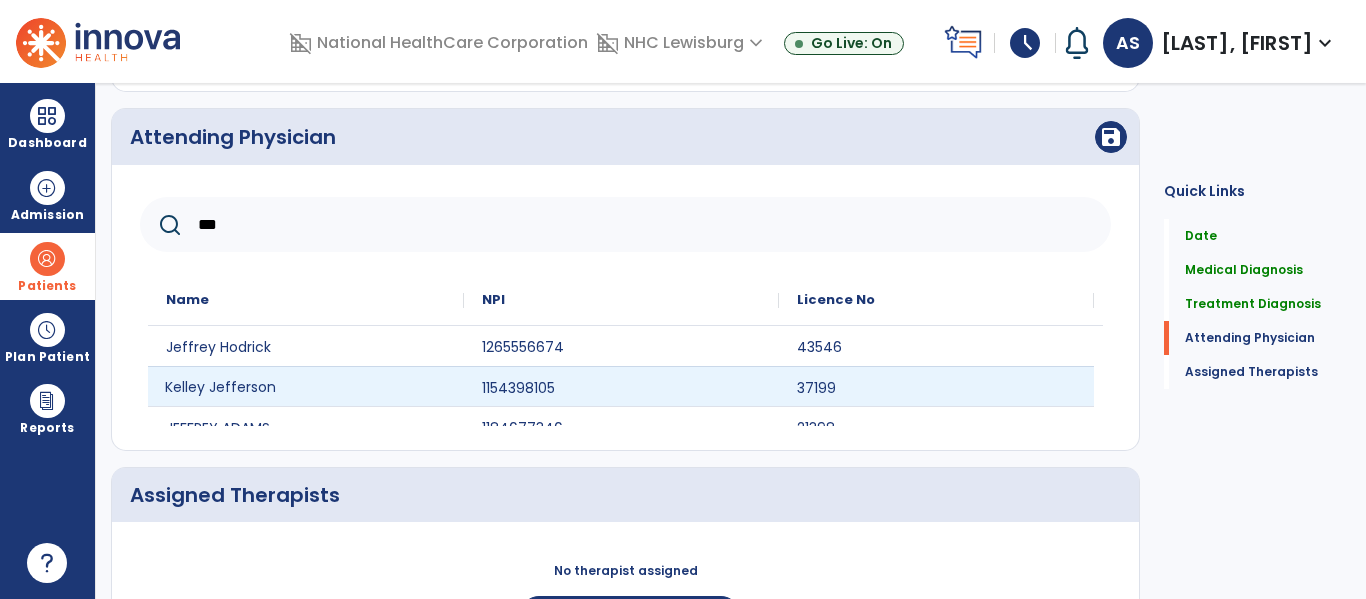 click on "Kelley Jefferson" 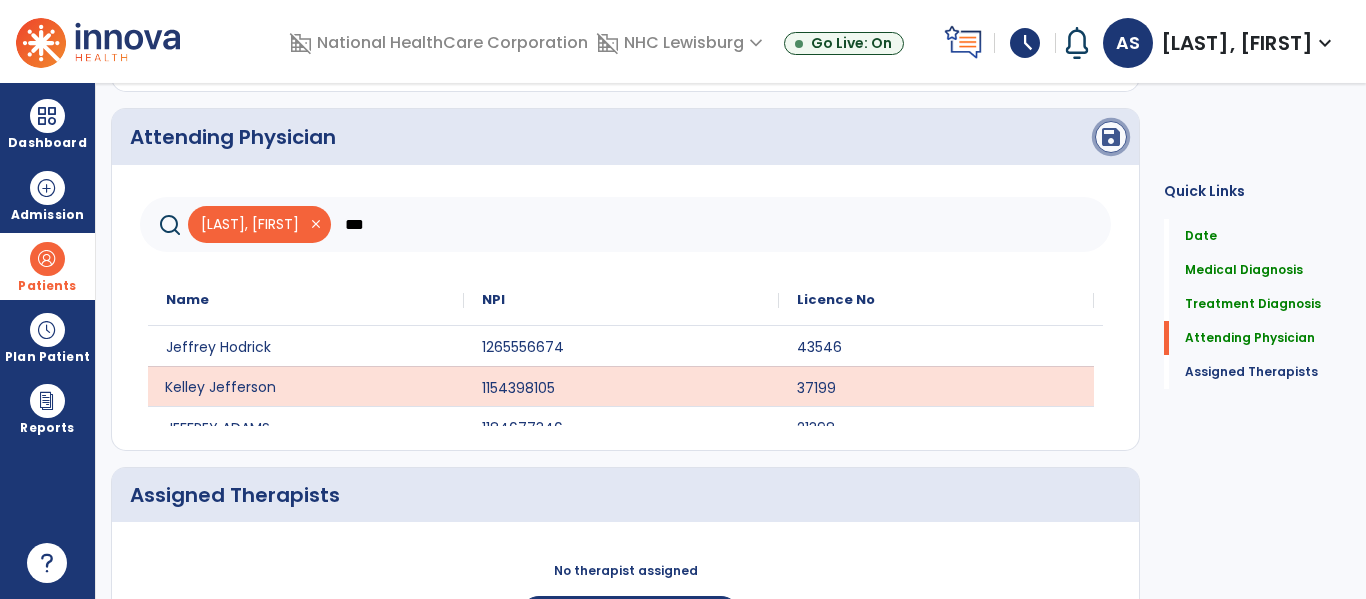 click on "save" 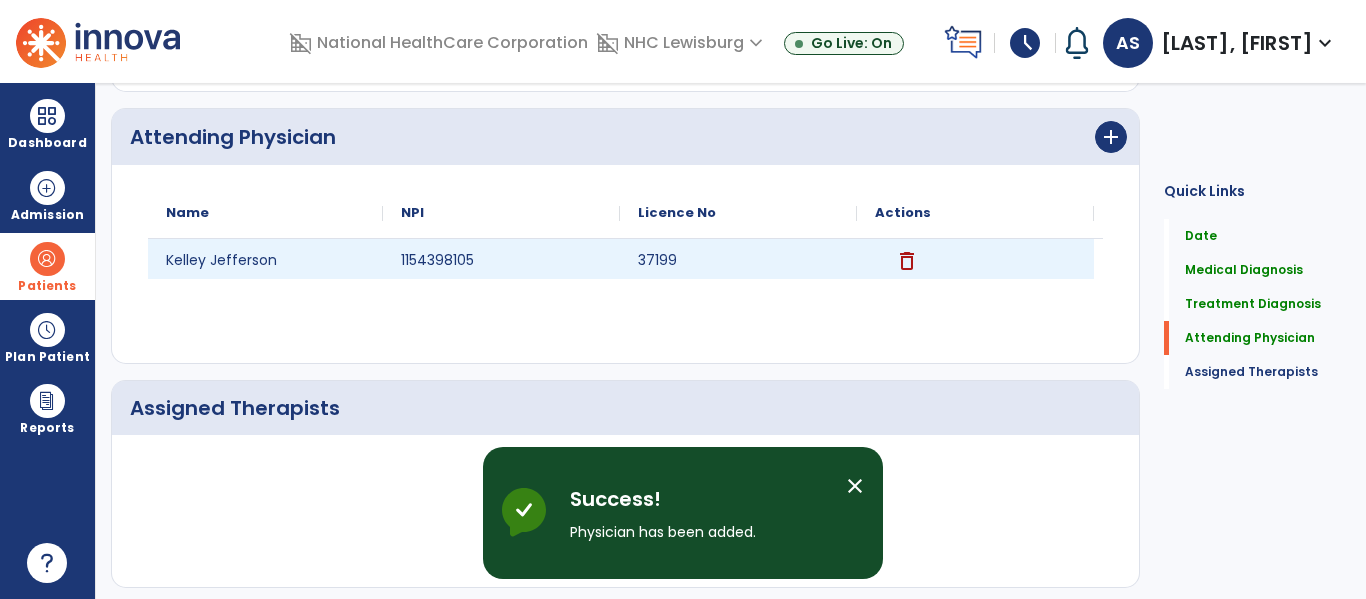 scroll, scrollTop: 797, scrollLeft: 0, axis: vertical 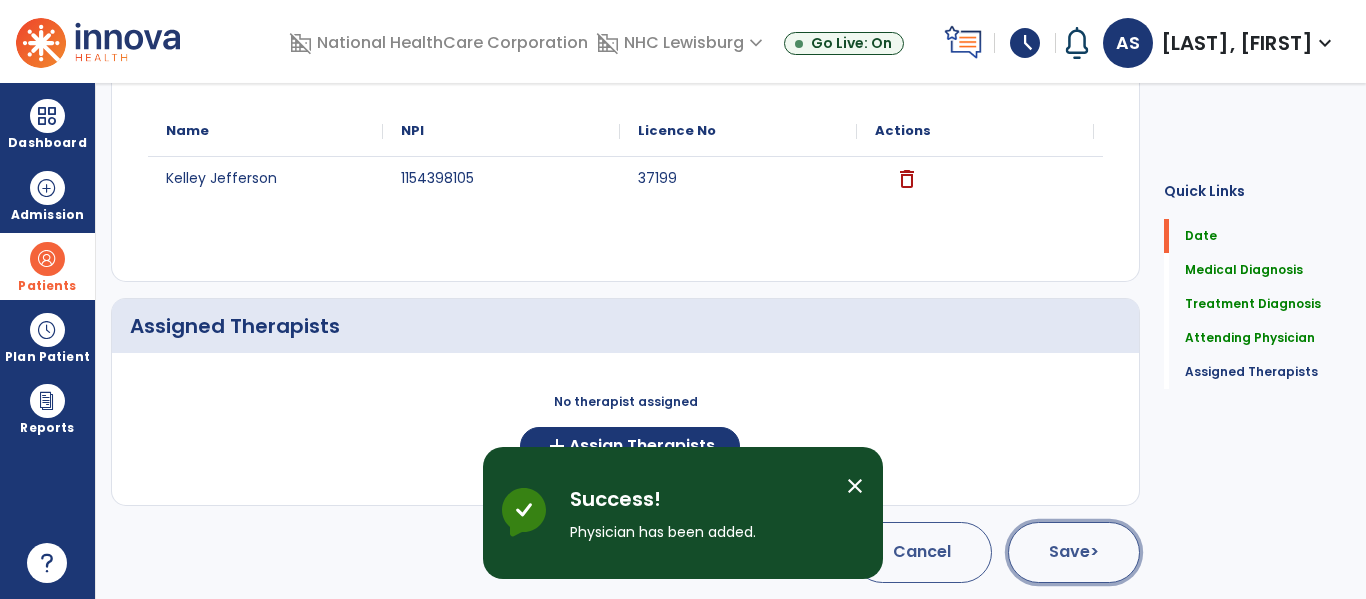 click on "Save  >" 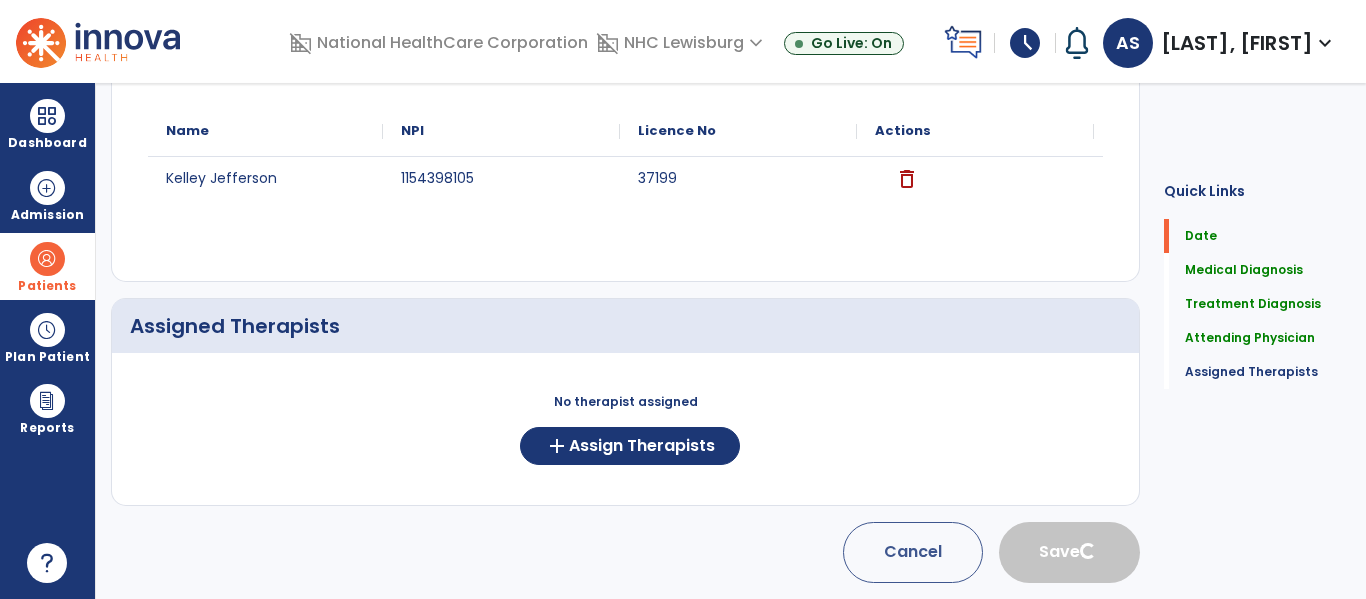 type 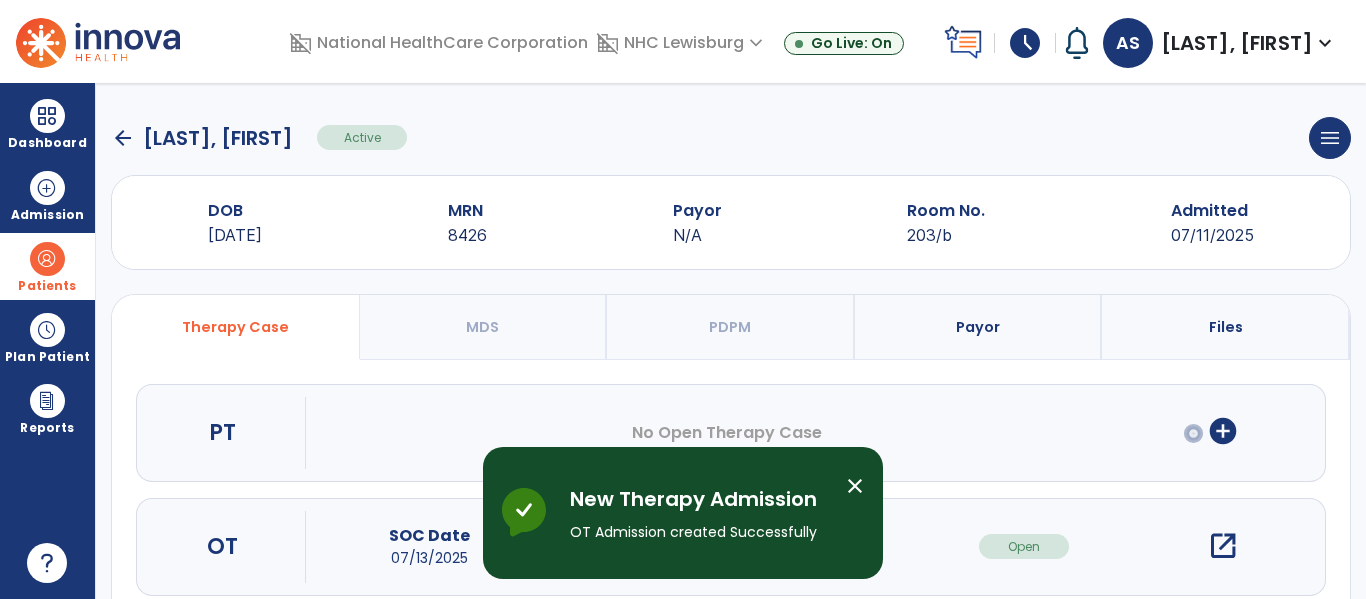 scroll, scrollTop: 1, scrollLeft: 0, axis: vertical 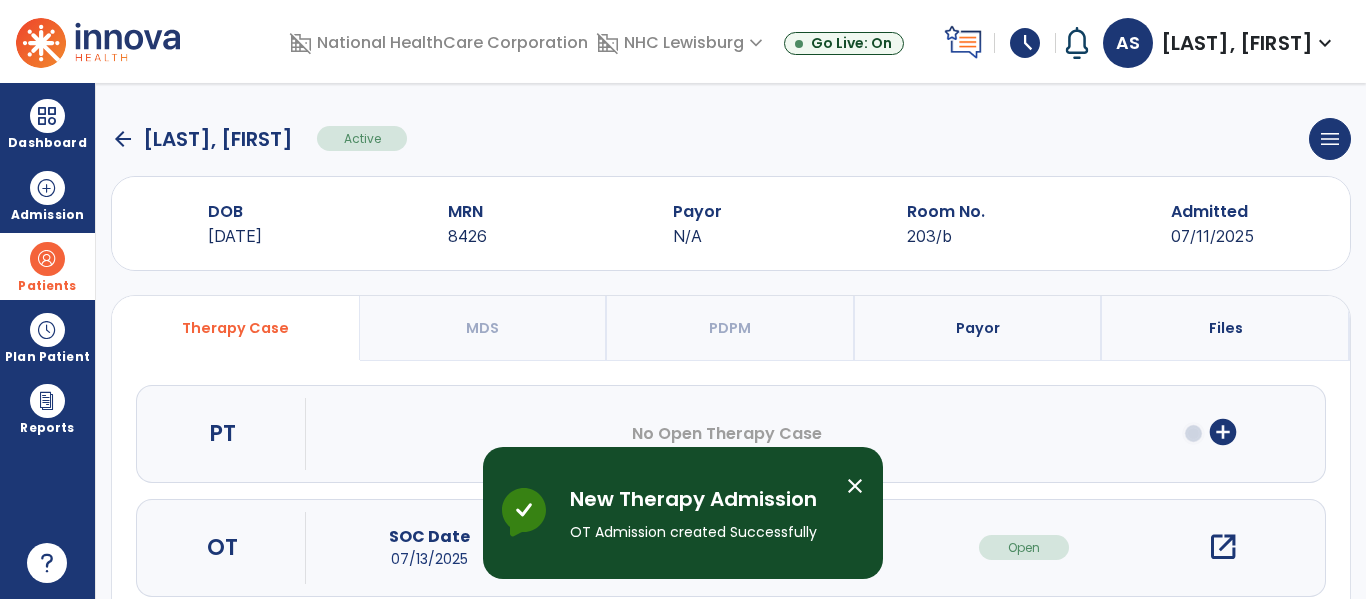 click on "open_in_new" at bounding box center (1223, 547) 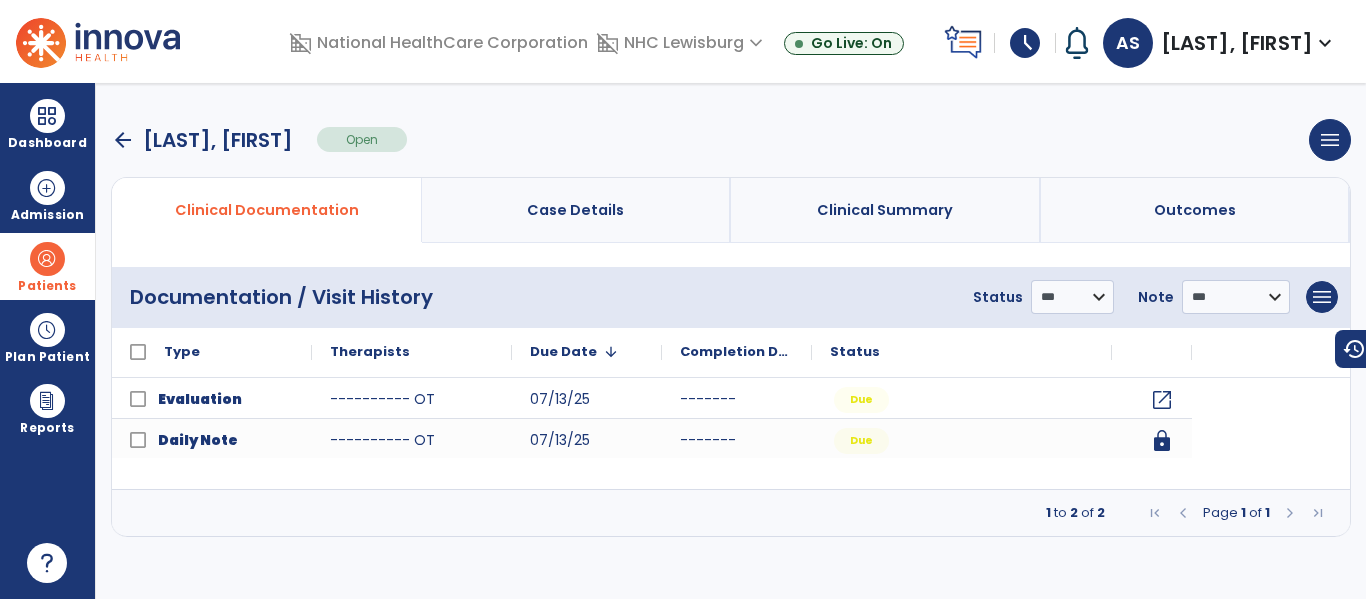 scroll, scrollTop: 0, scrollLeft: 0, axis: both 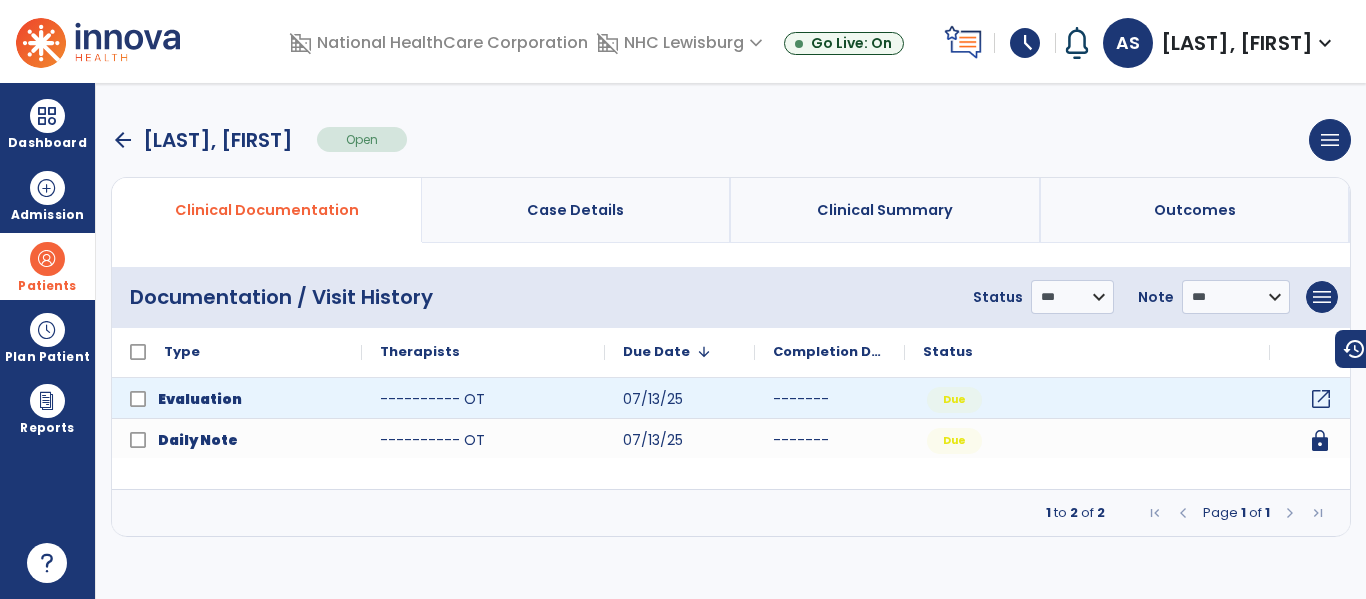 click on "open_in_new" 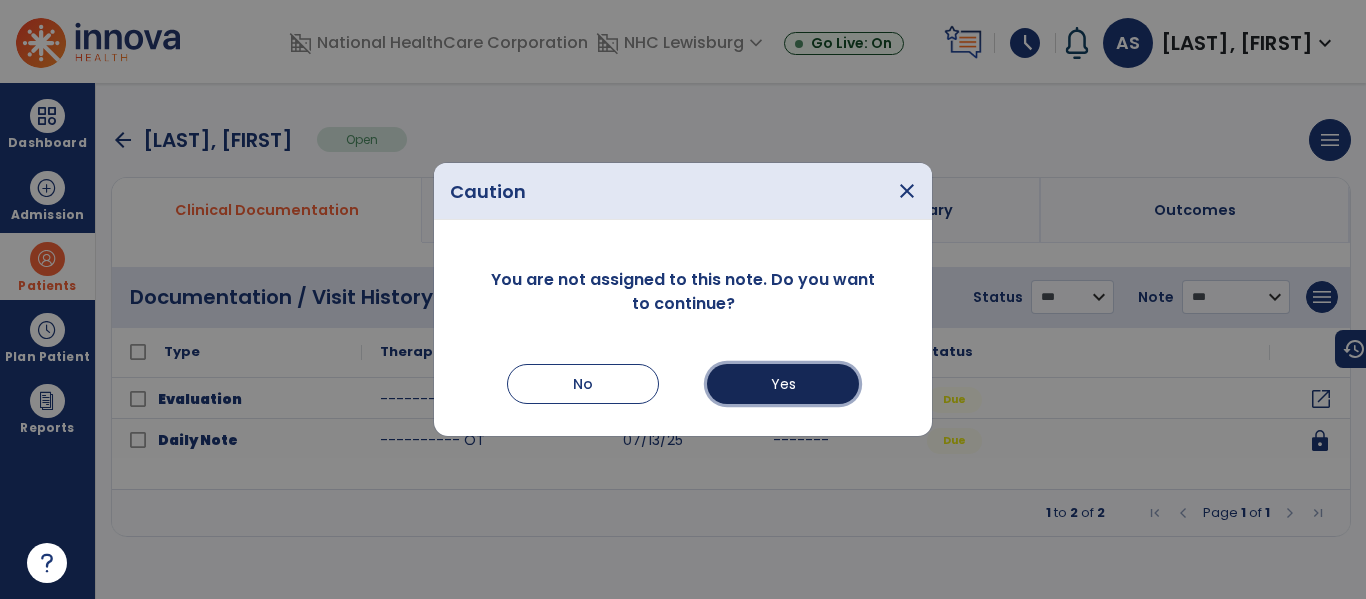 click on "Yes" at bounding box center [783, 384] 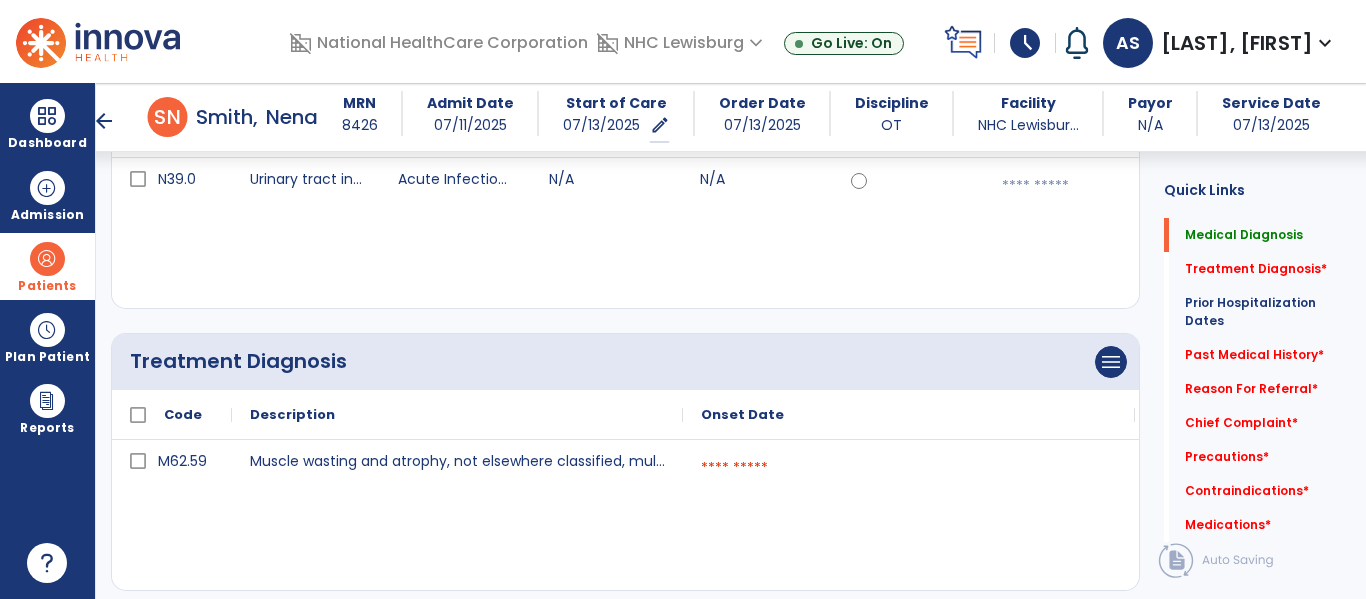 scroll, scrollTop: 279, scrollLeft: 0, axis: vertical 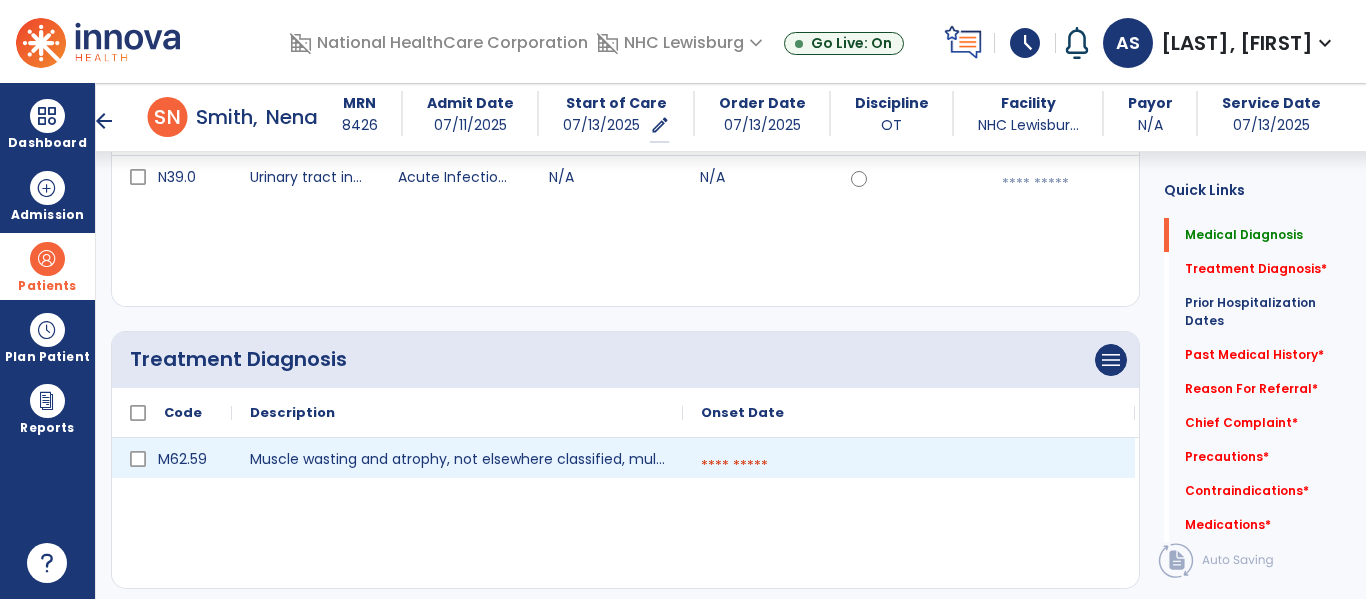 click at bounding box center (909, 466) 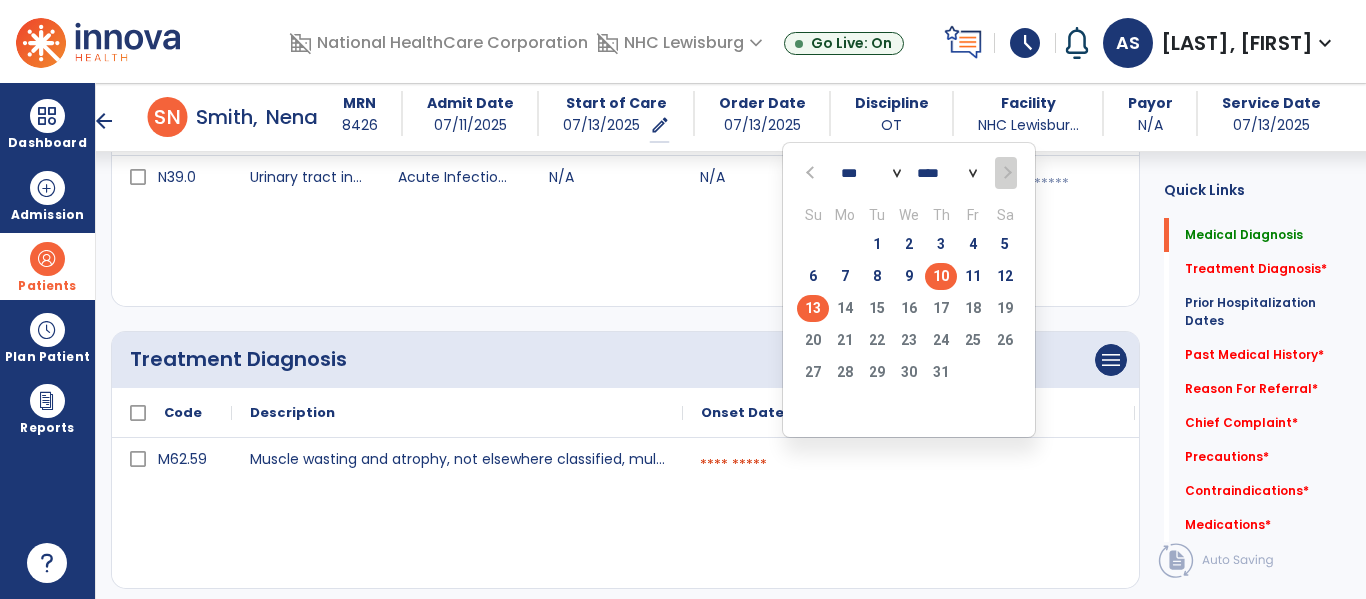 click on "10" 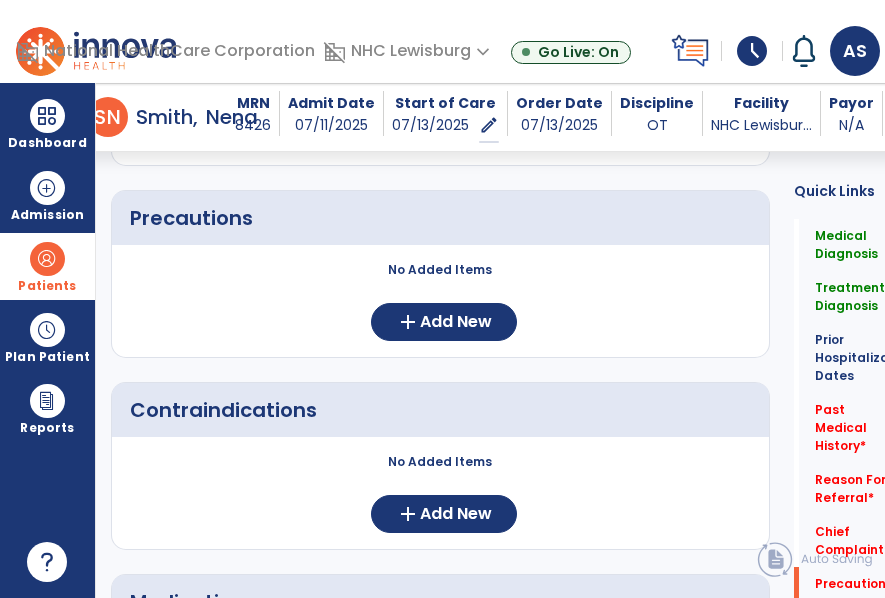 scroll, scrollTop: 1699, scrollLeft: 0, axis: vertical 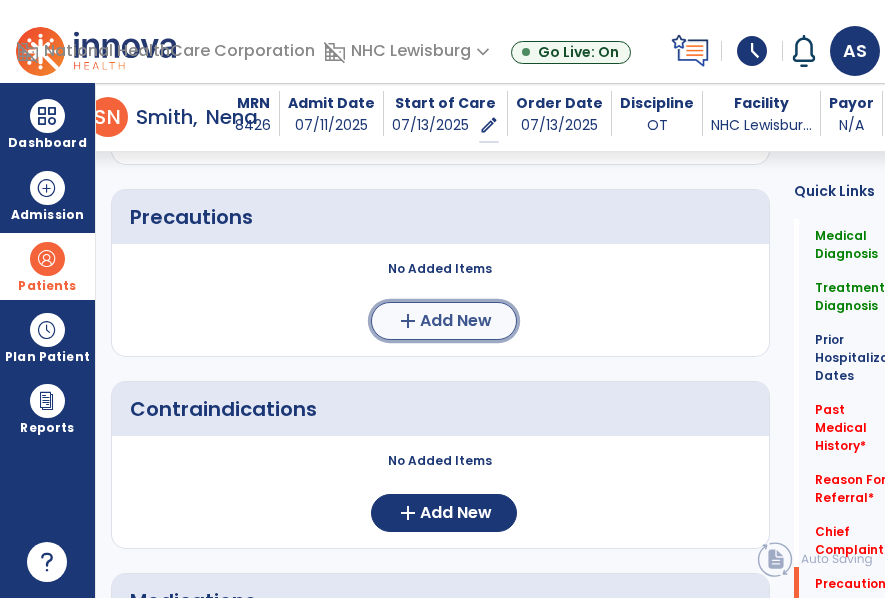 click on "Add New" 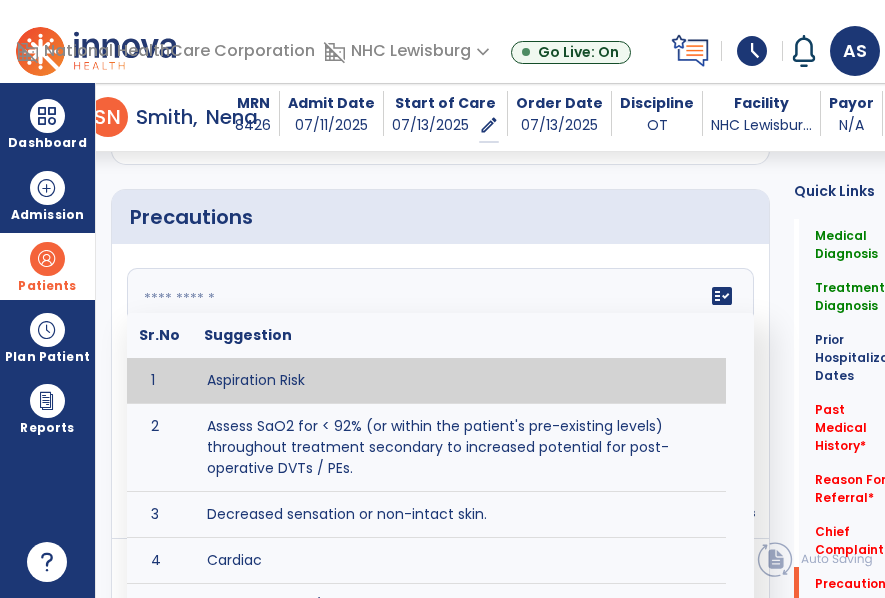 click on "fact_check  Sr.No Suggestion 1 Aspiration Risk 2 Assess SaO2 for < 92% (or within the patient's pre-existing levels) throughout treatment secondary to increased potential for post-operative DVTs / PEs. 3 Decreased sensation or non-intact skin. 4 Cardiac 5 Cease exercise/activity SpO2 < 88 - 90%, RPE > 16, RR > 45 6 Check for modified diet / oral intake restrictions related to swallowing impairments. Consult ST as appropriate. 7 Check INR lab results prior to activity if patient on blood thinners. 8 Closely monitor anxiety or stress due to increased SOB/dyspnea and cease activity/exercise until patient is able to control this response 9 Code Status:  10 Confirm surgical approach and discoloration or other precautions. 11 Confirm surgical procedure and specific precautions based on procedure (e.g., no twisting/bending/lifting, need for post-op brace, limiting time in sitting, etc.). 12 Confirm weight bearing status as defined by the surgeon. 13 14 Precautions for exercise include:  15 Depression 16 17 18 19 20" 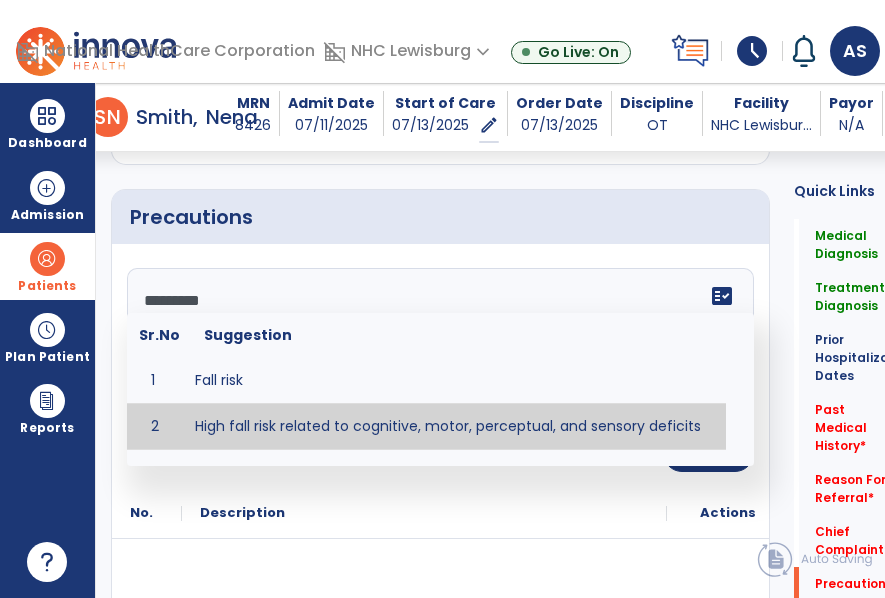 type on "**********" 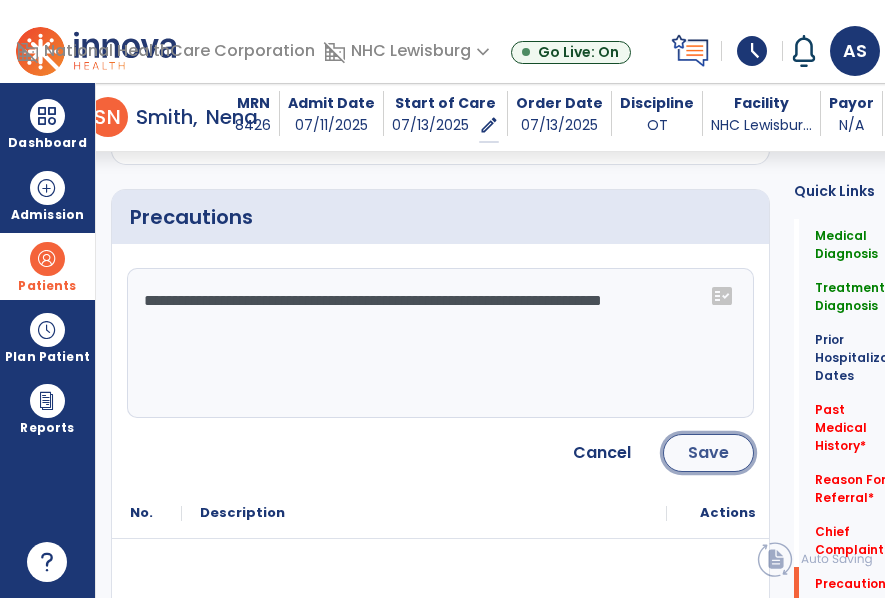 click on "Save" 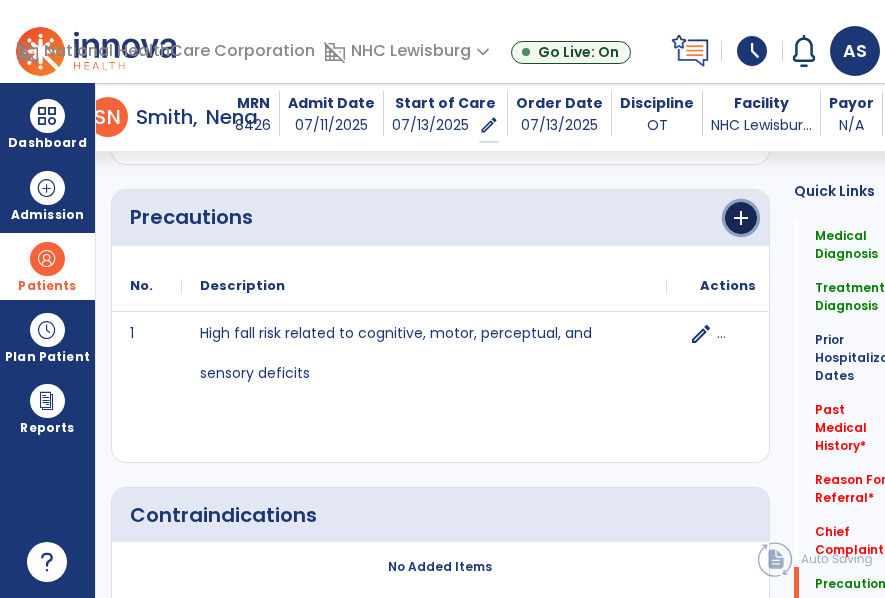 click on "add" 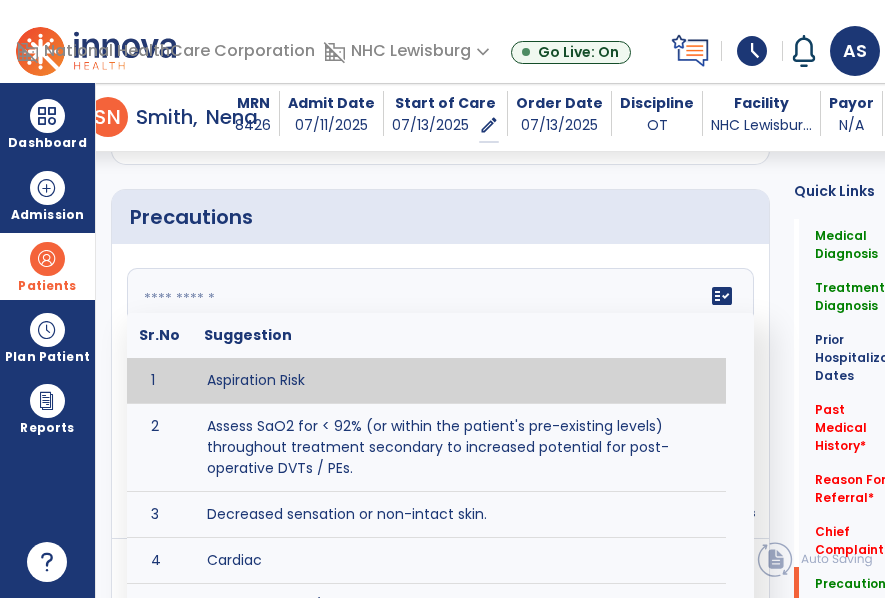 click on "fact_check  Sr.No Suggestion 1 Aspiration Risk 2 Assess SaO2 for < 92% (or within the patient's pre-existing levels) throughout treatment secondary to increased potential for post-operative DVTs / PEs. 3 Decreased sensation or non-intact skin. 4 Cardiac 5 Cease exercise/activity SpO2 < 88 - 90%, RPE > 16, RR > 45 6 Check for modified diet / oral intake restrictions related to swallowing impairments. Consult ST as appropriate. 7 Check INR lab results prior to activity if patient on blood thinners. 8 Closely monitor anxiety or stress due to increased SOB/dyspnea and cease activity/exercise until patient is able to control this response 9 Code Status:  10 Confirm surgical approach and discoloration or other precautions. 11 Confirm surgical procedure and specific precautions based on procedure (e.g., no twisting/bending/lifting, need for post-op brace, limiting time in sitting, etc.). 12 Confirm weight bearing status as defined by the surgeon. 13 14 Precautions for exercise include:  15 Depression 16 17 18 19 20" 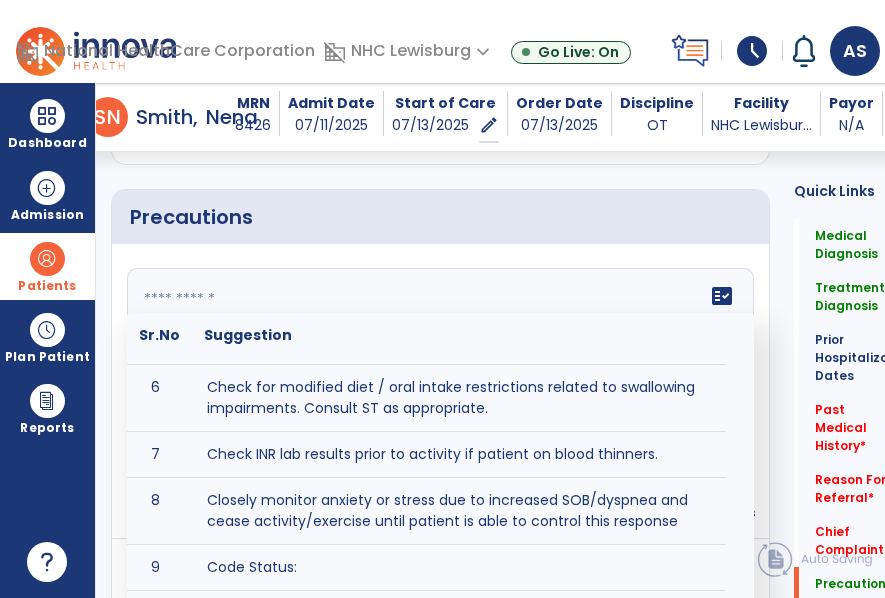 scroll, scrollTop: 266, scrollLeft: 0, axis: vertical 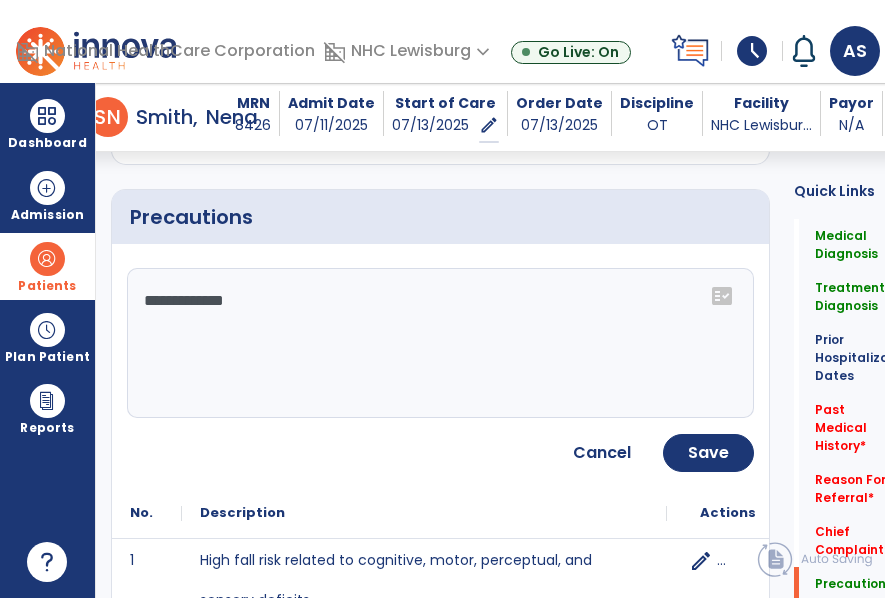 click on "**********" 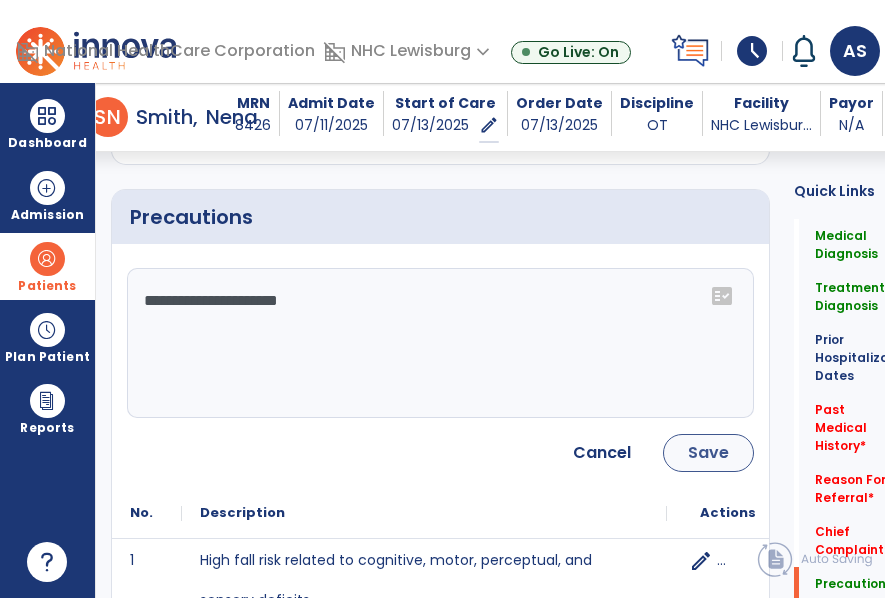 type on "**********" 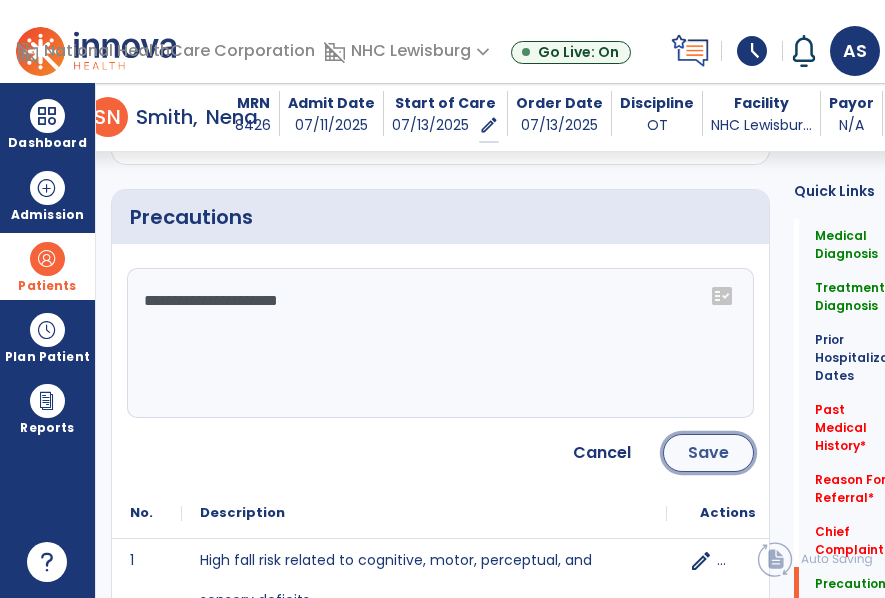 click on "Save" 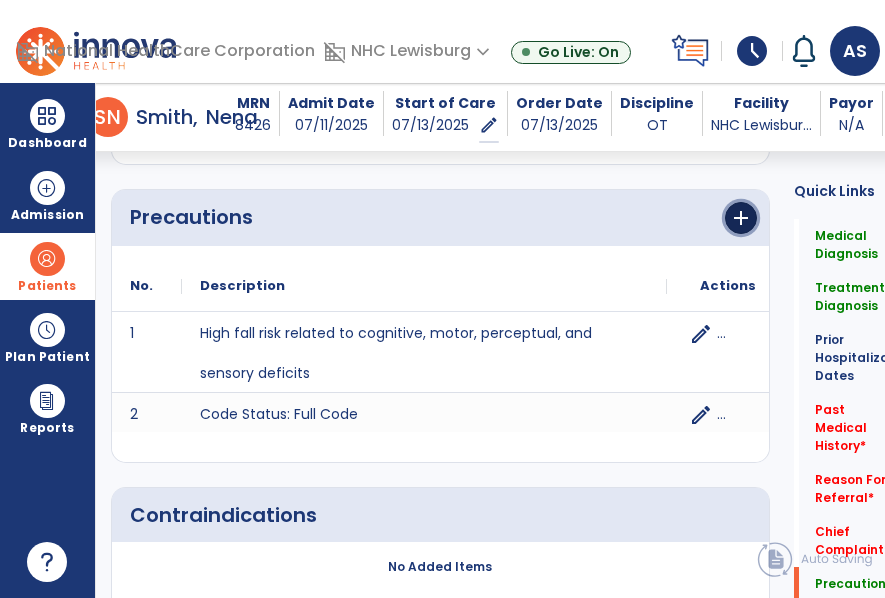 click on "add" 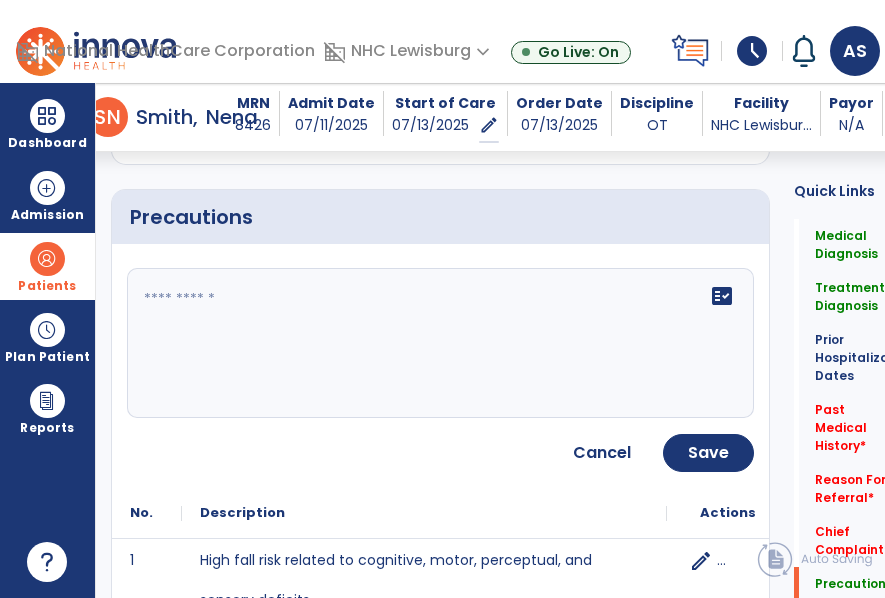 click on "fact_check" 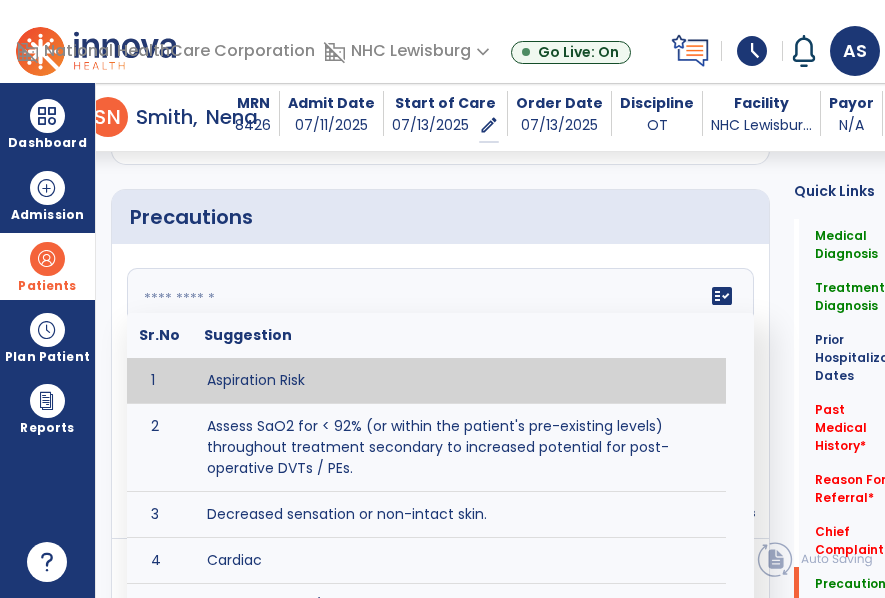 click 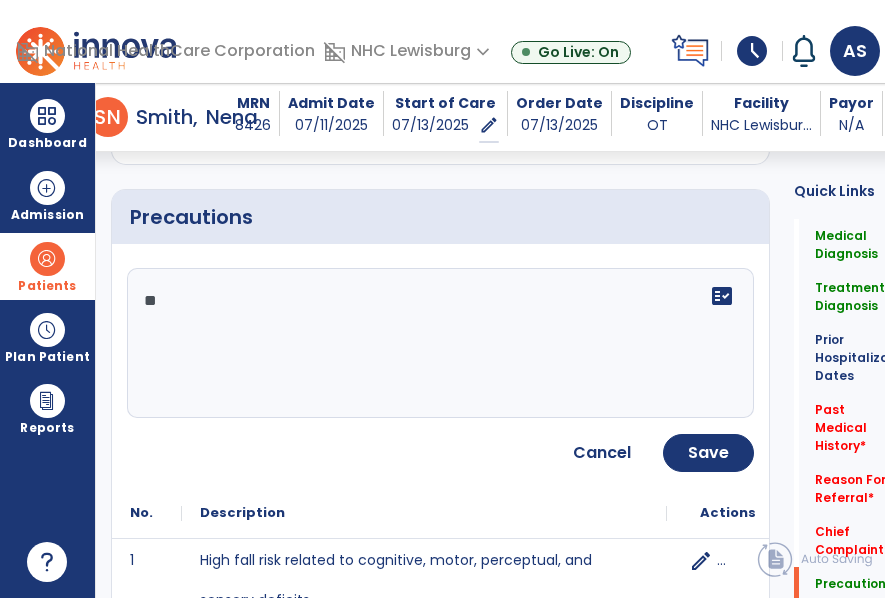 type on "*" 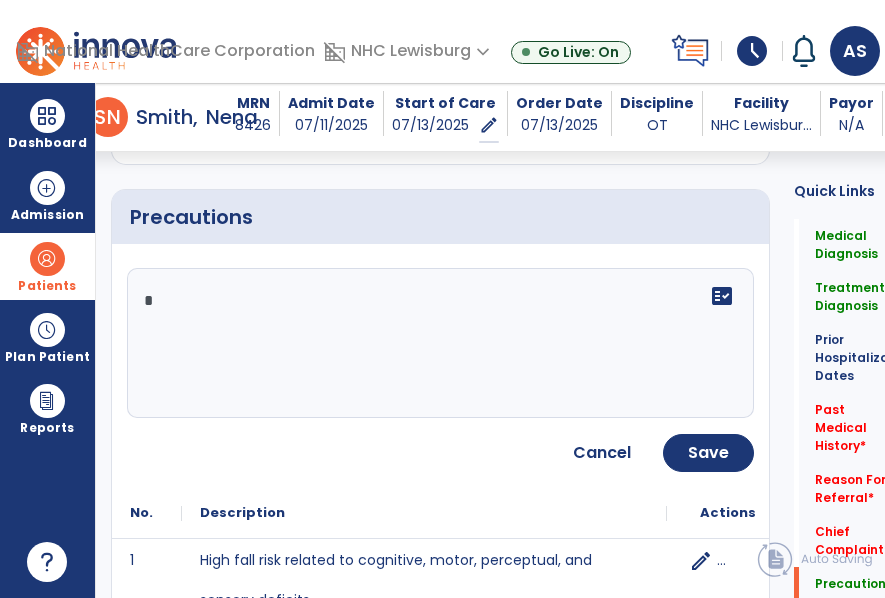 type 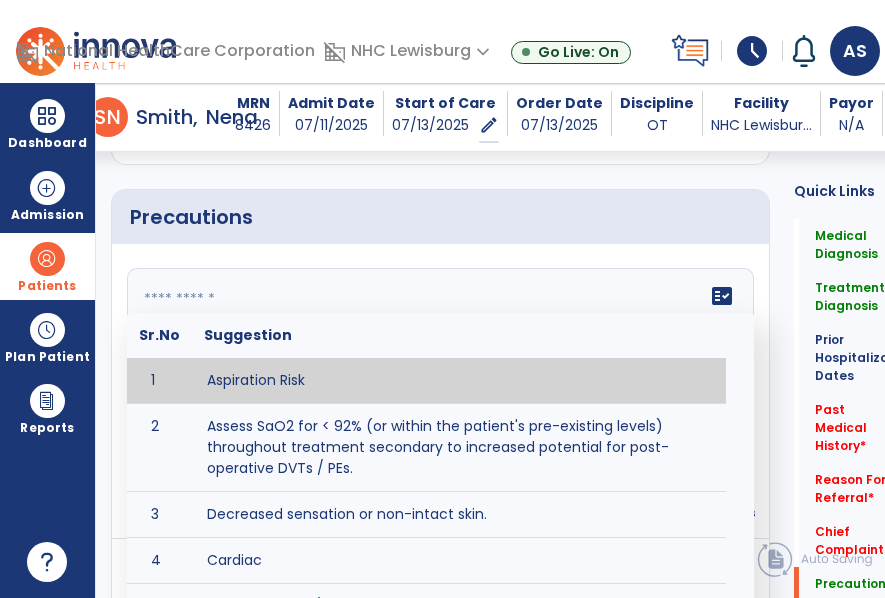click 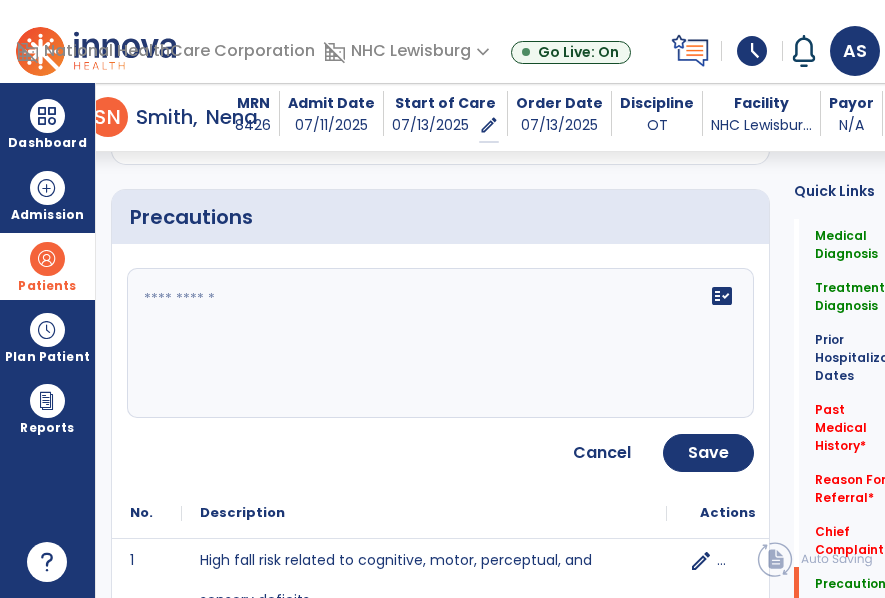 click on "fact_check" 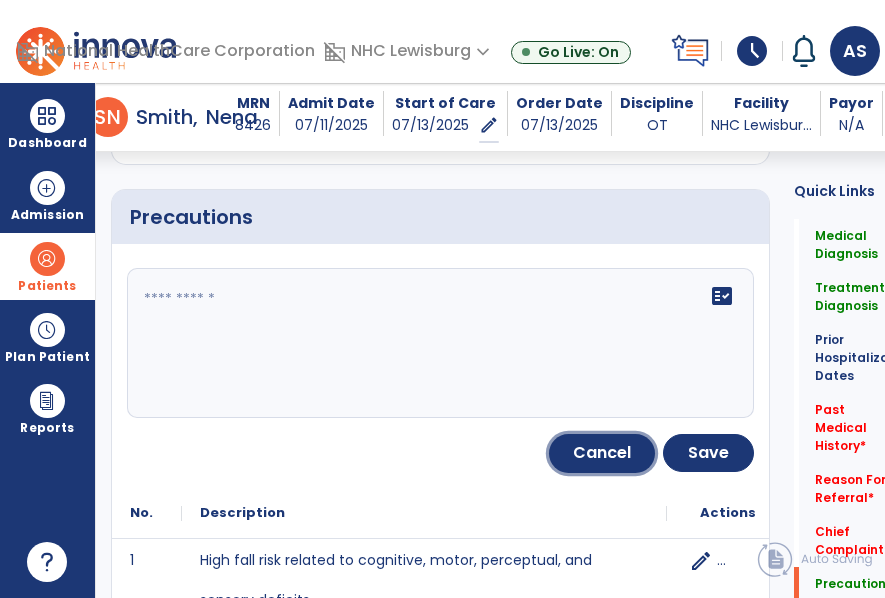click on "Cancel" 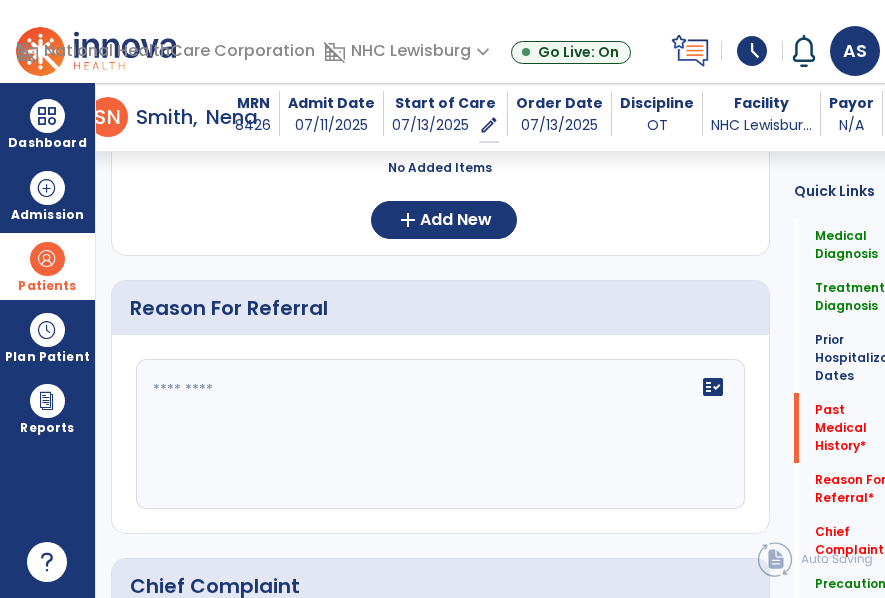 scroll, scrollTop: 839, scrollLeft: 0, axis: vertical 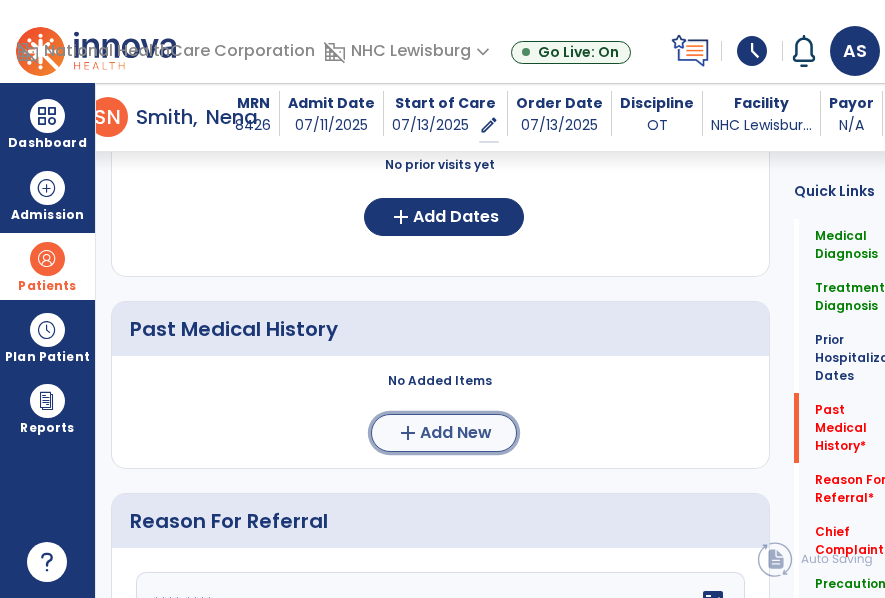 click on "add" 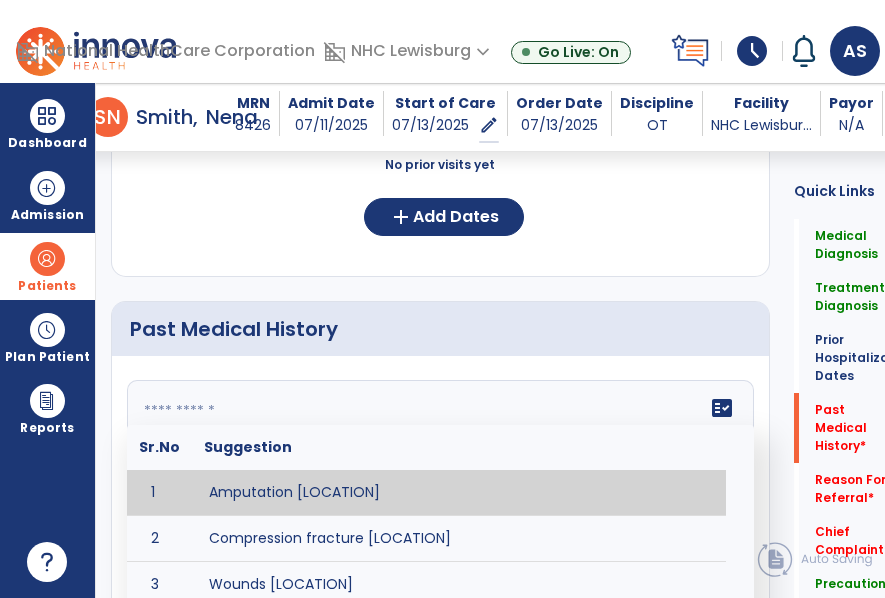click 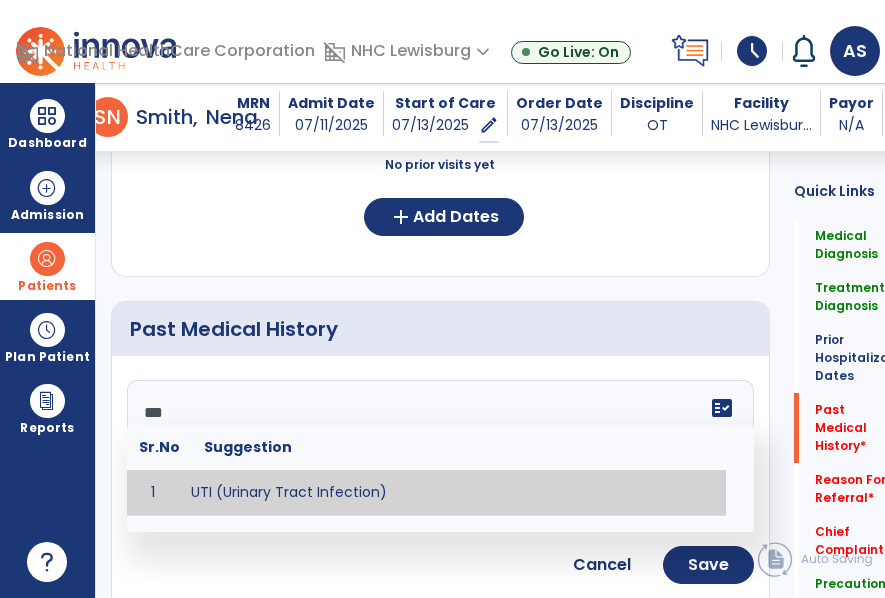 type on "**********" 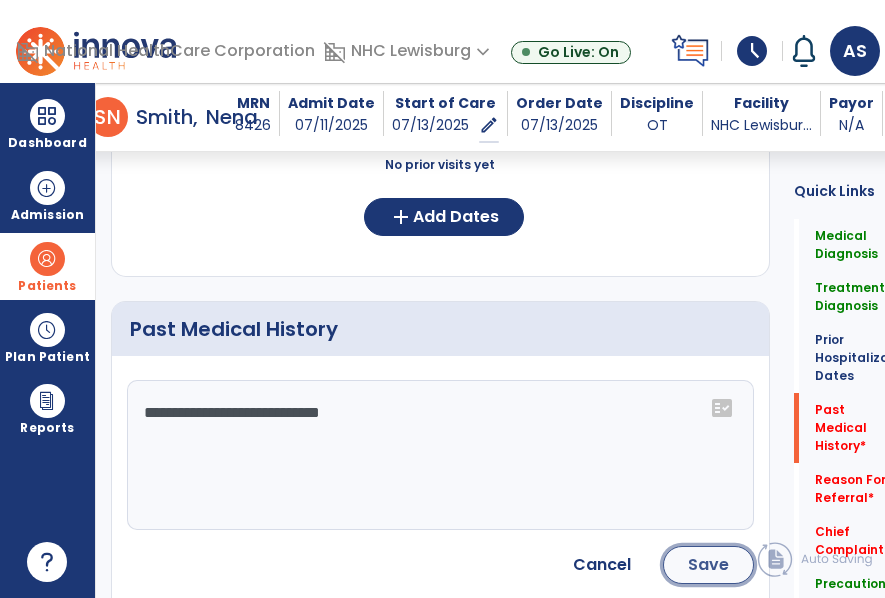 click on "Save" 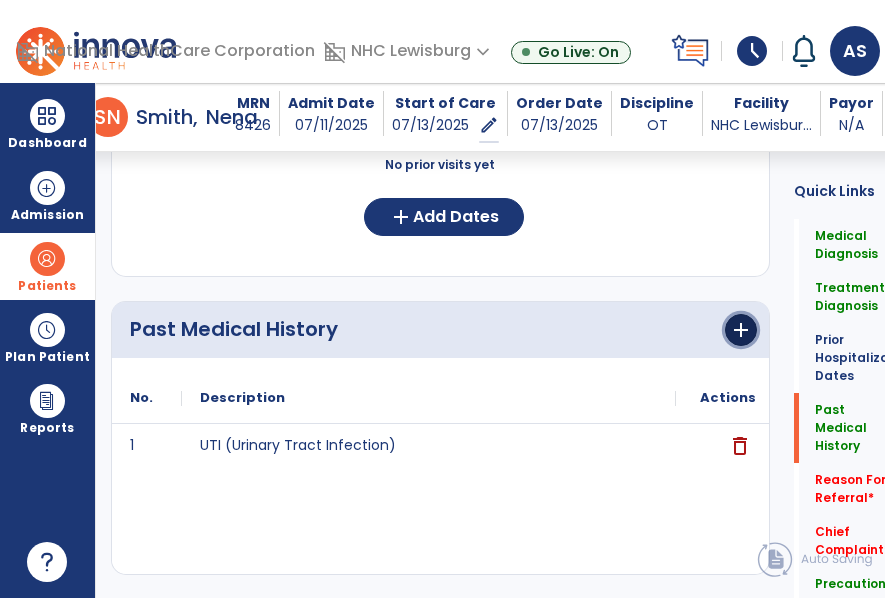 click on "add" 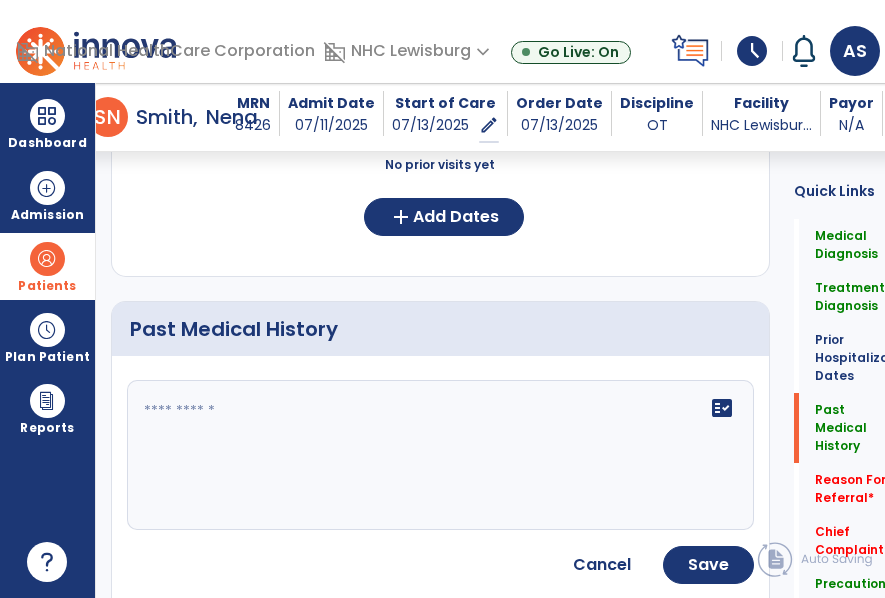 click on "fact_check" 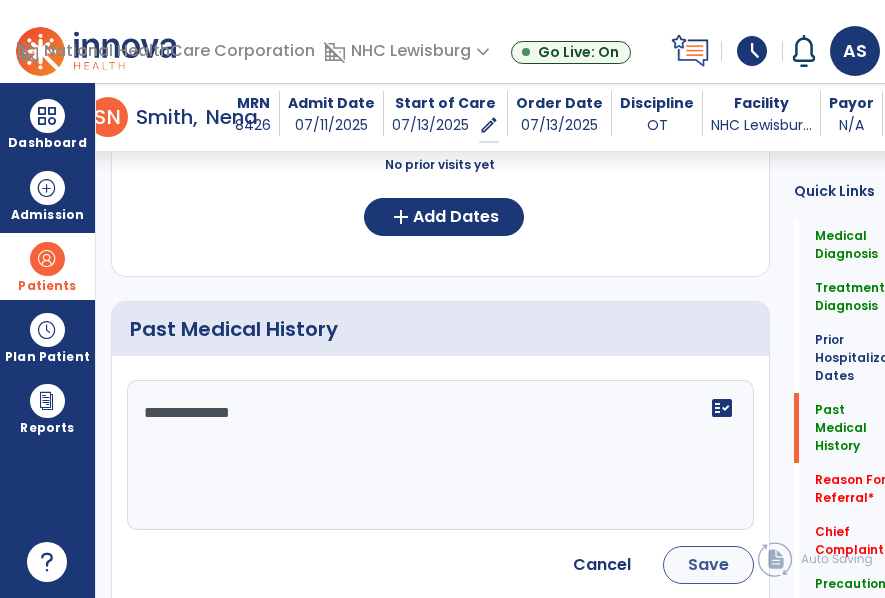 type on "**********" 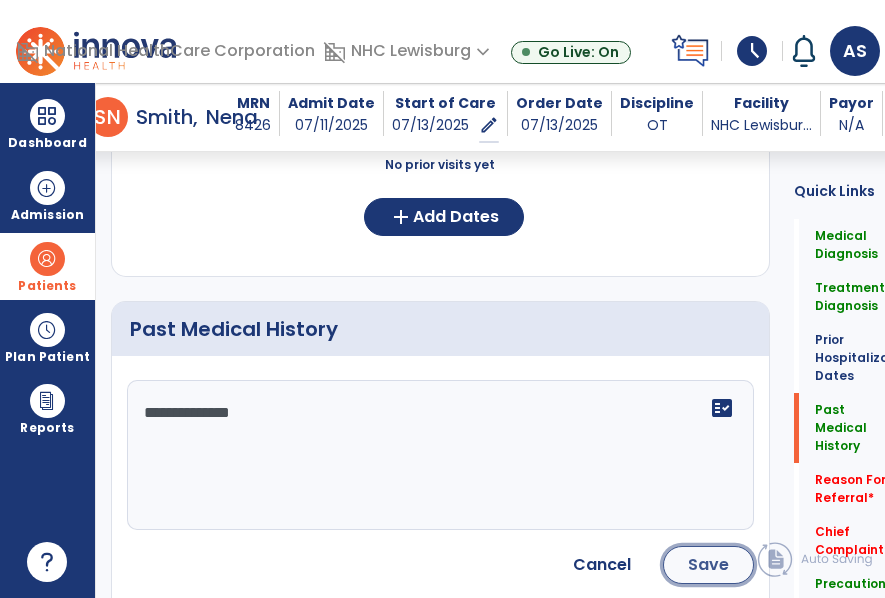 click on "Save" 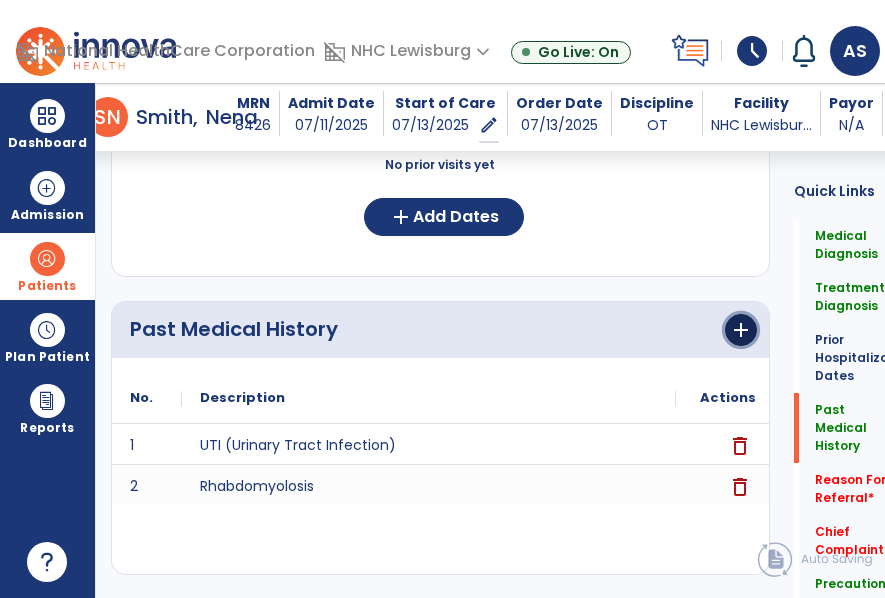 click on "add" 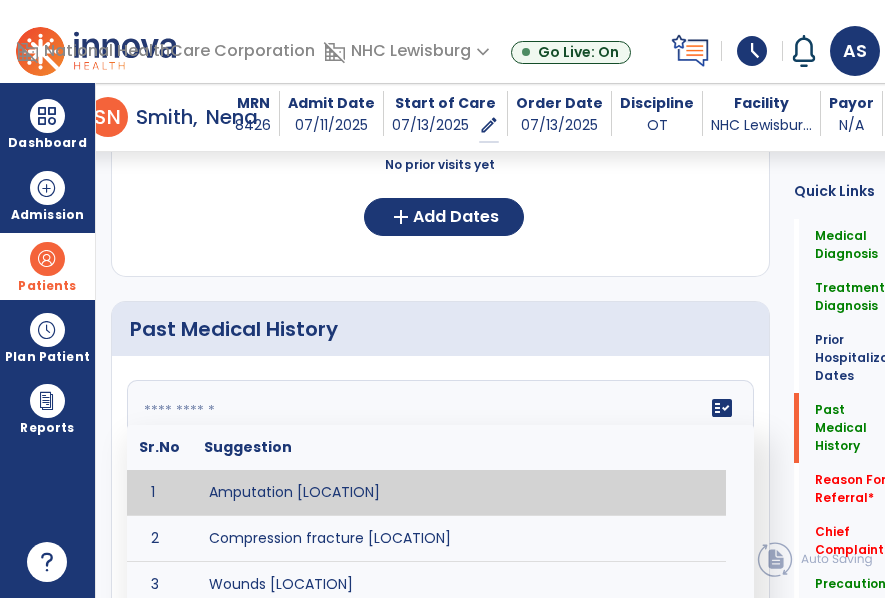 click on "fact_check  Sr.No Suggestion 1 Amputation [LOCATION] 2 Compression fracture [LOCATION] 3 Wounds [LOCATION] 4 Tendinosis [LOCATION] 5 Venous stasis ulcer [LOCATION] 6 Achilles tendon tear [LOCATION] 7 ACL tear surgically repaired [LOCATION] 8 Above knee amputation (AKA) [LOCATION] 9 Below knee amputation (BKE) [LOCATION] 10 Cancer (SITE/TYPE) 11 Surgery (TYPE) 12 AAA (Abdominal Aortic Aneurysm) 13 Achilles tendon tear [LOCATION] 14 Acute Renal Failure 15 AIDS (Acquired Immune Deficiency Syndrome) 16 Alzheimer's Disease 17 Anemia 18 Angina 19 Anxiety 20 ASHD (Arteriosclerotic Heart Disease) 21 Atrial Fibrillation 22 Bipolar Disorder 23 Bowel Obstruction 24 C-Diff 25 Coronary Artery Bypass Graft (CABG) 26 CAD (Coronary Artery Disease) 27 Carpal tunnel syndrome 28 Chronic bronchitis 29 Chronic renal failure 30 Colostomy 31 COPD (Chronic Obstructive Pulmonary Disease) 32 CRPS (Complex Regional Pain Syndrome) 33 CVA (Cerebrovascular Accident) 34 CVI (Chronic Venous Insufficiency) 35 DDD (Degenerative Disc Disease)" 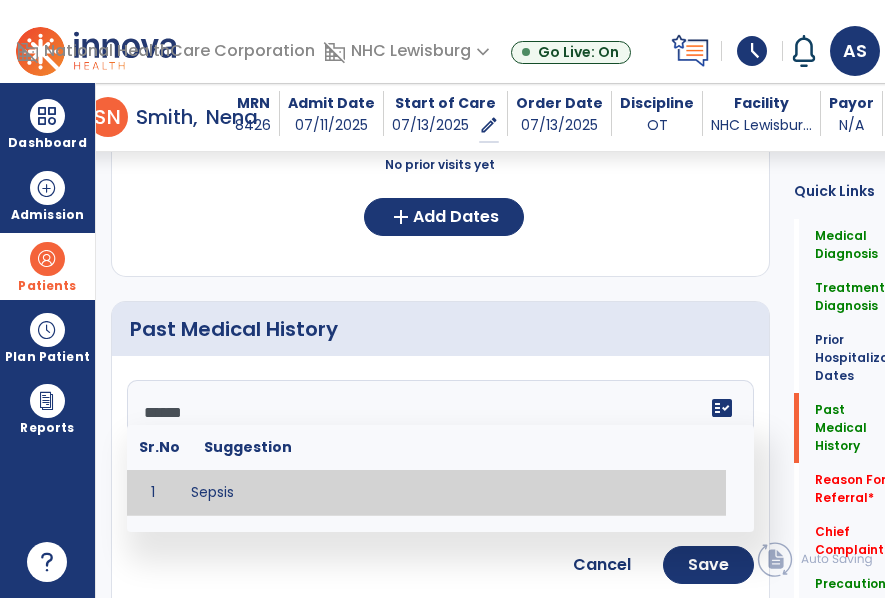 type on "******" 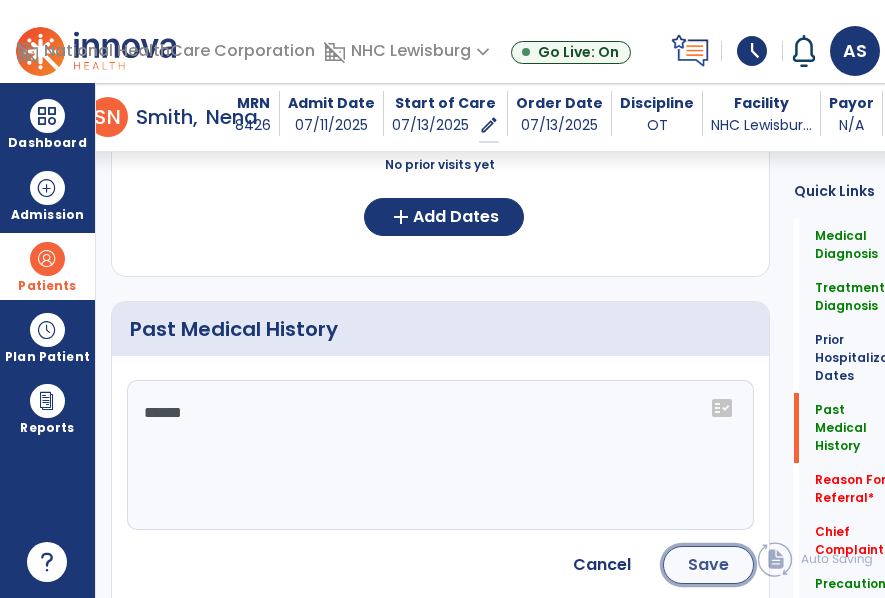click on "Save" 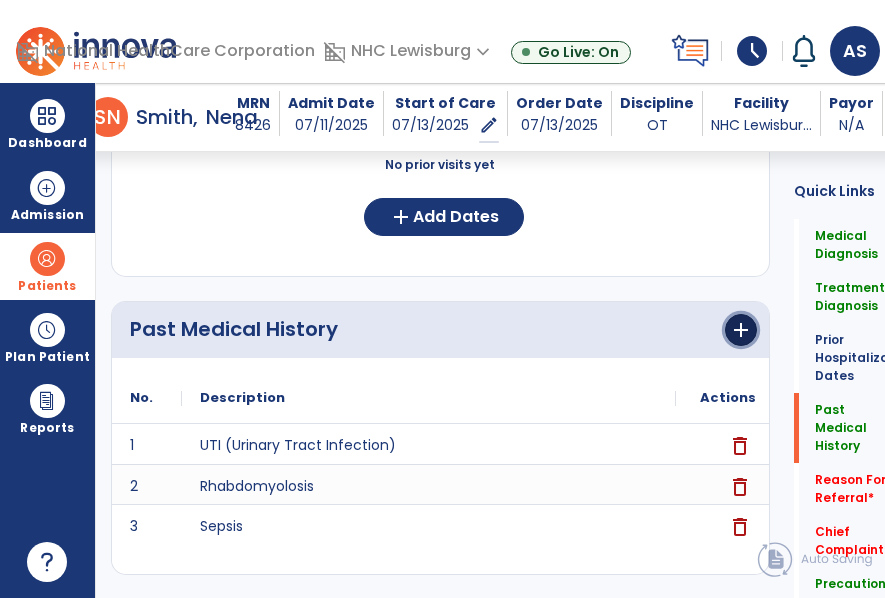 click on "add" 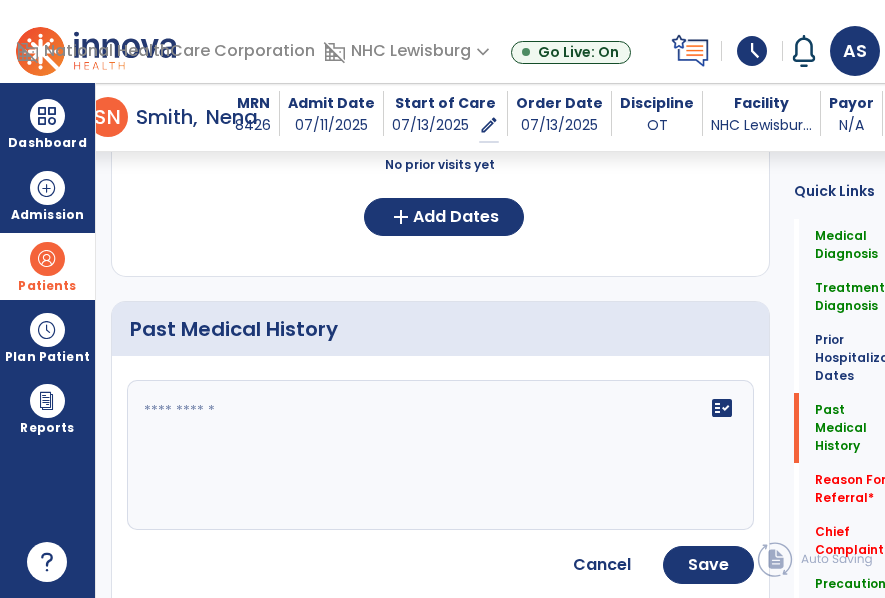 click on "fact_check" 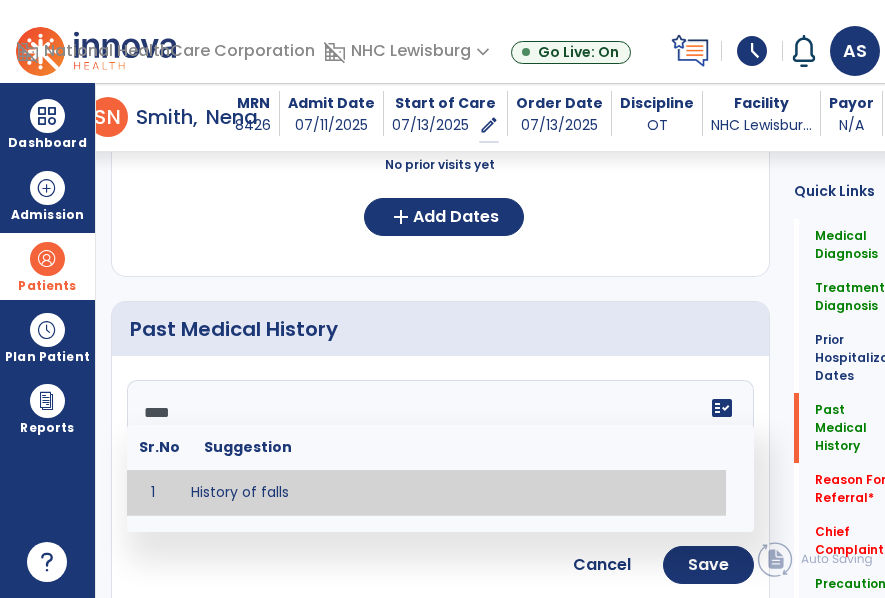 type on "**********" 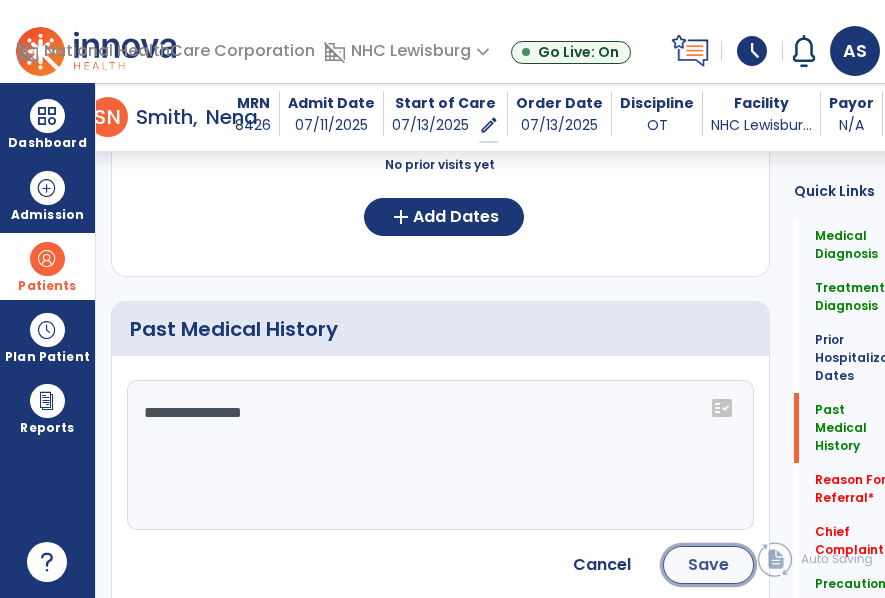 click on "Save" 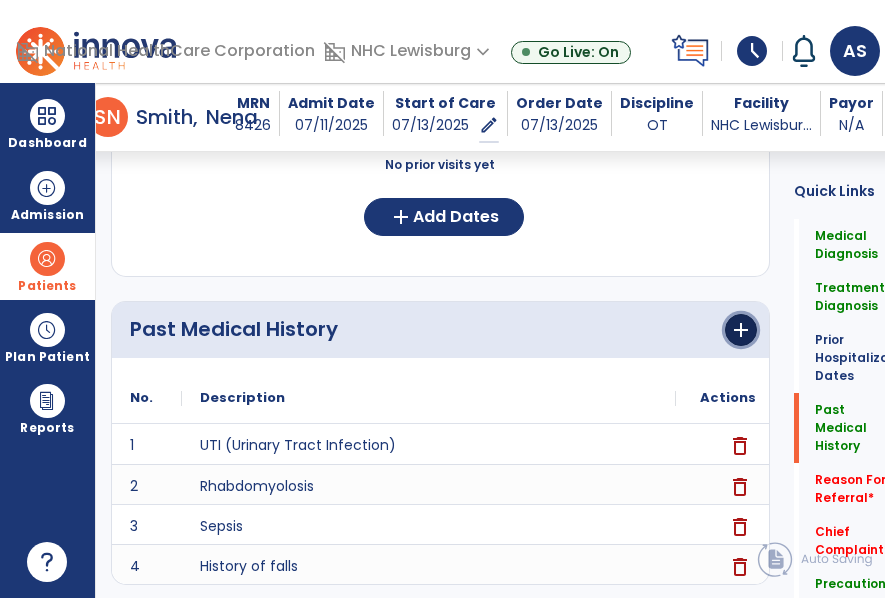 click on "add" 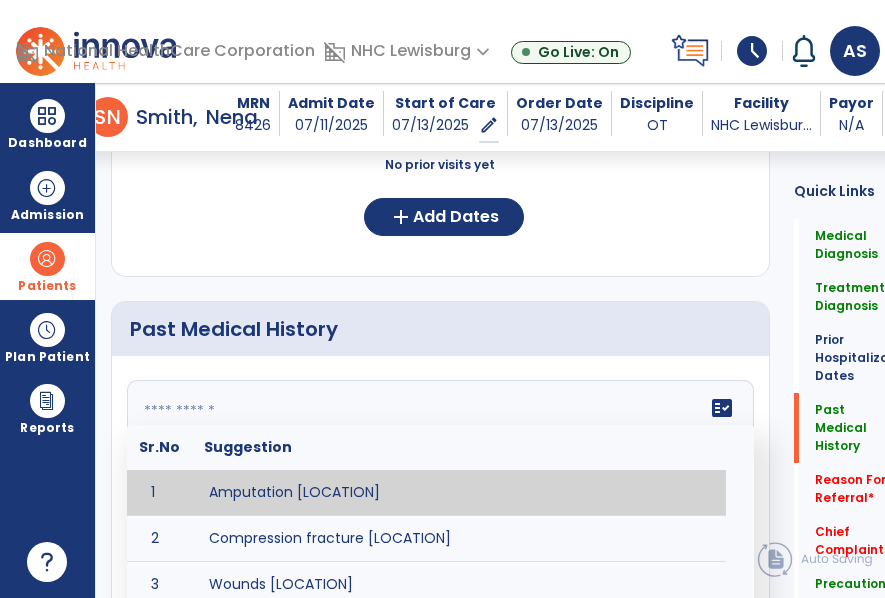 click 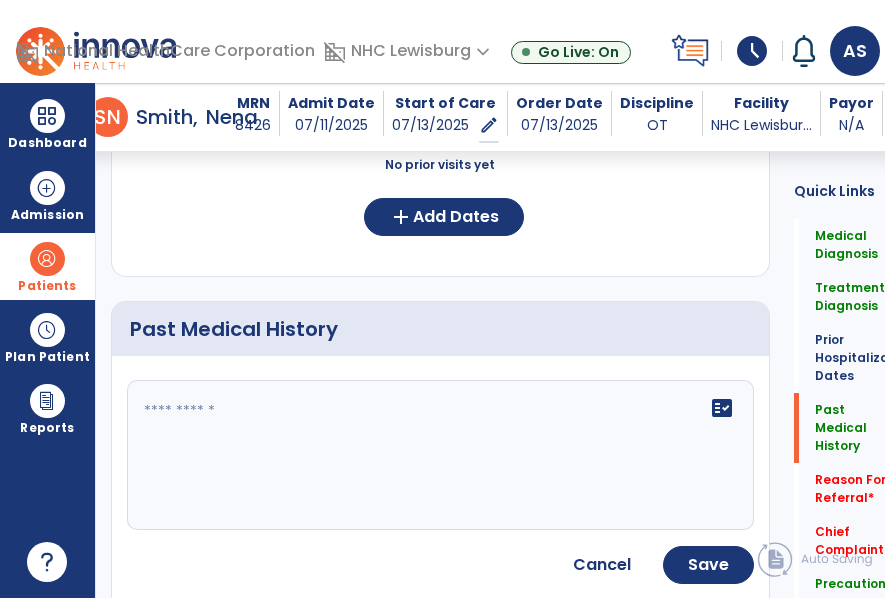 click 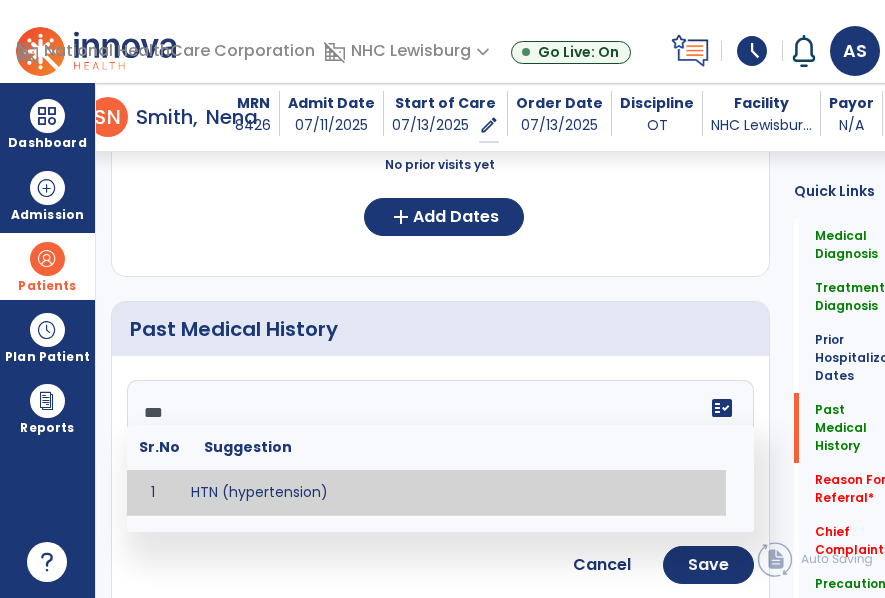 type on "**********" 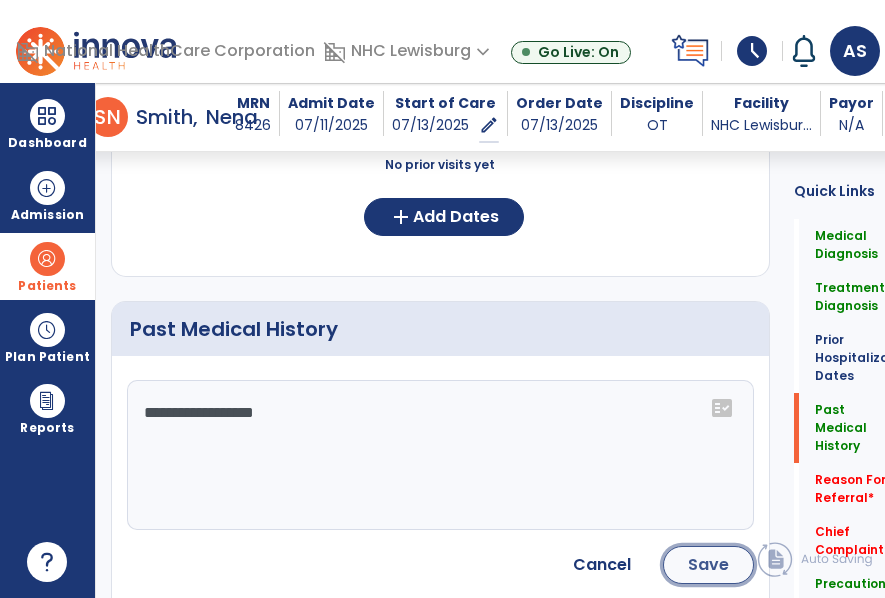 click on "Save" 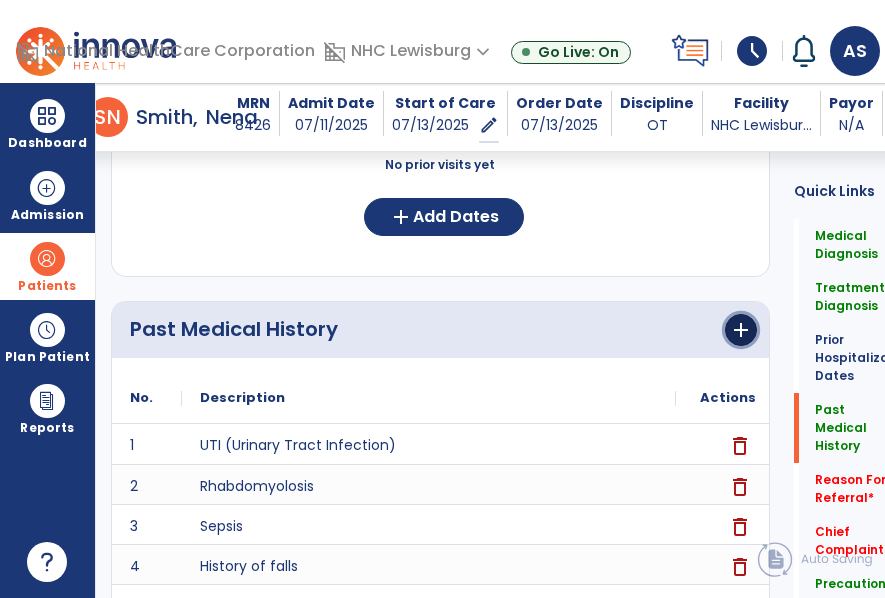 click on "add" 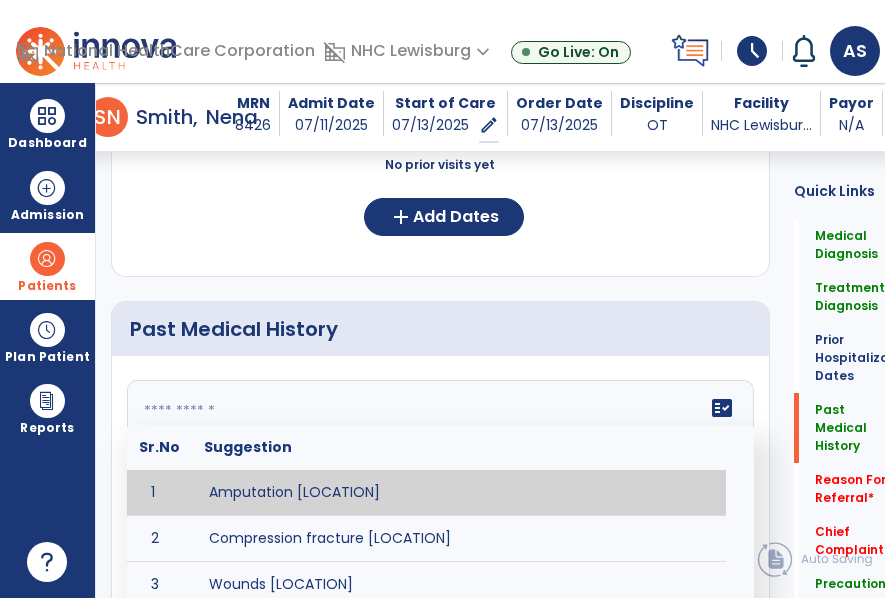 click 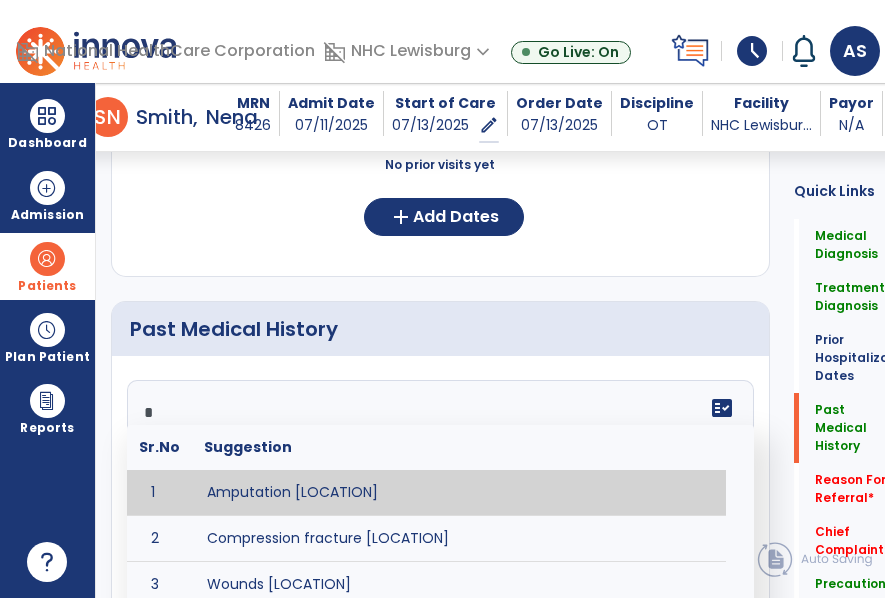 drag, startPoint x: 495, startPoint y: 395, endPoint x: 485, endPoint y: 394, distance: 10.049875 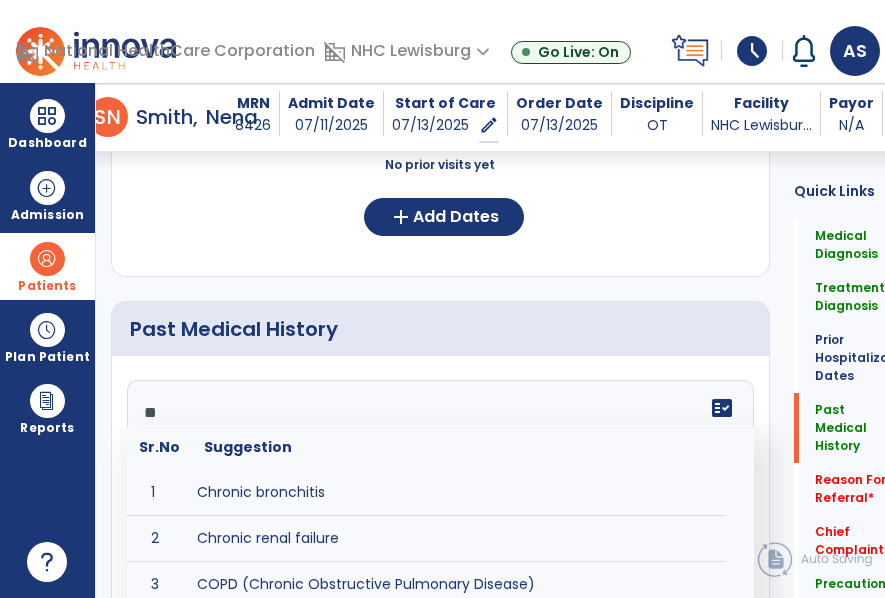type on "*" 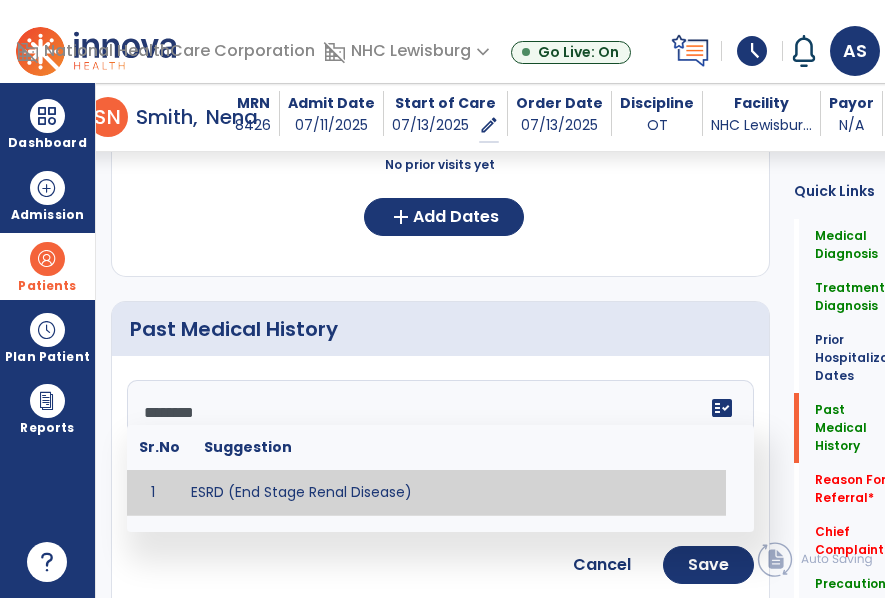 type on "**********" 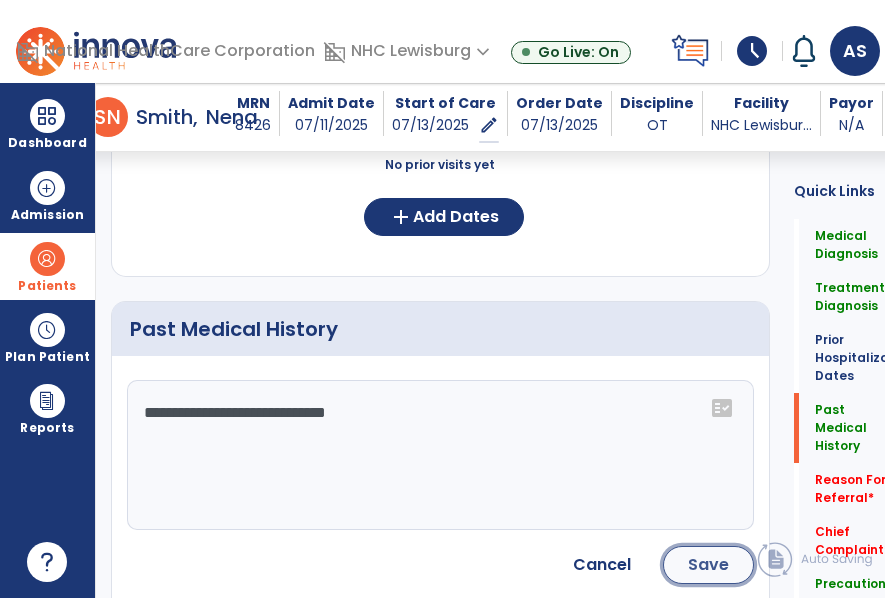 click on "Save" 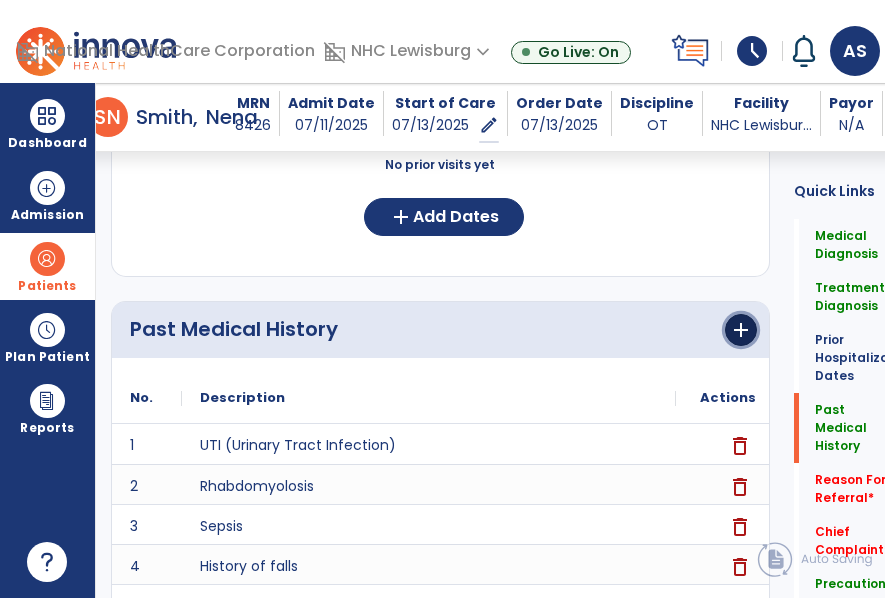 click on "add" 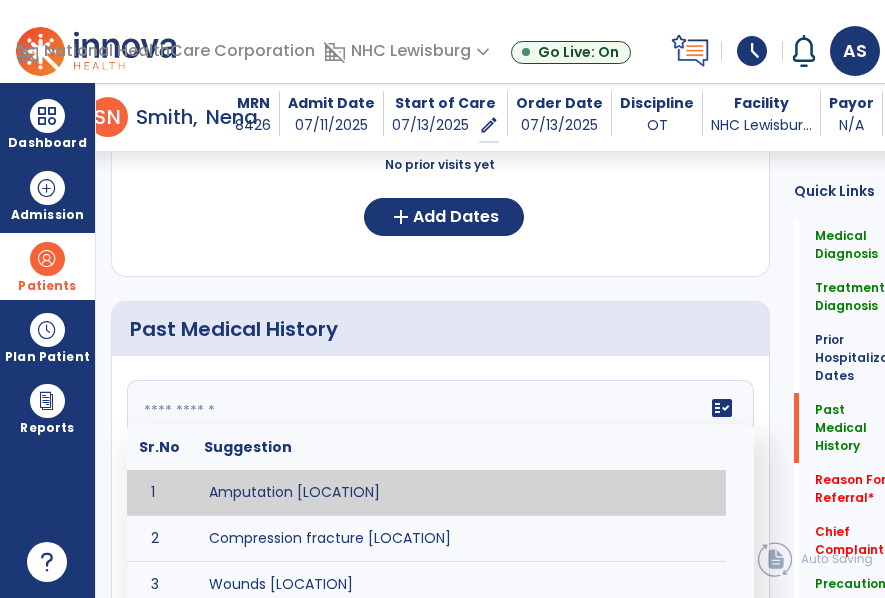 click 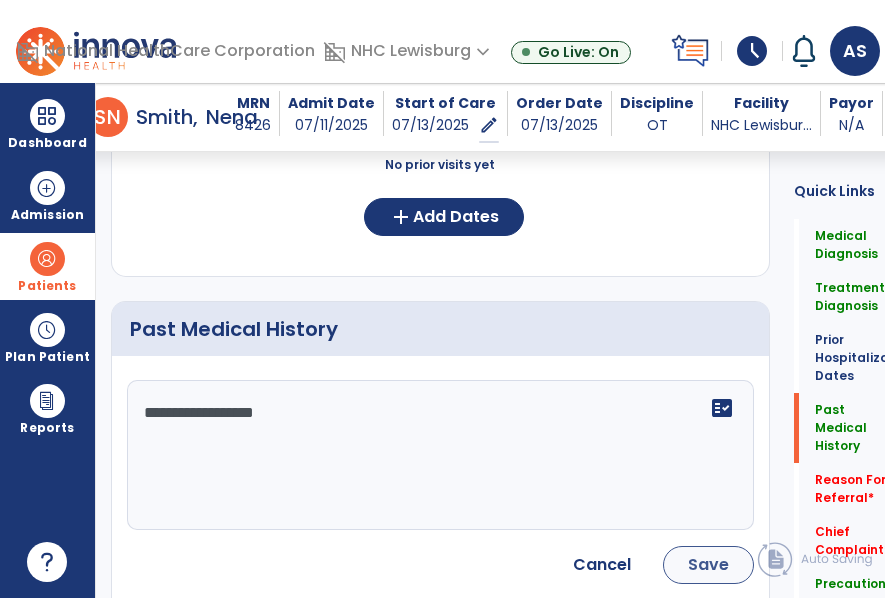 type on "**********" 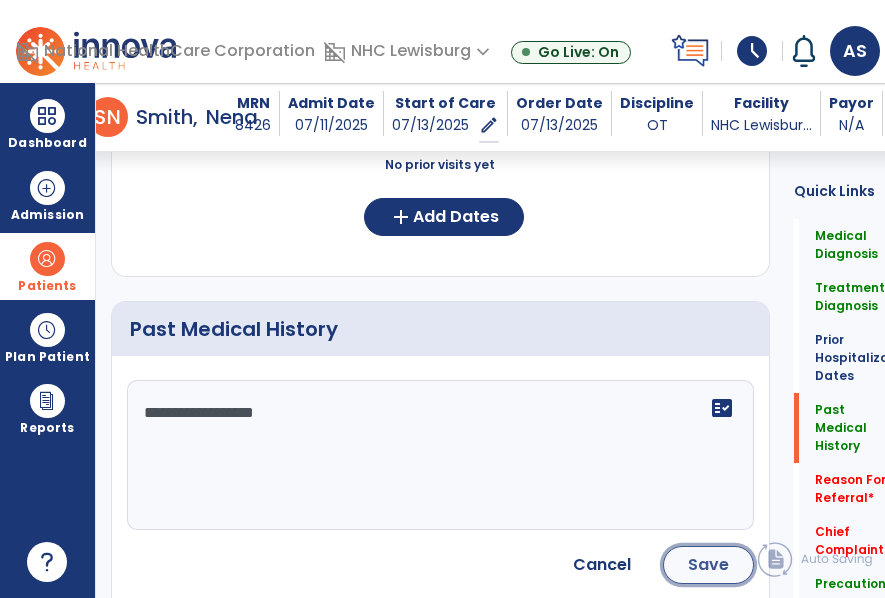 click on "Save" 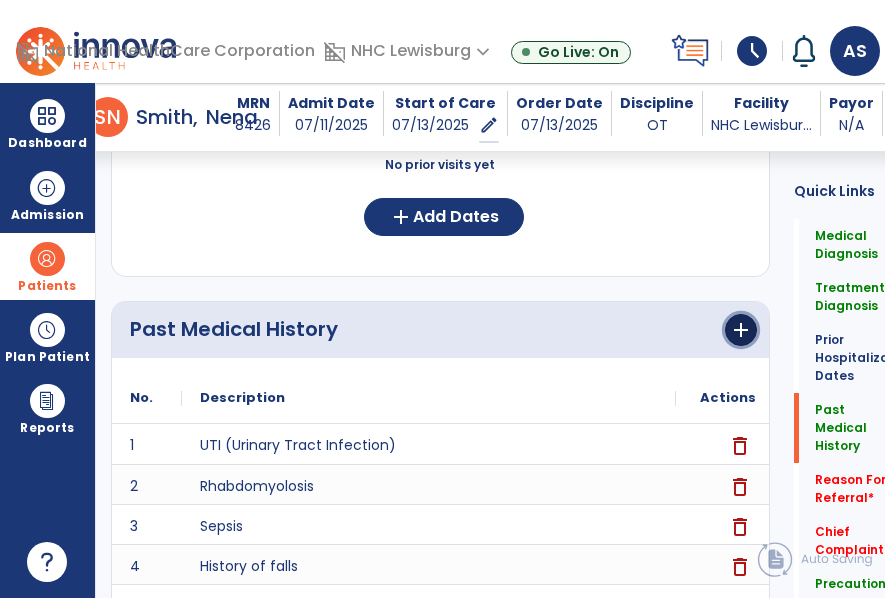 click on "add" 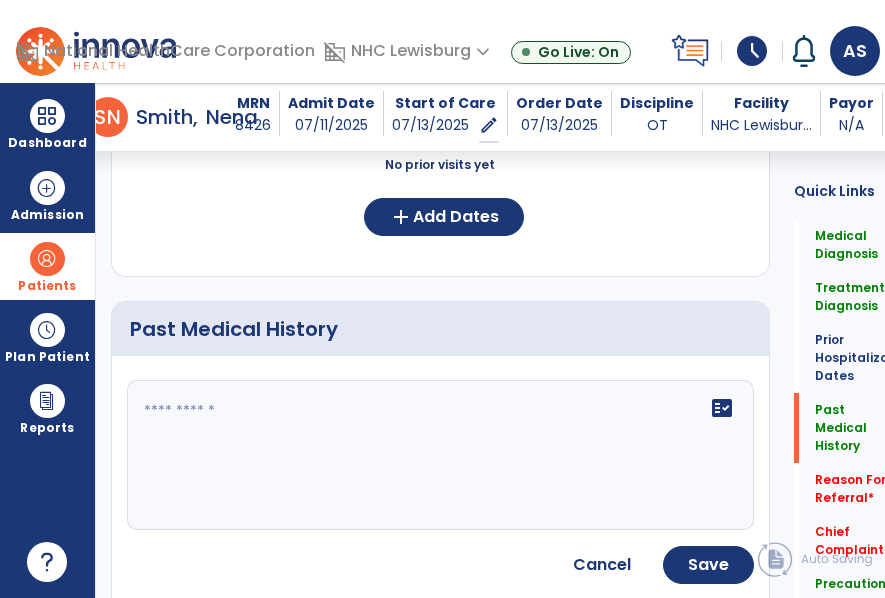 click on "fact_check" 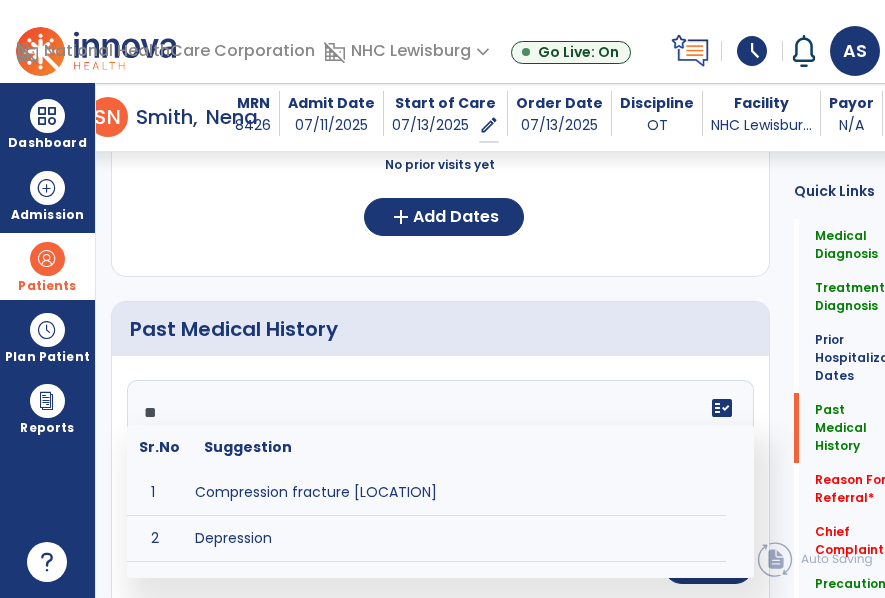 type on "*" 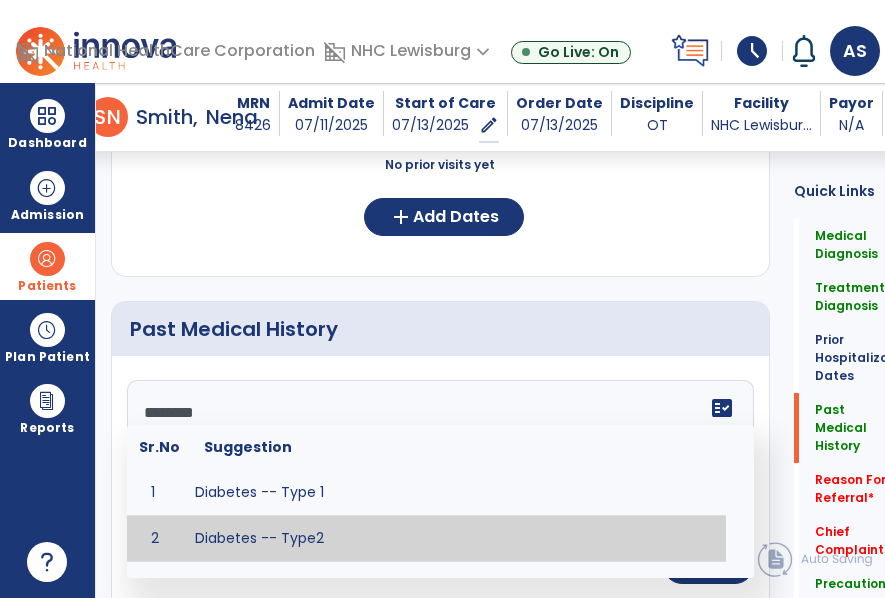 type on "**********" 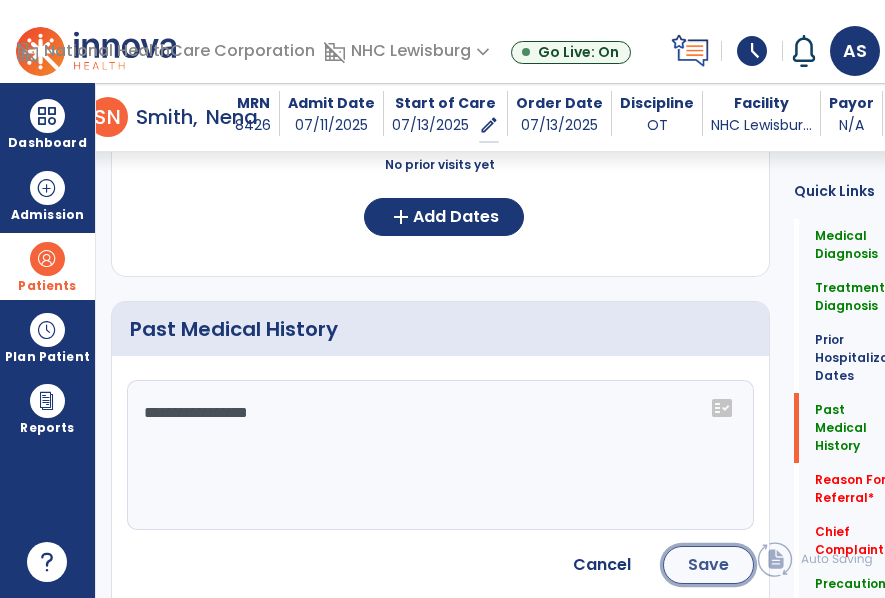 click on "Save" 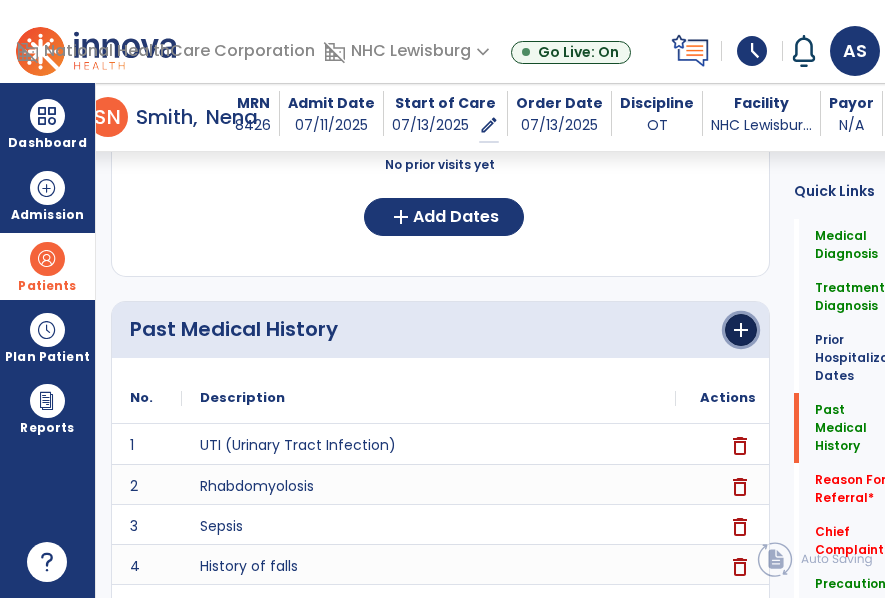 click on "add" 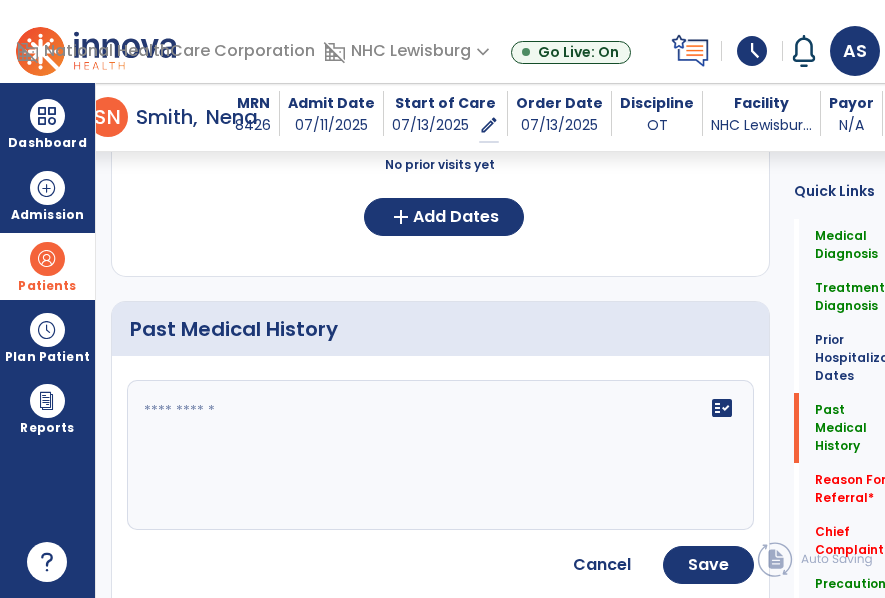 click 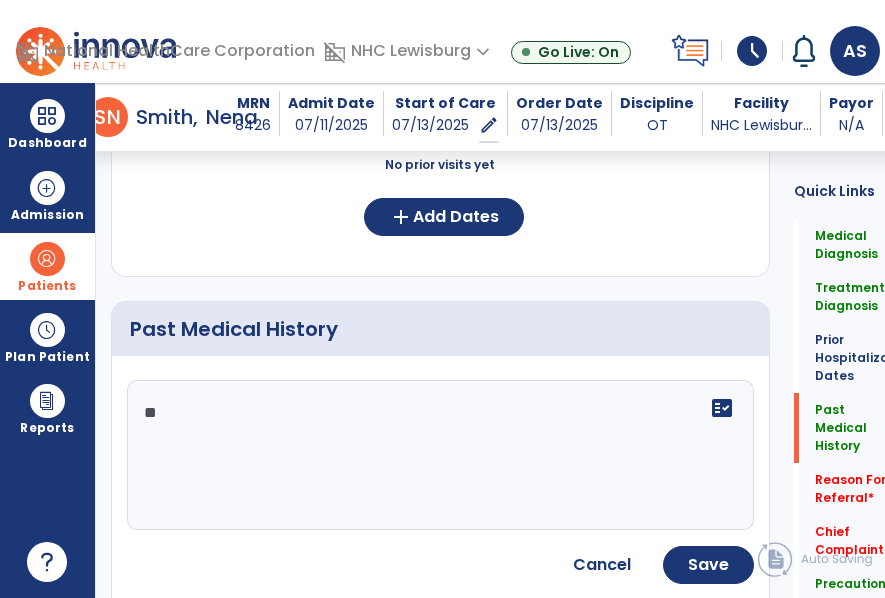type on "*" 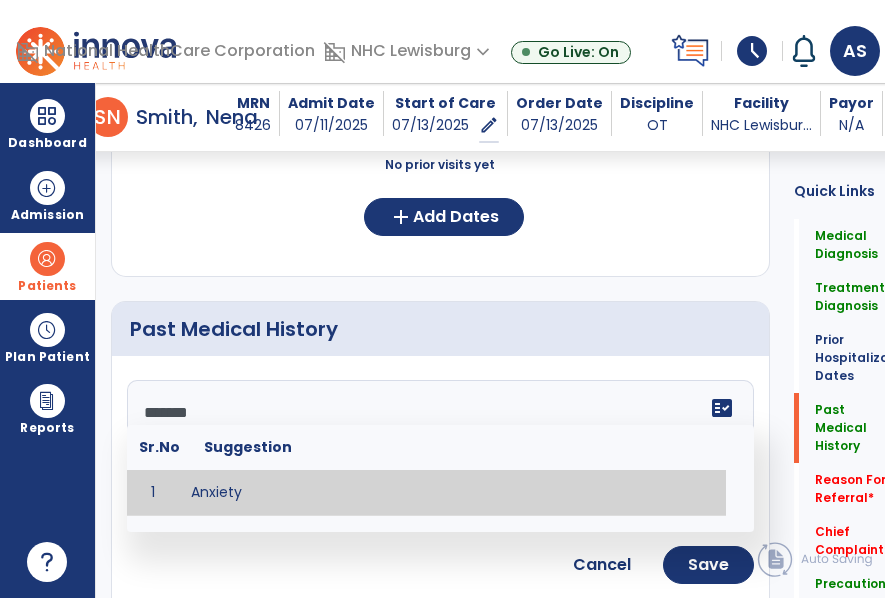 type on "*******" 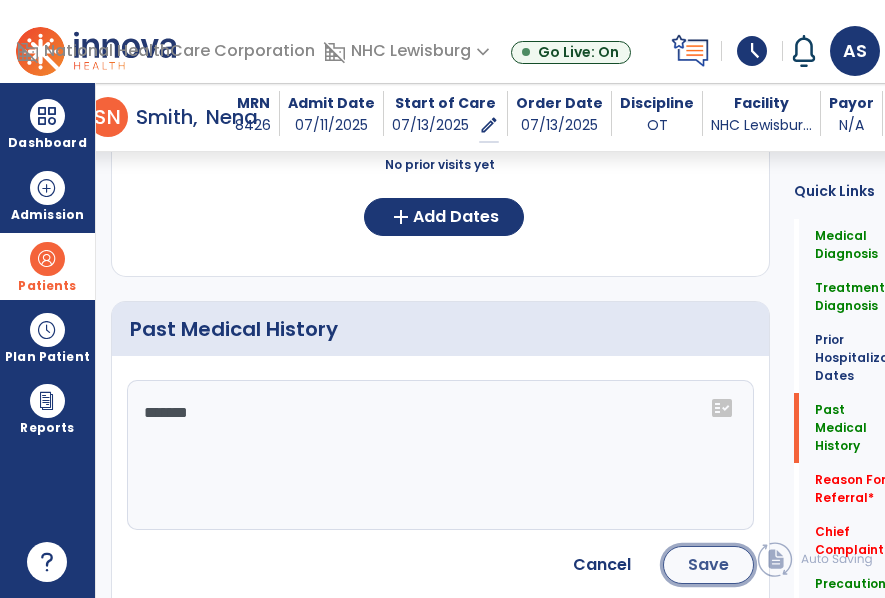 click on "Save" 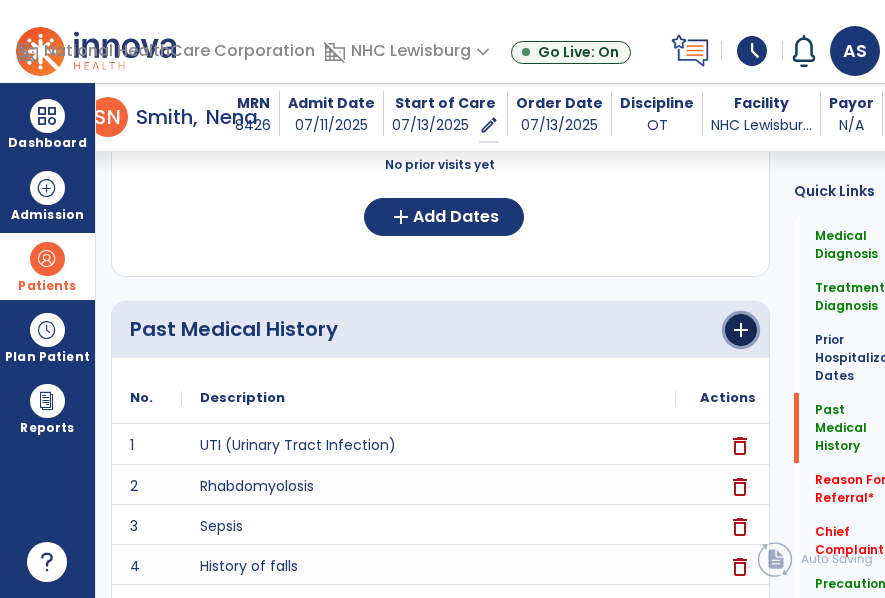 click on "add" 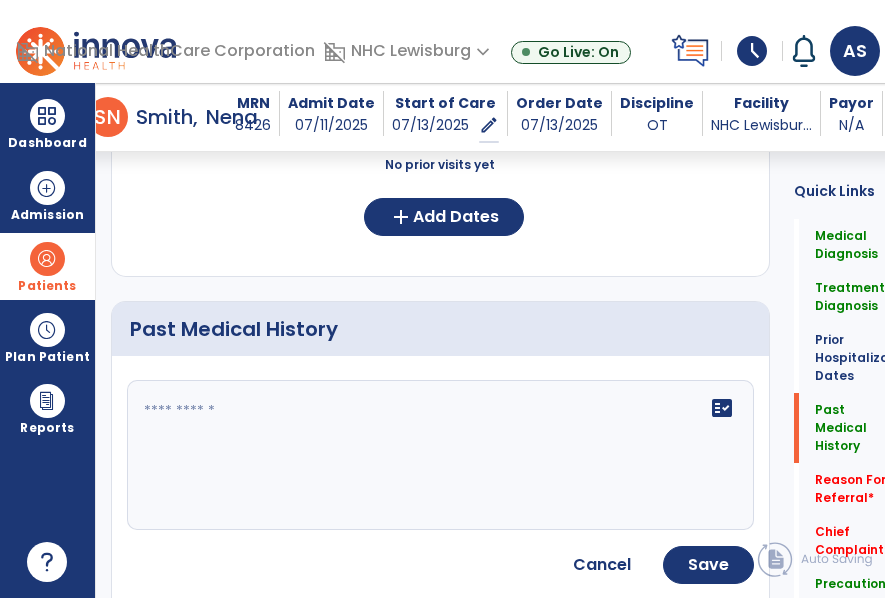 click on "fact_check" 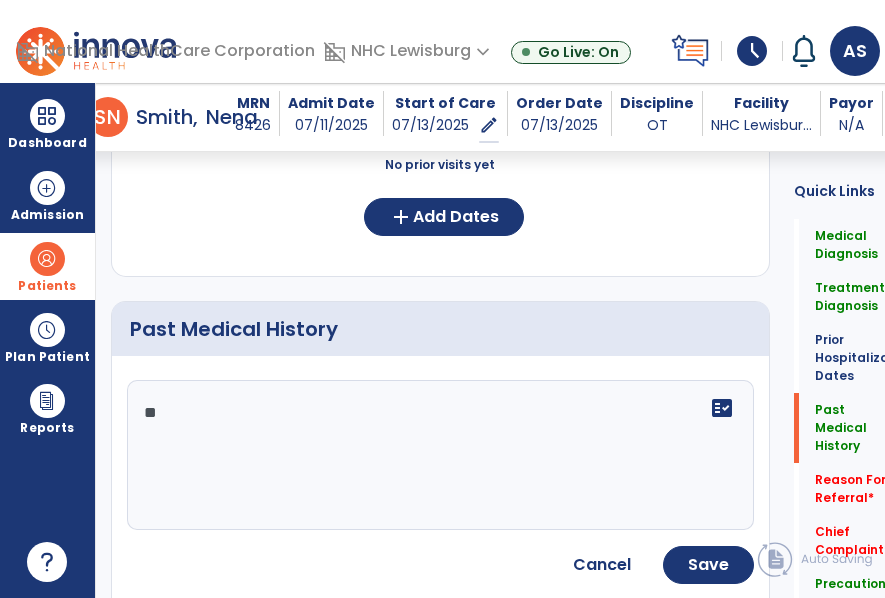 type on "*" 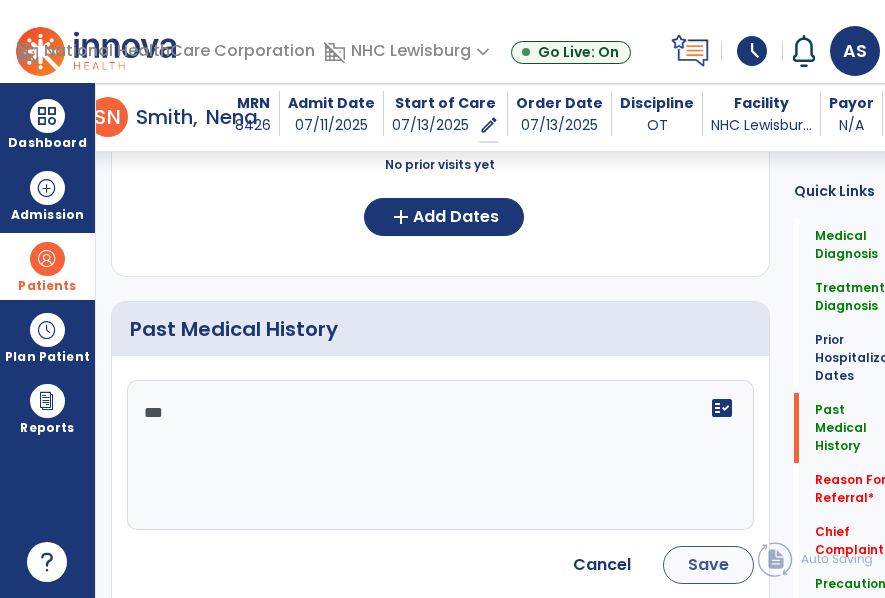 type on "***" 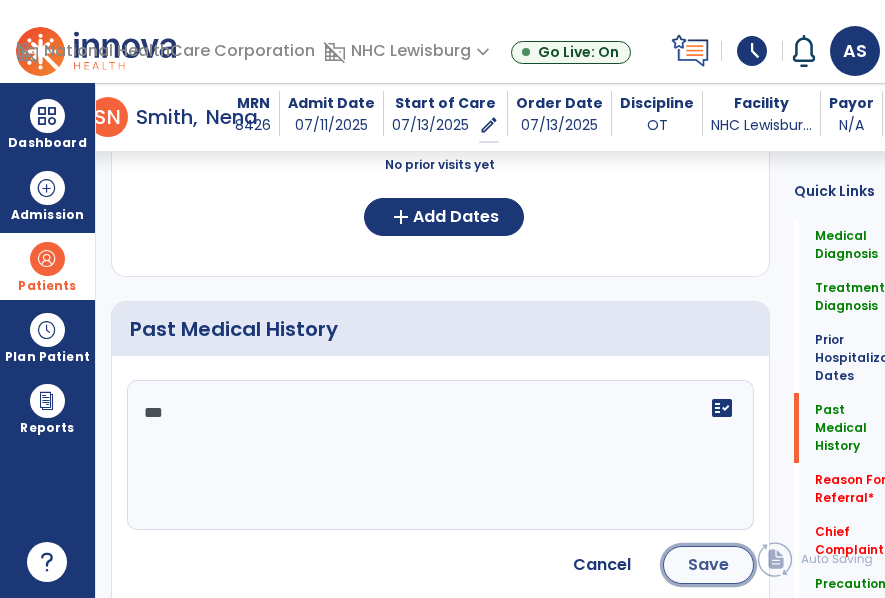 click on "Save" 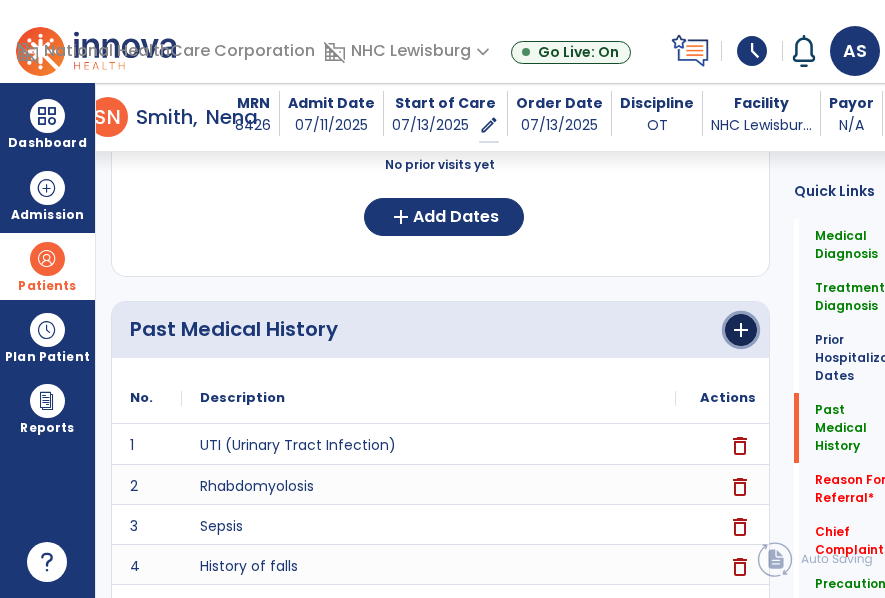 click on "add" 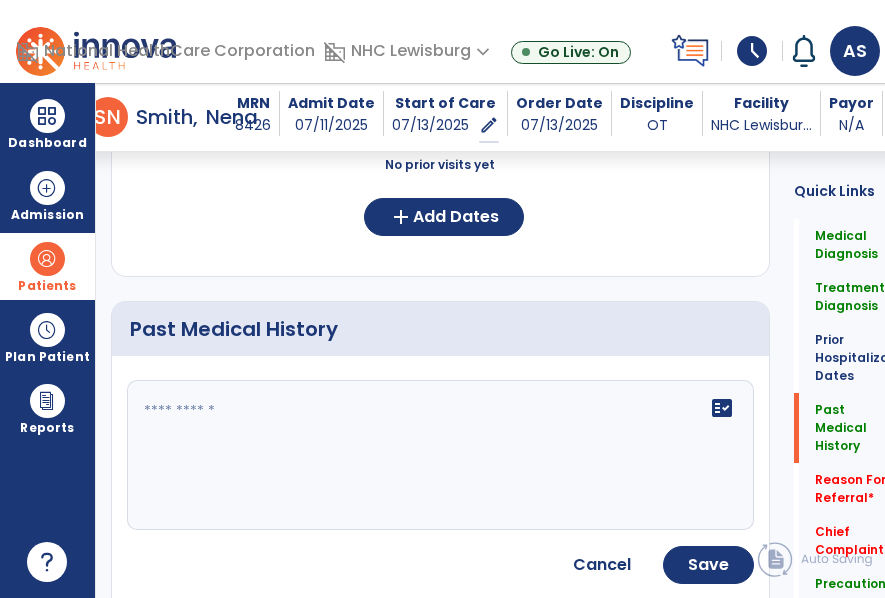 click 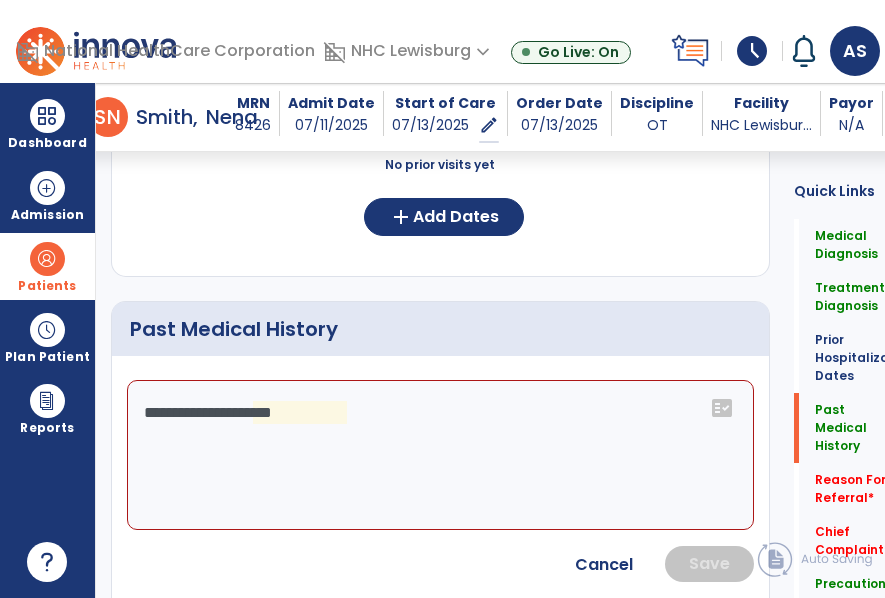 click on "**********" 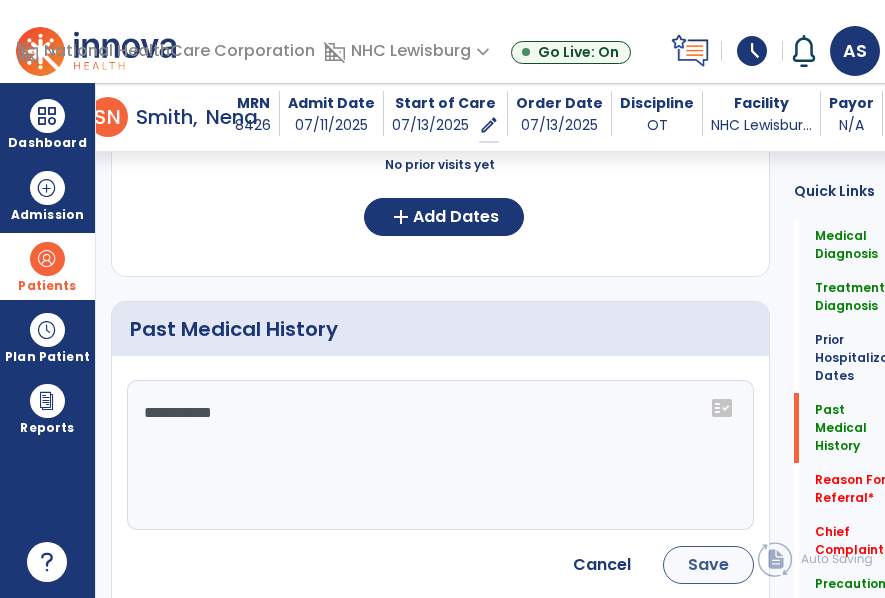 type on "**********" 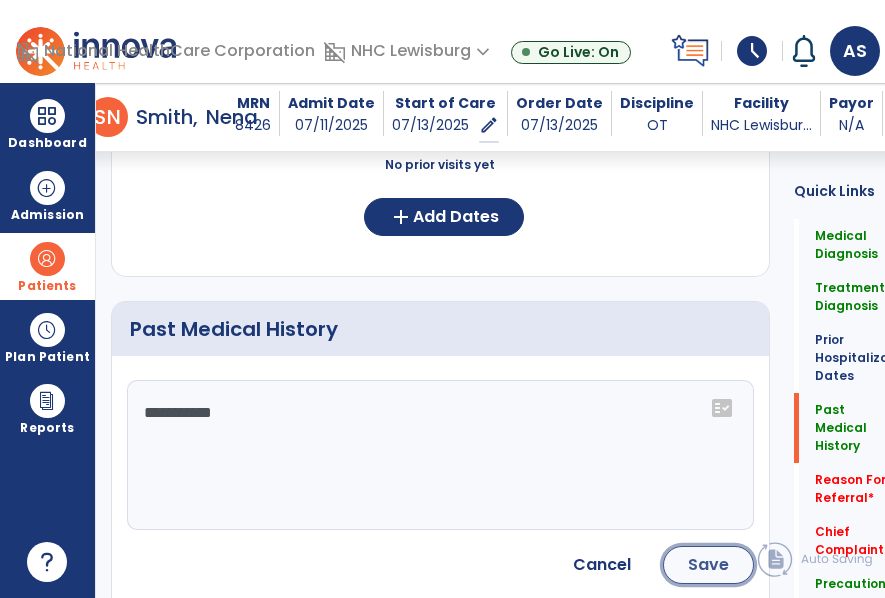 click on "Save" 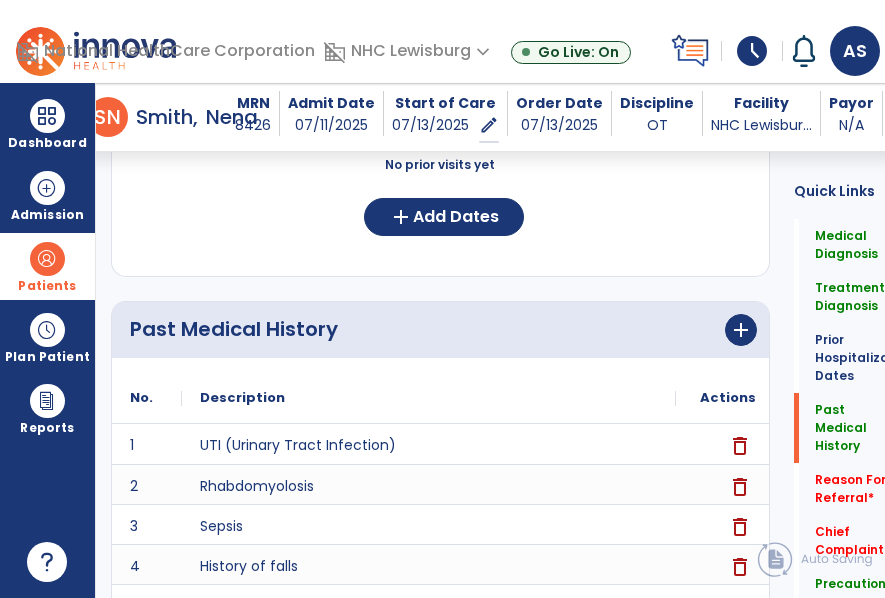 click on "Past Medical History      add" 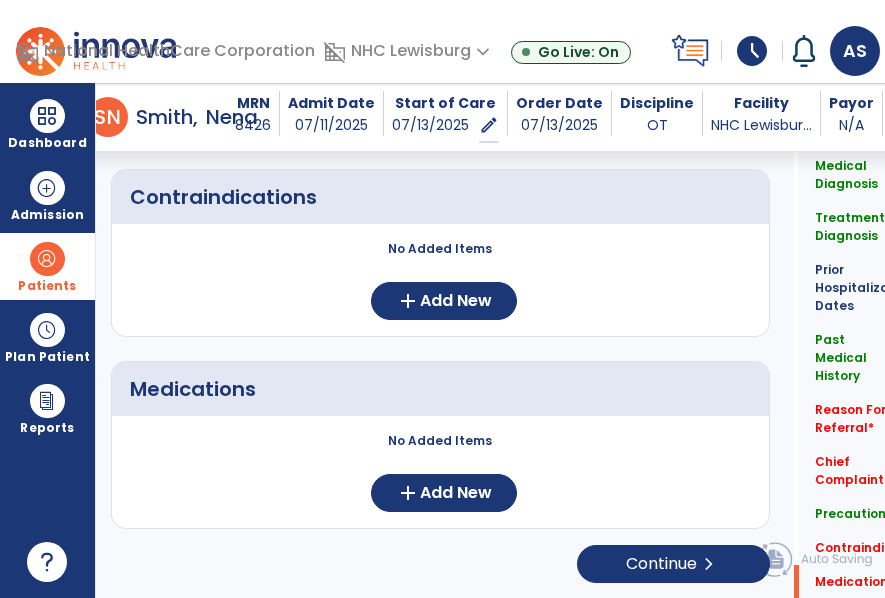 scroll, scrollTop: 2412, scrollLeft: 0, axis: vertical 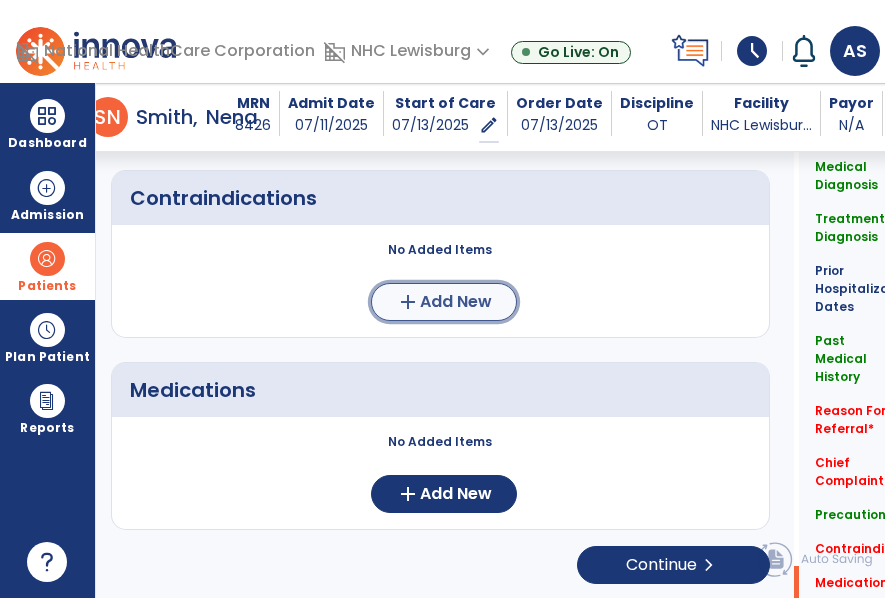 click on "add  Add New" 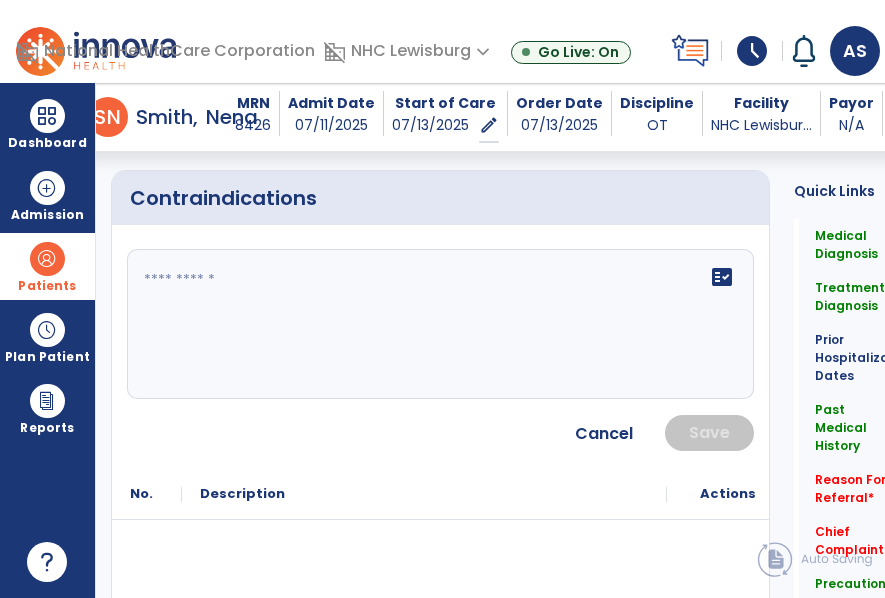 click on "fact_check" 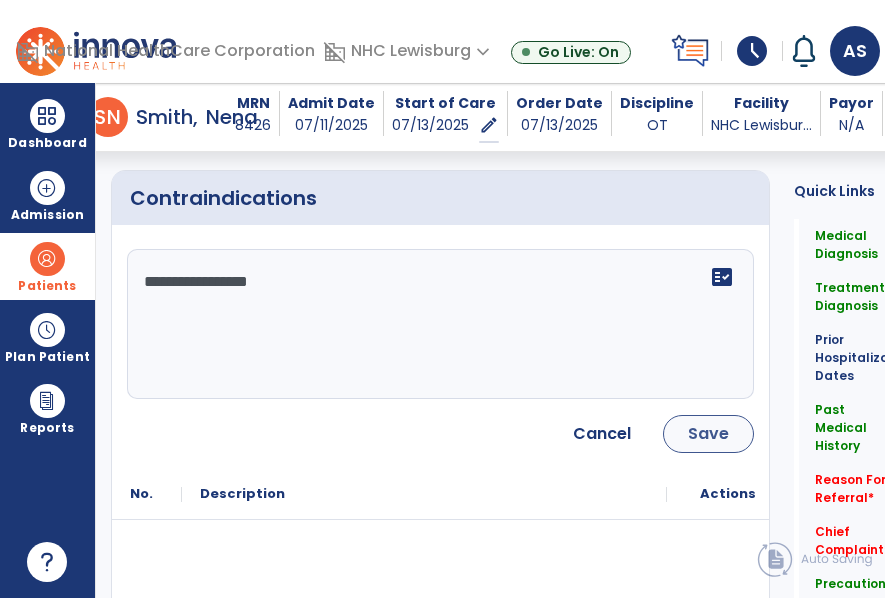 type on "**********" 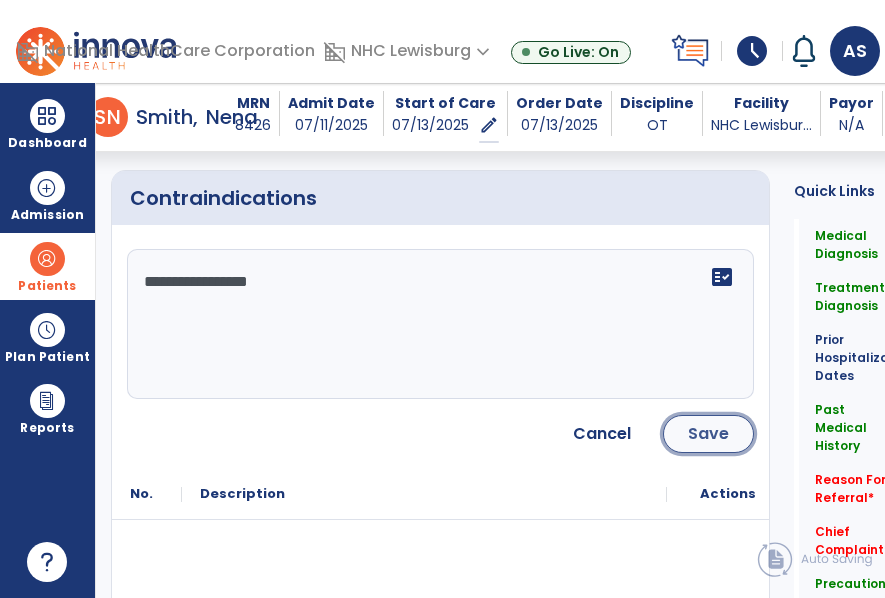 click on "Save" 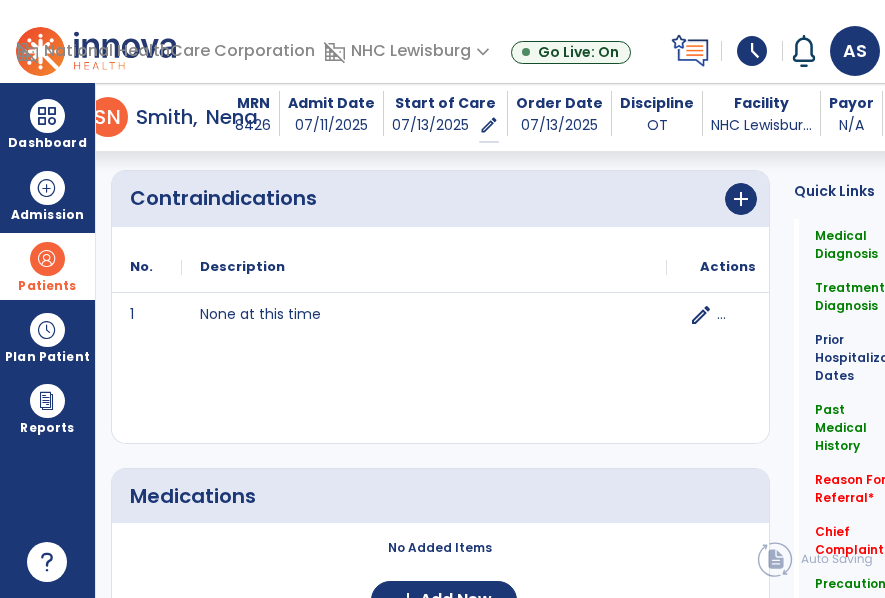 scroll, scrollTop: 2519, scrollLeft: 0, axis: vertical 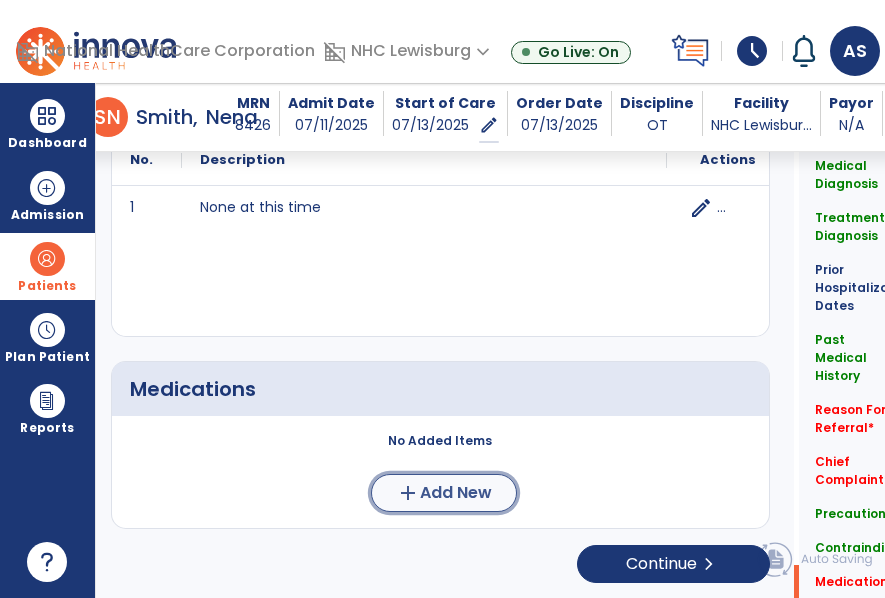 click on "Add New" 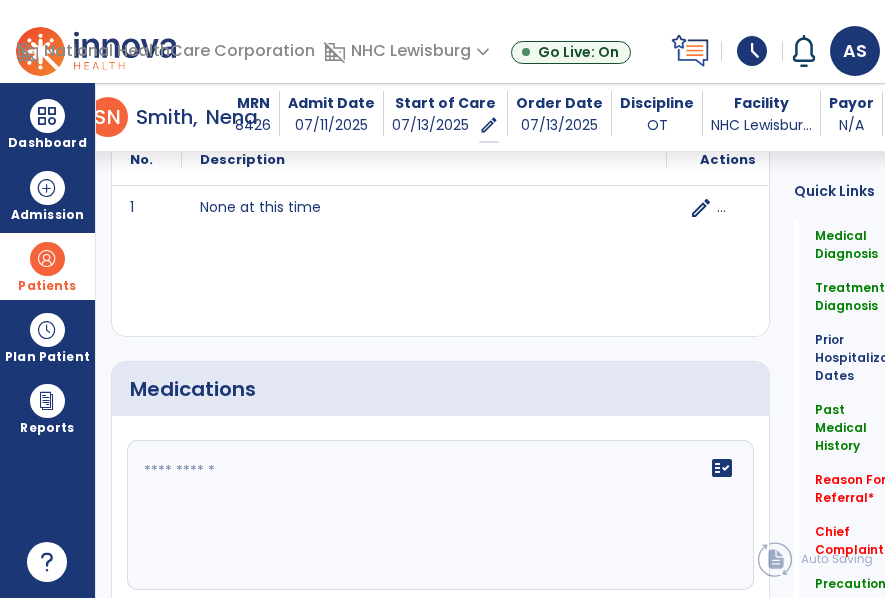 click on "fact_check" 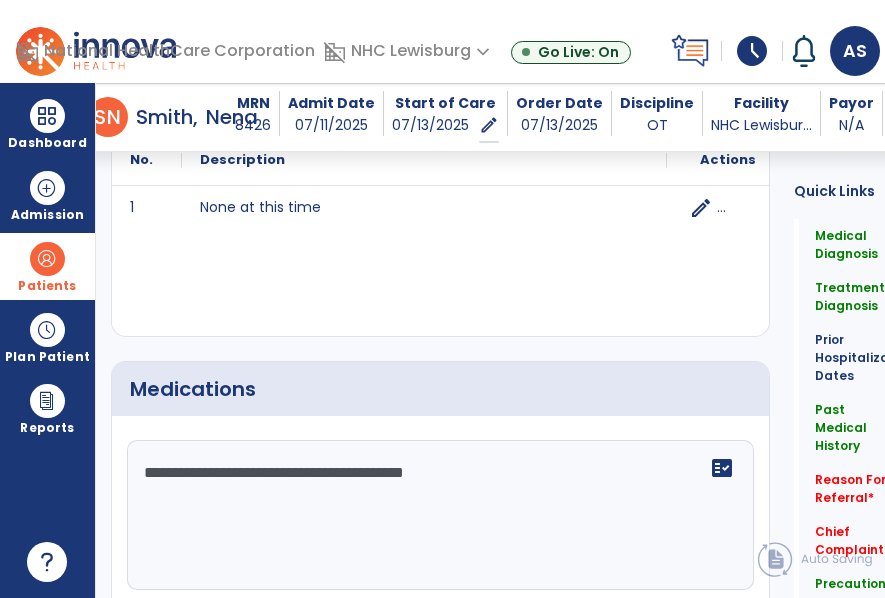 type on "**********" 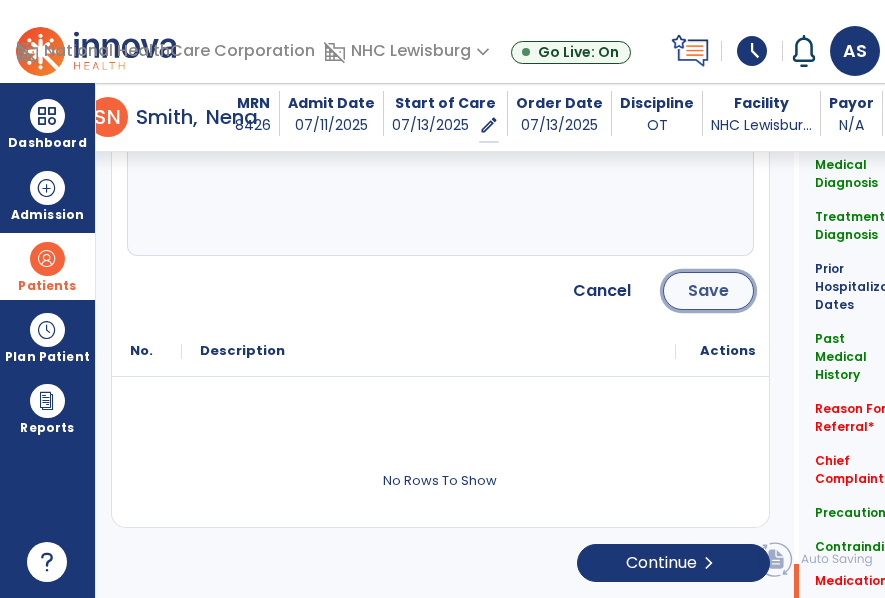 click on "Save" 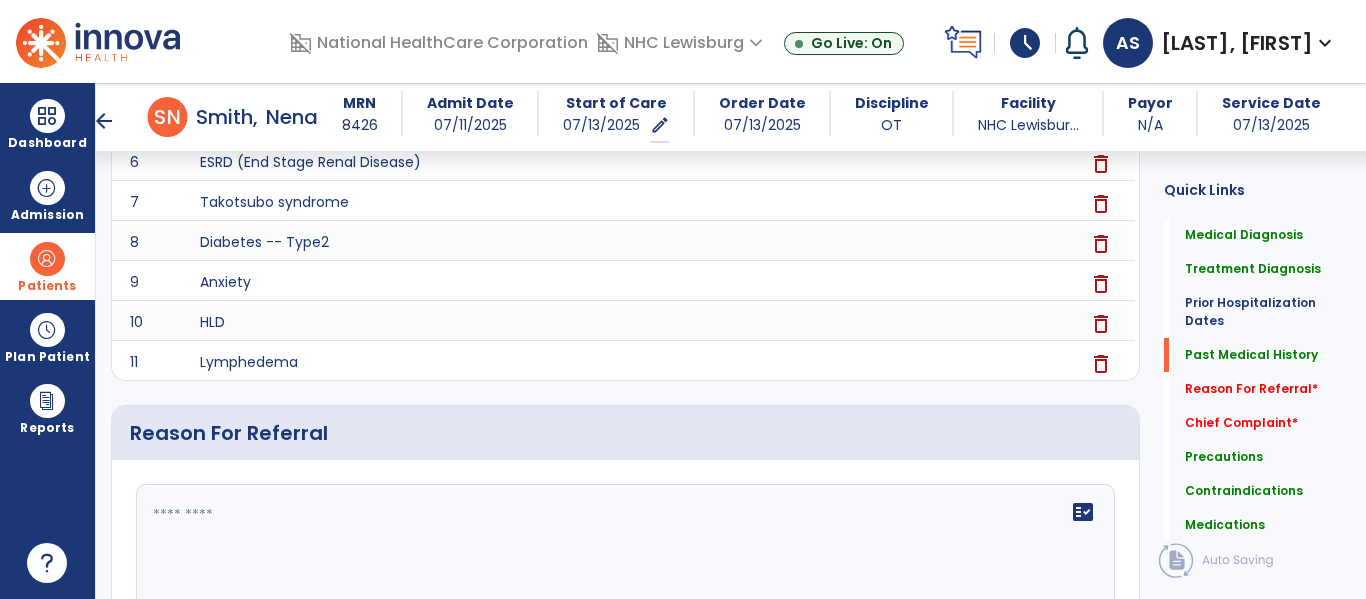 scroll, scrollTop: 1308, scrollLeft: 0, axis: vertical 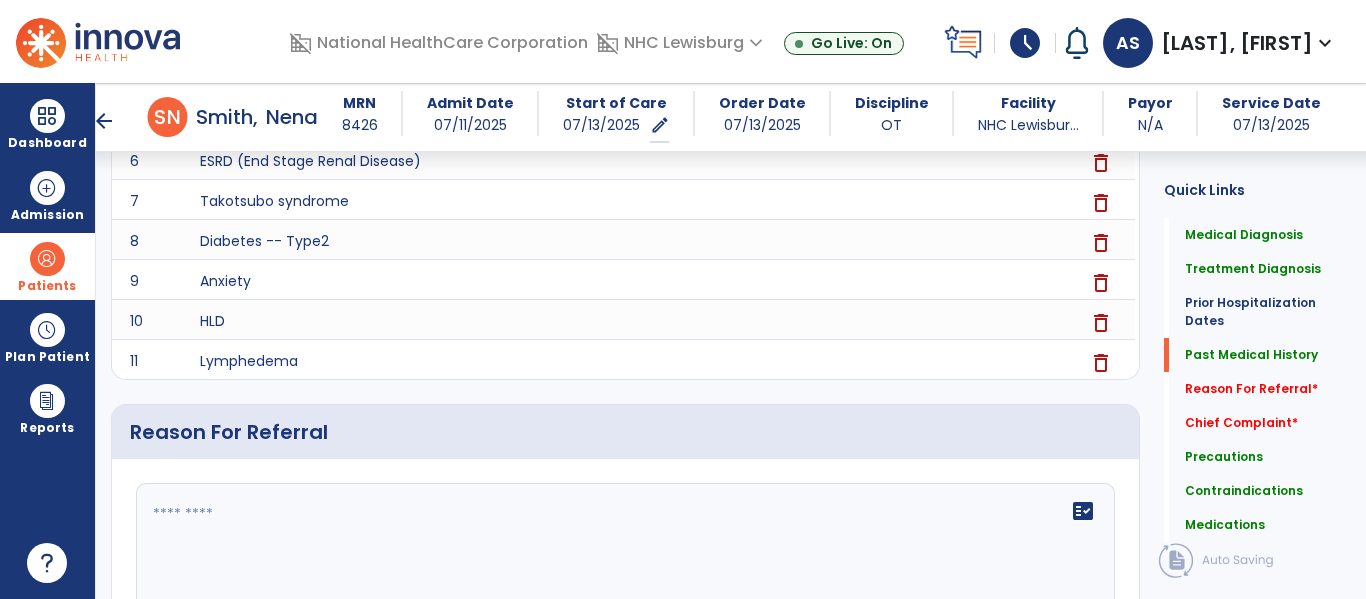 click 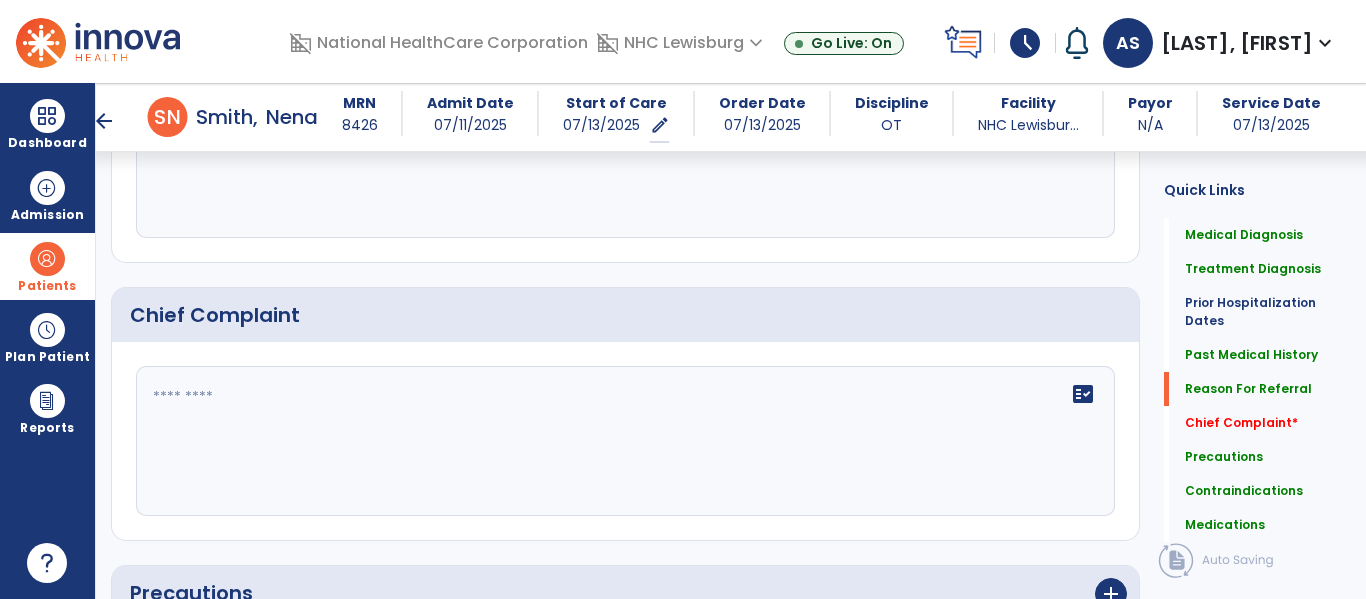 scroll, scrollTop: 1704, scrollLeft: 0, axis: vertical 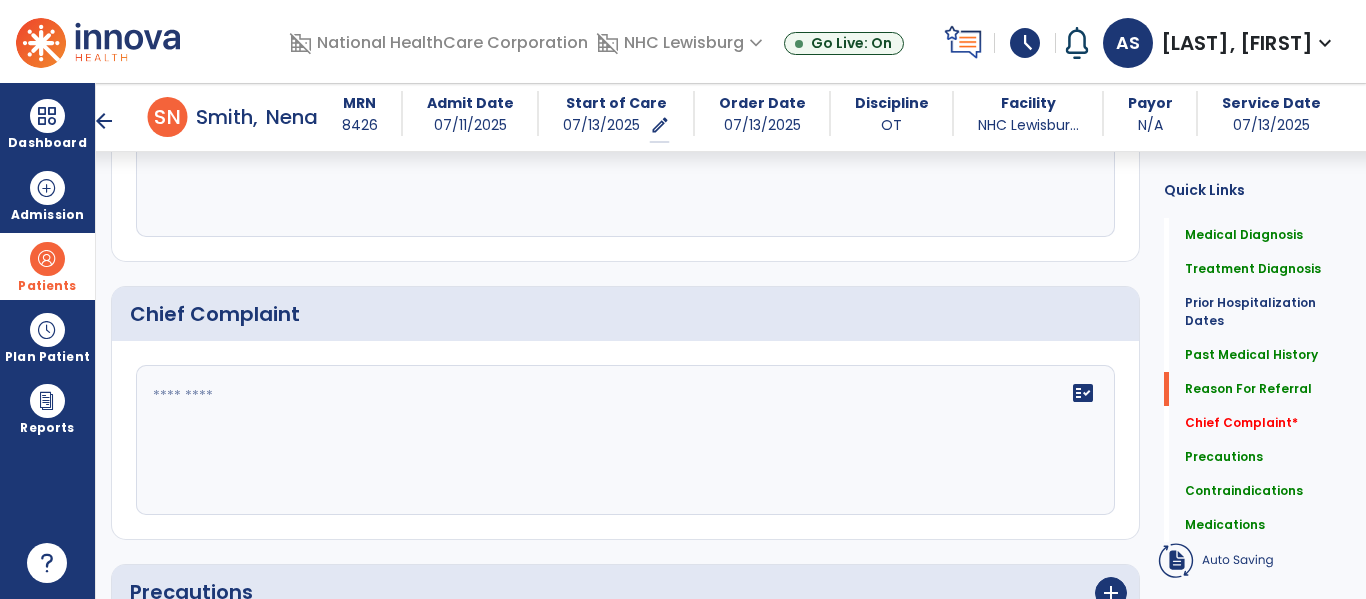 type on "**********" 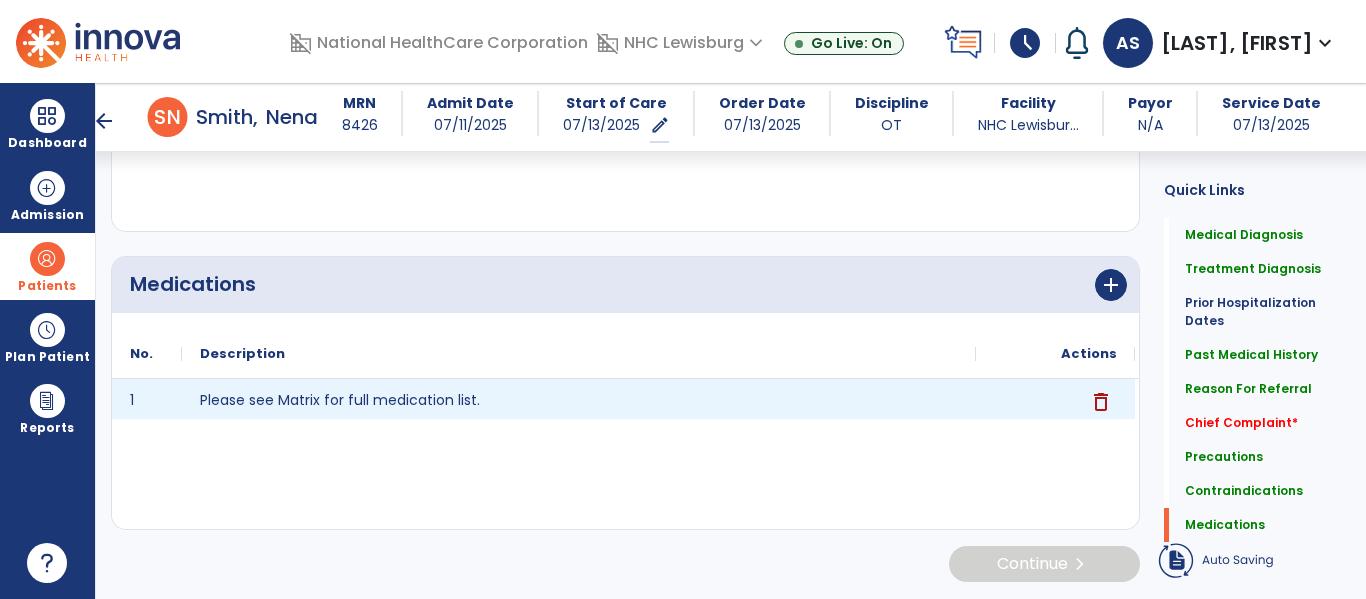 scroll, scrollTop: 2607, scrollLeft: 0, axis: vertical 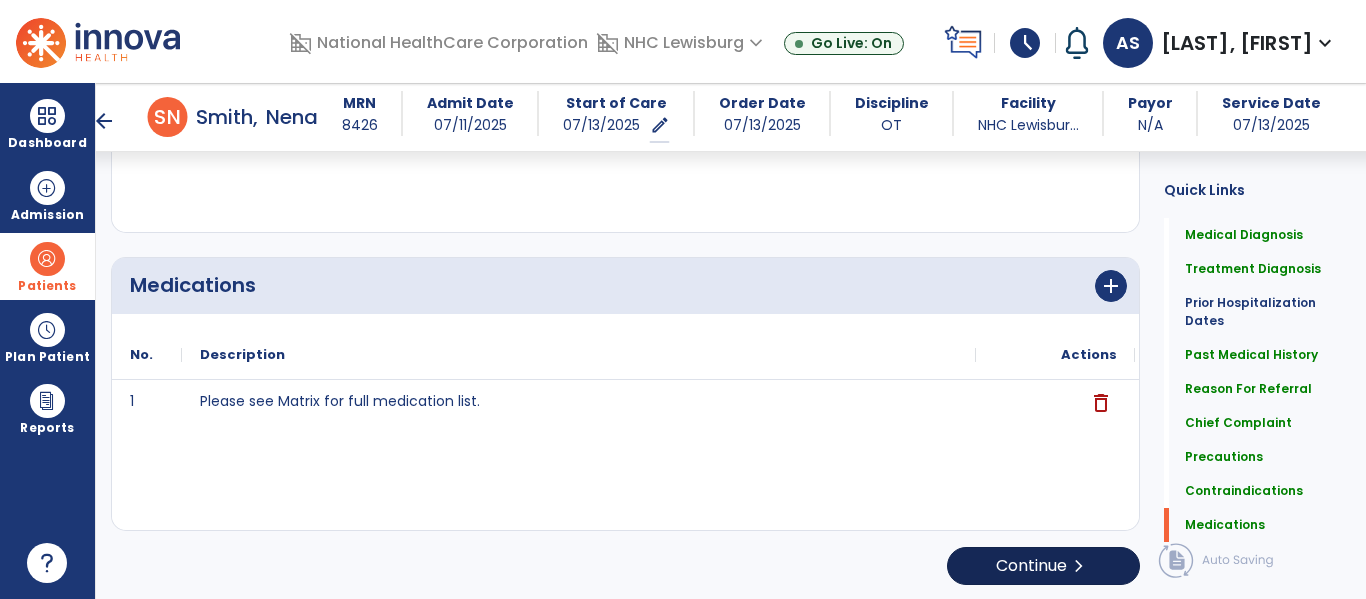 type on "**********" 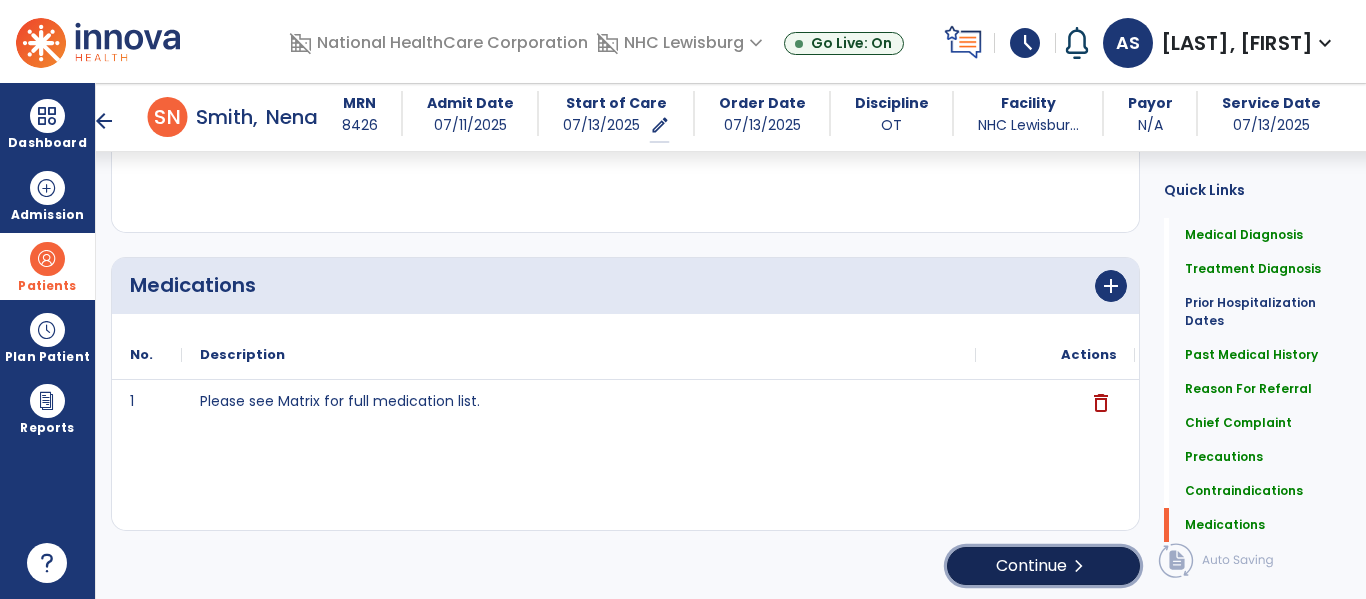 click on "Continue  chevron_right" 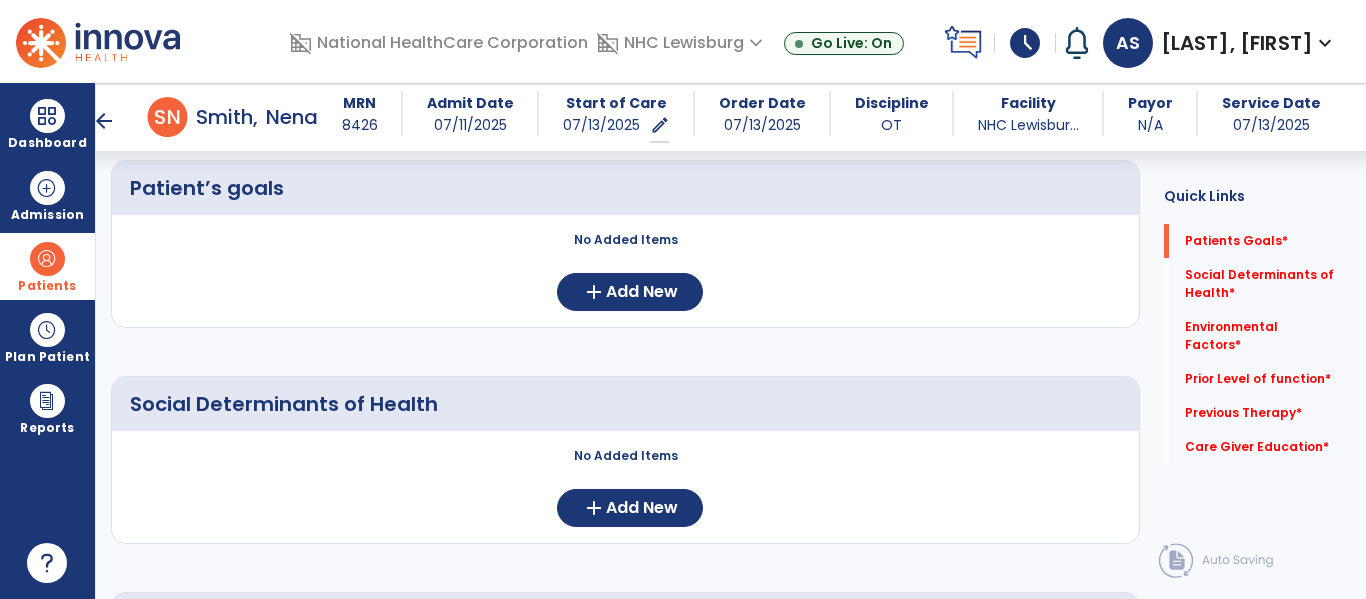 scroll, scrollTop: 169, scrollLeft: 0, axis: vertical 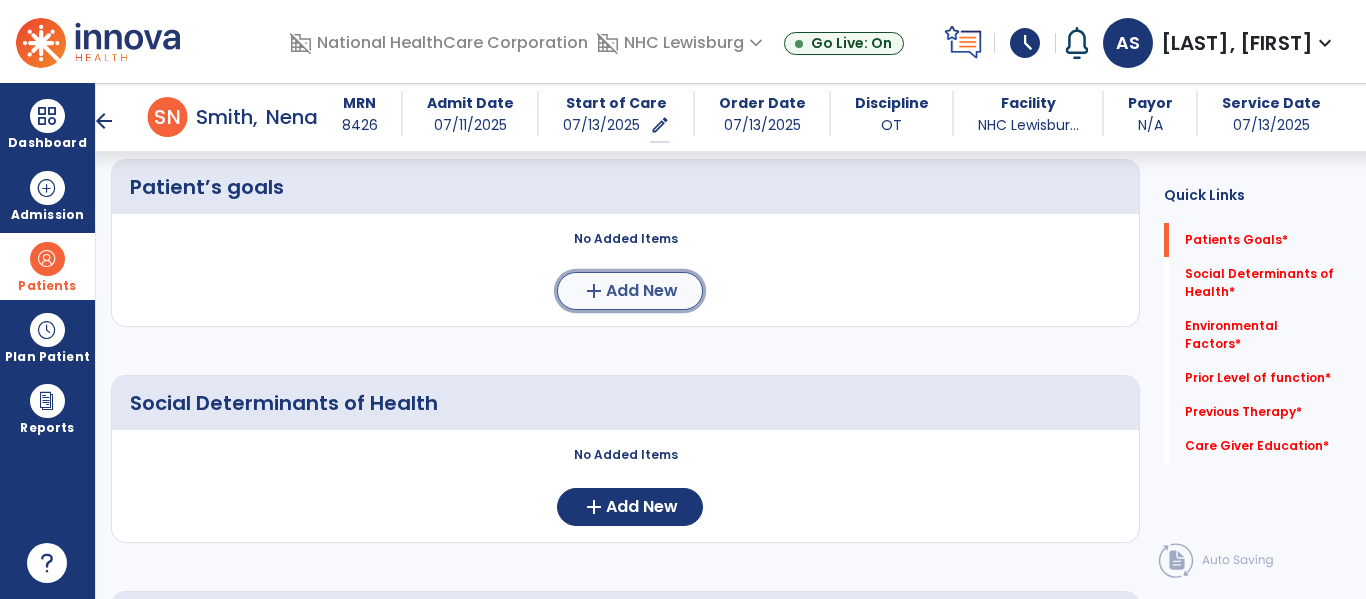 click on "Add New" 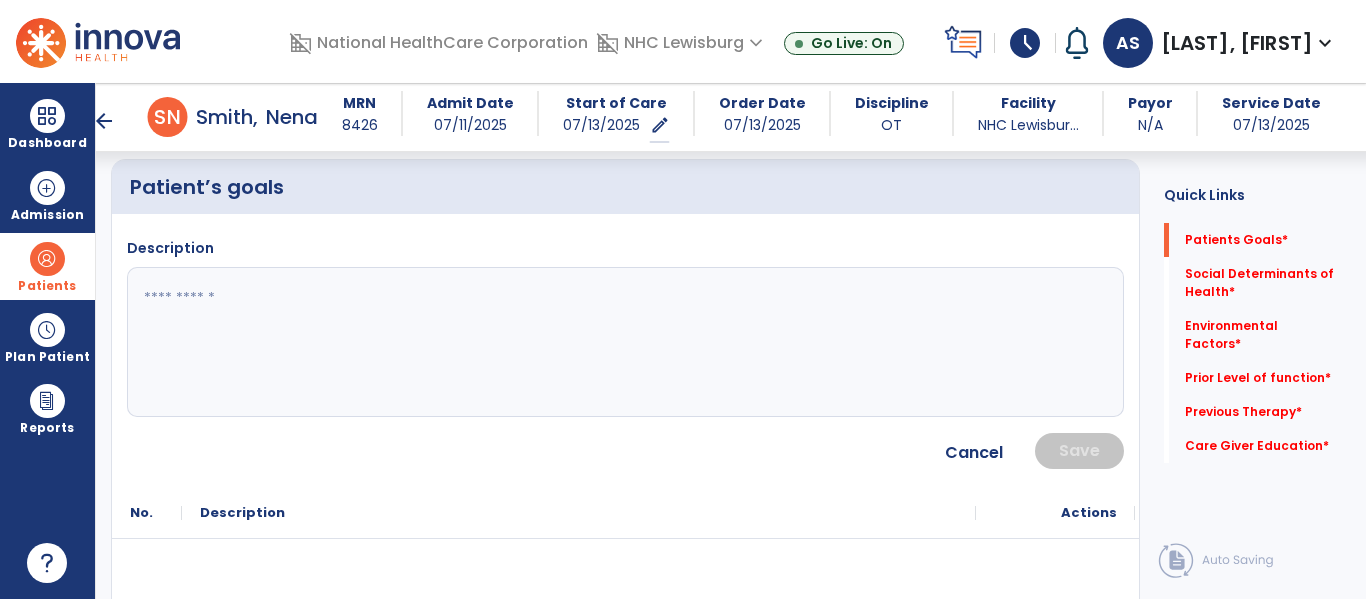 click 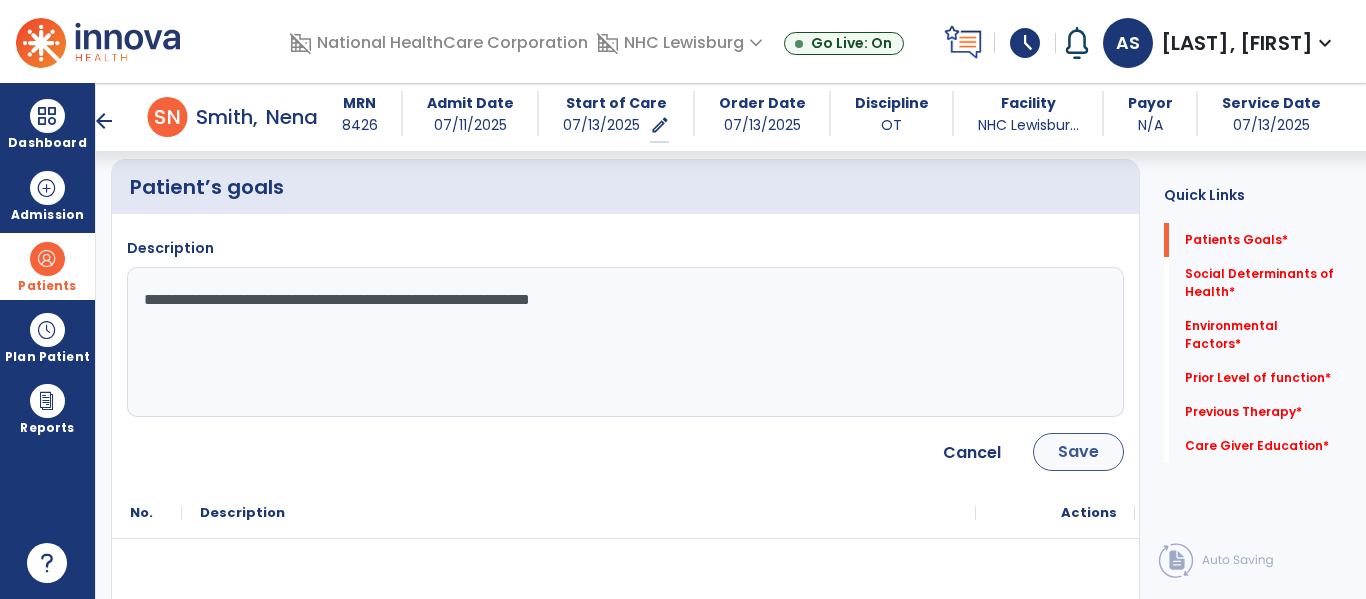 type on "**********" 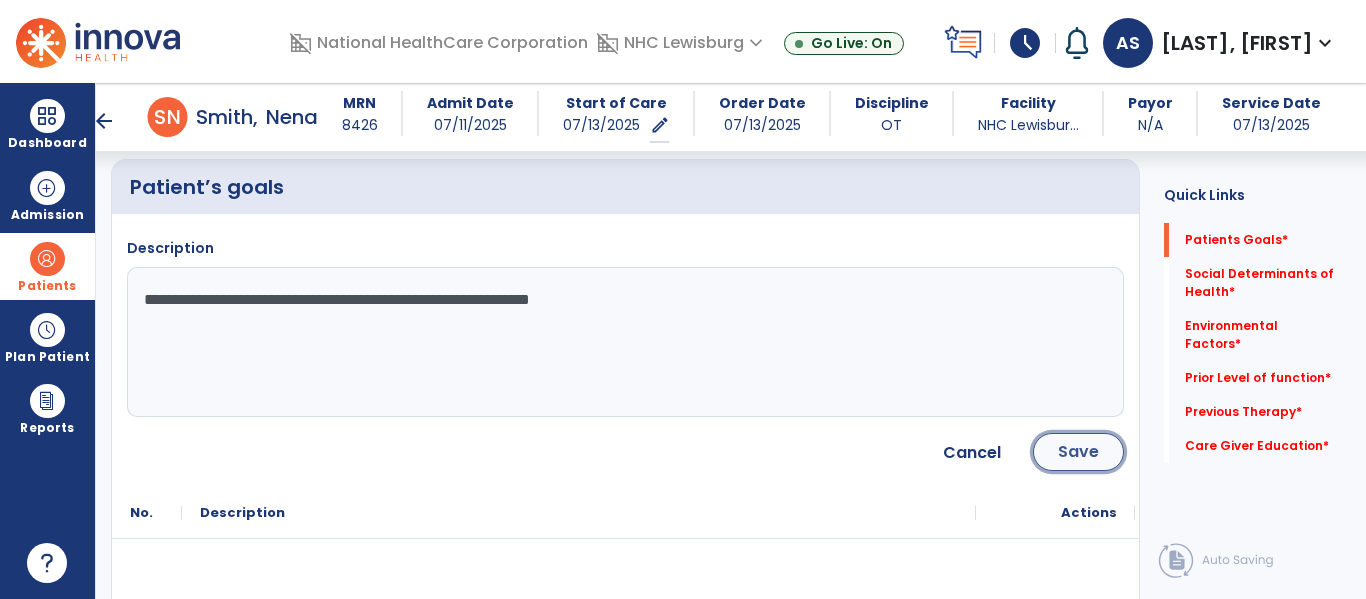 click on "Save" 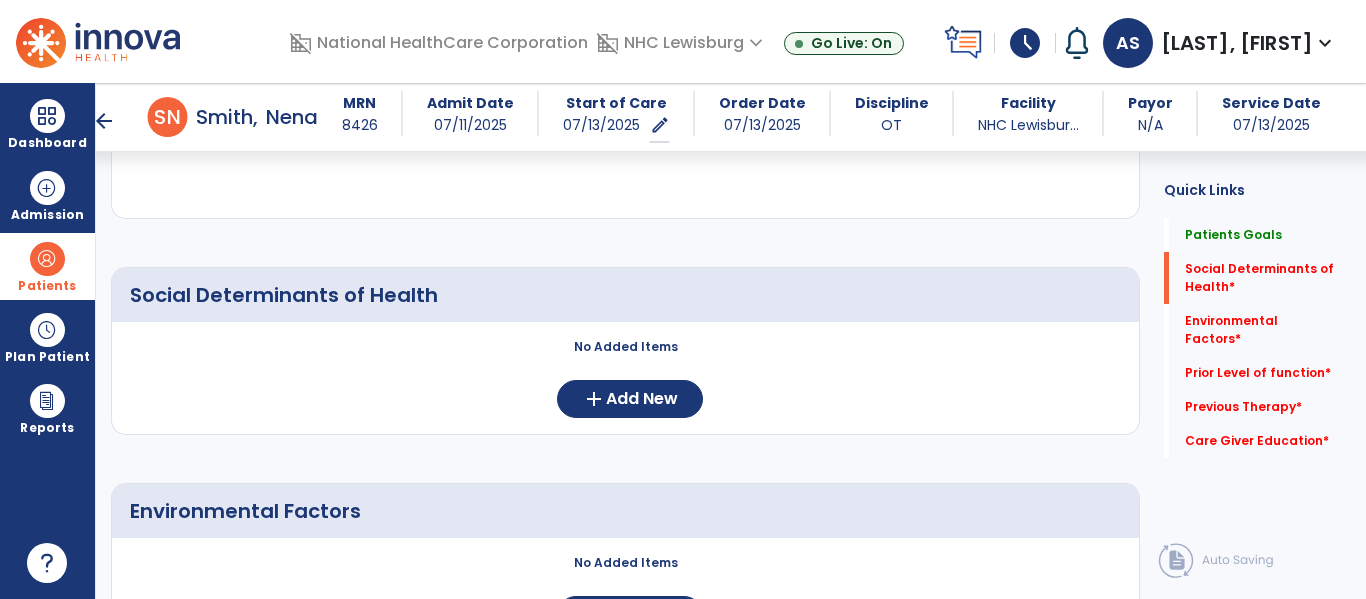 scroll, scrollTop: 382, scrollLeft: 0, axis: vertical 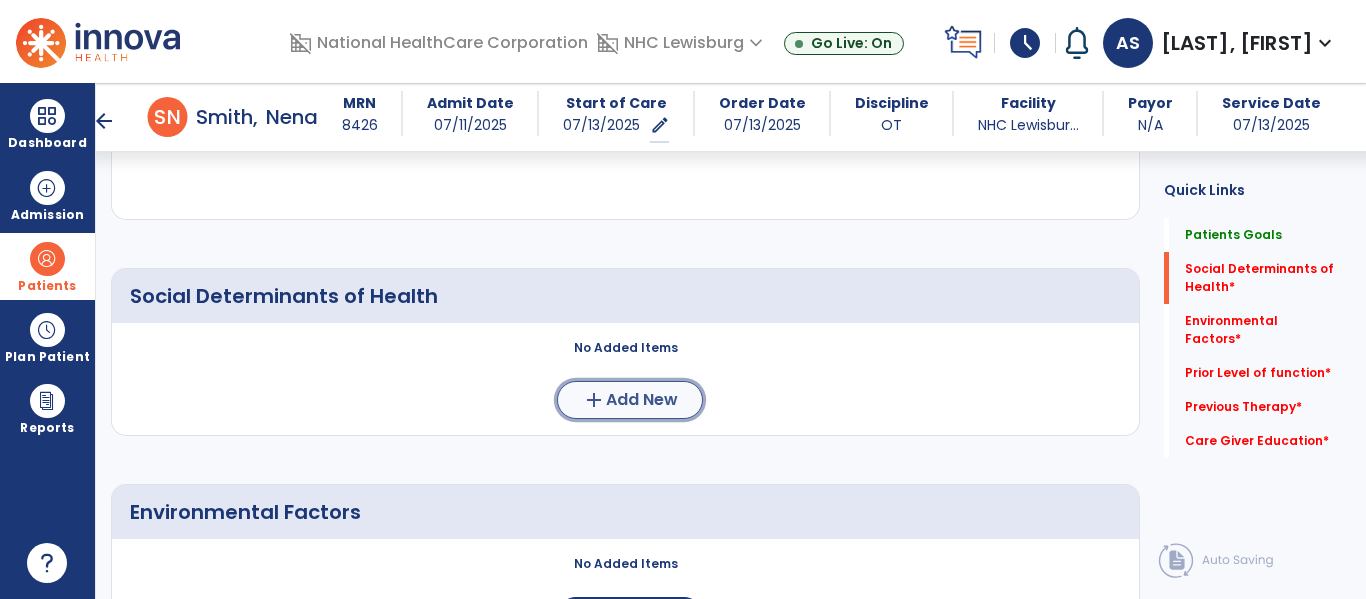 click on "add  Add New" 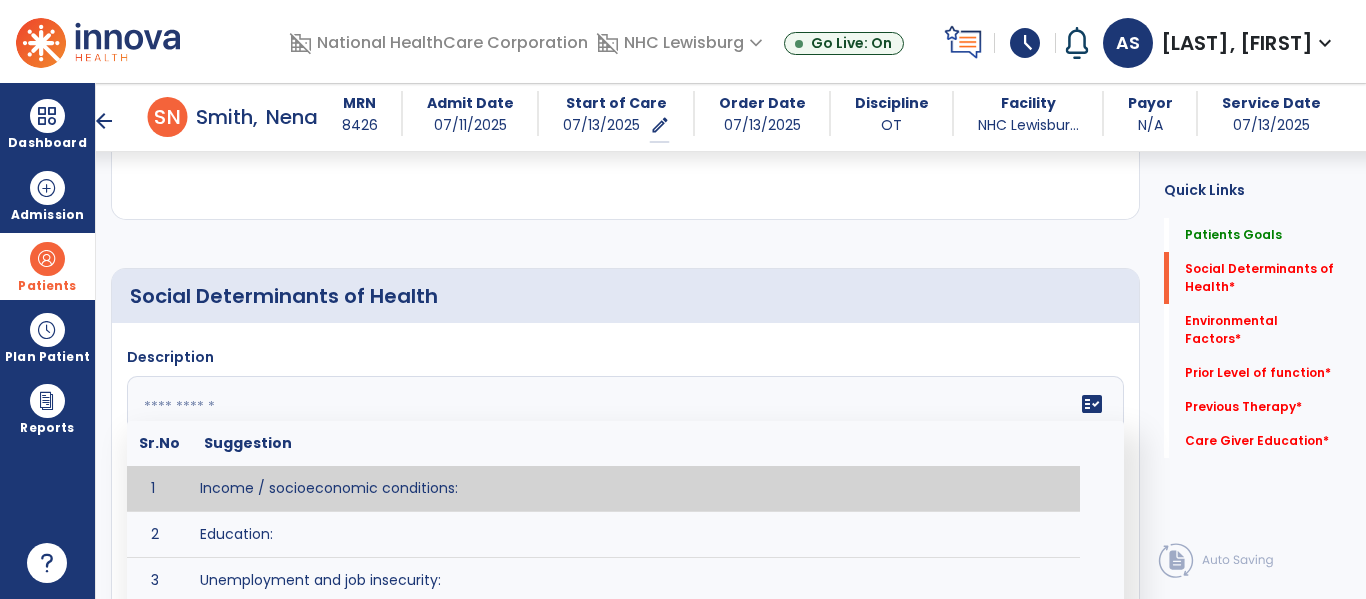 click 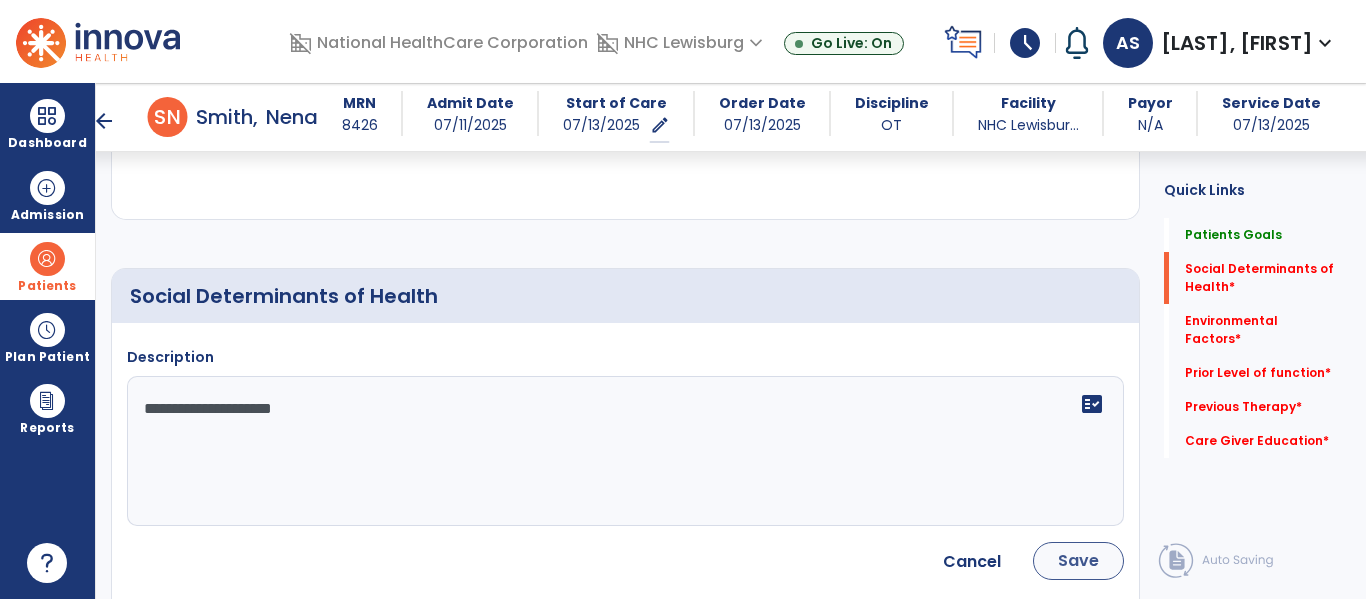 type on "**********" 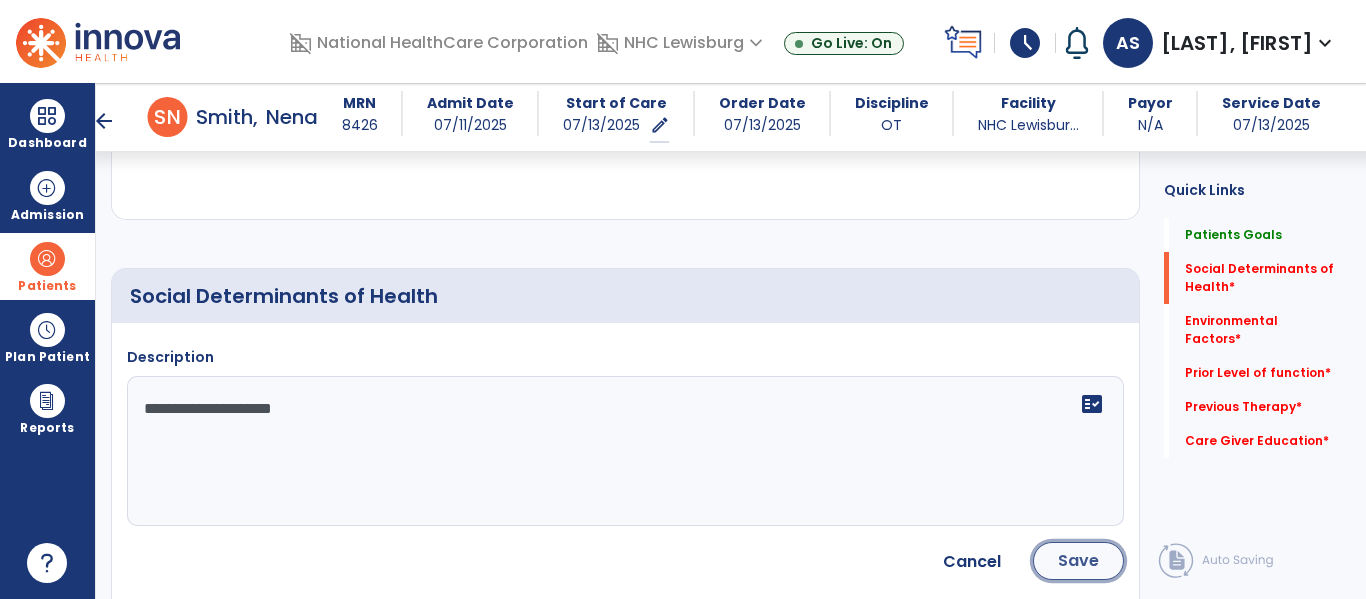 click on "Save" 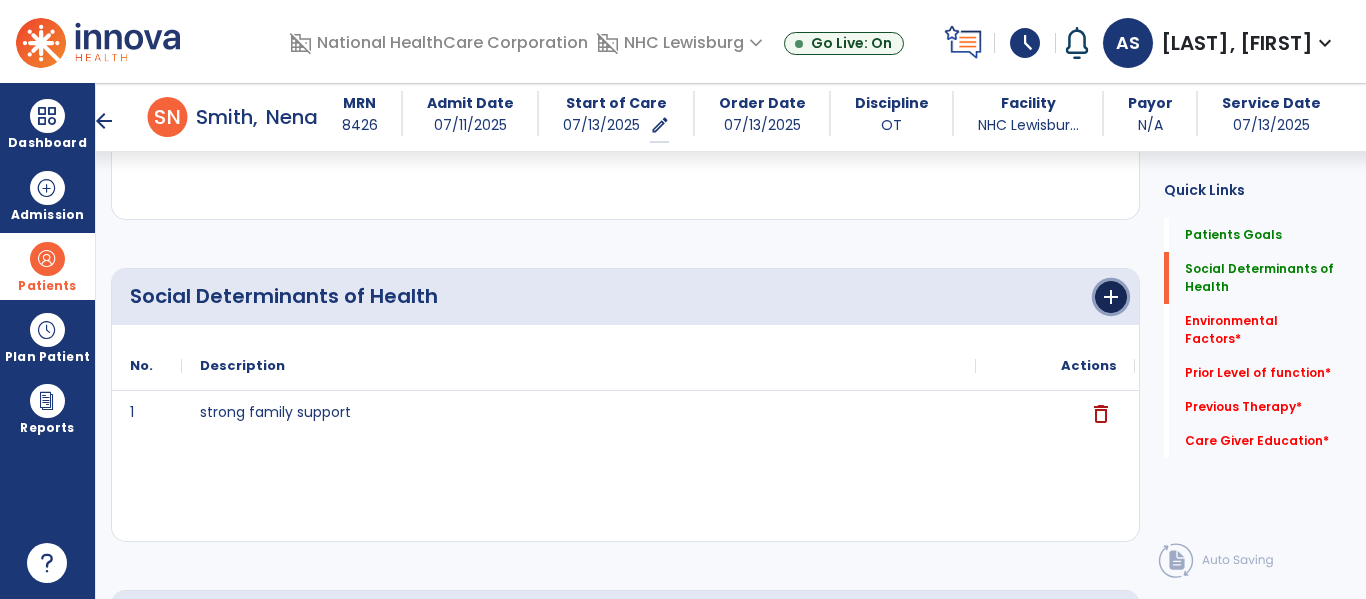 click on "add" 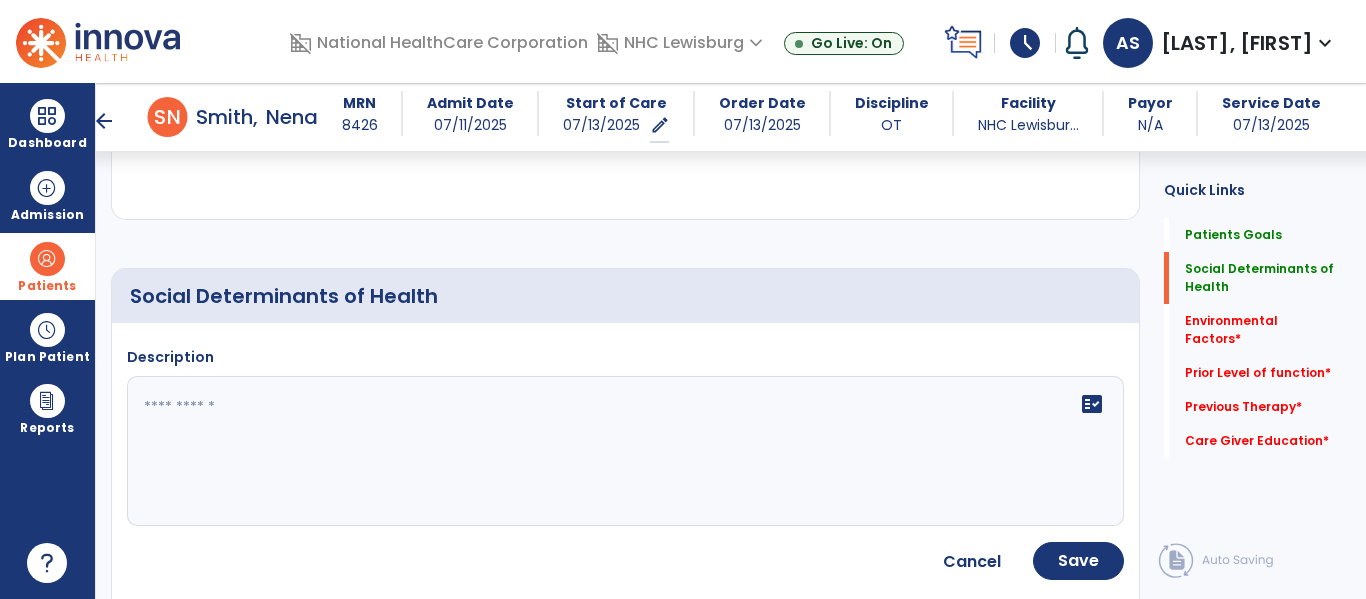 click on "fact_check" 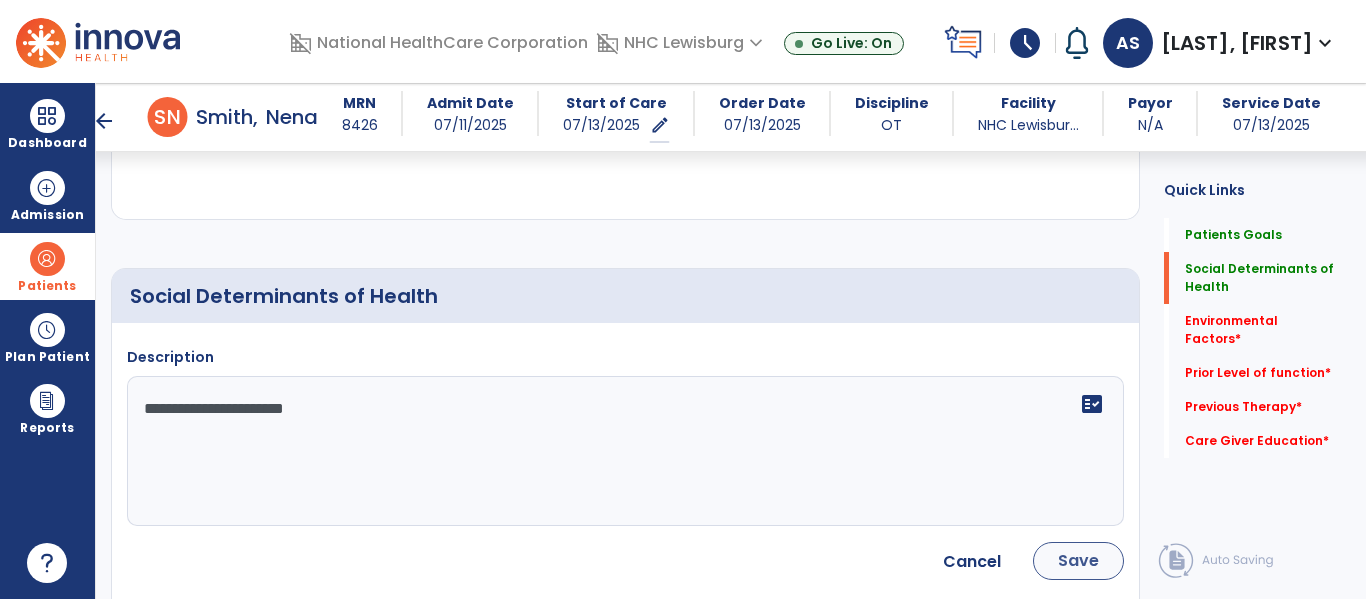 type on "**********" 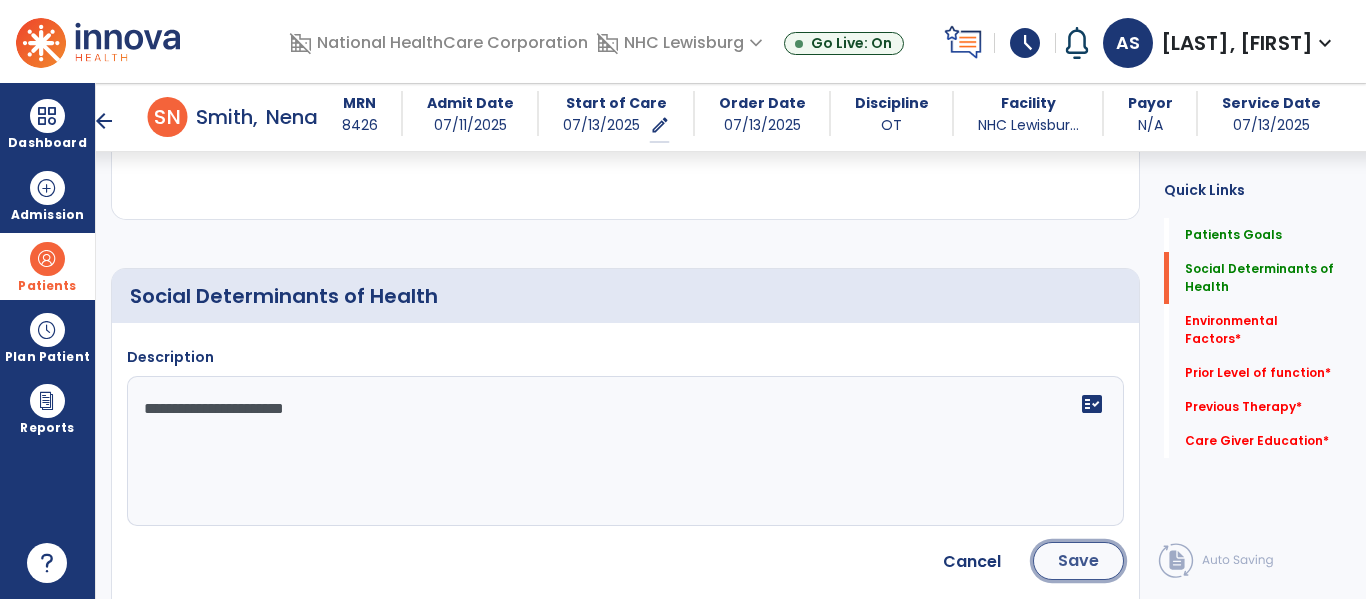 click on "Save" 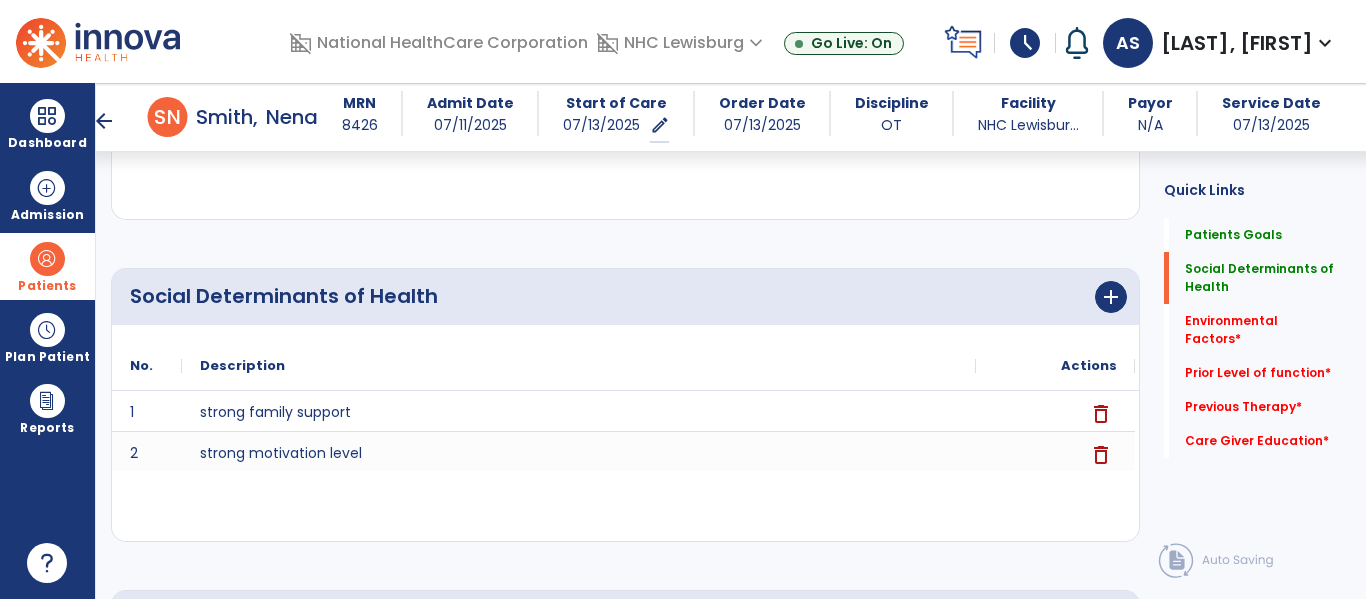 scroll, scrollTop: 759, scrollLeft: 0, axis: vertical 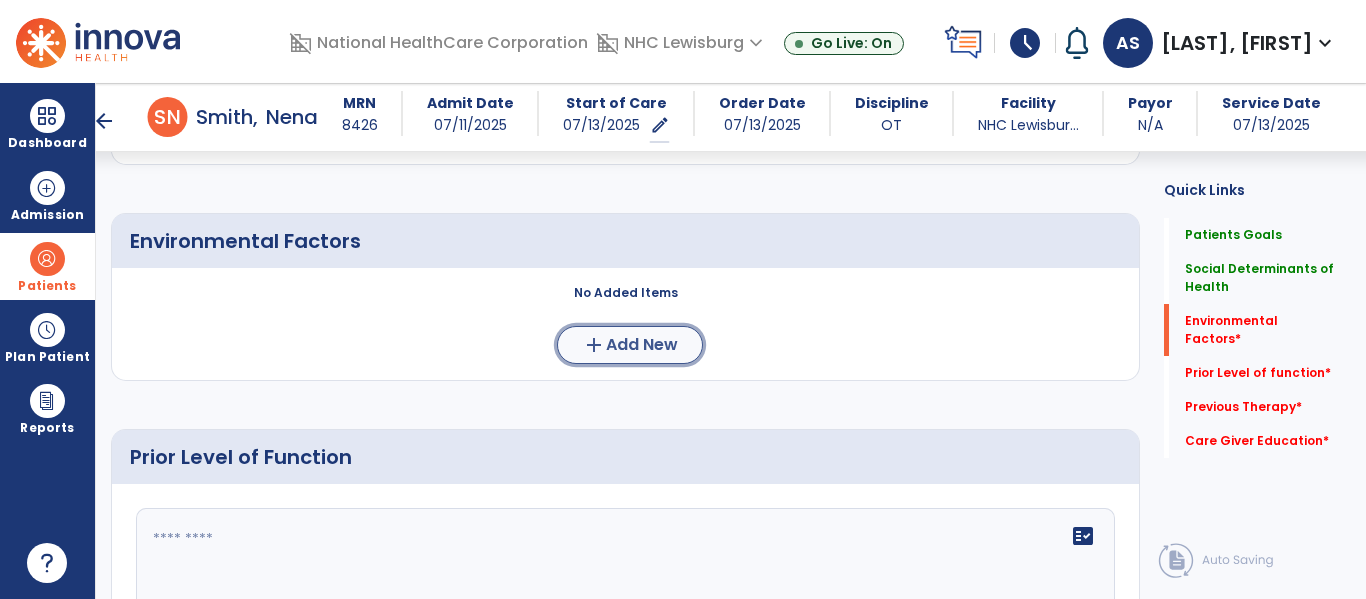 click on "add  Add New" 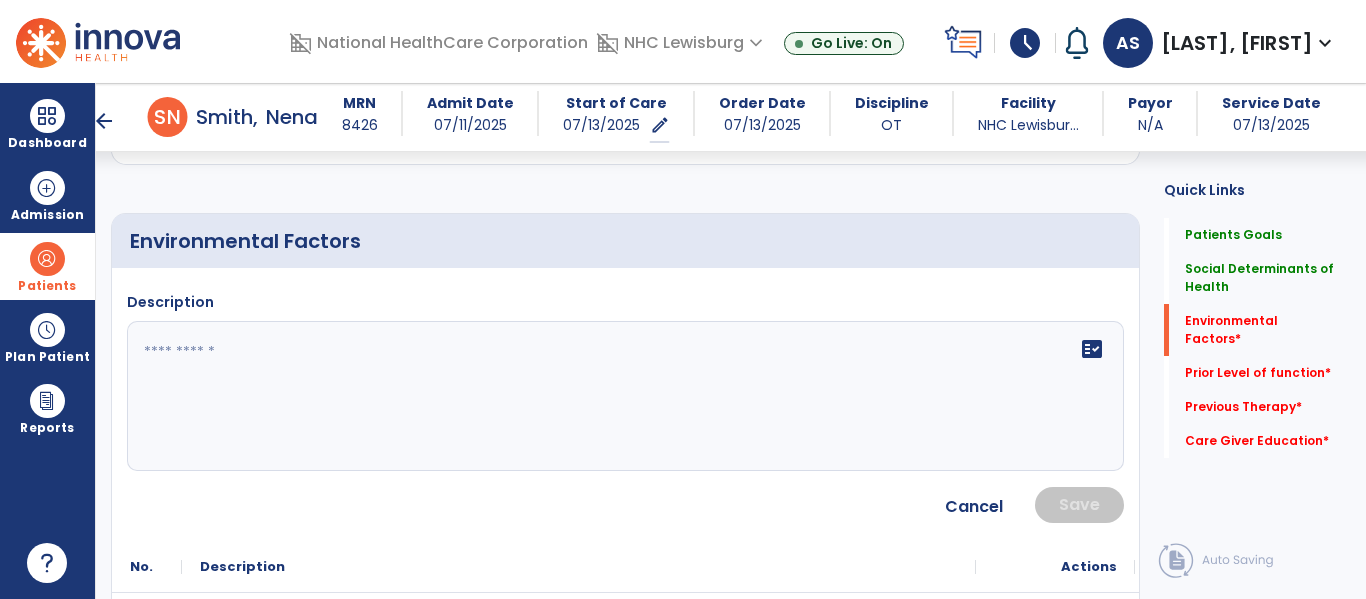 click 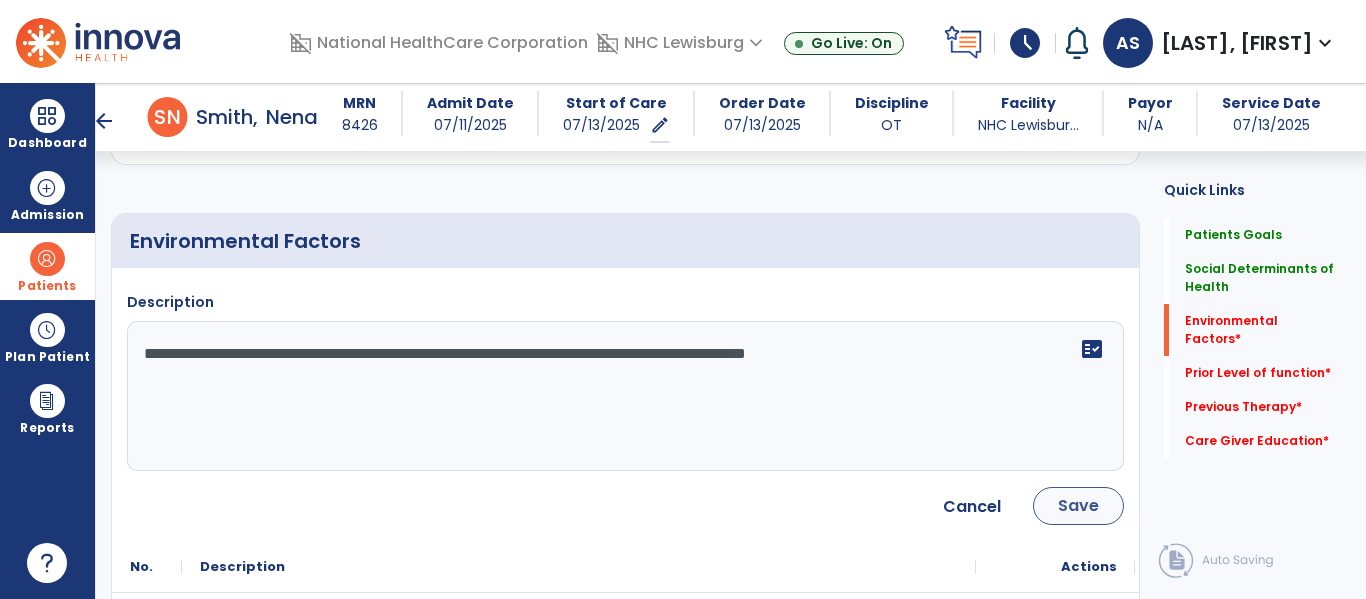 type on "**********" 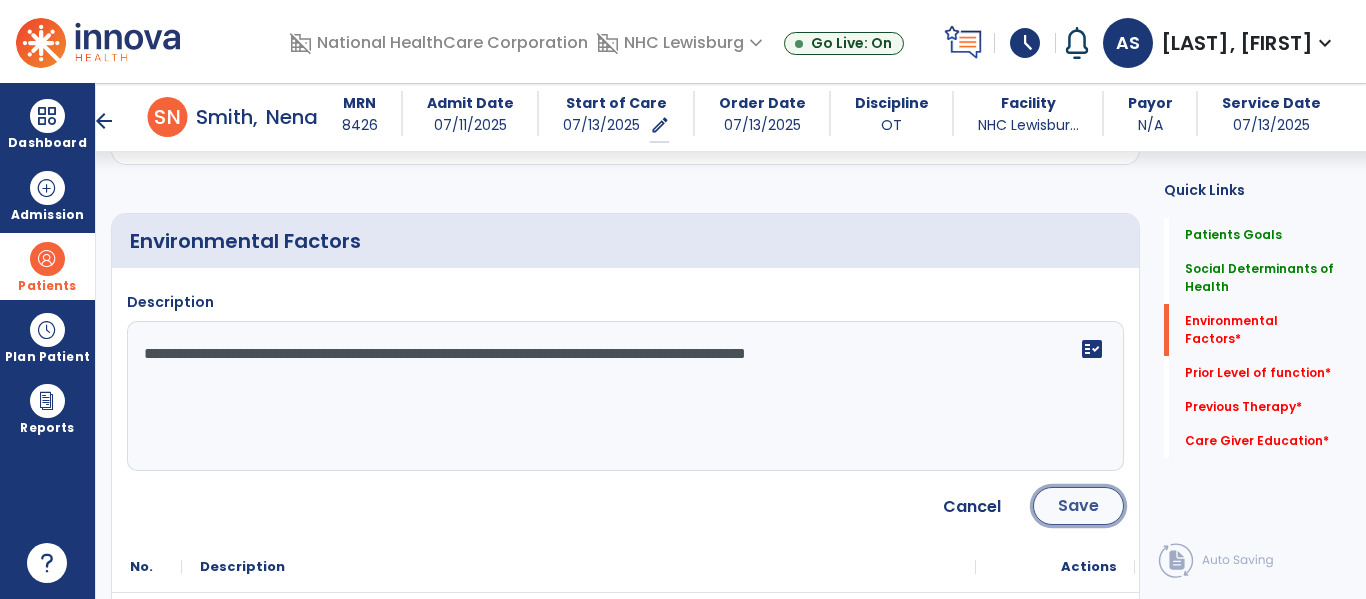click on "Save" 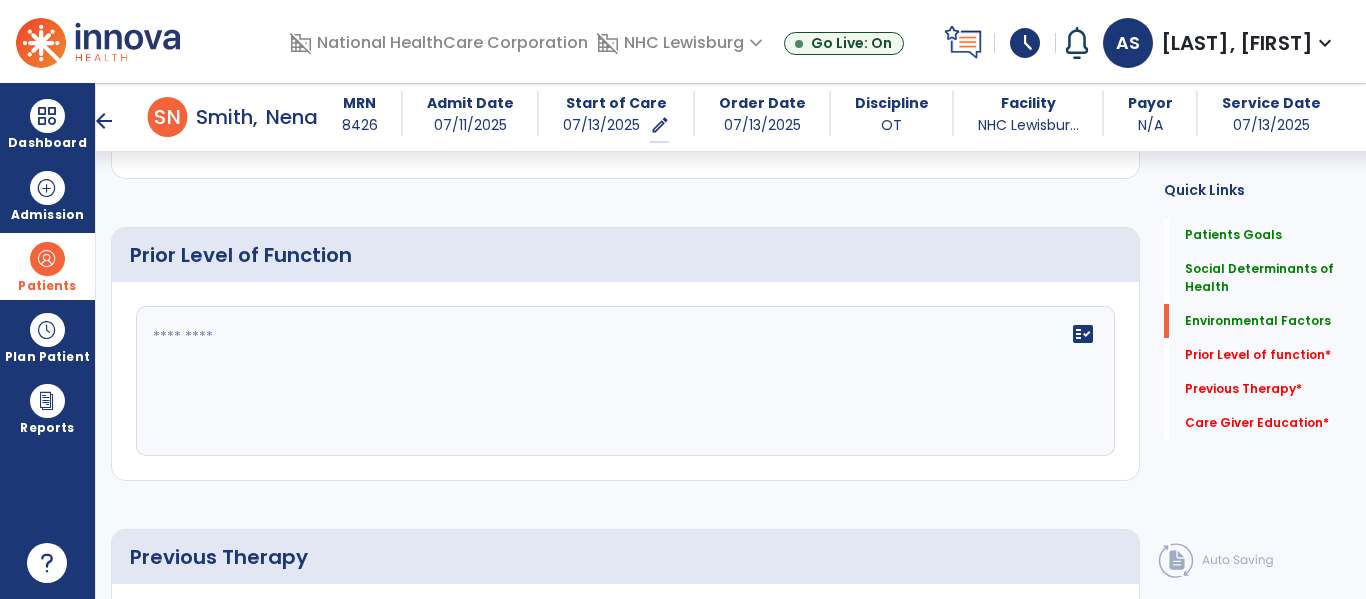 scroll, scrollTop: 1066, scrollLeft: 0, axis: vertical 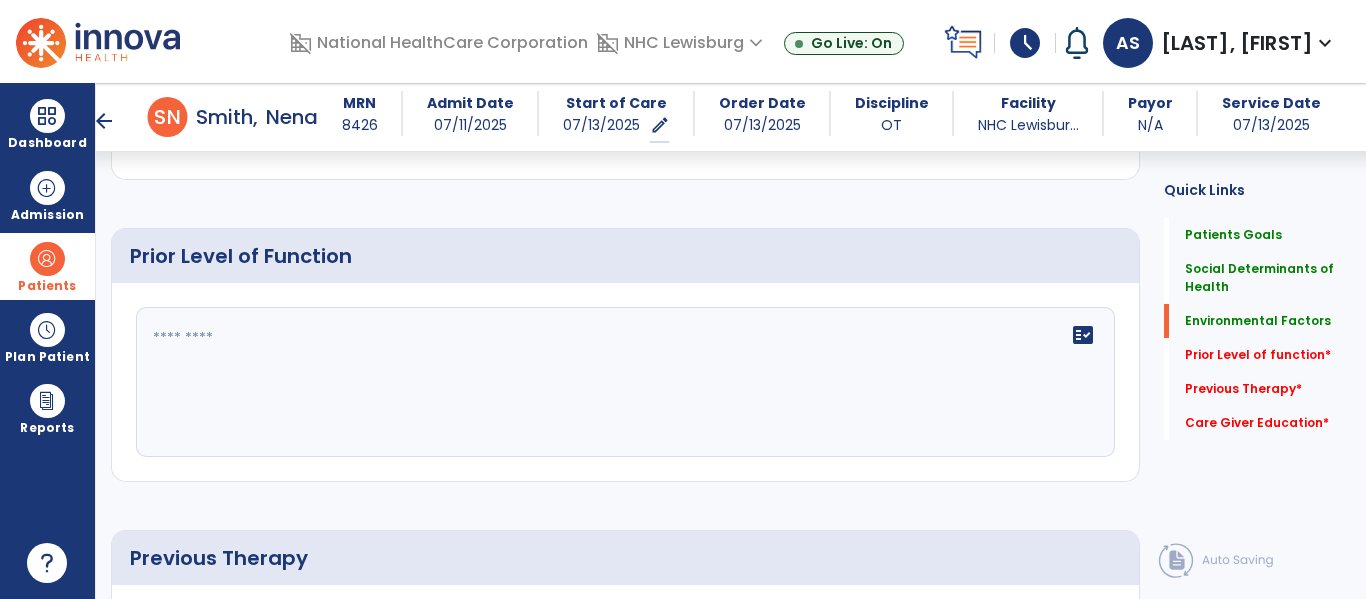 click on "fact_check" 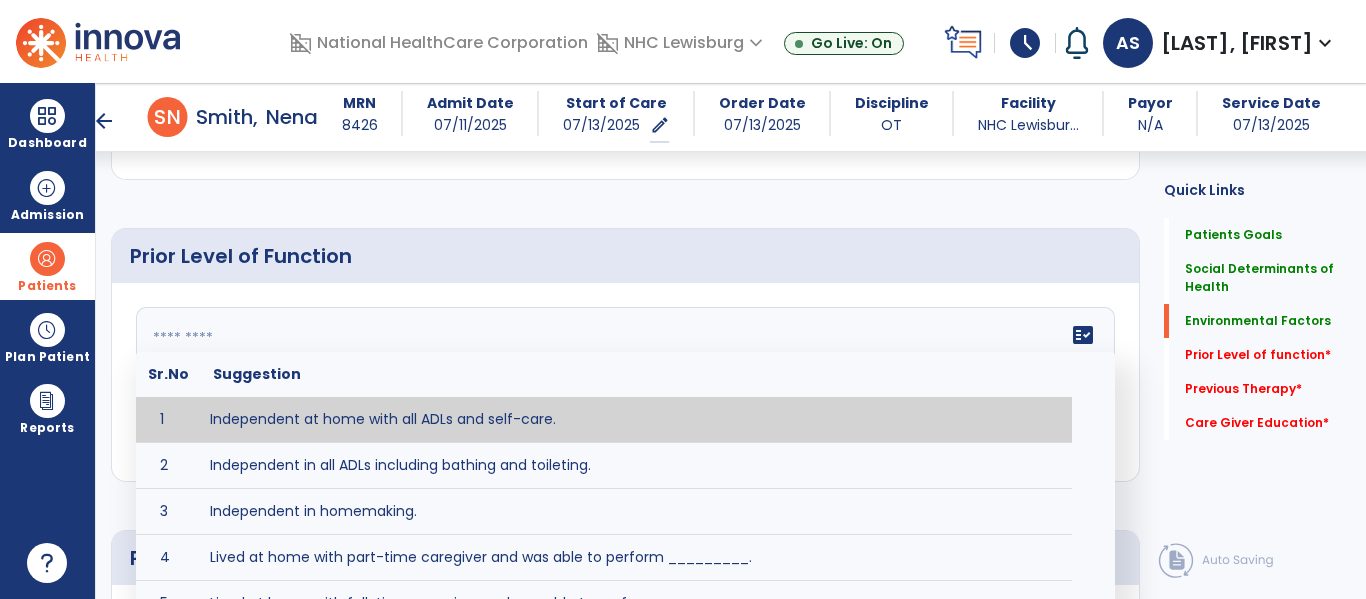 type on "**********" 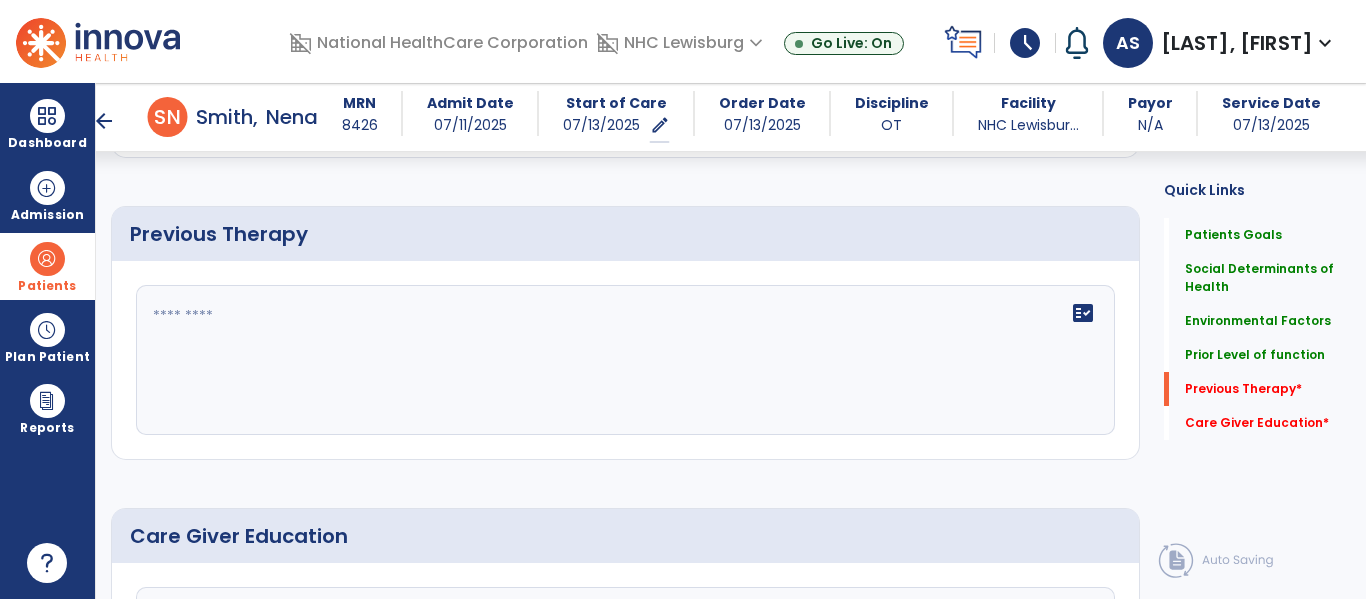 scroll, scrollTop: 1387, scrollLeft: 0, axis: vertical 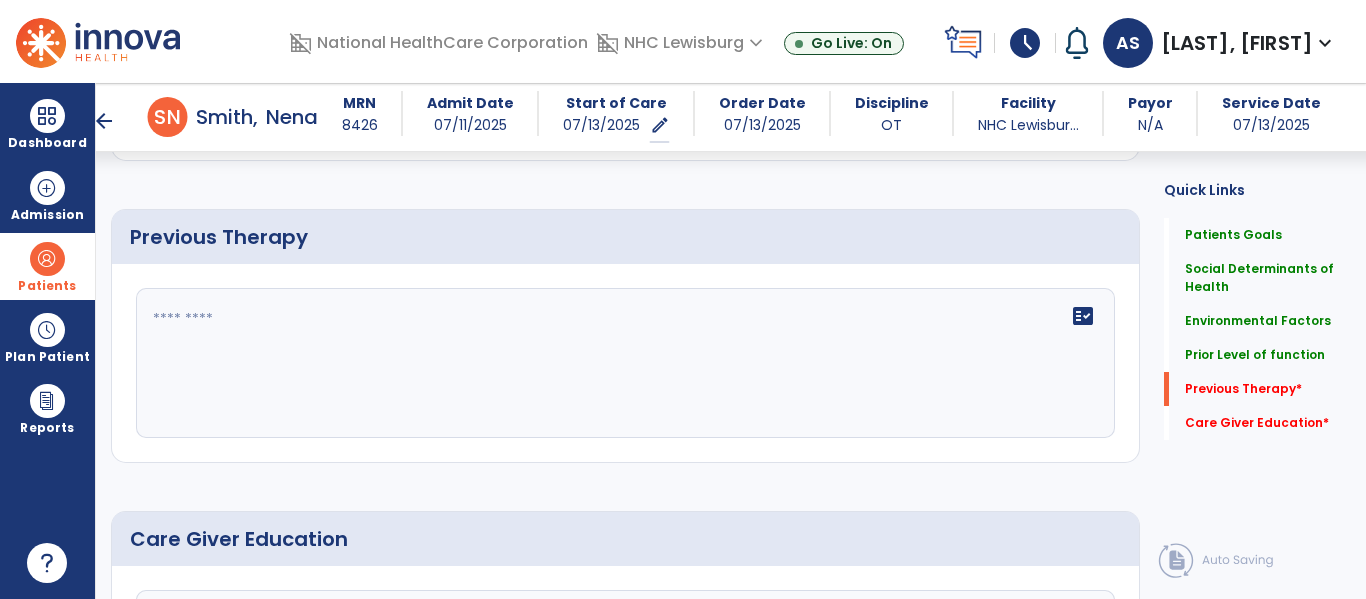 click on "fact_check" 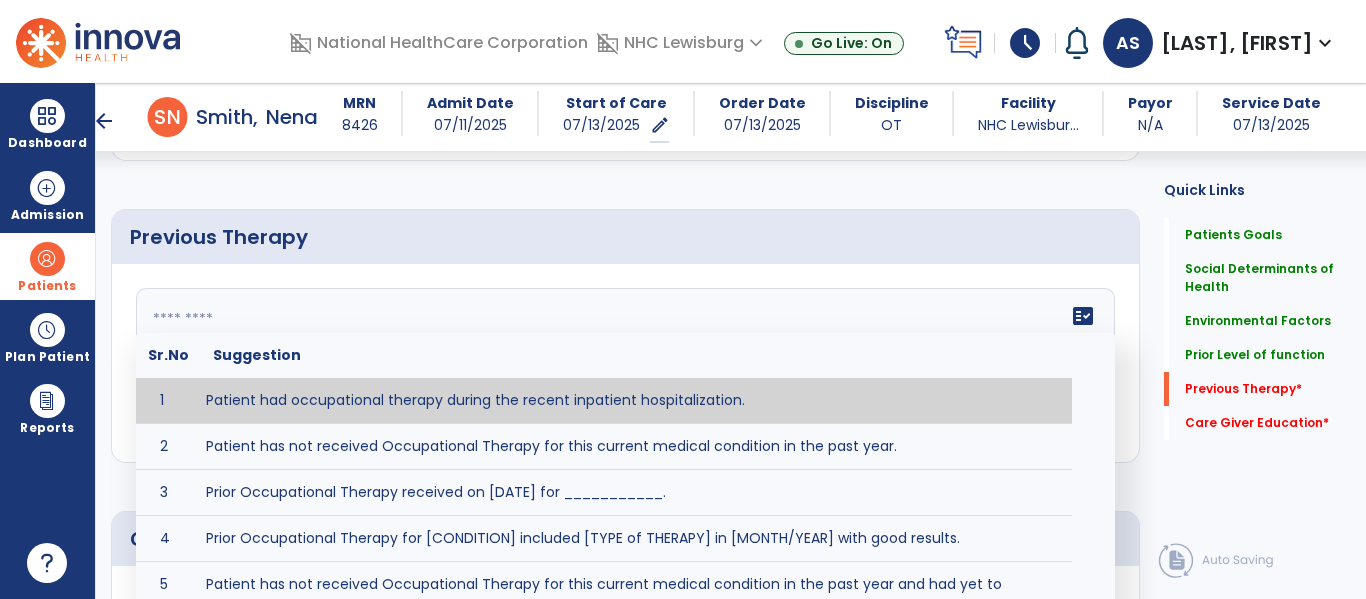 type on "**********" 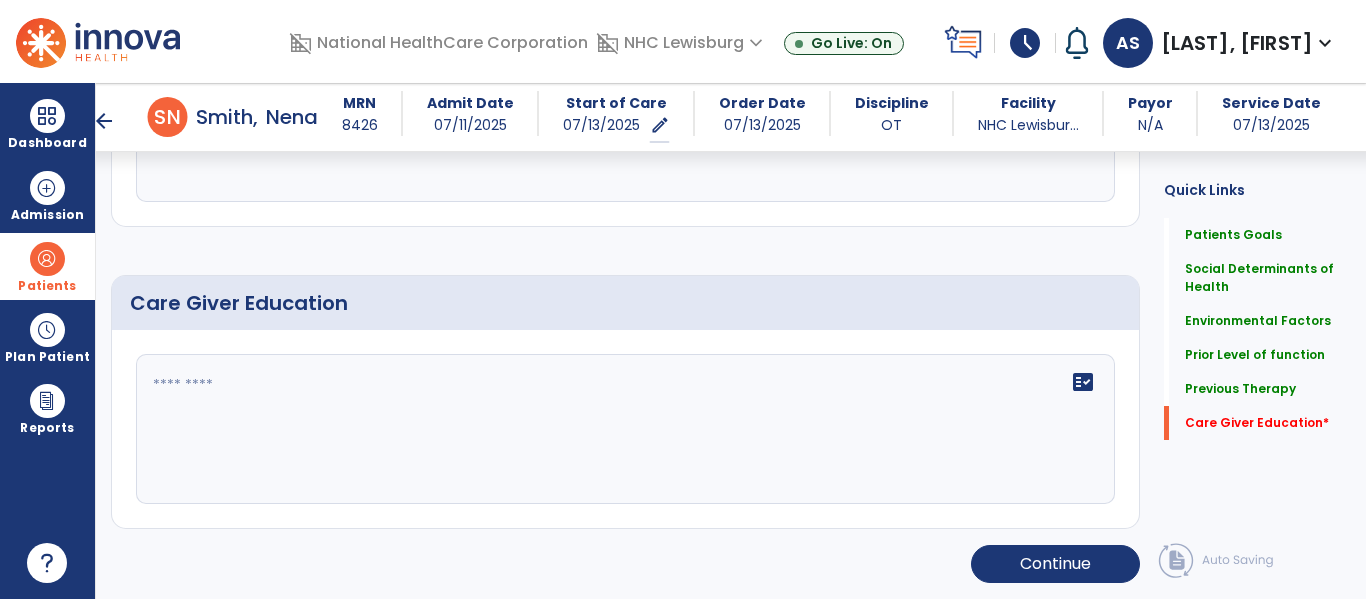 scroll, scrollTop: 1623, scrollLeft: 0, axis: vertical 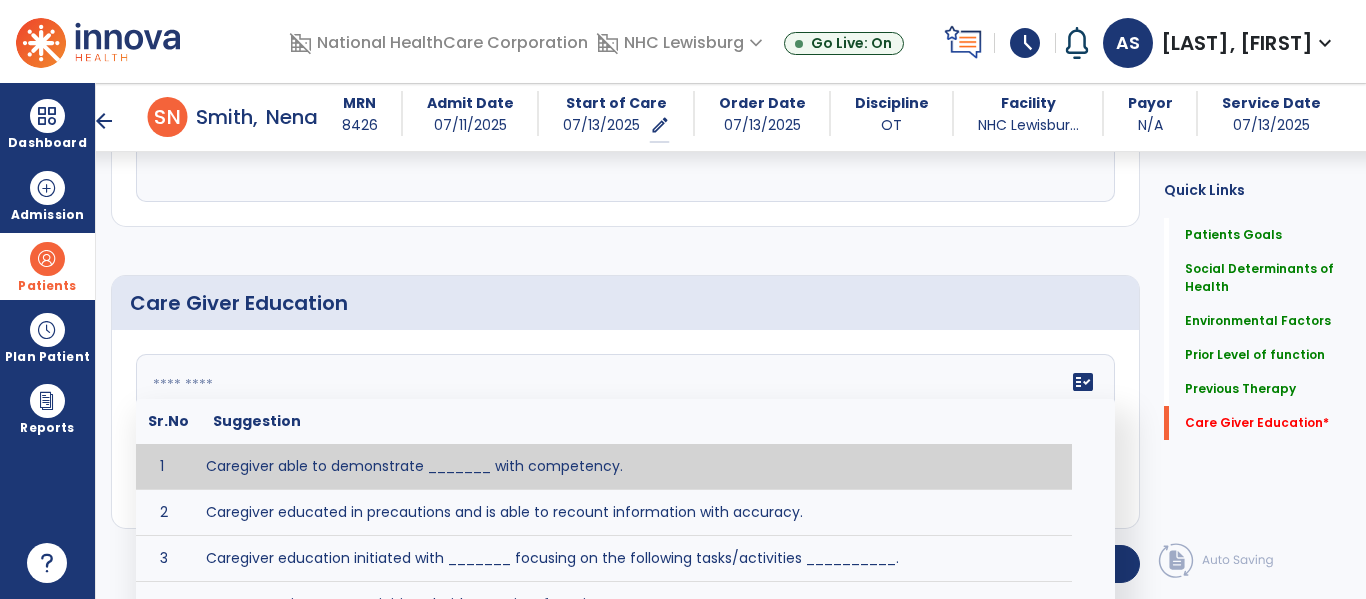 click 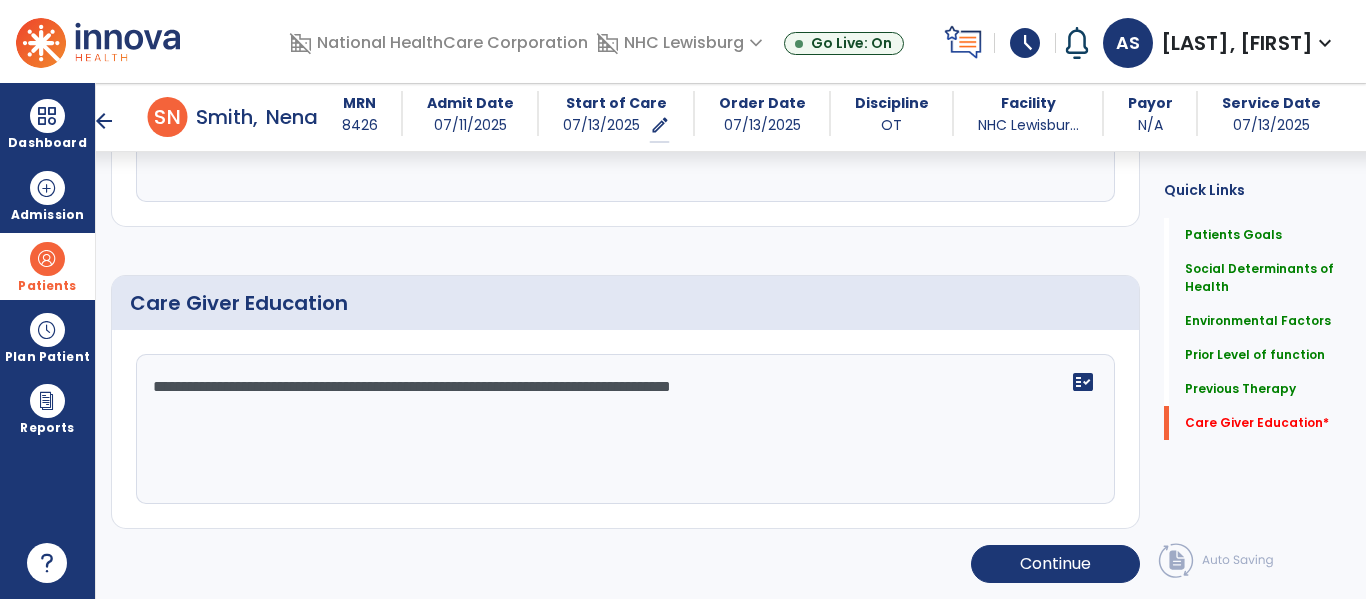type on "**********" 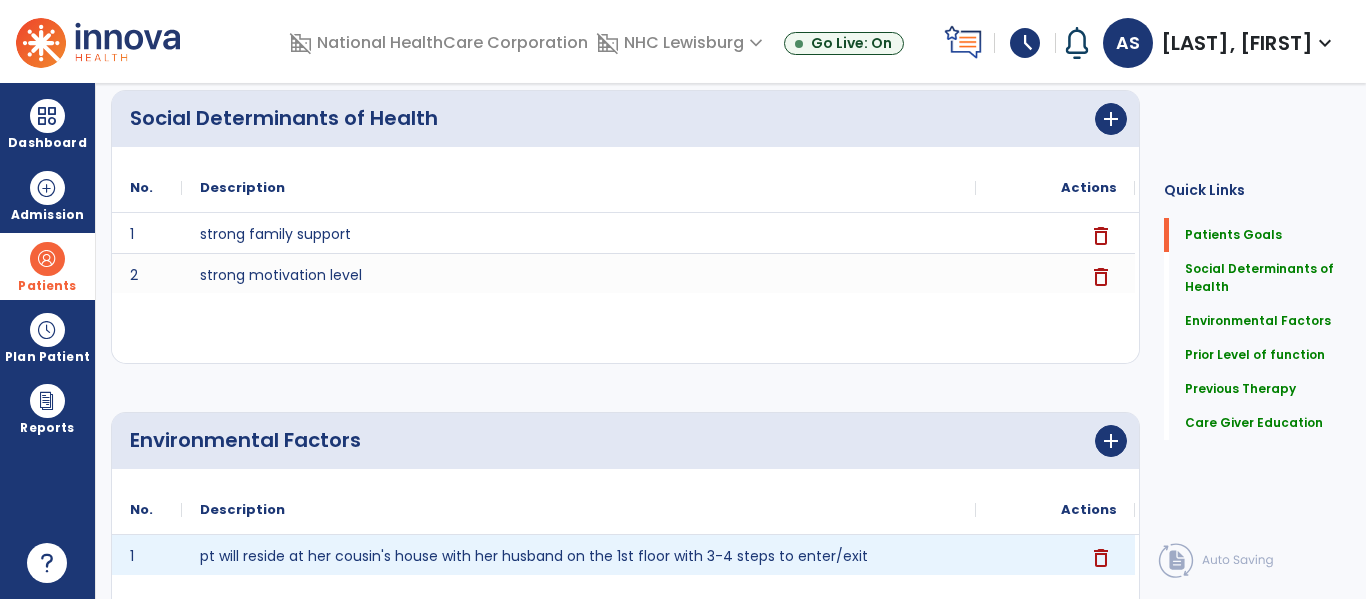 scroll, scrollTop: 0, scrollLeft: 0, axis: both 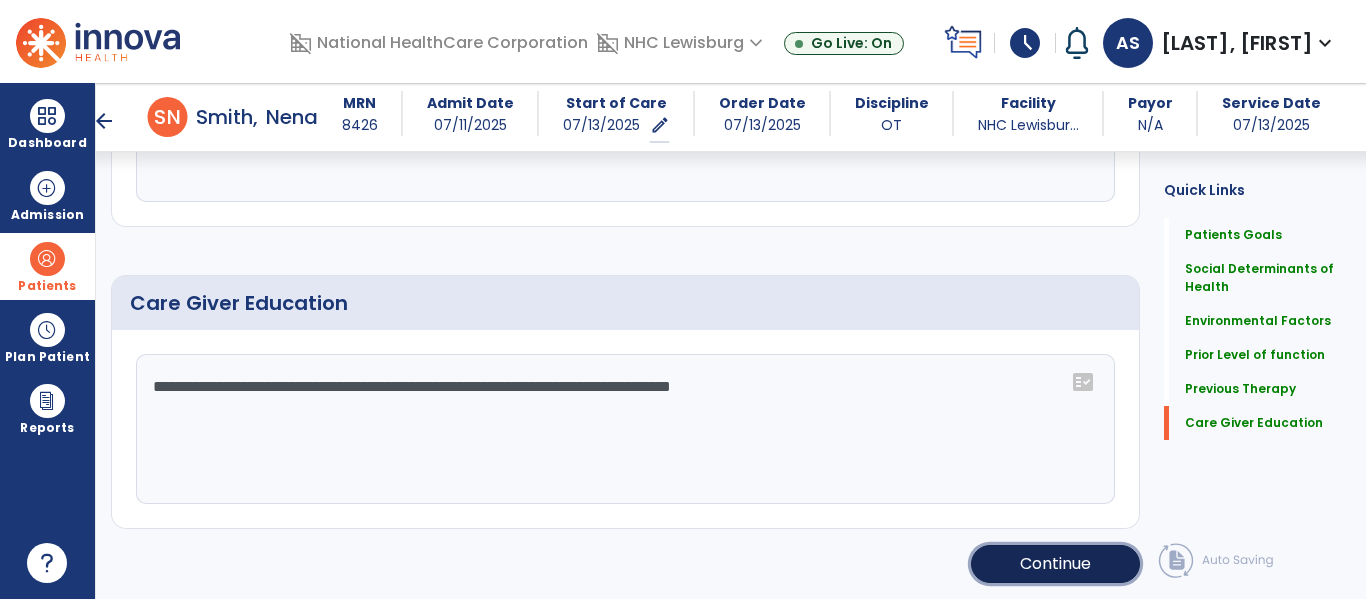 click on "Continue" 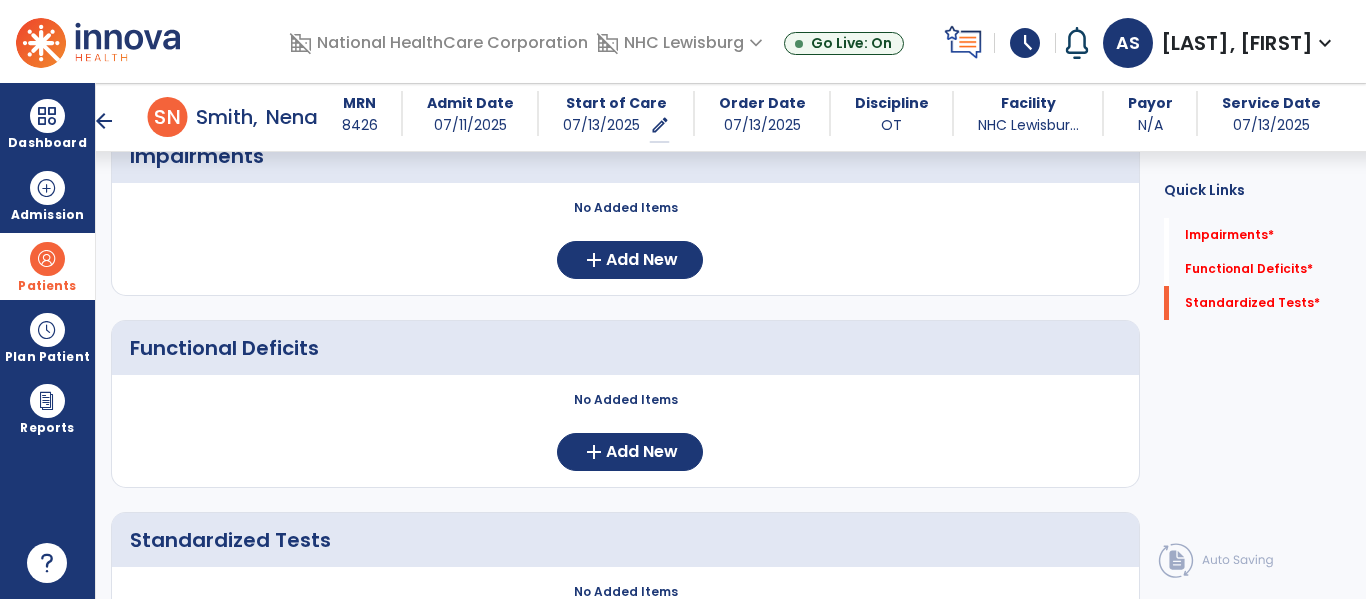 scroll, scrollTop: 0, scrollLeft: 0, axis: both 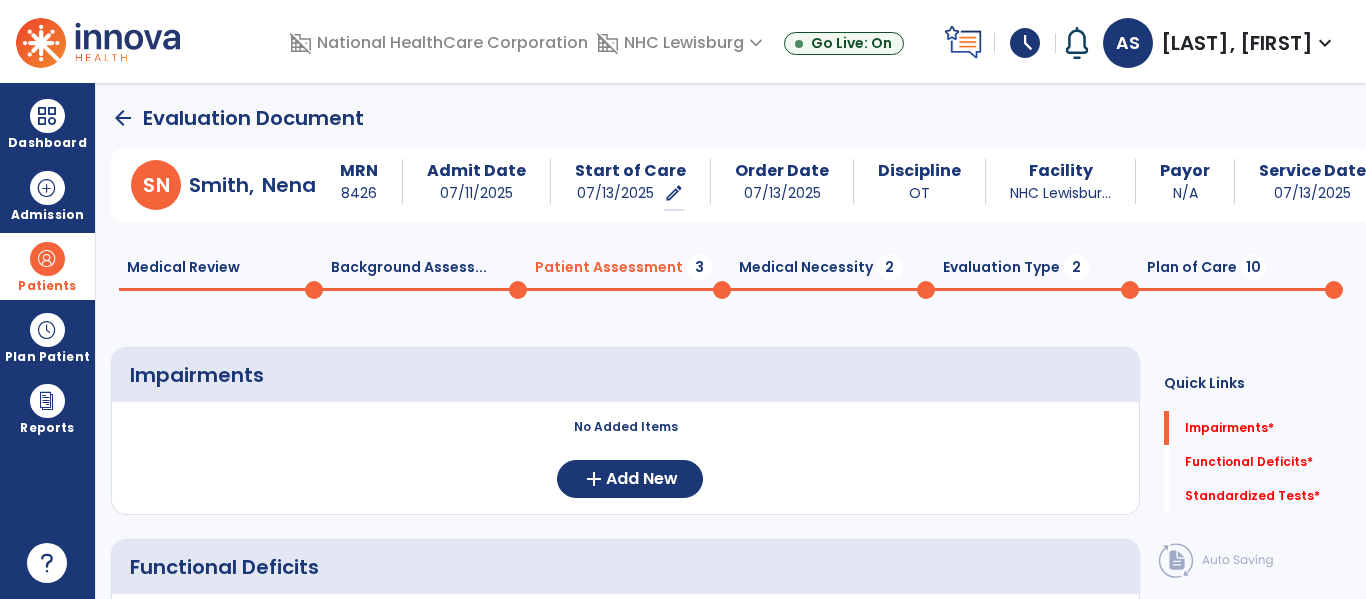 click on "Plan of Care  10" 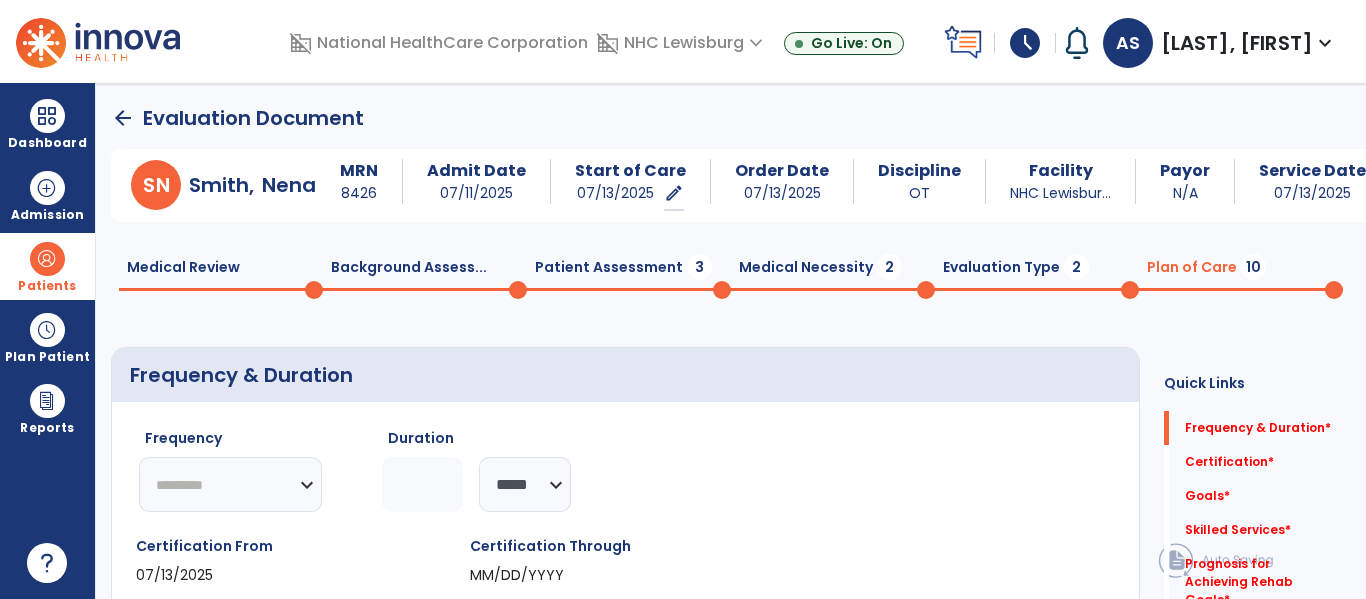 click on "********* ** ** ** ** ** ** **" 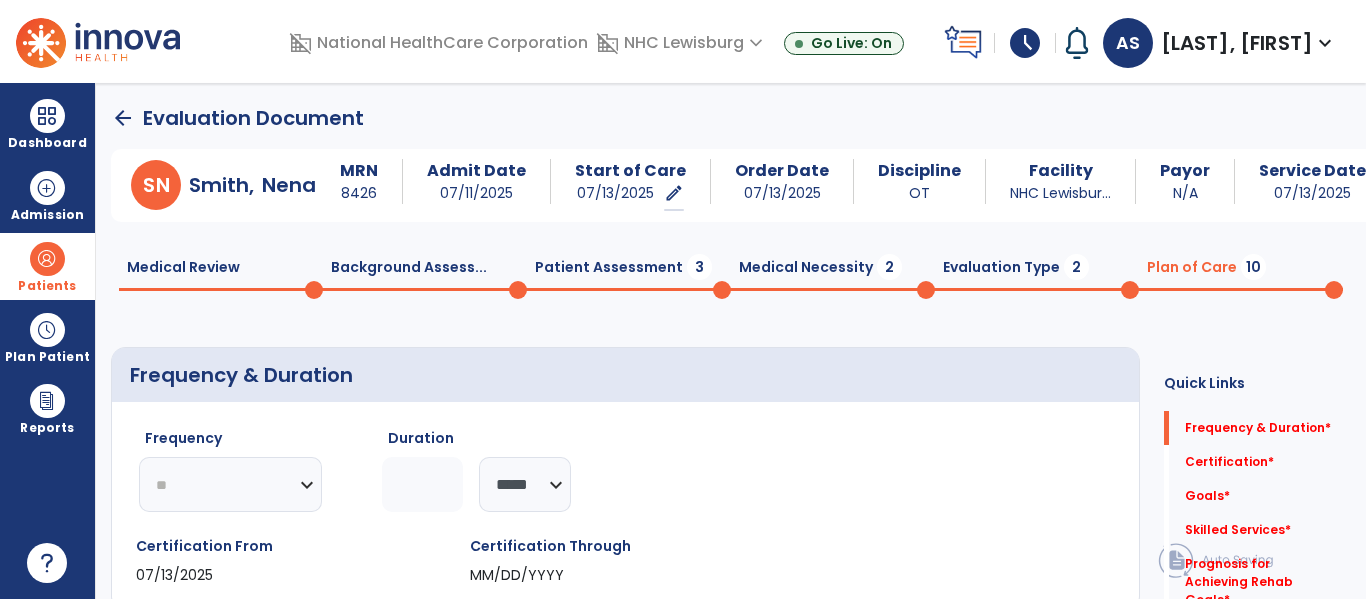 click on "********* ** ** ** ** ** ** **" 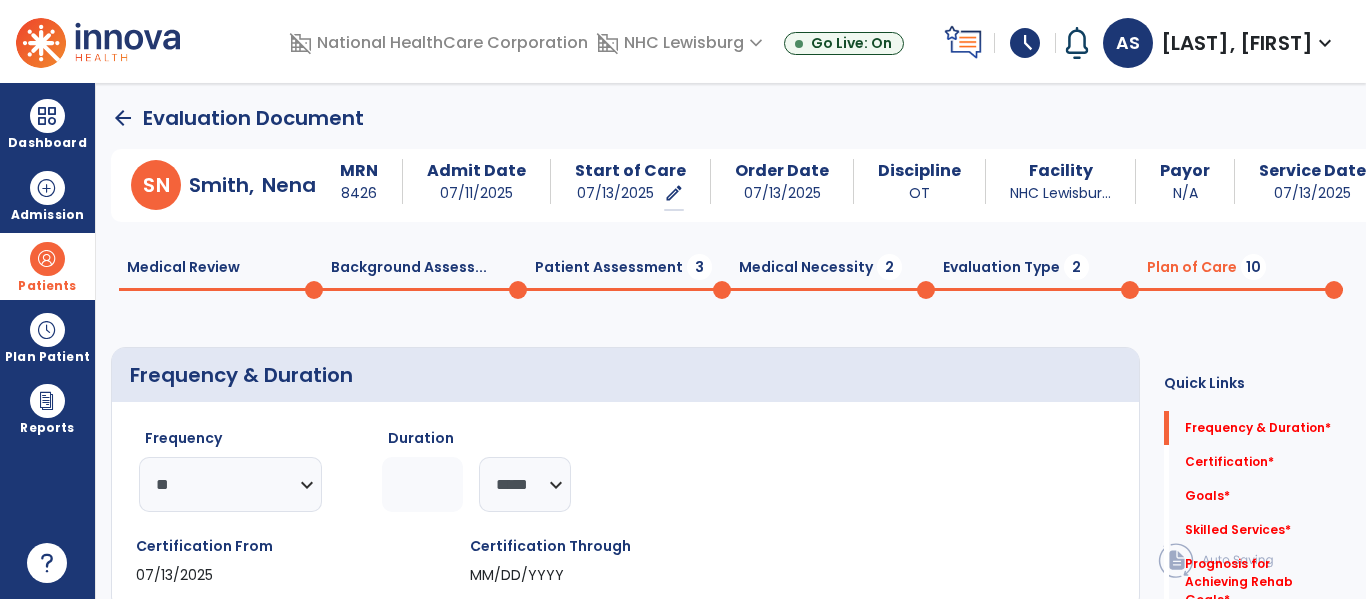 click 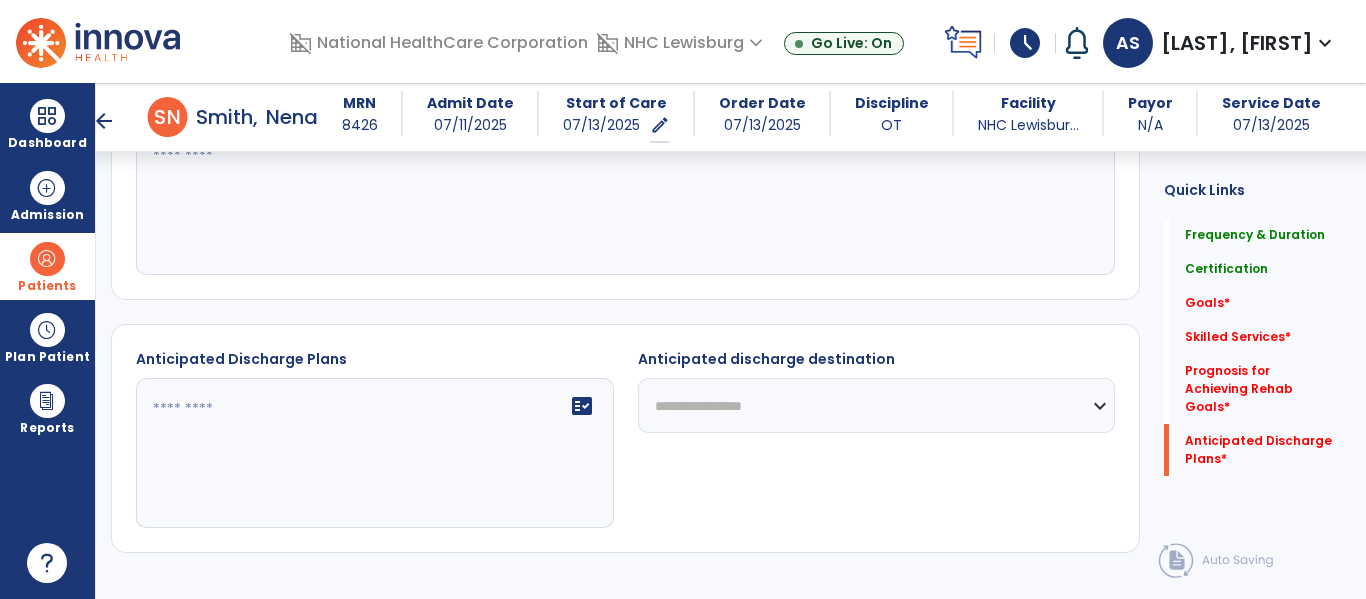 scroll, scrollTop: 916, scrollLeft: 0, axis: vertical 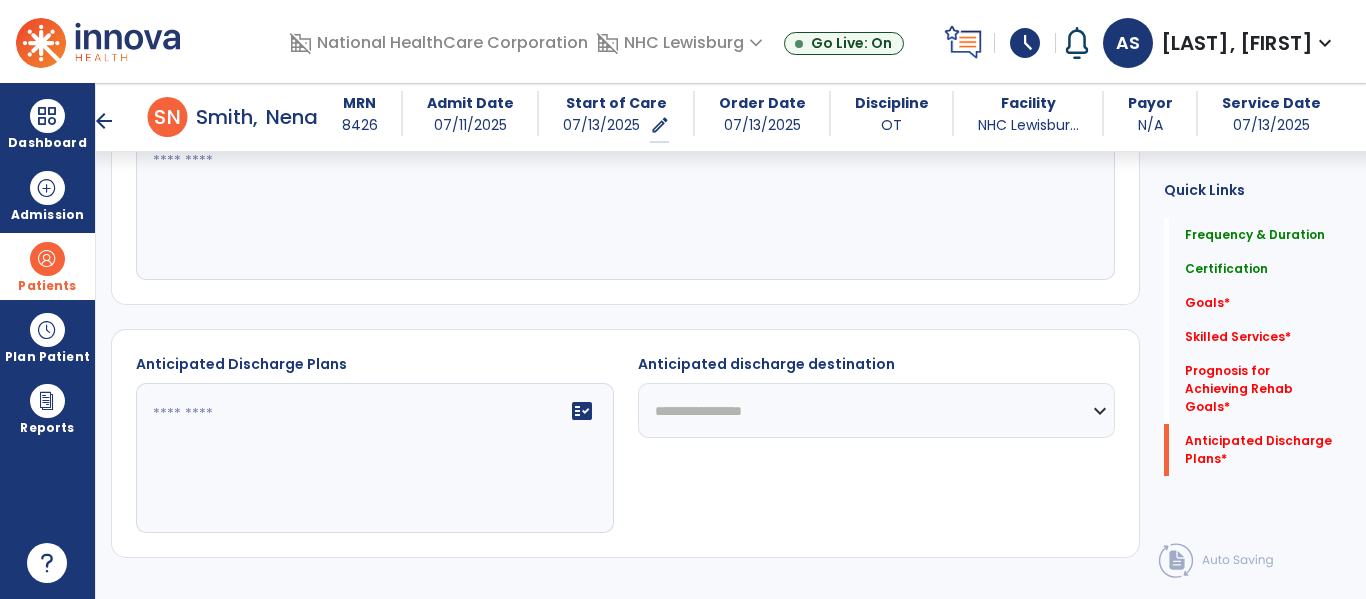 type on "**" 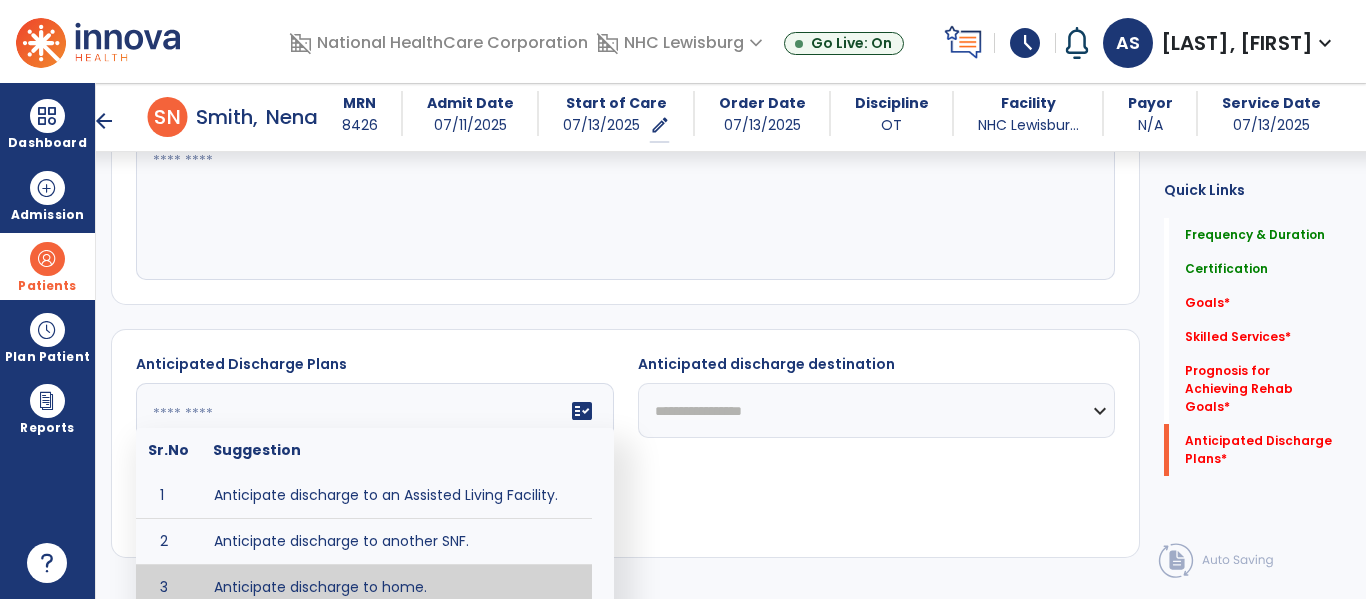 type on "**********" 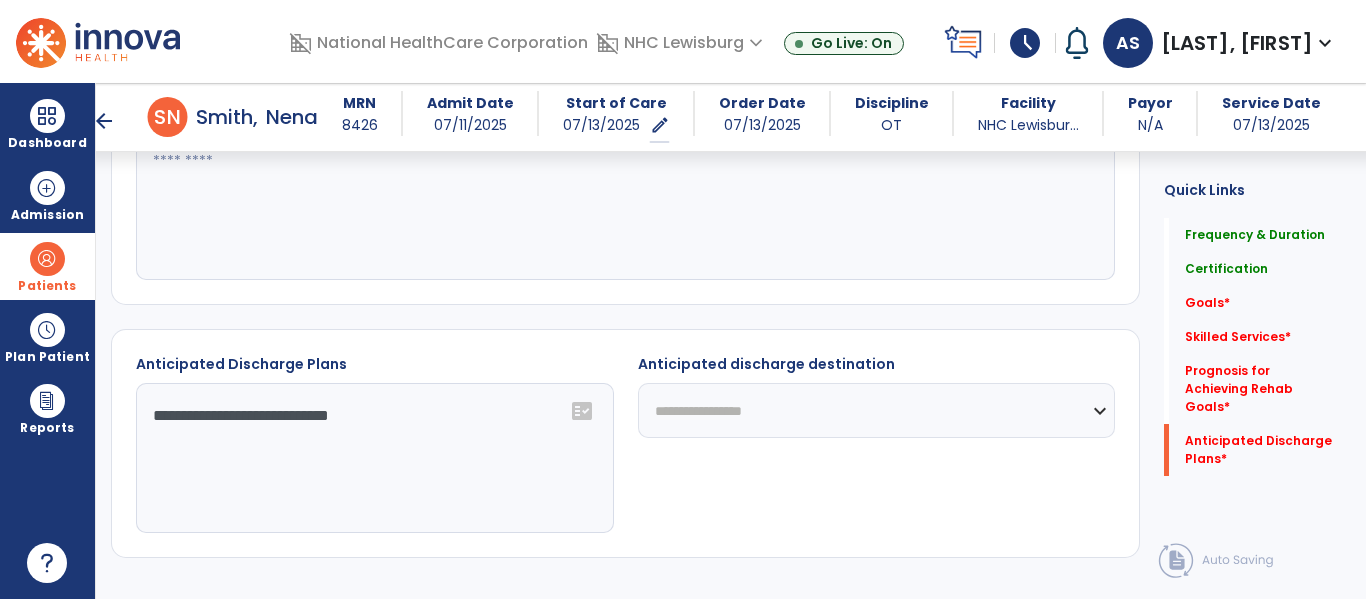 click on "**********" 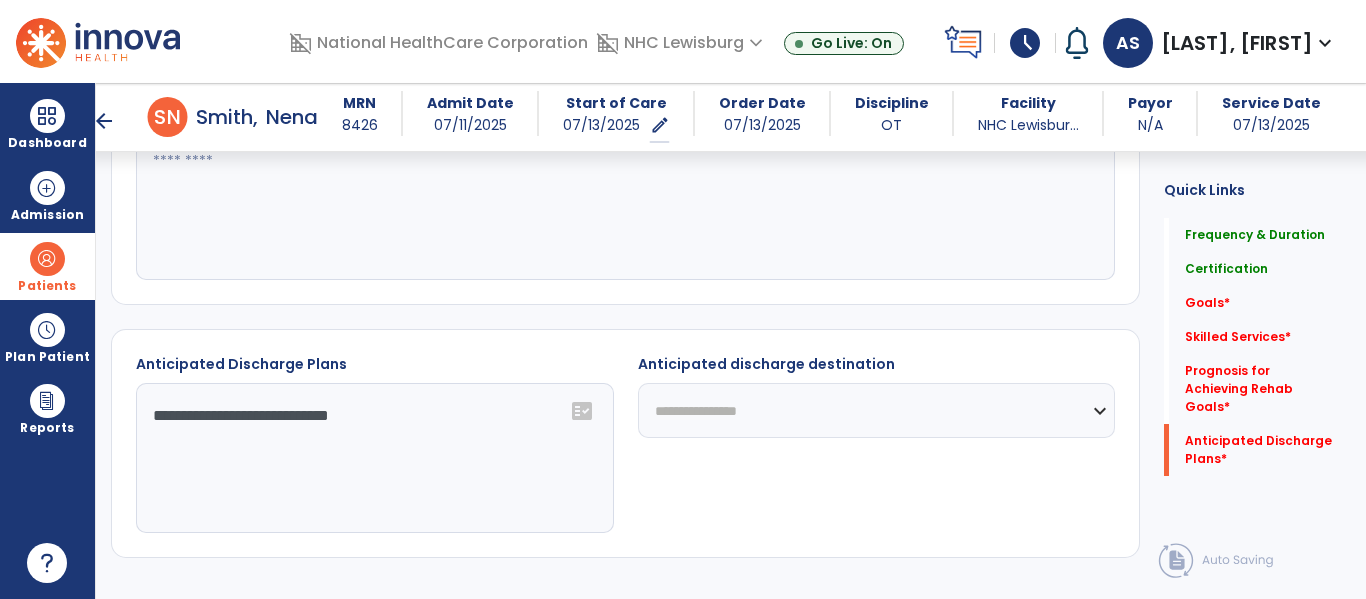 click on "**********" 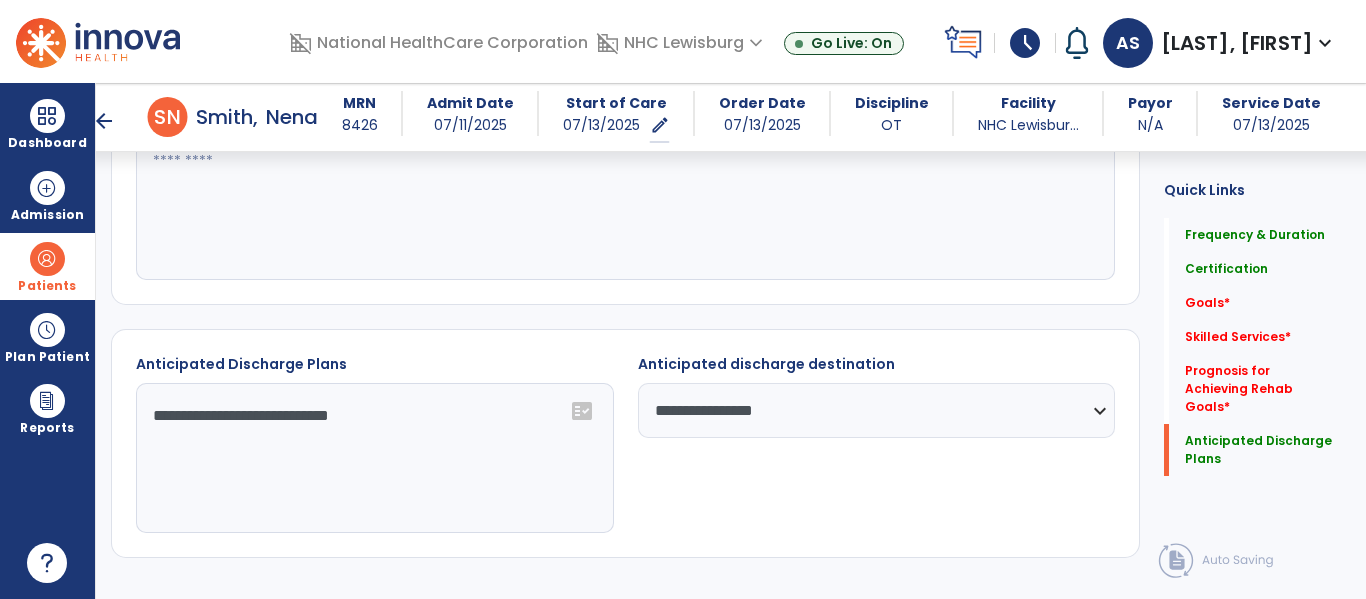 click 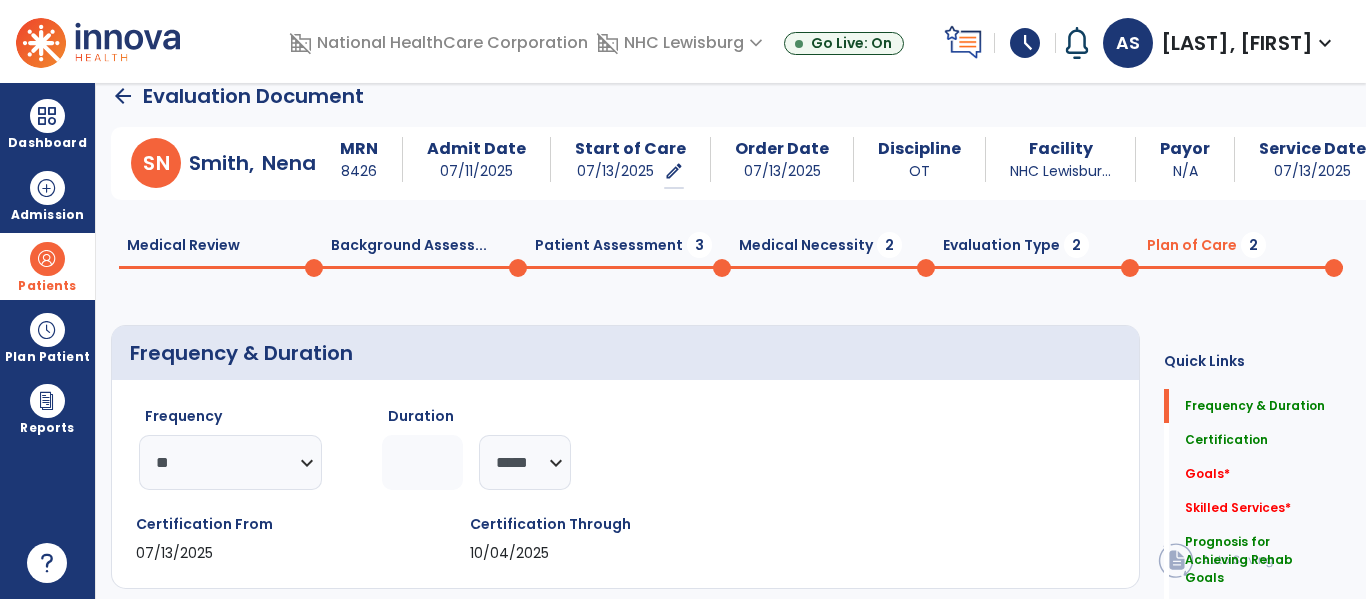 scroll, scrollTop: 21, scrollLeft: 0, axis: vertical 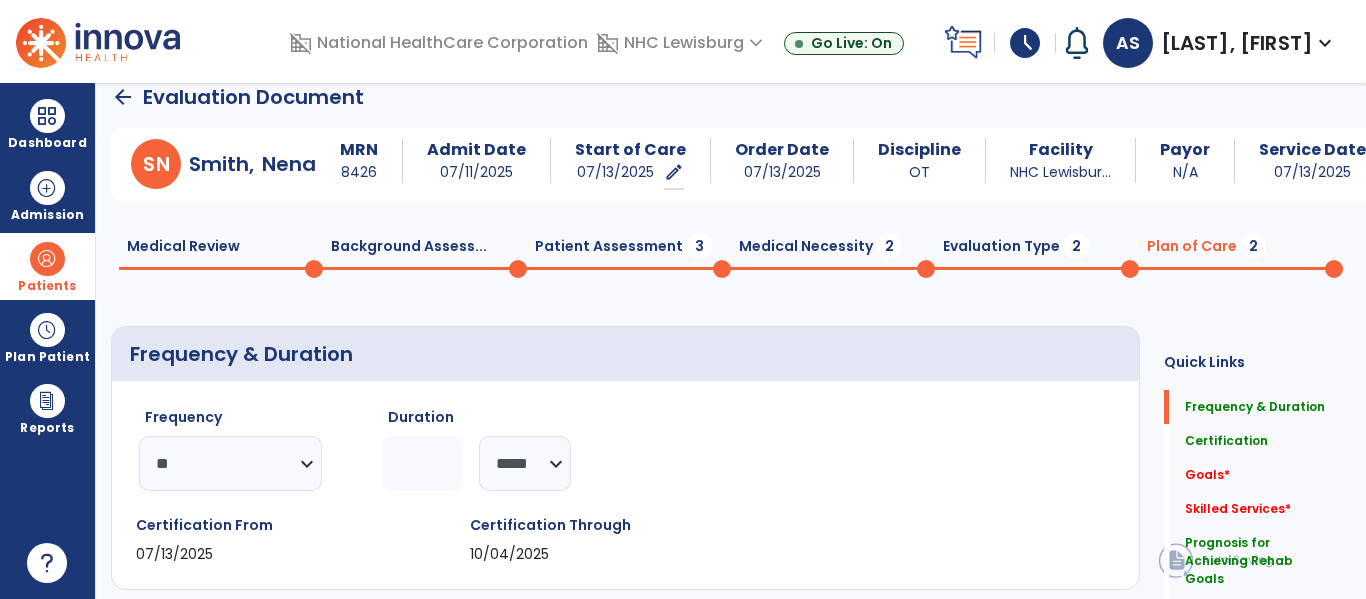 type on "**********" 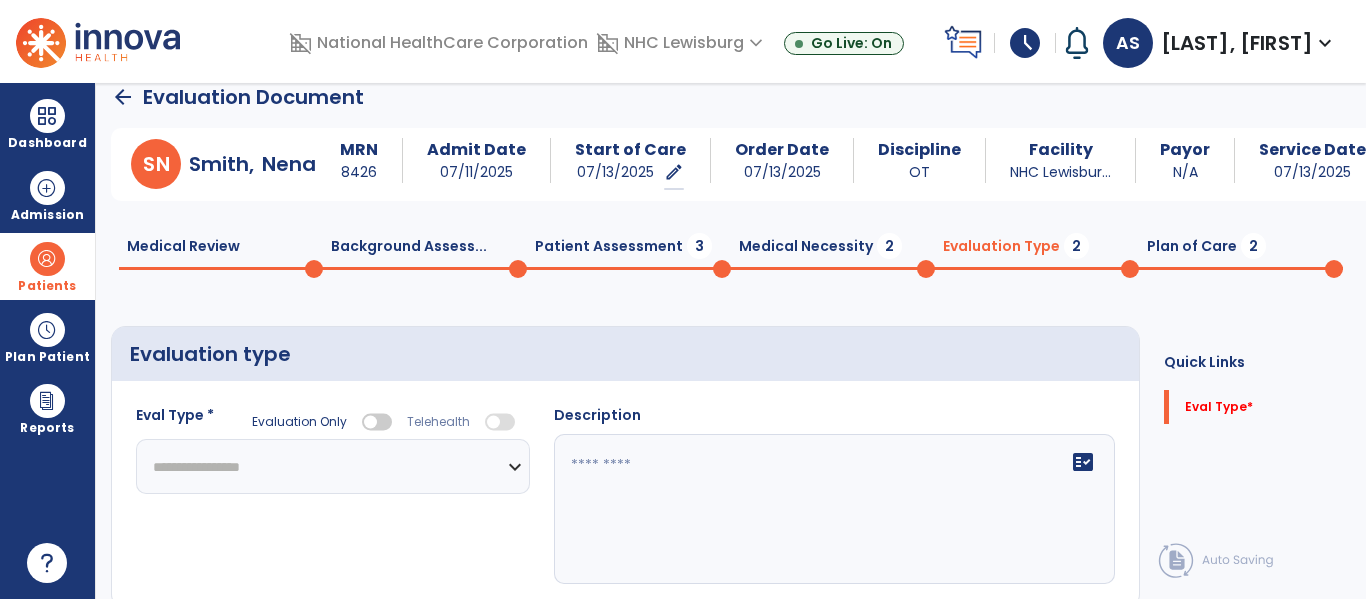click on "**********" 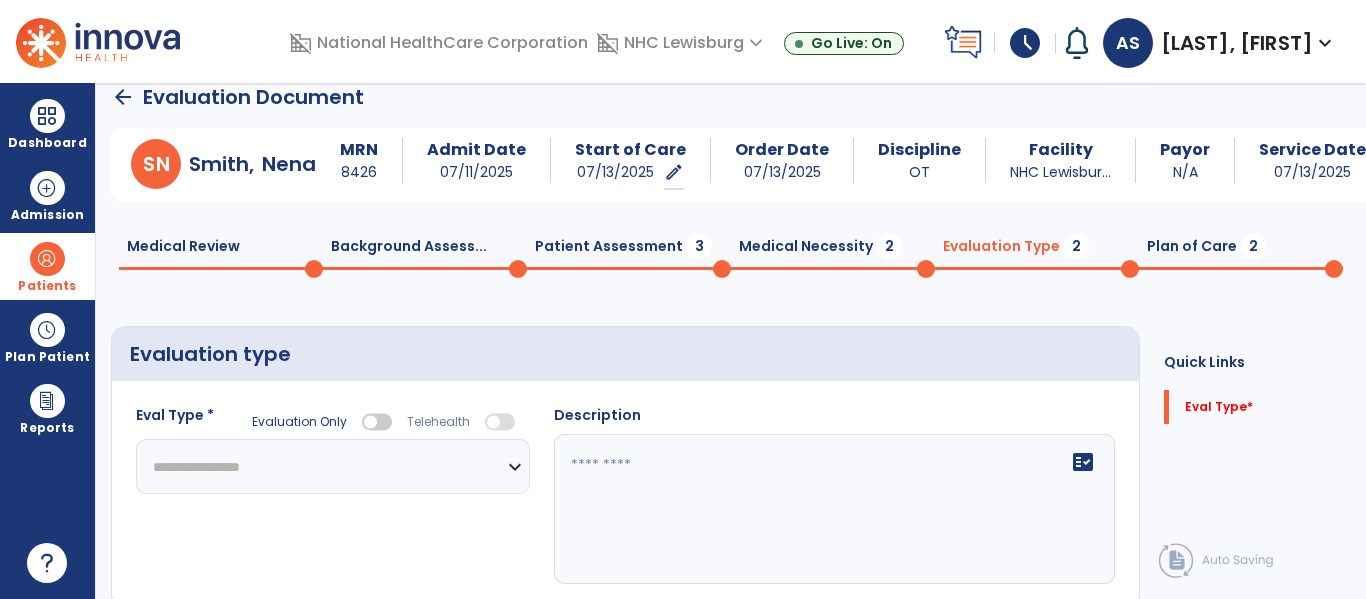 select on "**********" 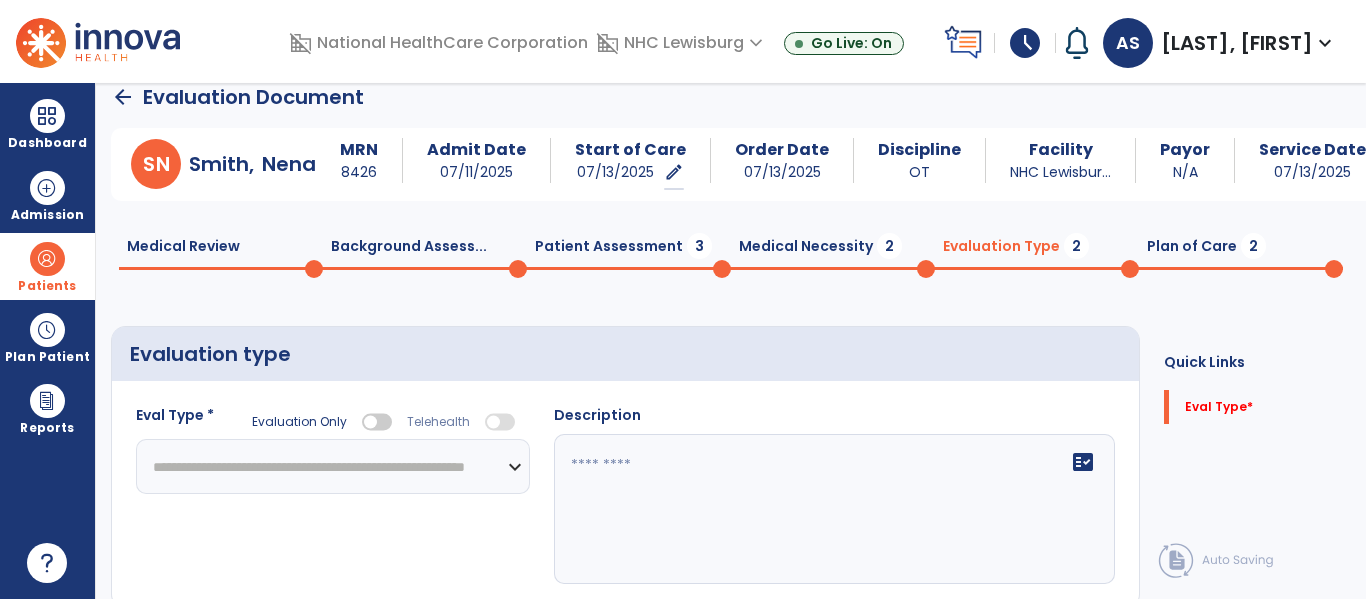 click on "**********" 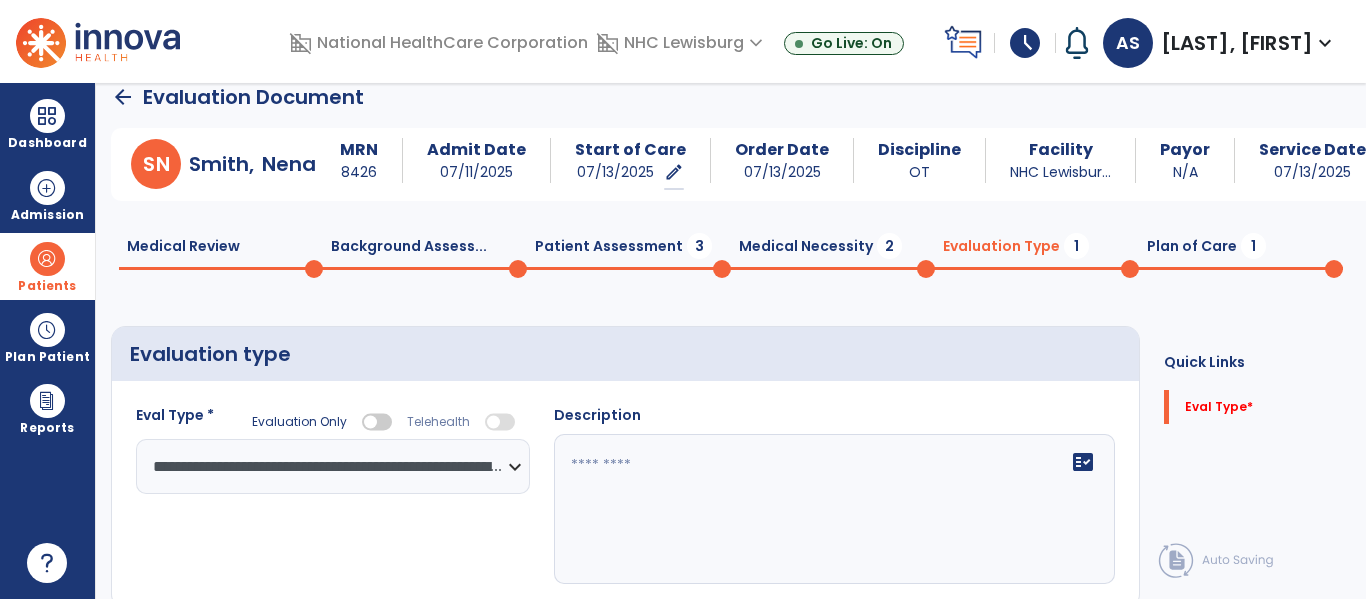 click 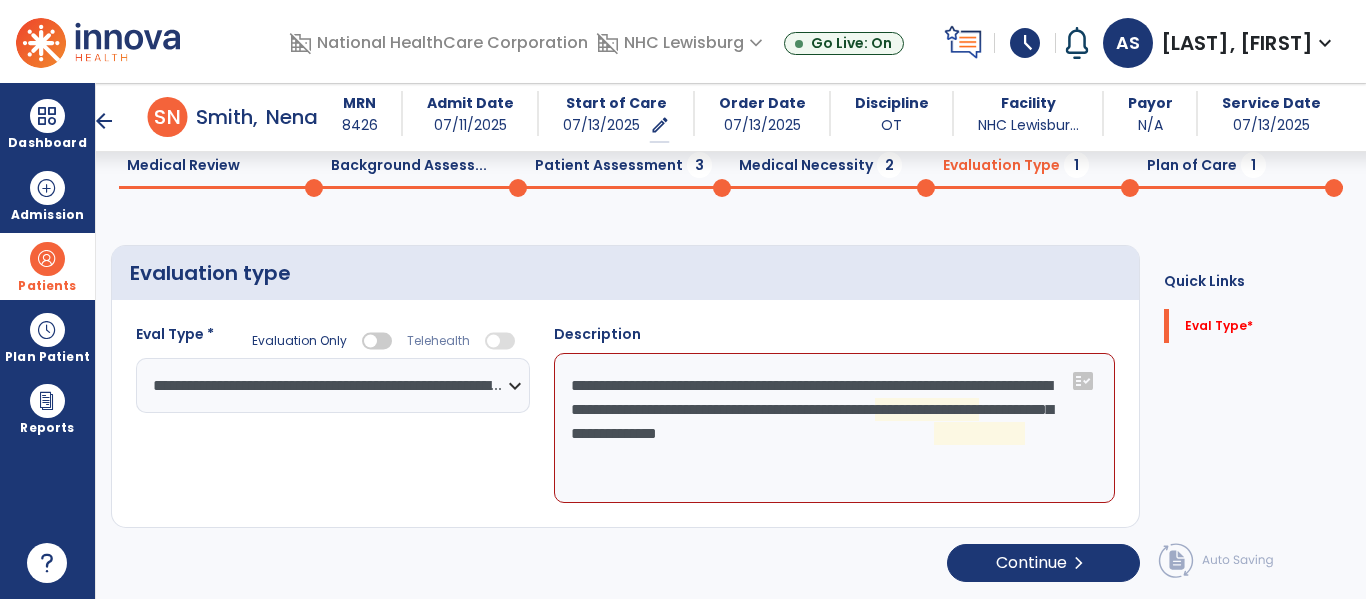 scroll, scrollTop: 83, scrollLeft: 0, axis: vertical 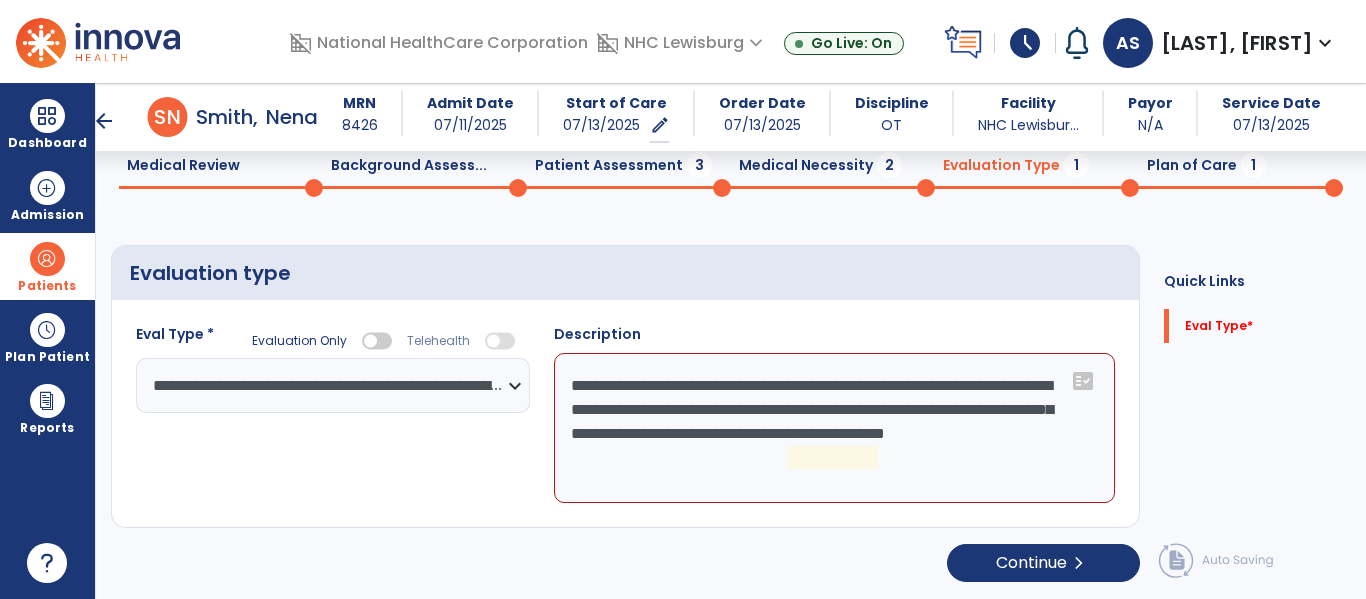 click on "**********" 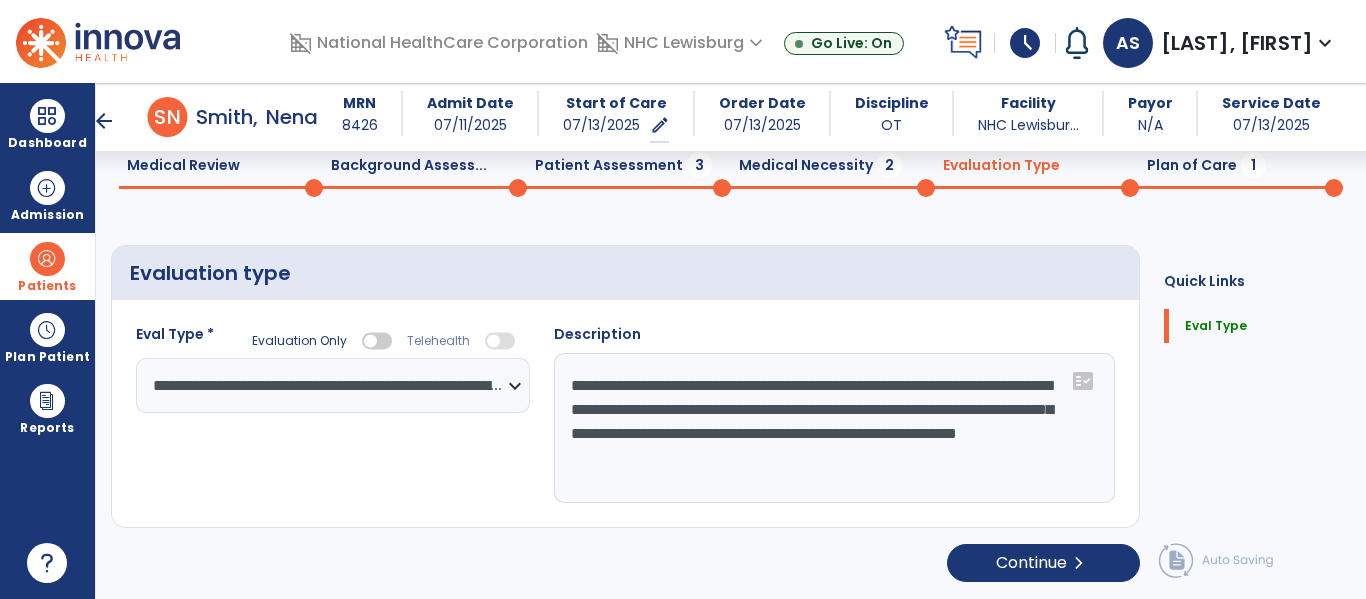 scroll, scrollTop: 83, scrollLeft: 0, axis: vertical 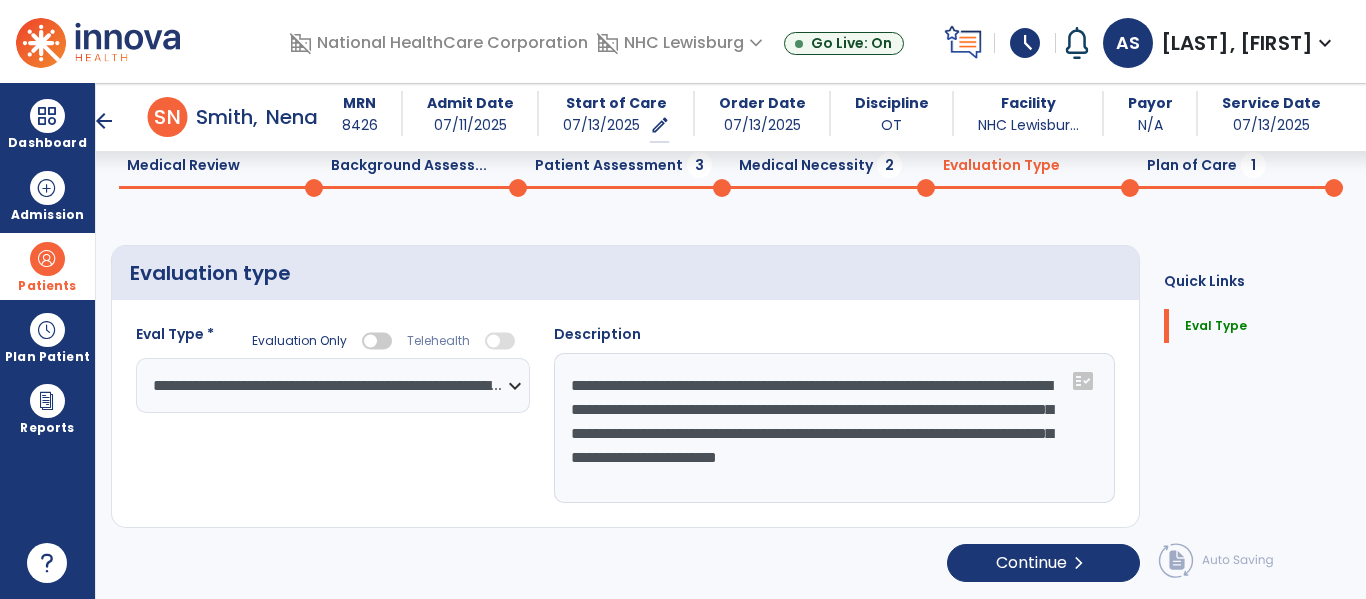 type on "**********" 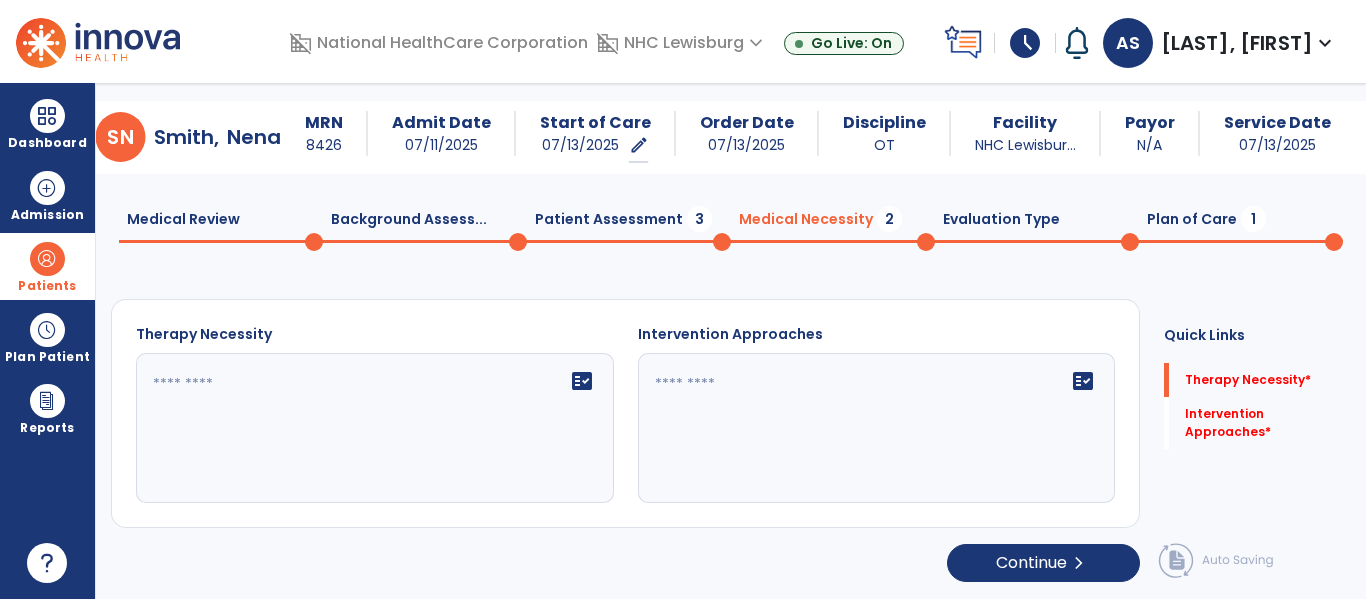 scroll, scrollTop: 29, scrollLeft: 0, axis: vertical 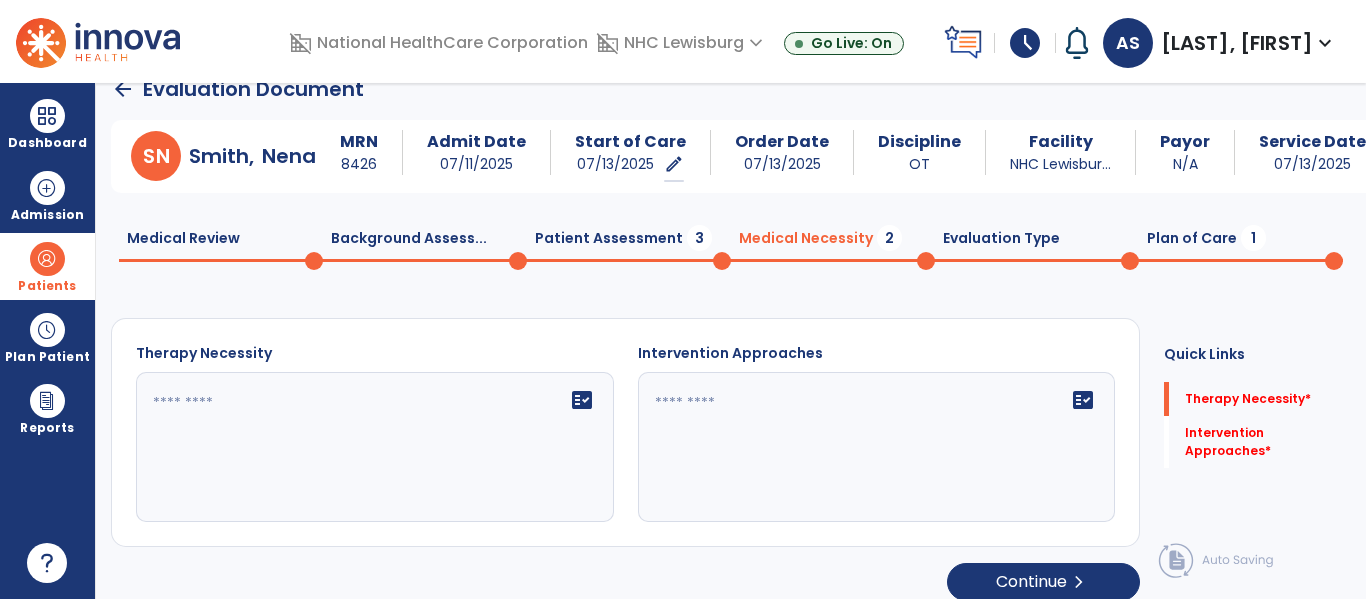 click 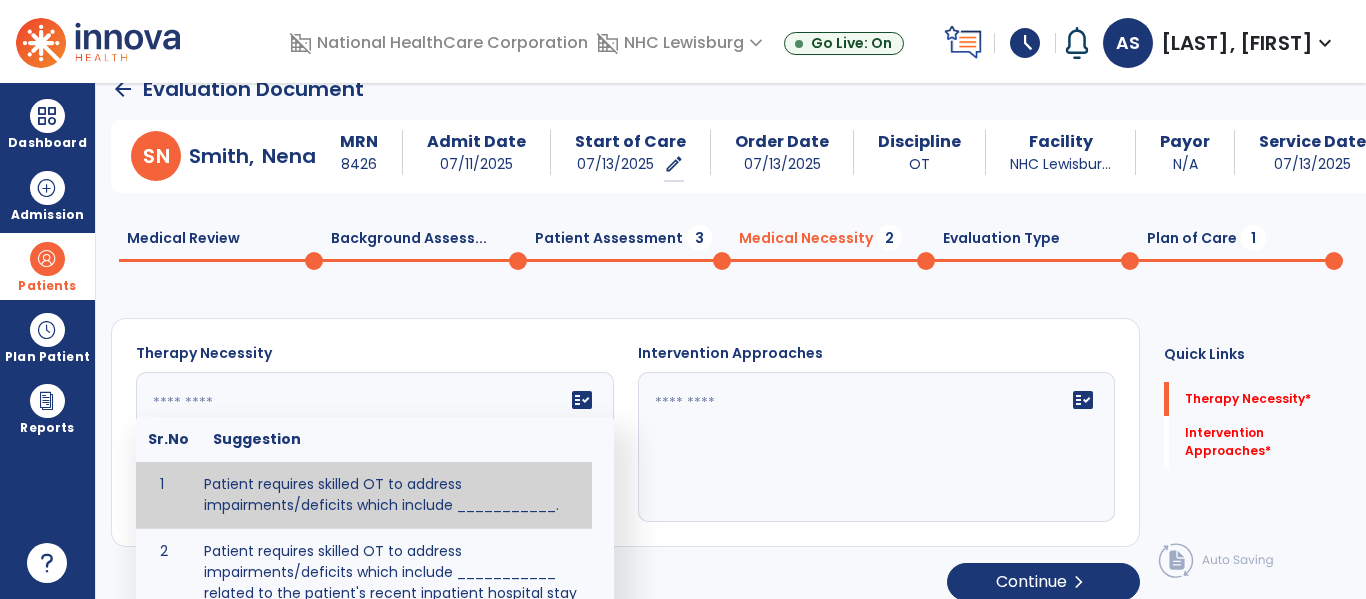type on "**********" 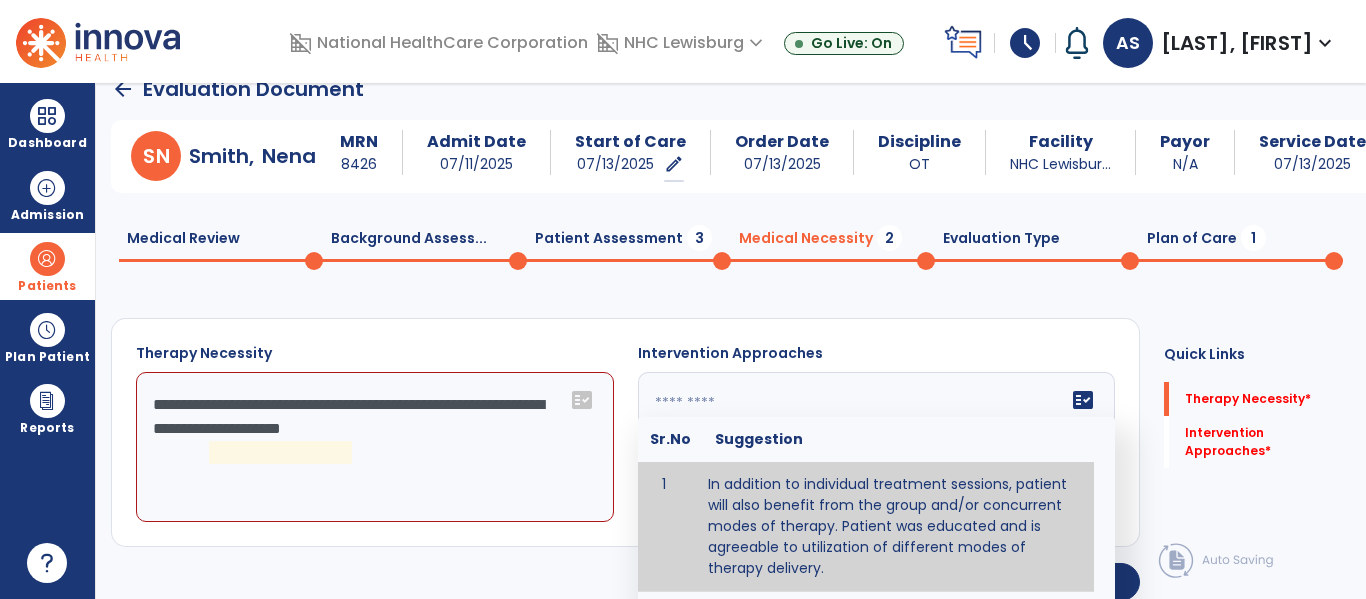 click 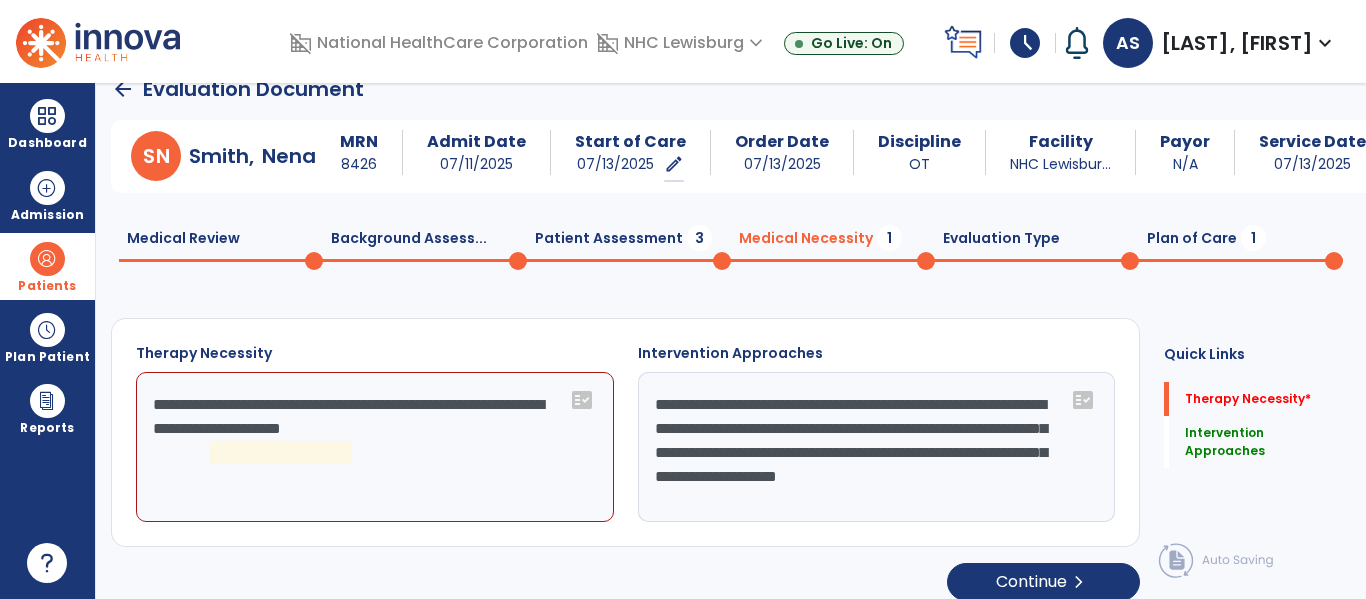 click on "**********" 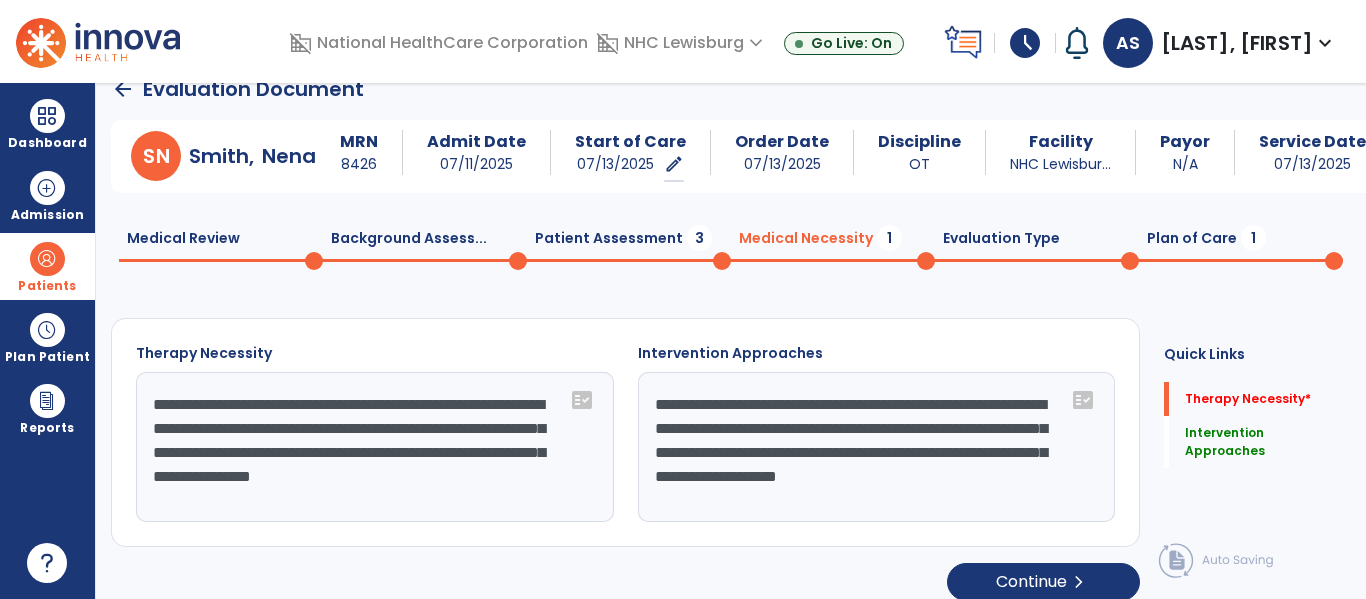 type on "**********" 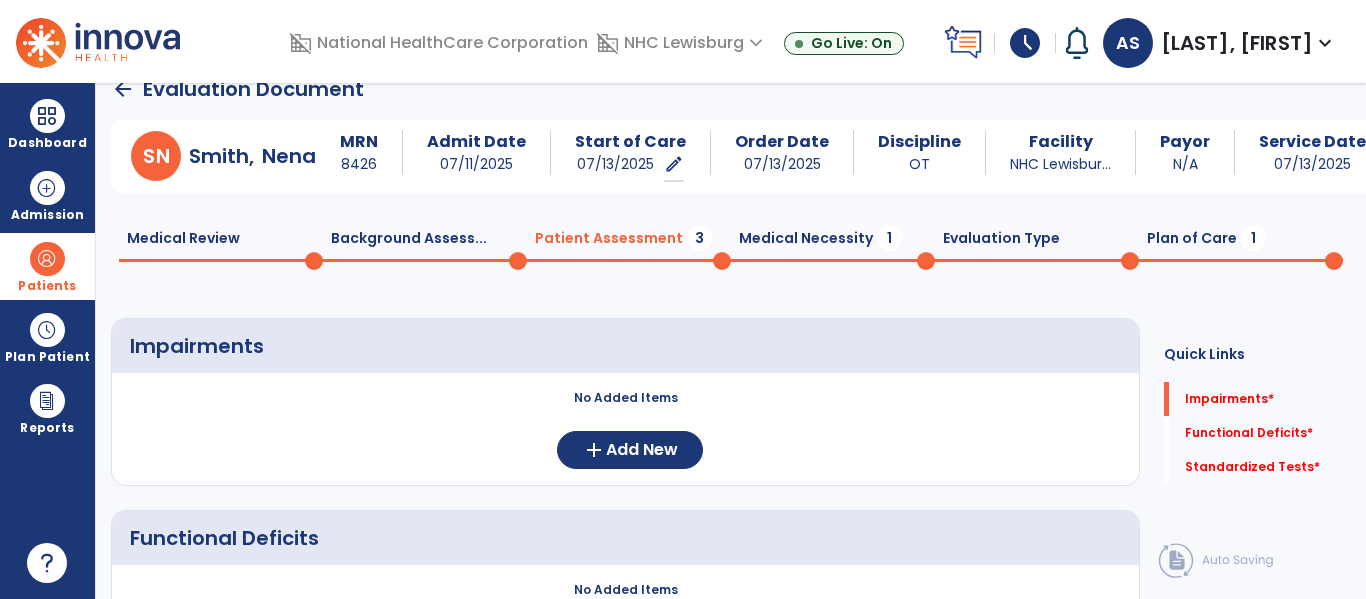 click on "Medical Necessity  1" 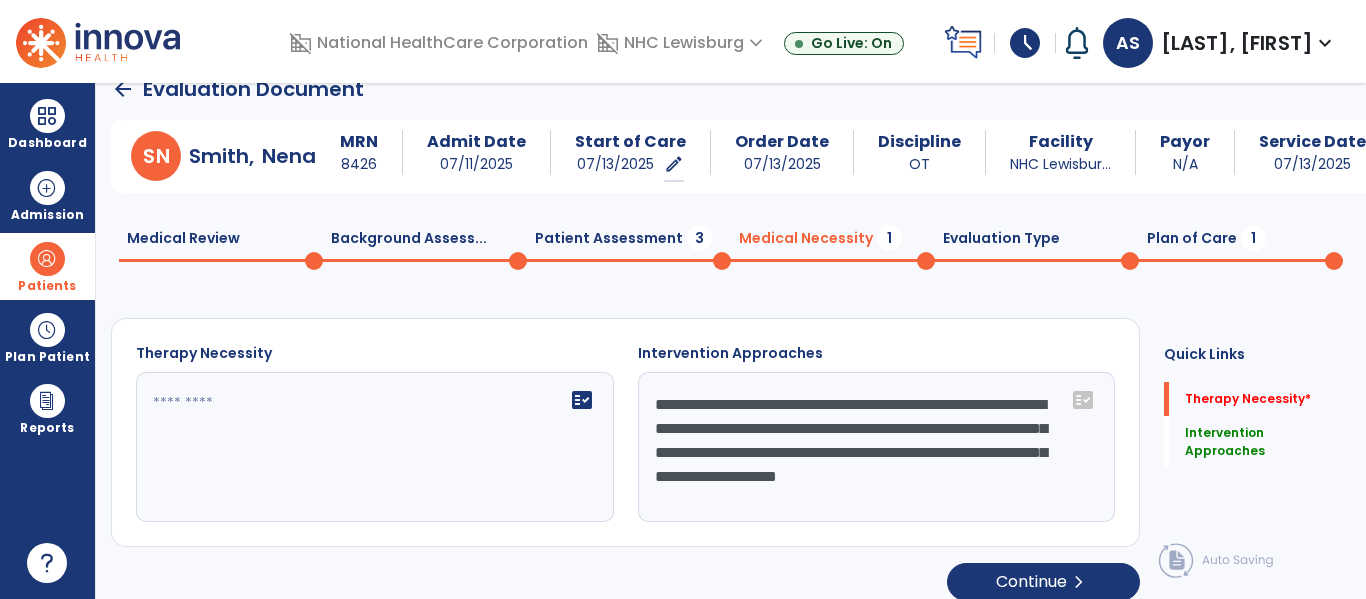 click on "fact_check" 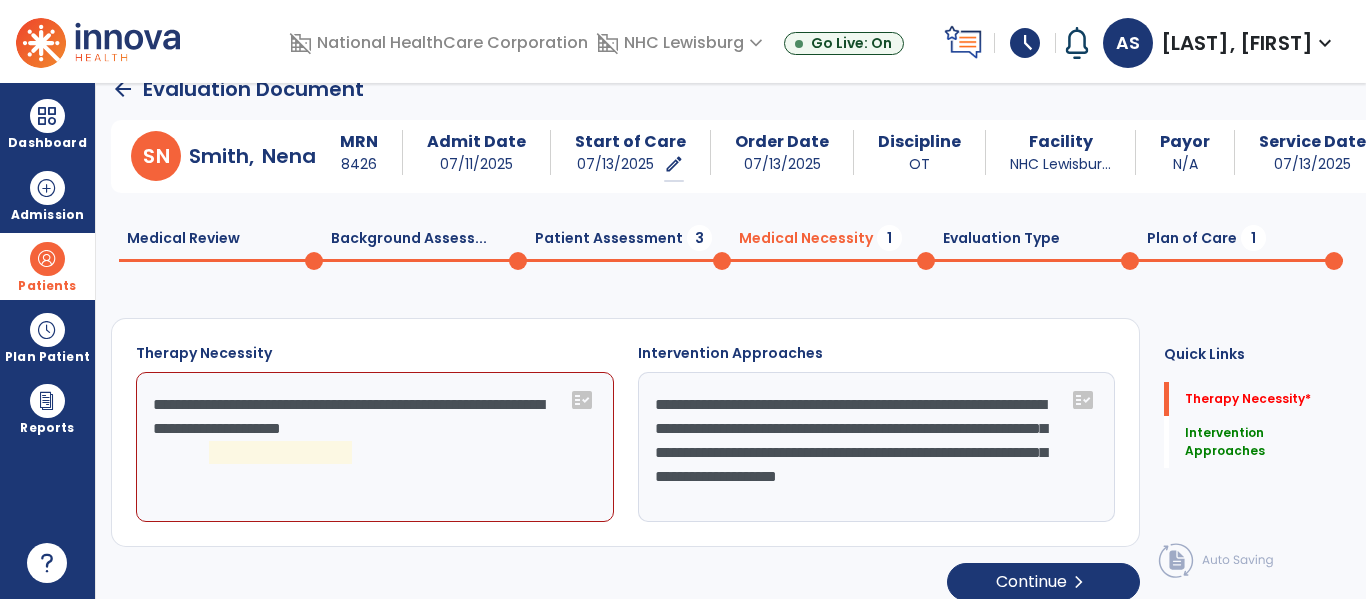 click on "**********" 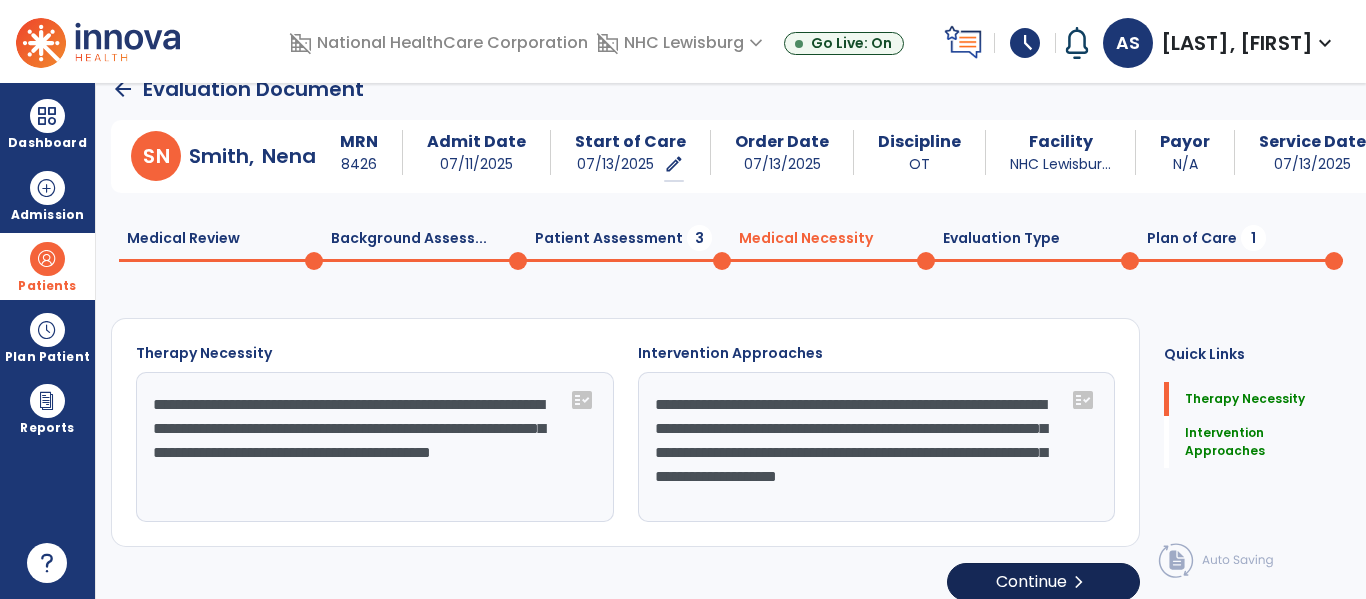 type on "**********" 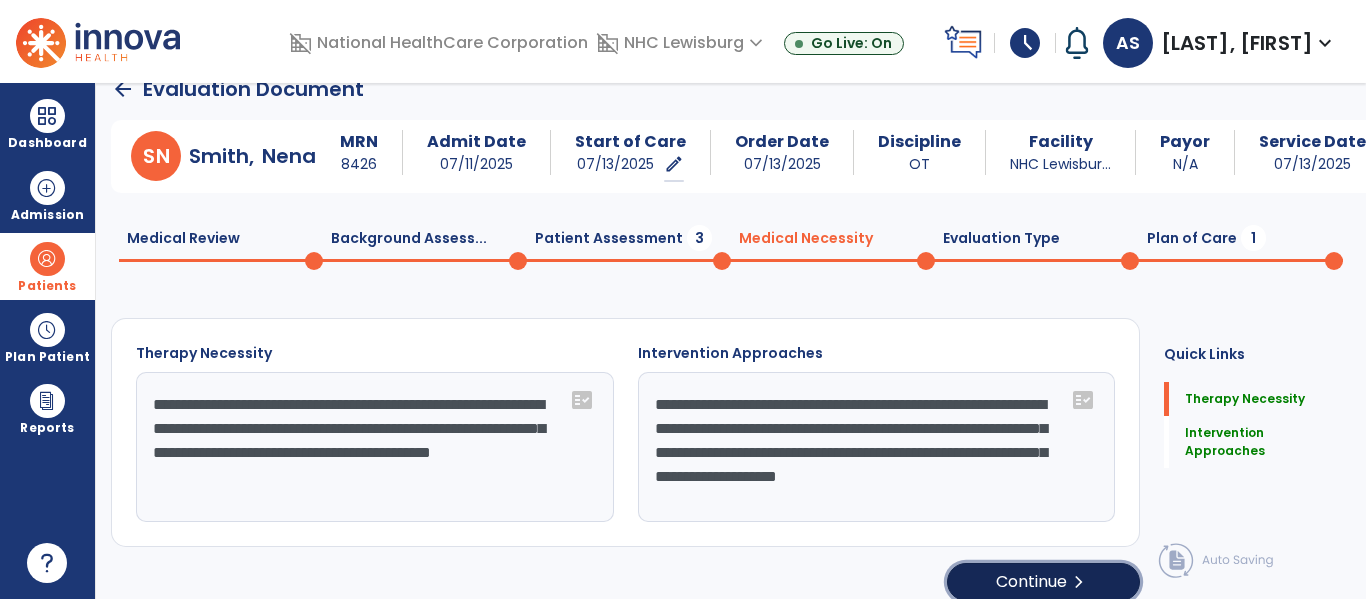 click on "Continue  chevron_right" 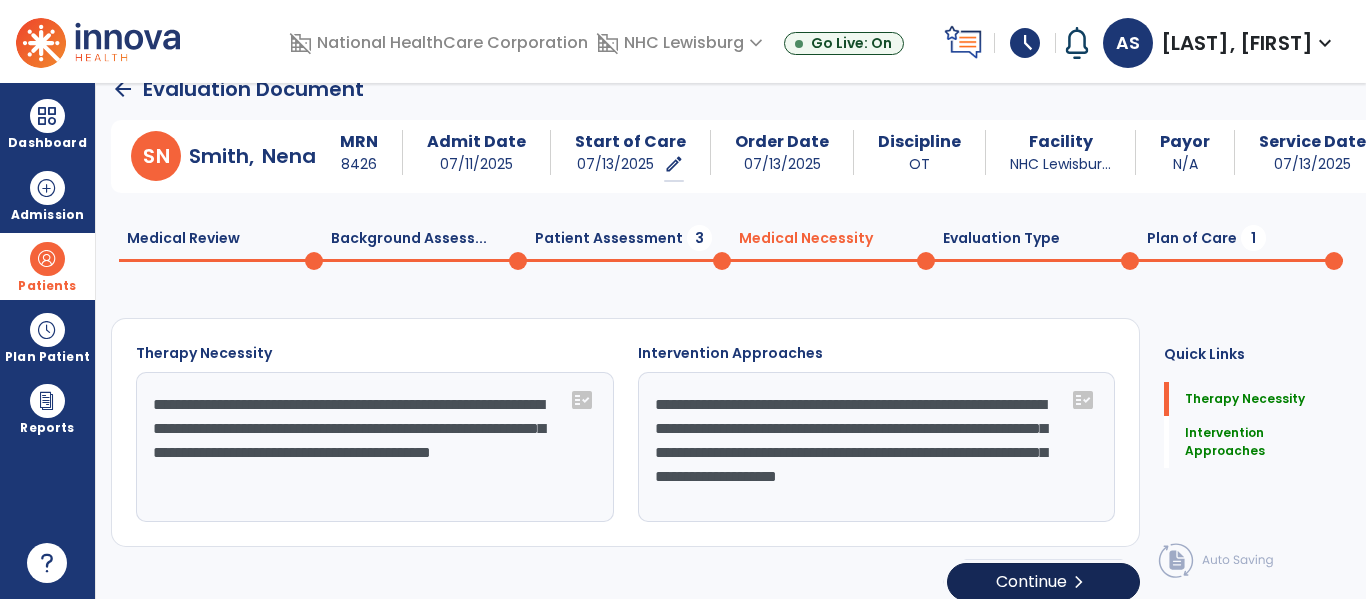 select on "**********" 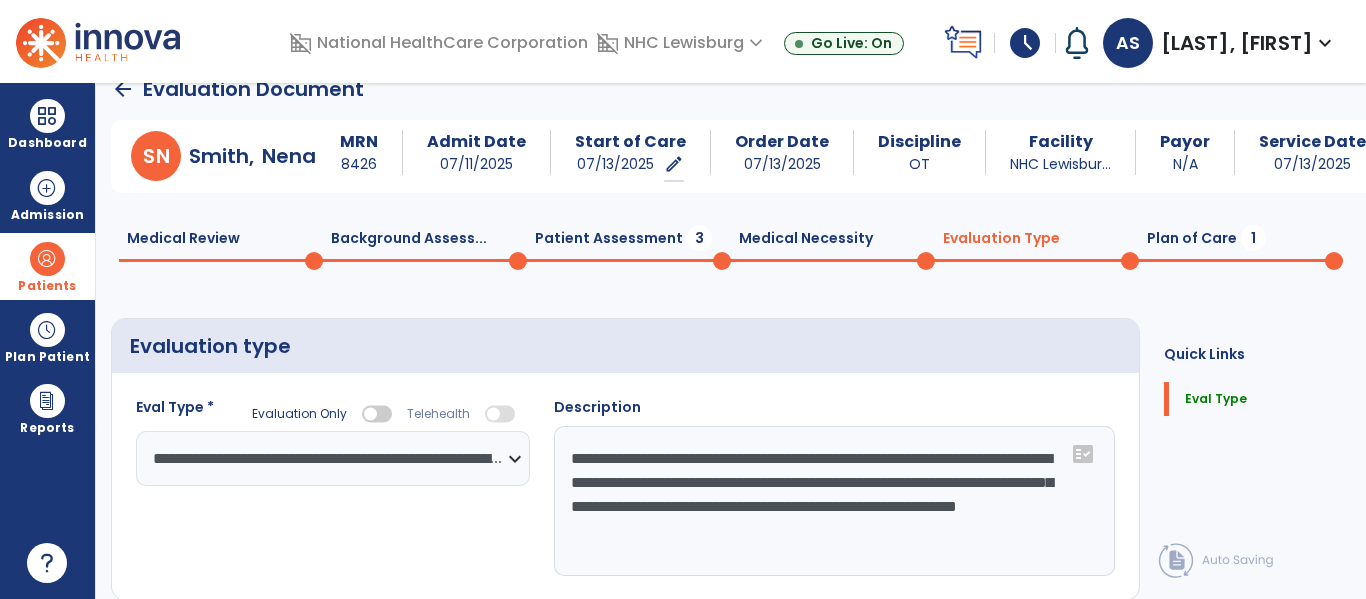 click on "1" 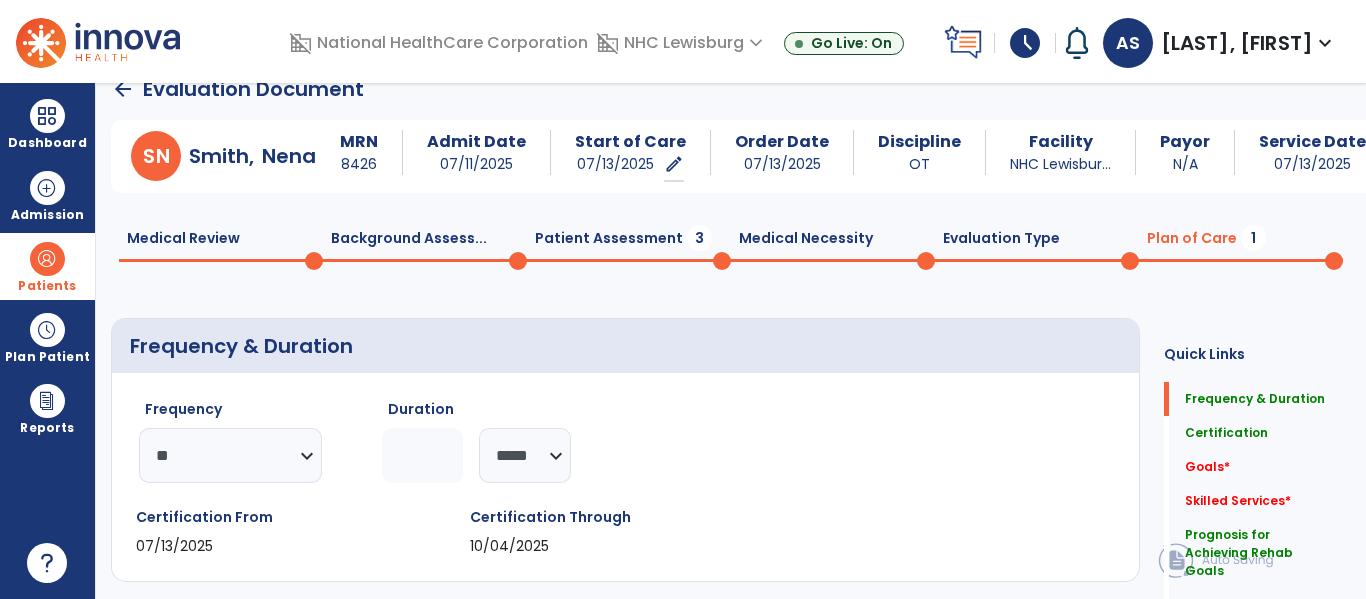 click on "Medical Necessity  0" 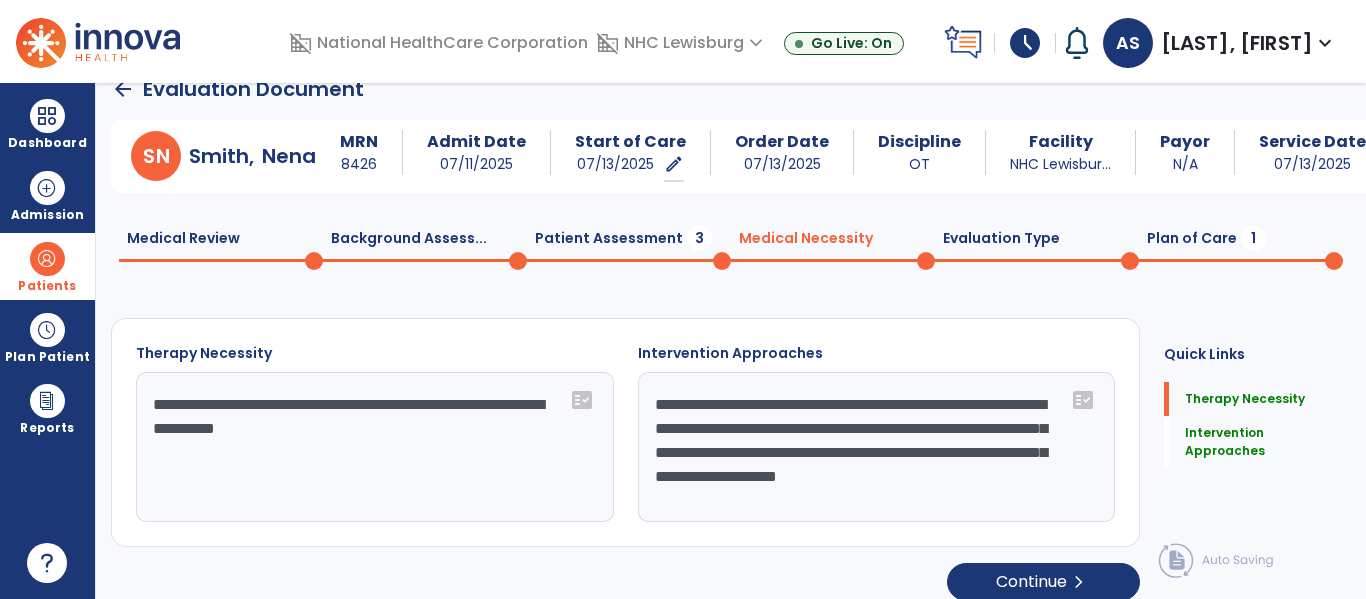 click on "Patient Assessment  3" 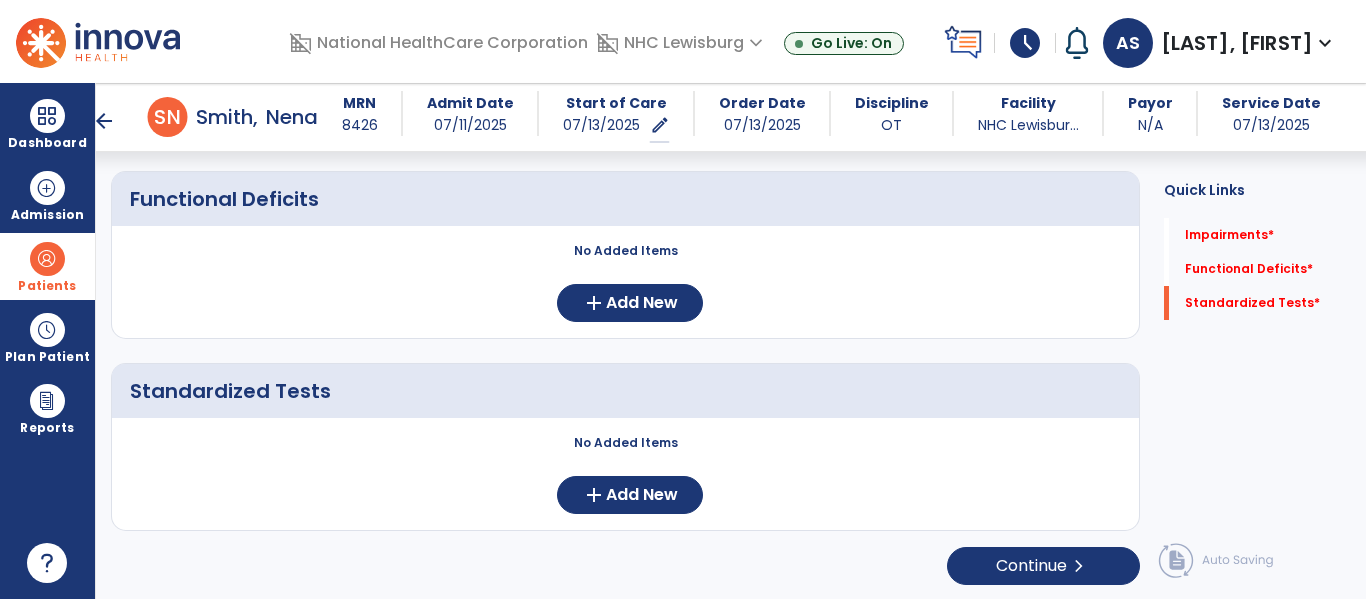 scroll, scrollTop: 349, scrollLeft: 0, axis: vertical 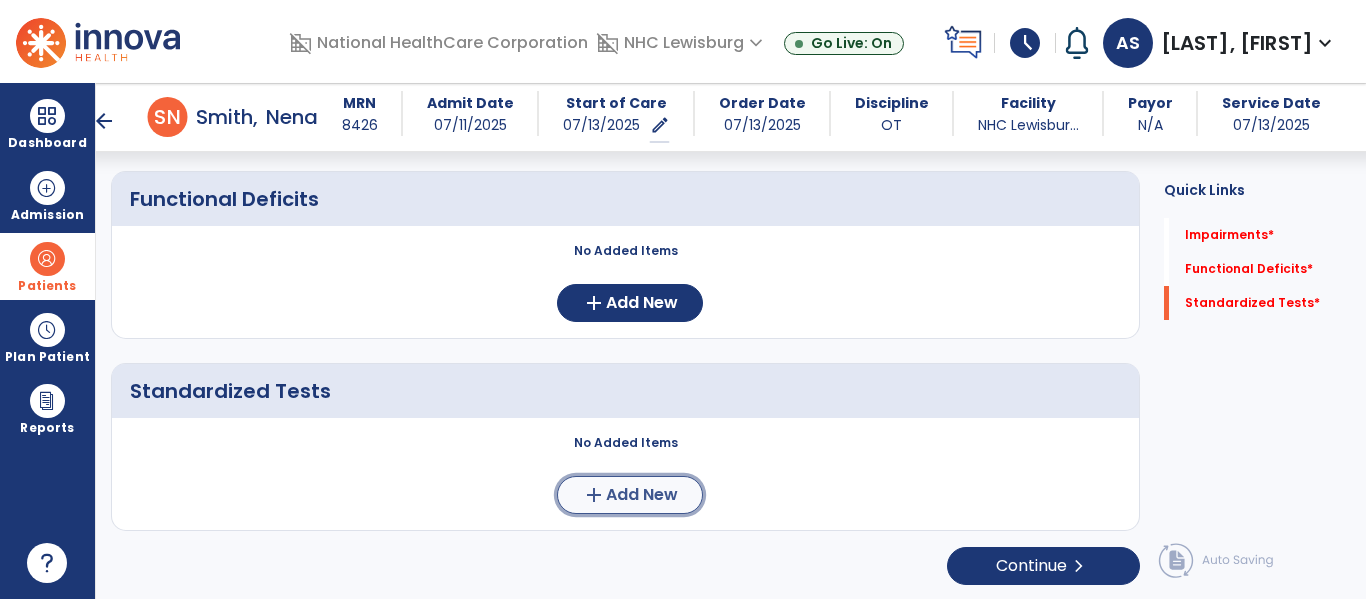 click on "Add New" 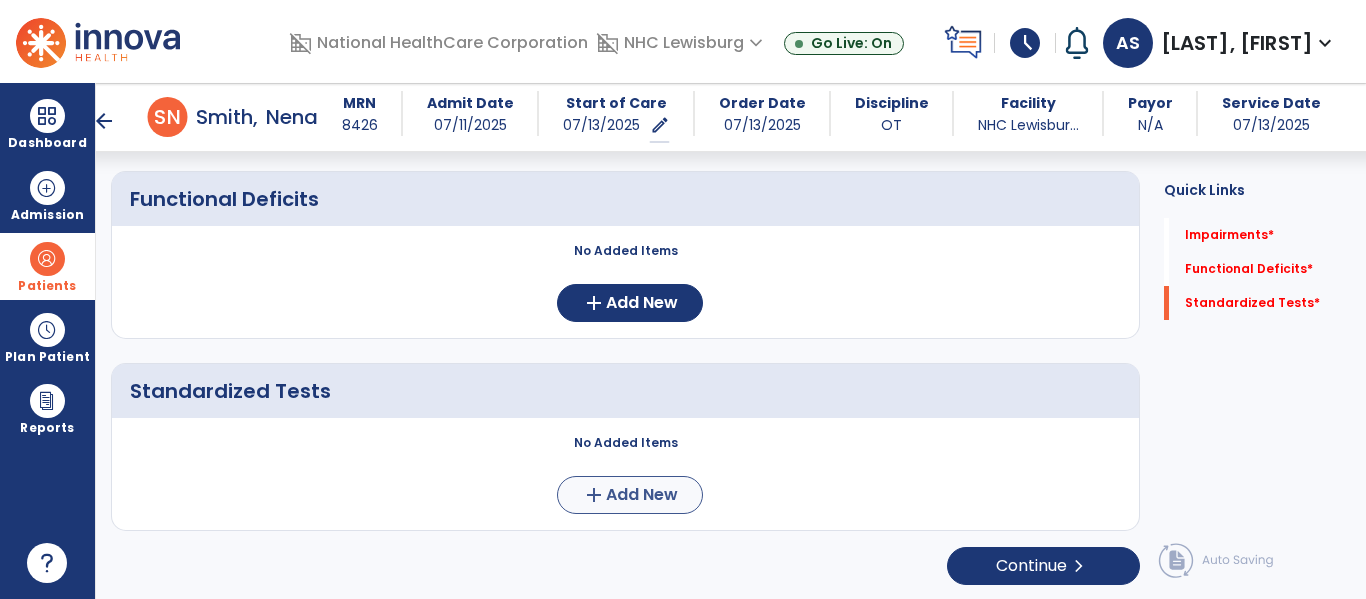 scroll, scrollTop: 0, scrollLeft: 0, axis: both 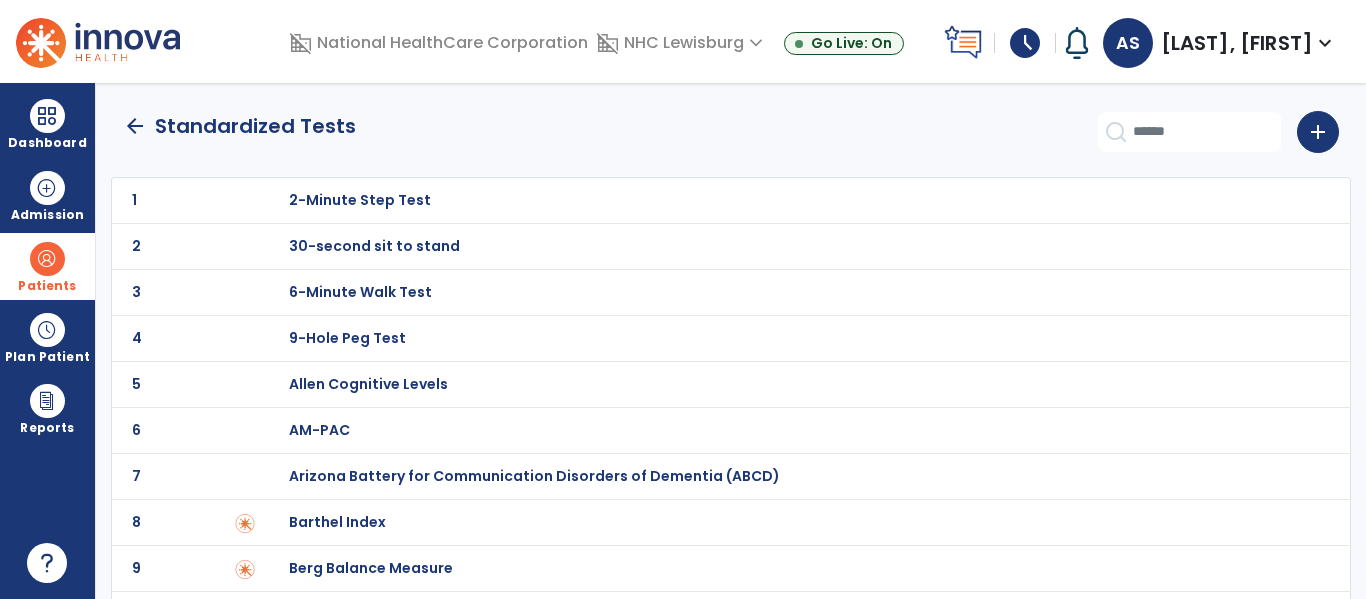click on "Barthel Index" at bounding box center [360, 200] 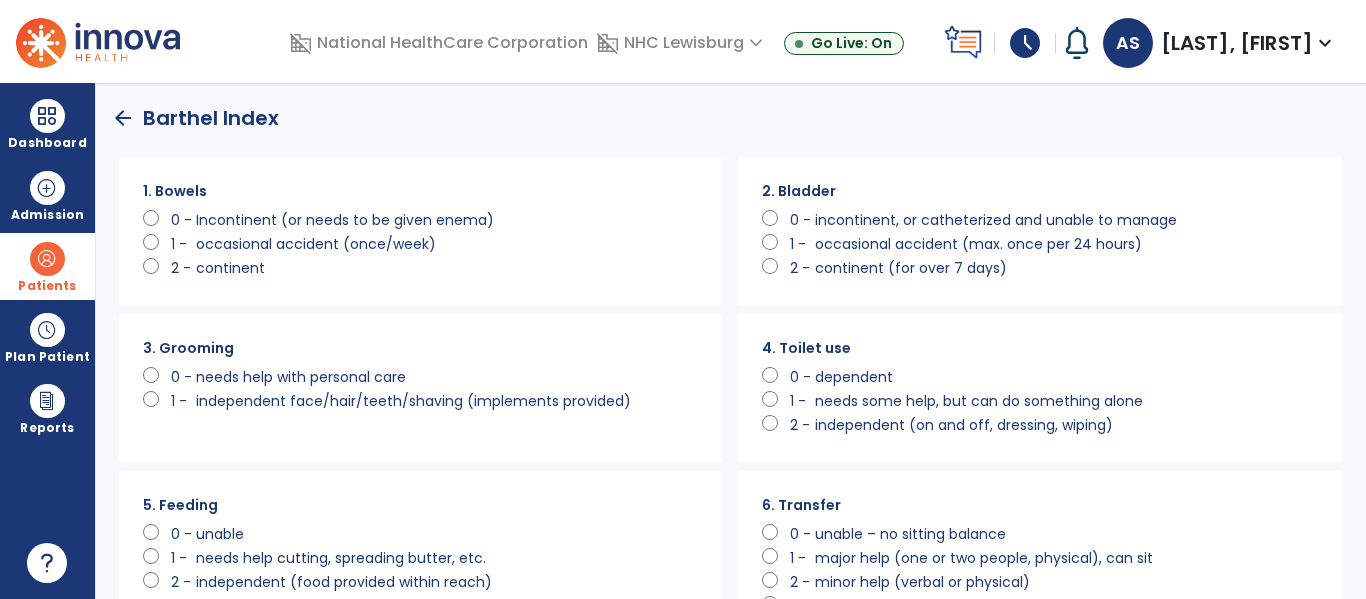 click on "occasional accident (once/week)" 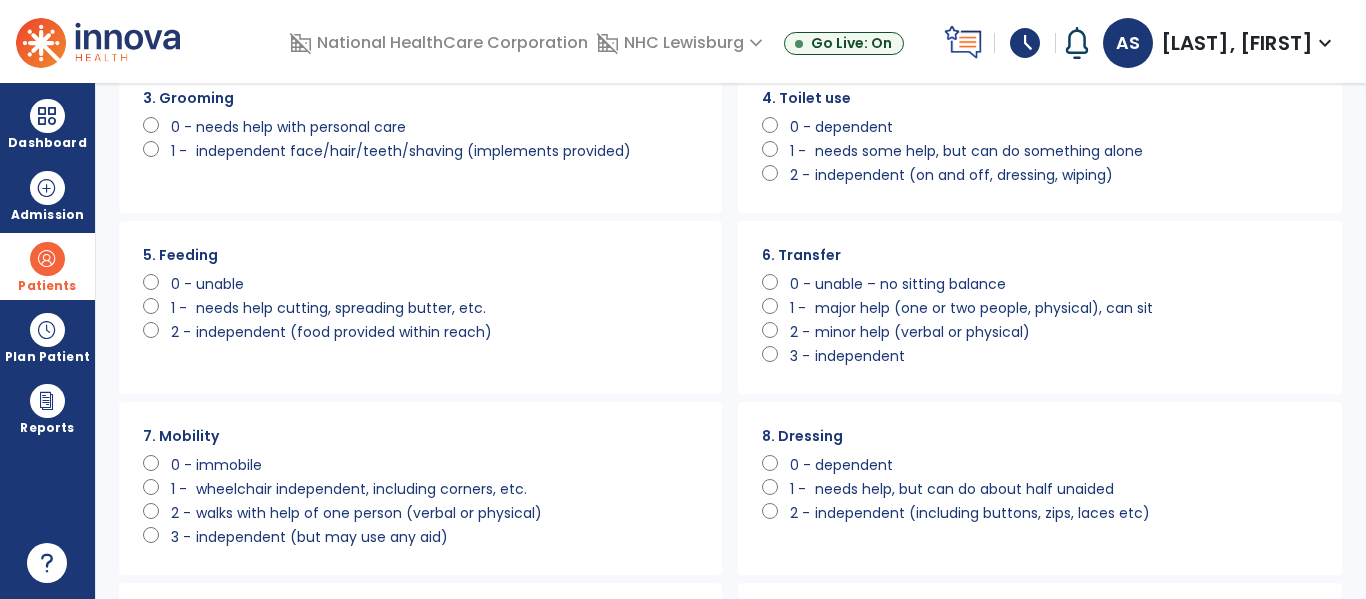 click on "independent (food provided within reach)" 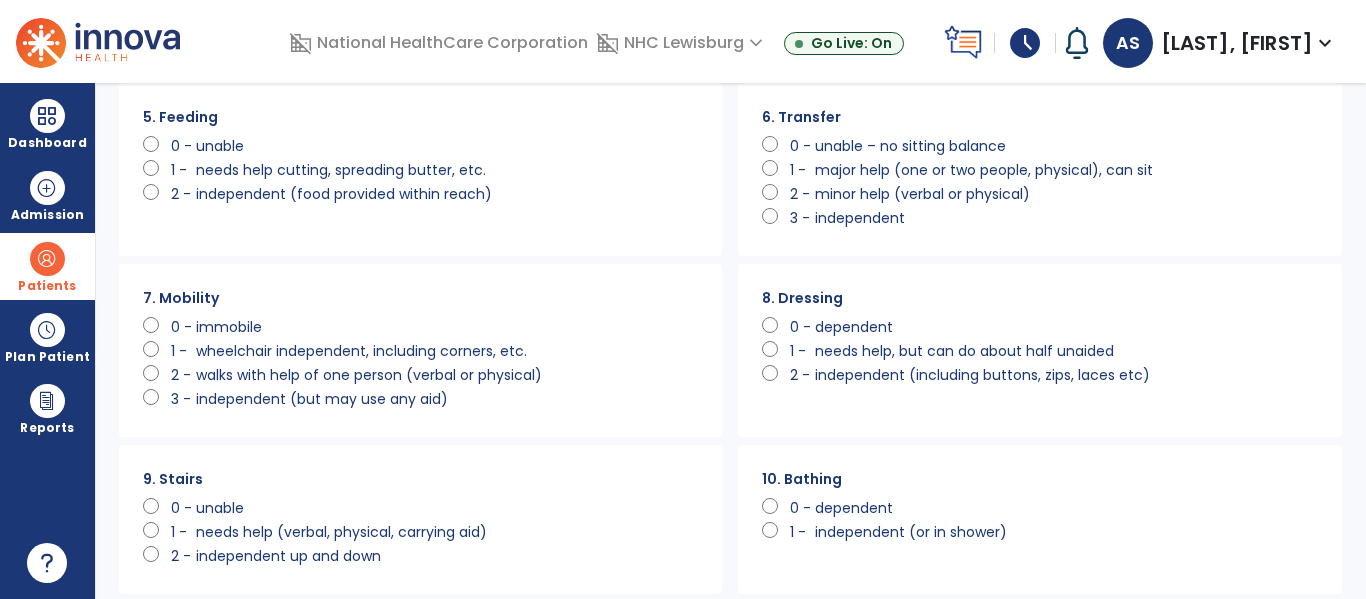 scroll, scrollTop: 386, scrollLeft: 0, axis: vertical 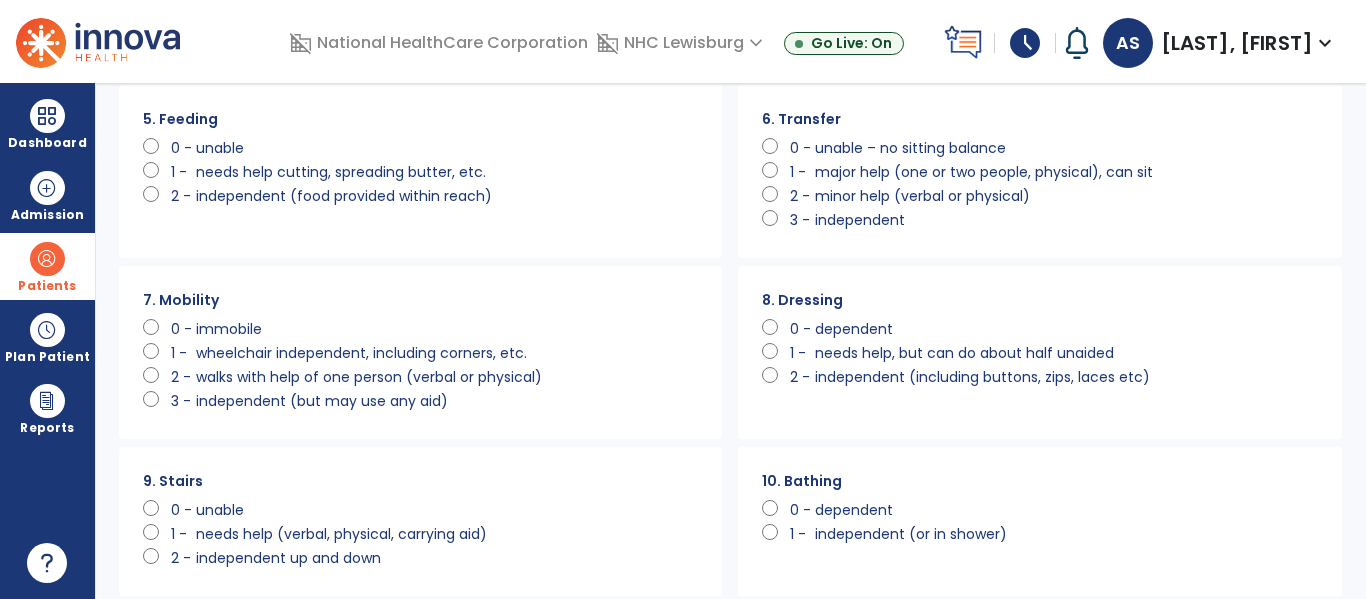 click on "needs help, but can do about half unaided" 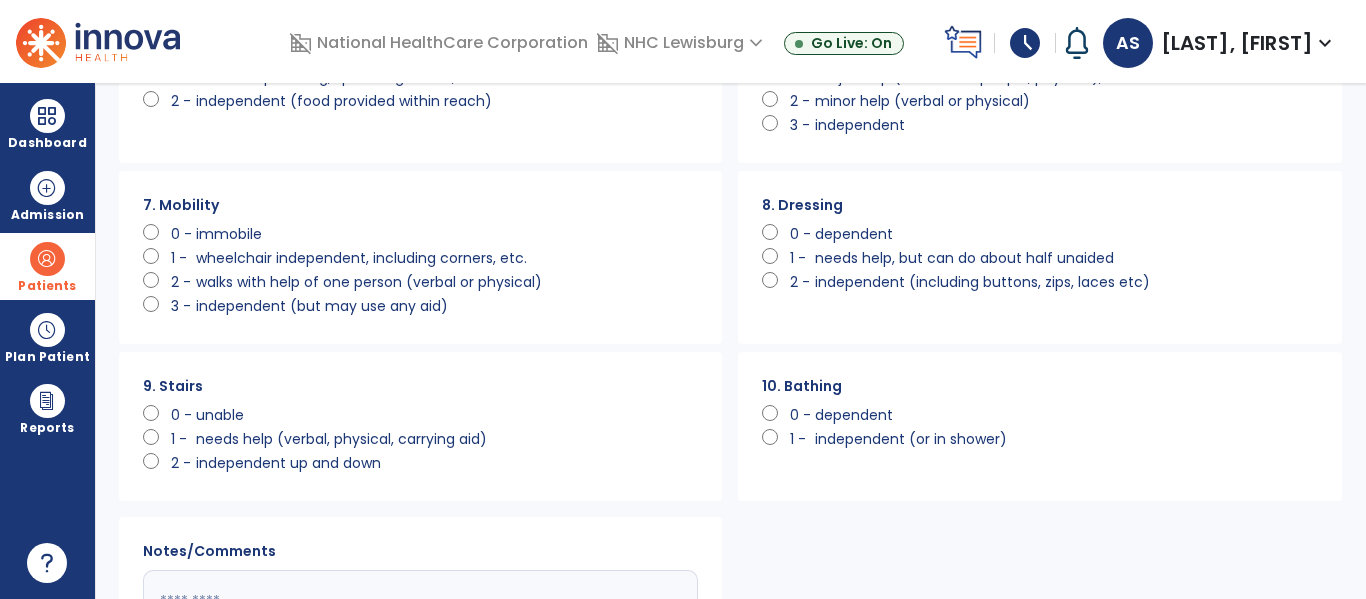 scroll, scrollTop: 481, scrollLeft: 0, axis: vertical 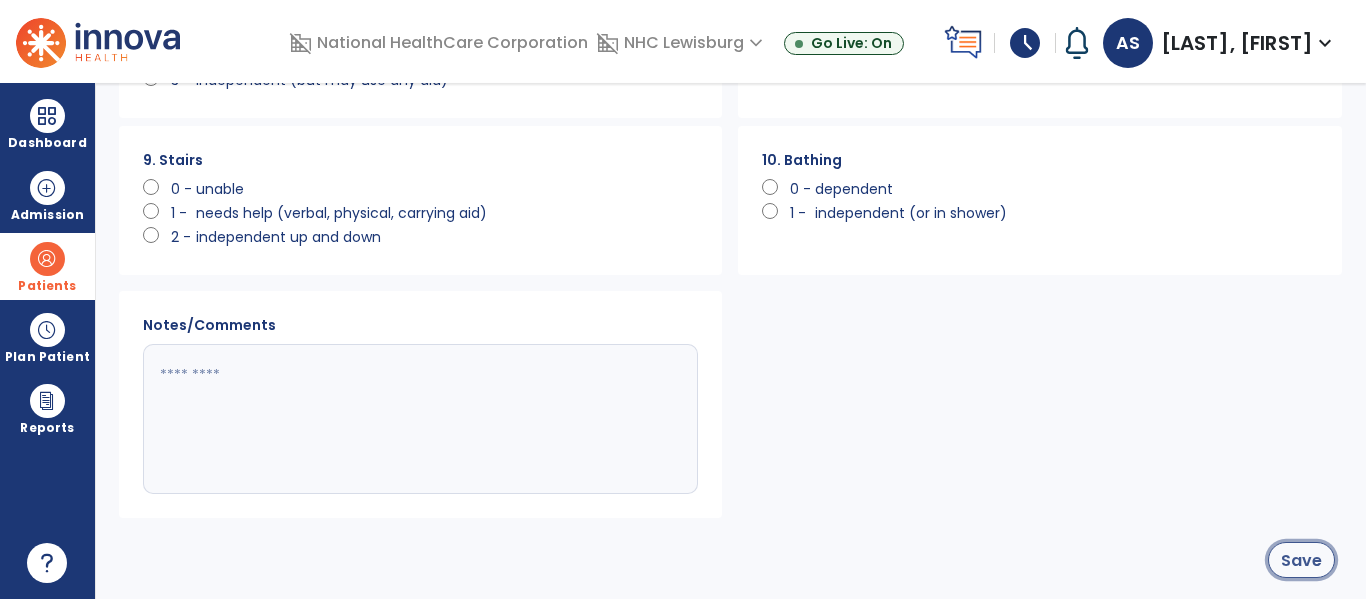 click on "Save" 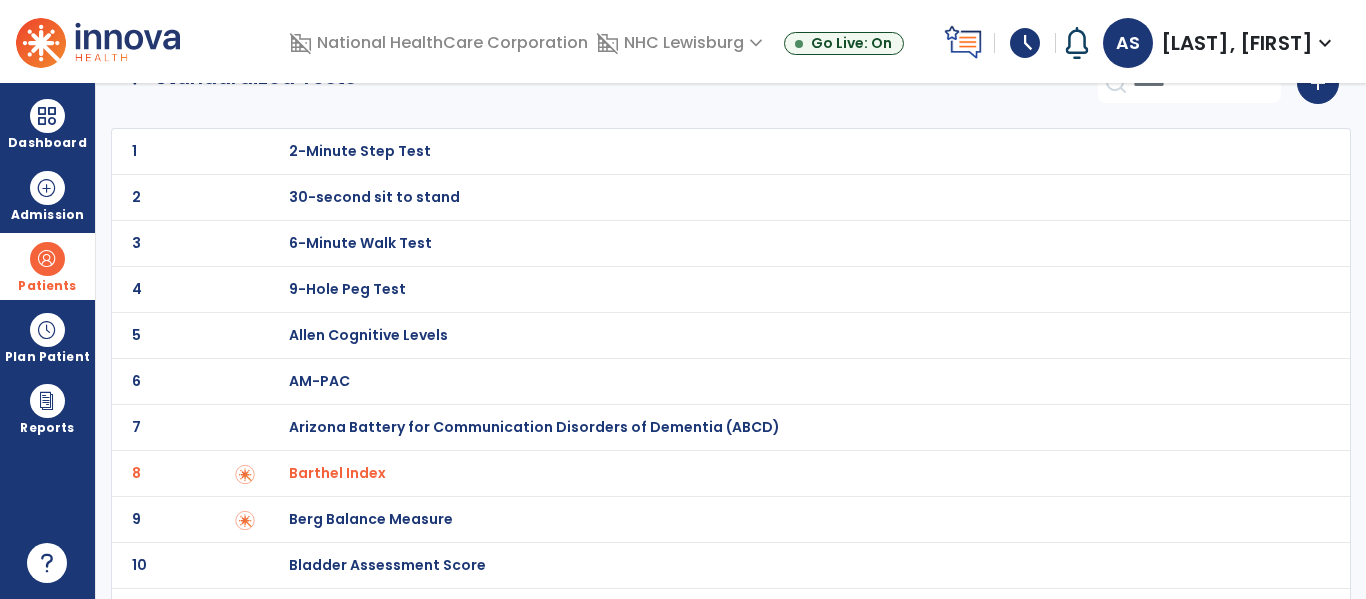 scroll, scrollTop: 0, scrollLeft: 0, axis: both 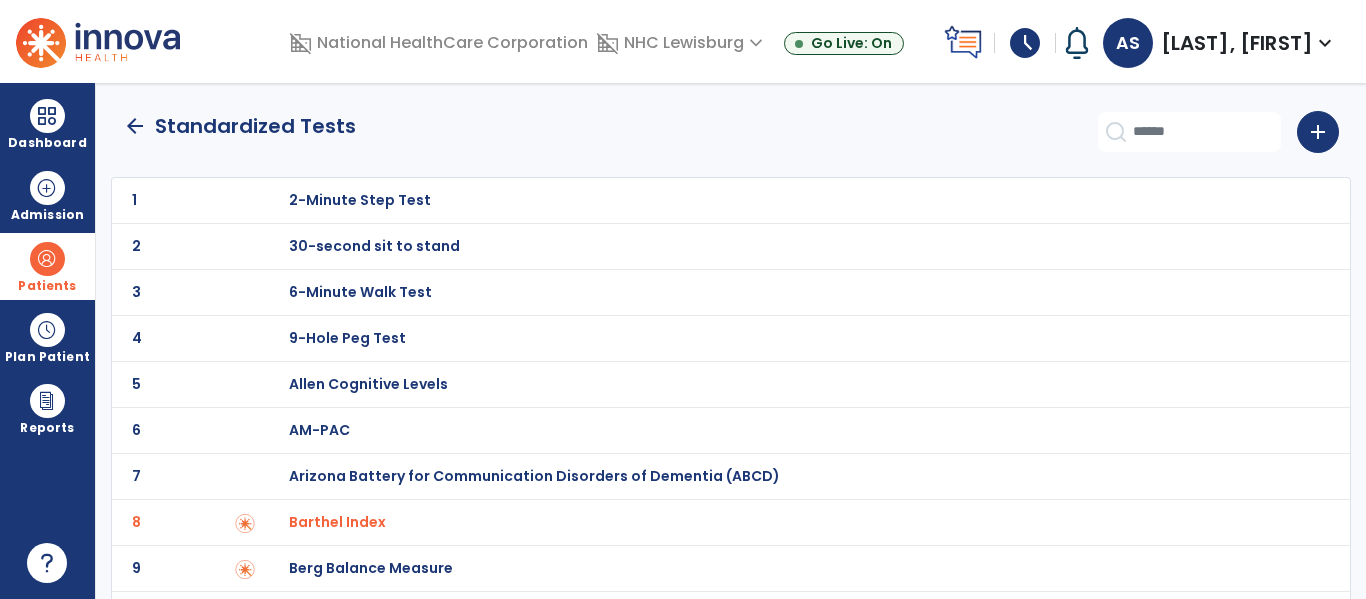 click on "arrow_back" 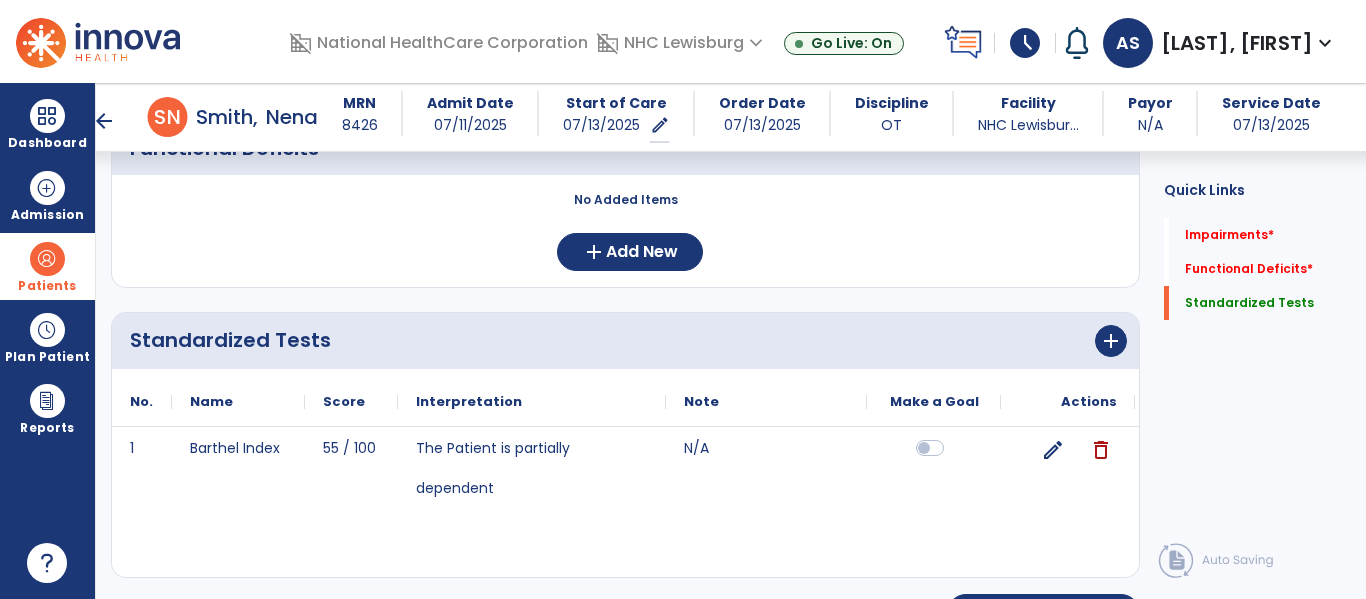 scroll, scrollTop: 398, scrollLeft: 0, axis: vertical 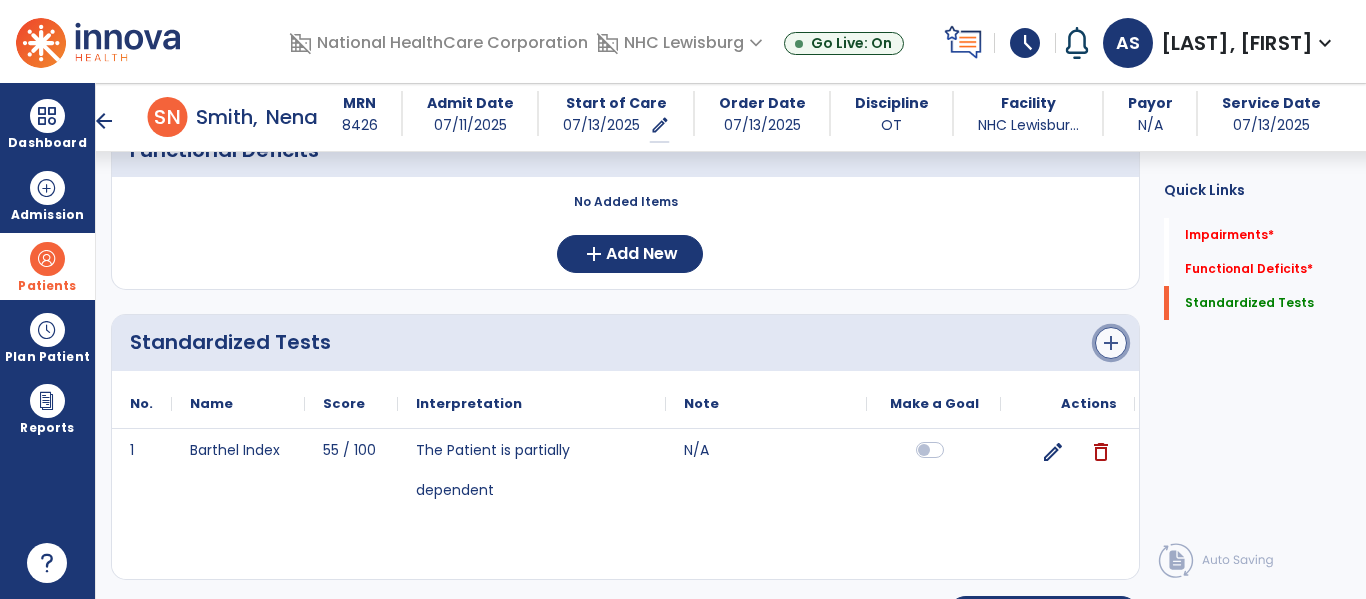click on "add" 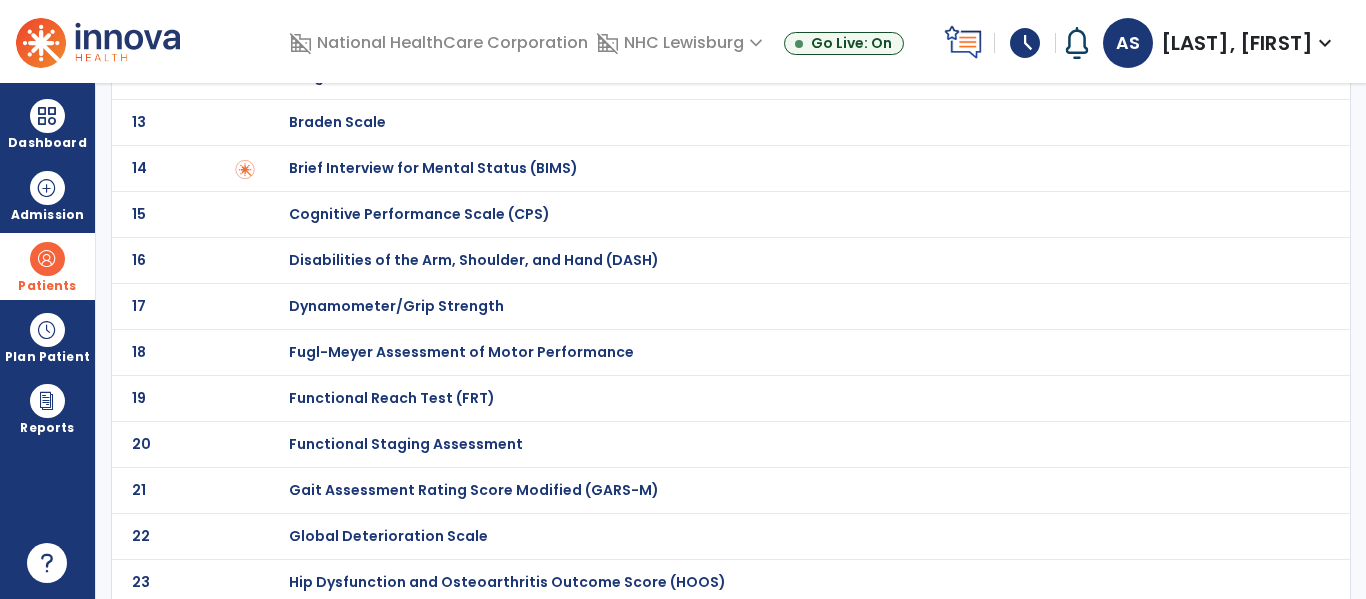 scroll, scrollTop: 630, scrollLeft: 0, axis: vertical 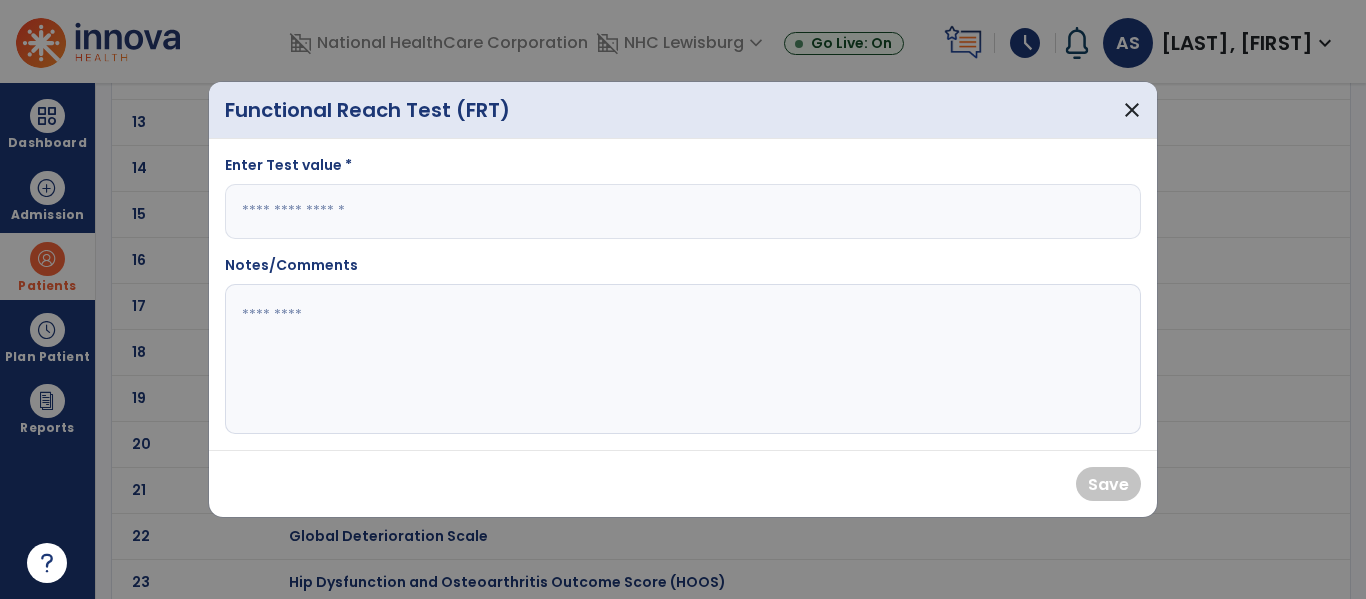 click at bounding box center [683, 211] 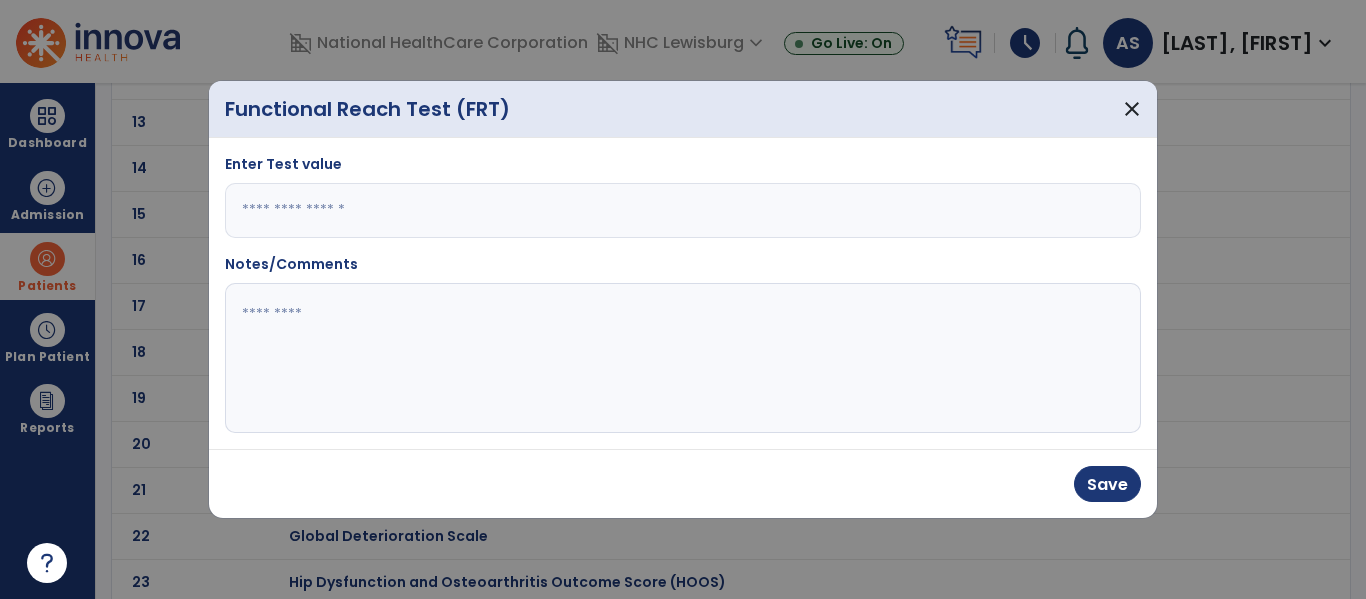 type on "*" 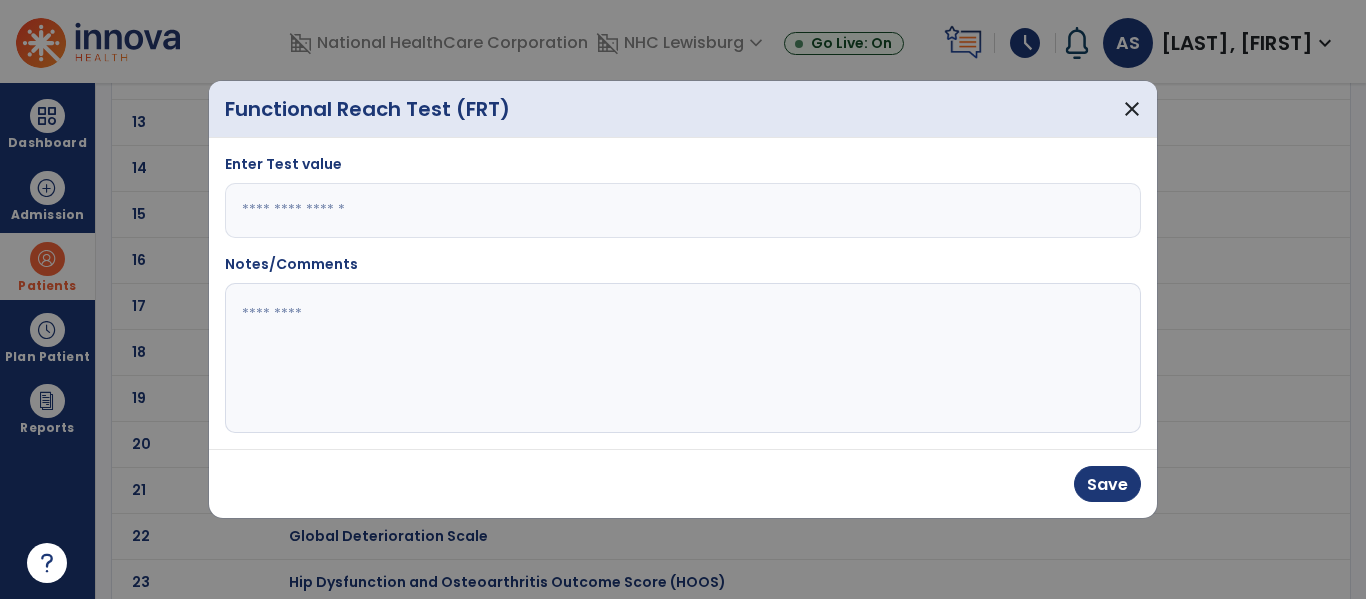 click 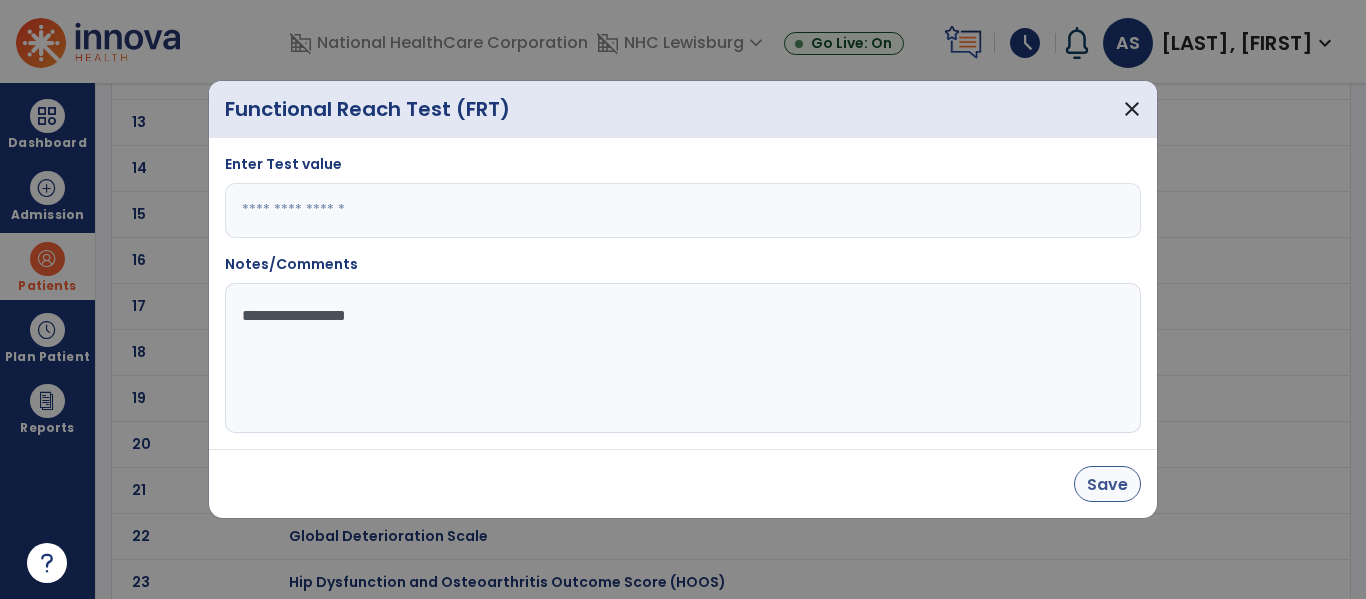 type on "**********" 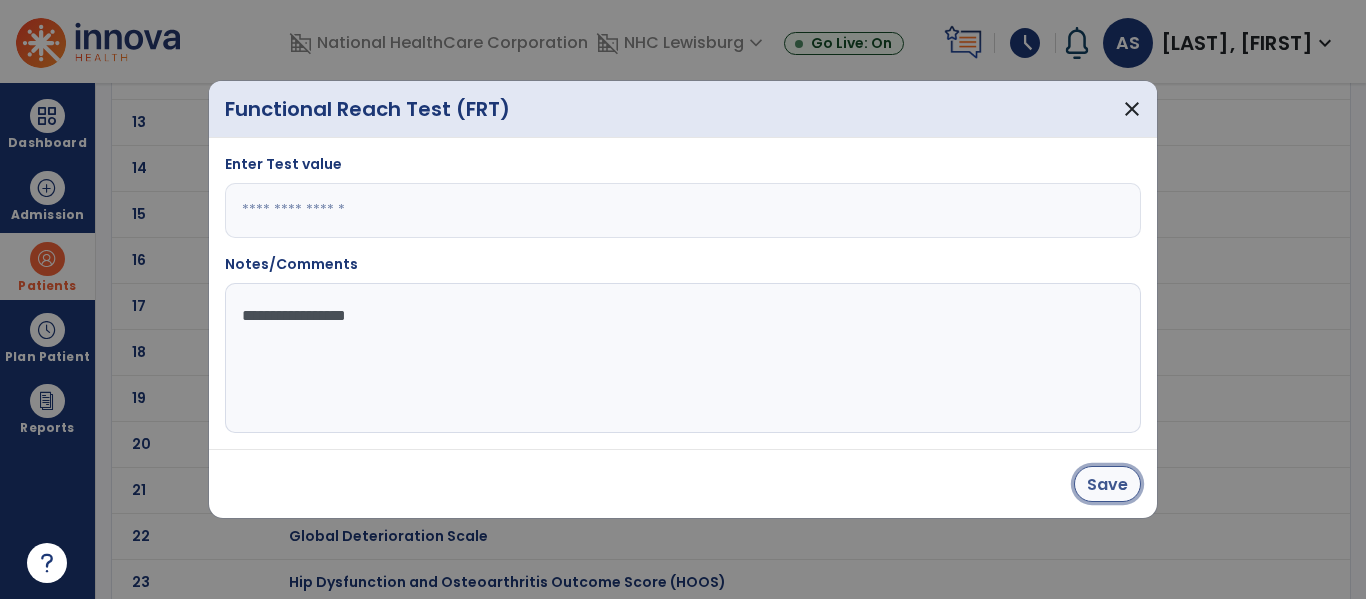 click on "Save" at bounding box center (1107, 484) 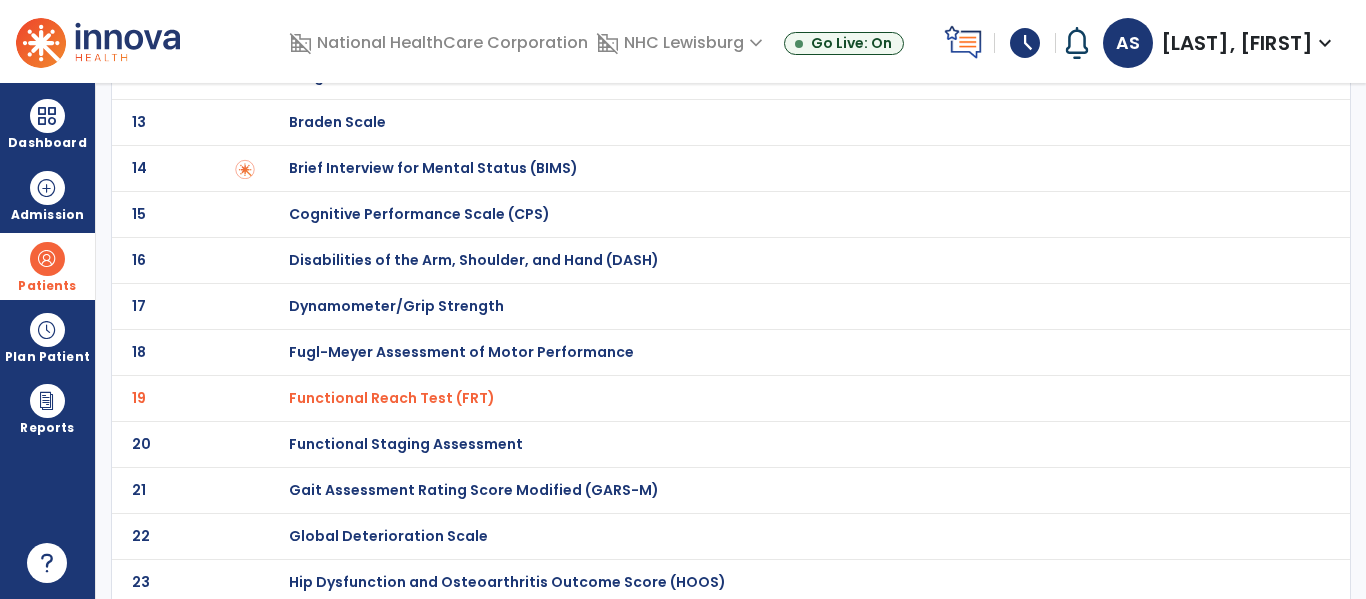 scroll, scrollTop: 0, scrollLeft: 0, axis: both 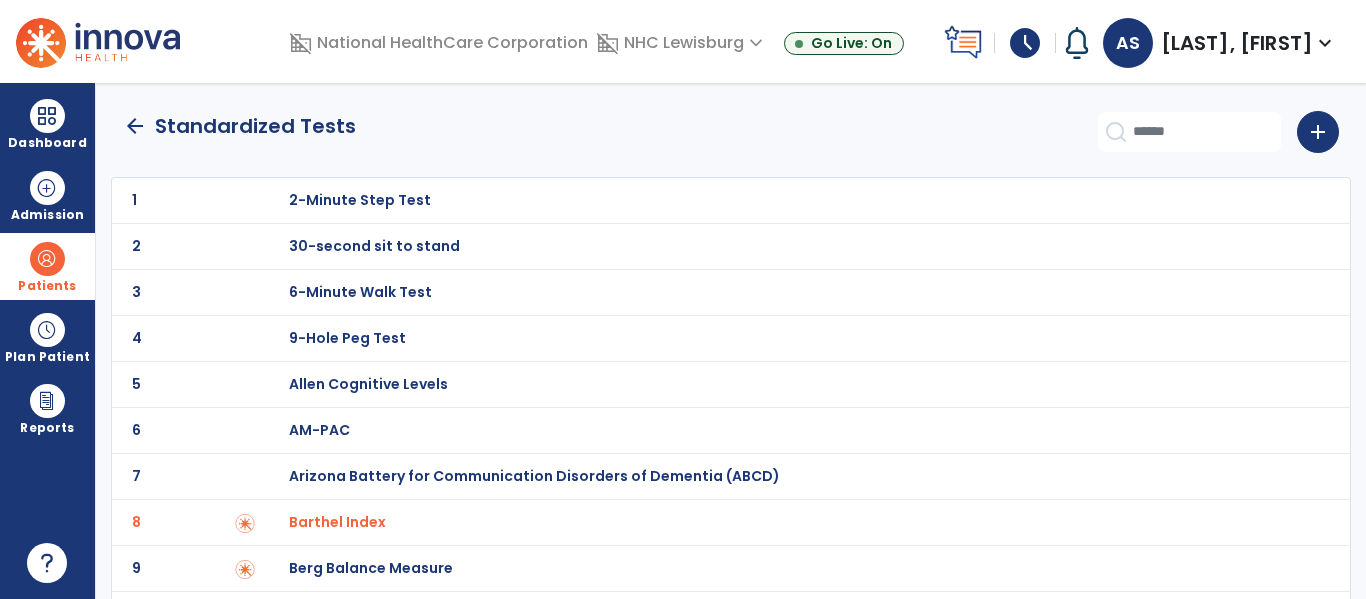 click on "arrow_back" 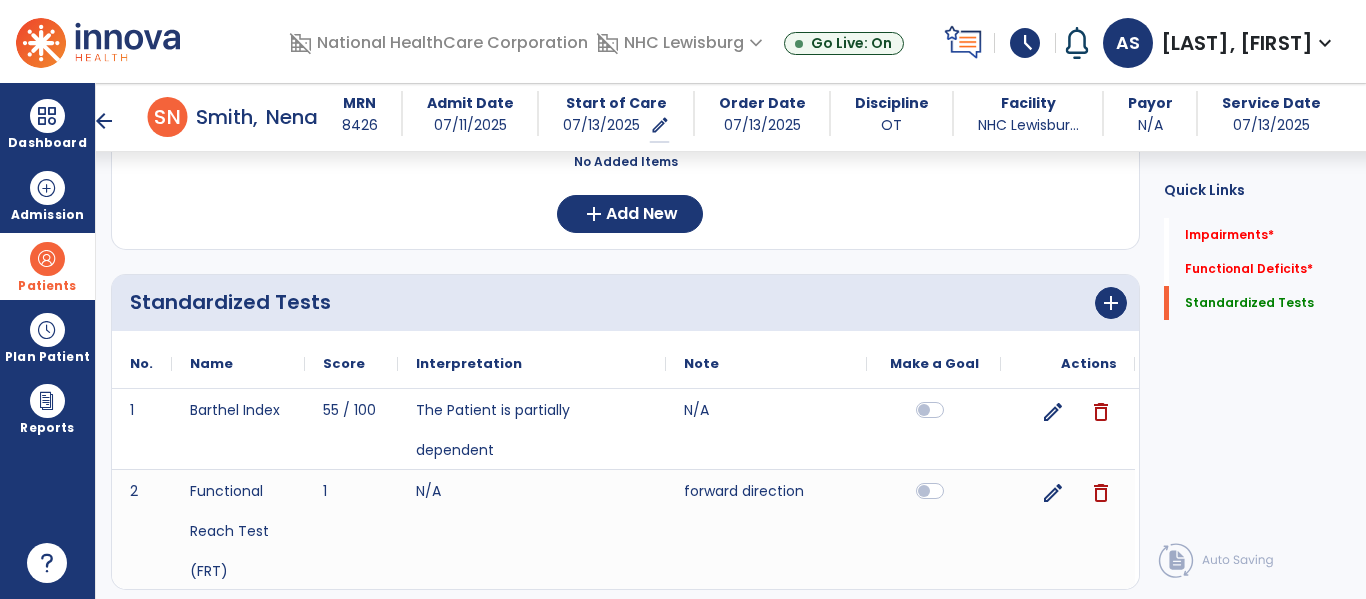 scroll, scrollTop: 1, scrollLeft: 0, axis: vertical 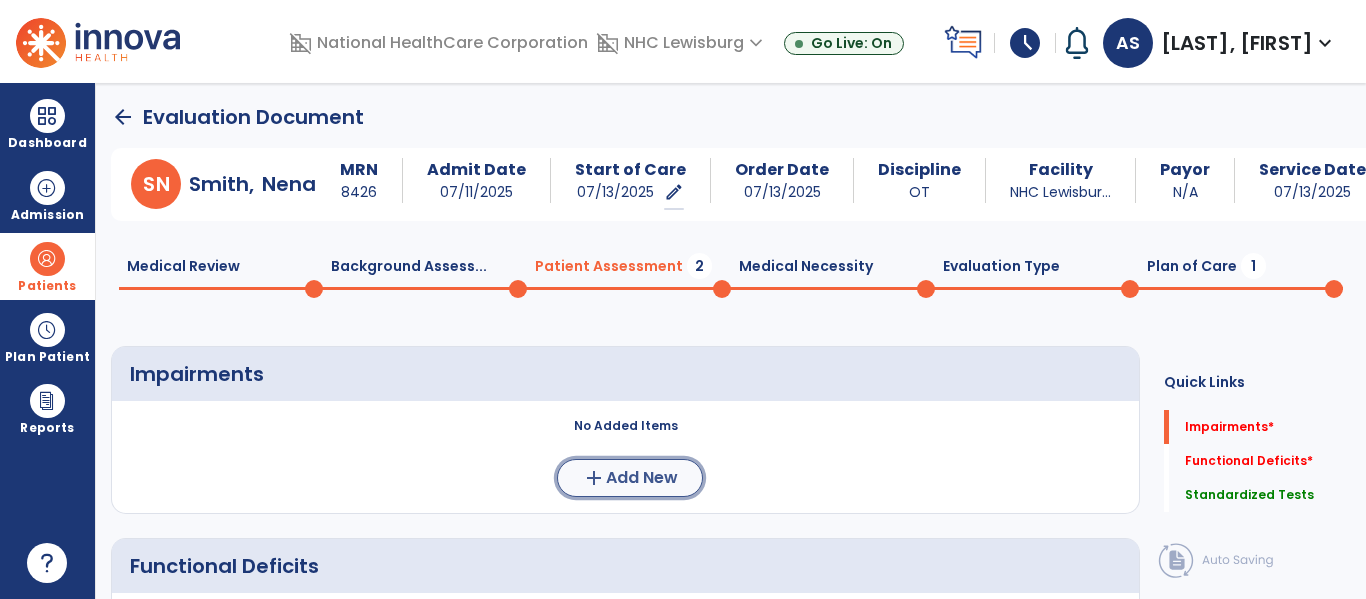 click on "Add New" 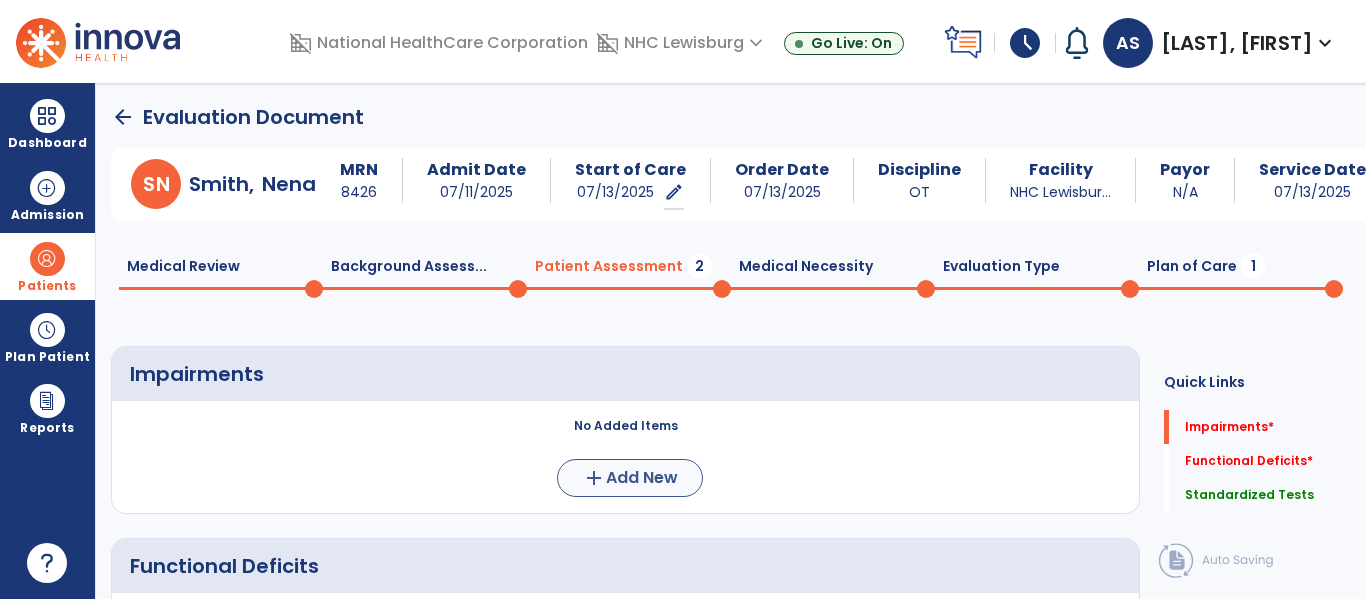 scroll, scrollTop: 0, scrollLeft: 0, axis: both 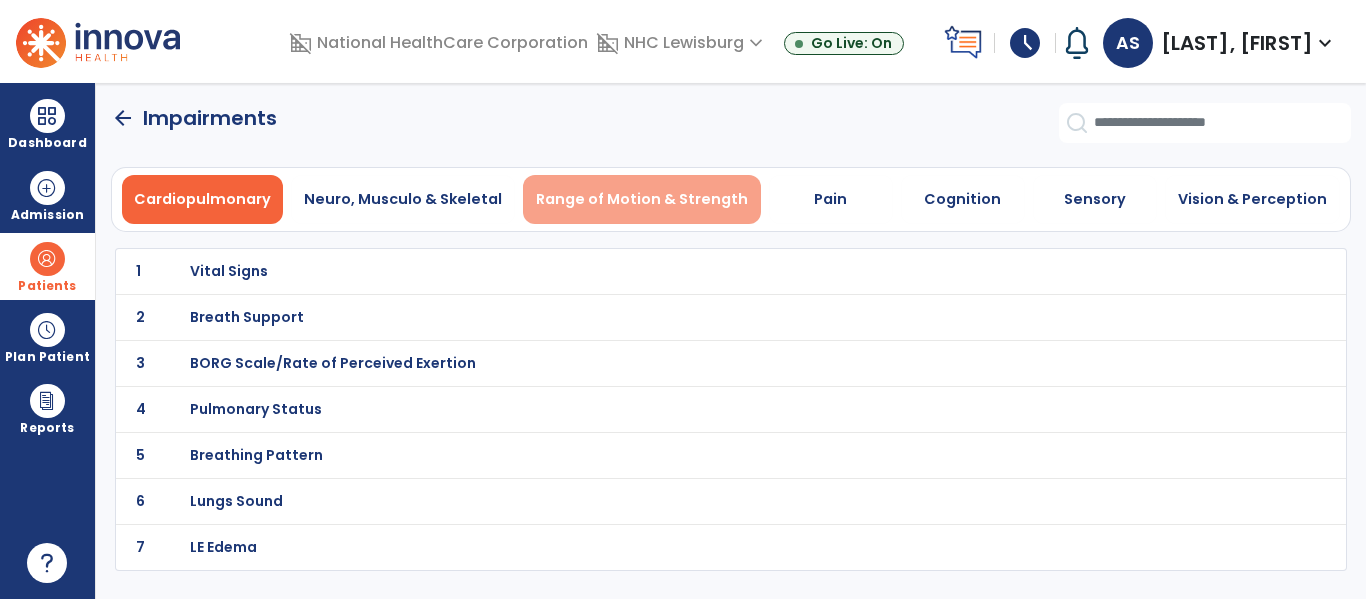 click on "Range of Motion & Strength" at bounding box center [642, 199] 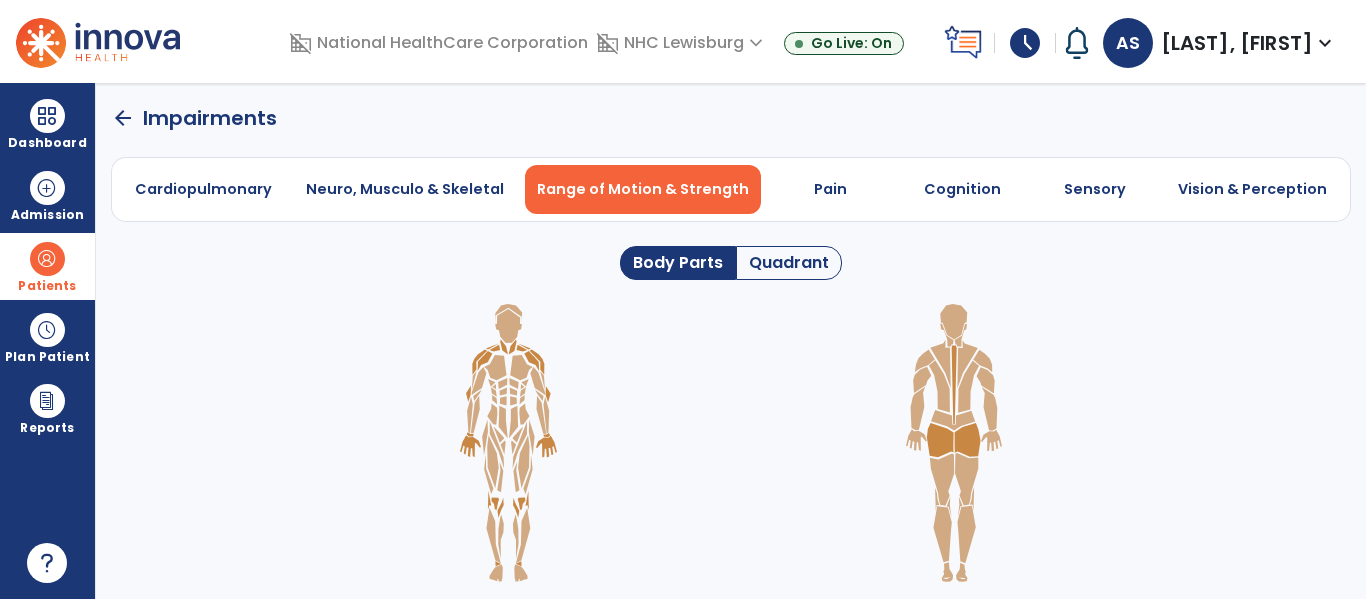 click 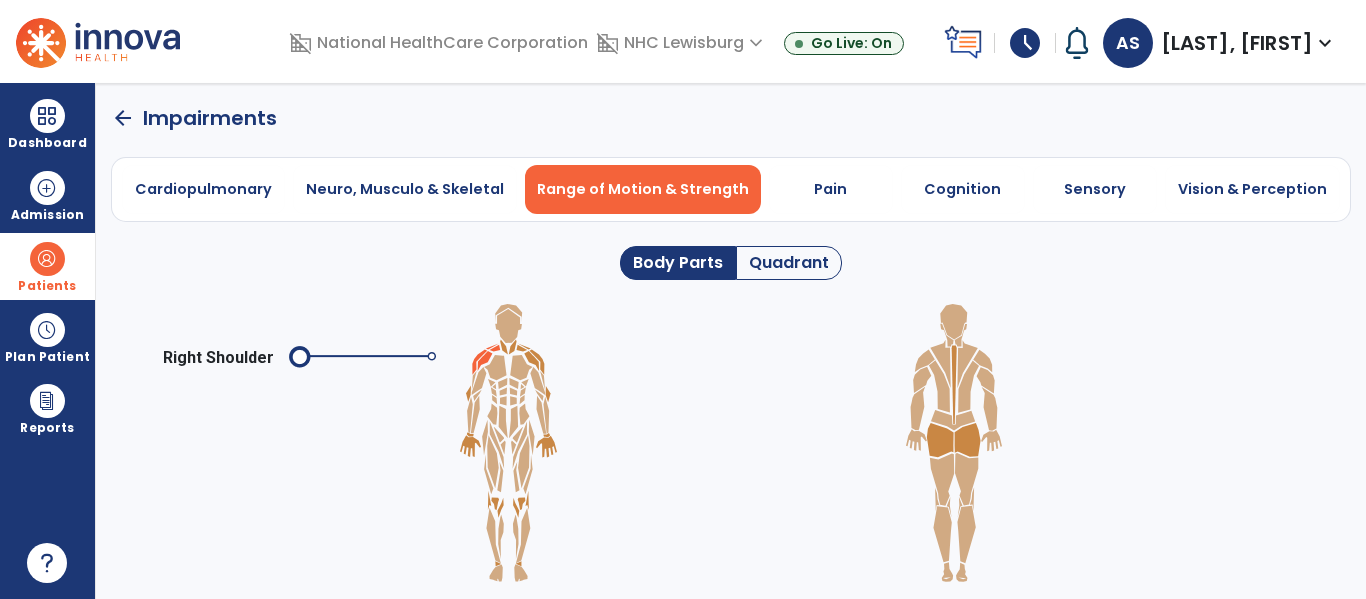 click 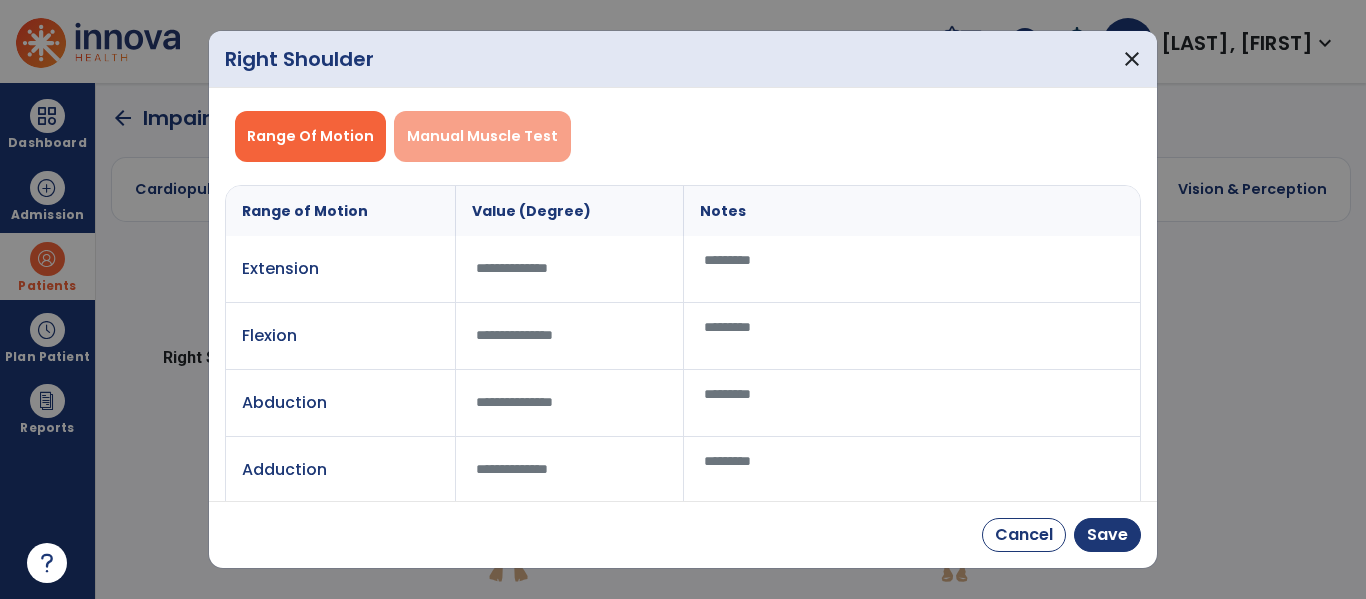 click on "Manual Muscle Test" at bounding box center [482, 136] 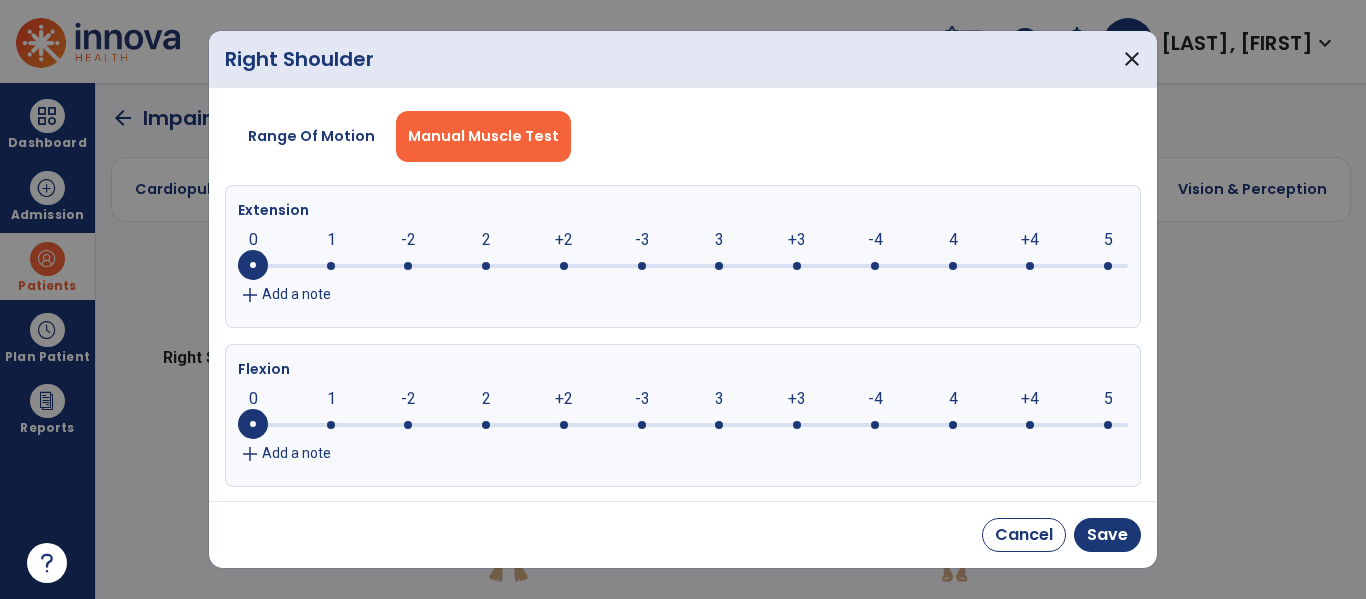click 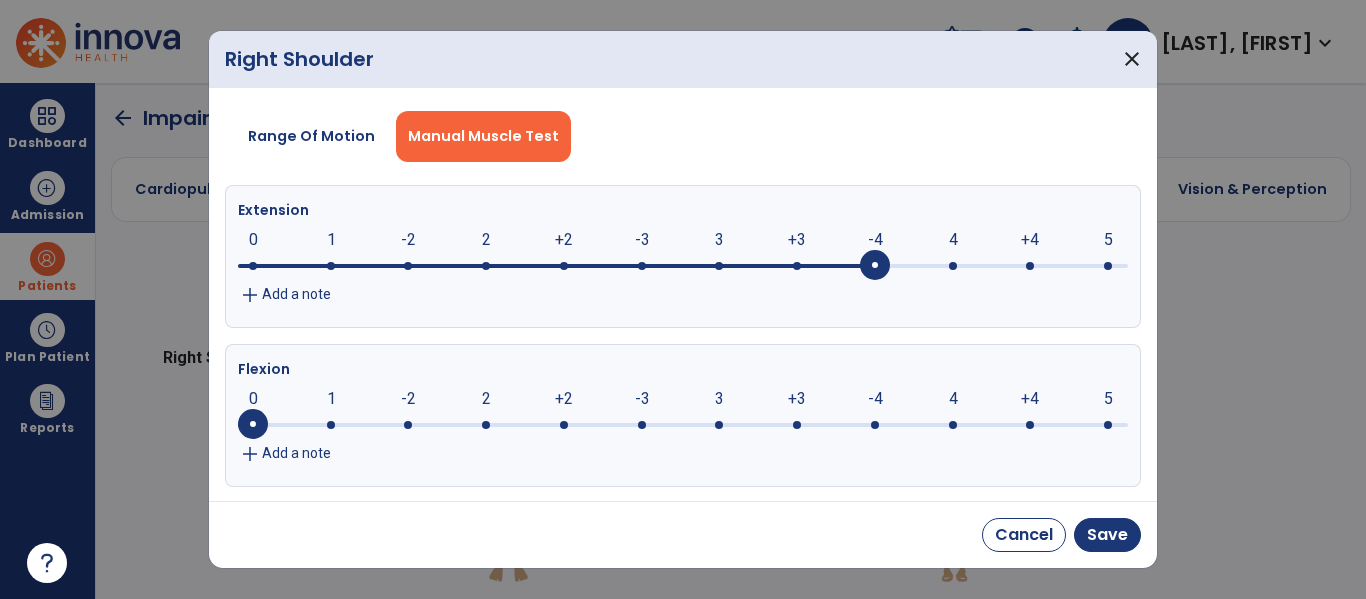click 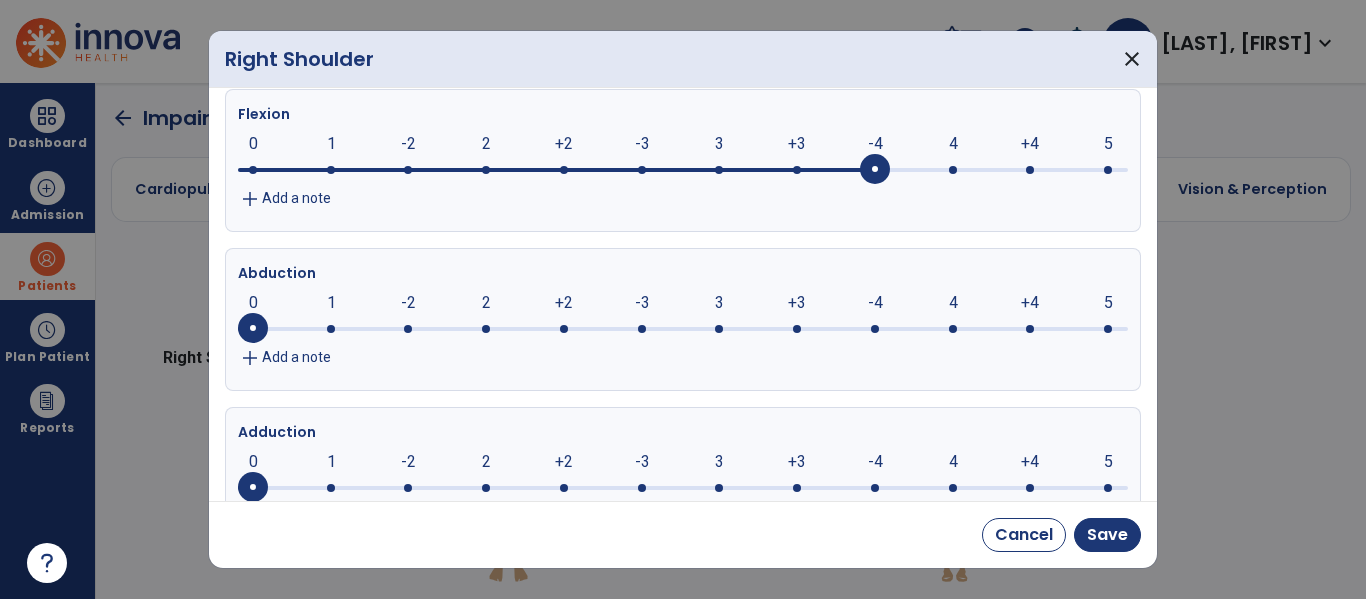 scroll, scrollTop: 254, scrollLeft: 0, axis: vertical 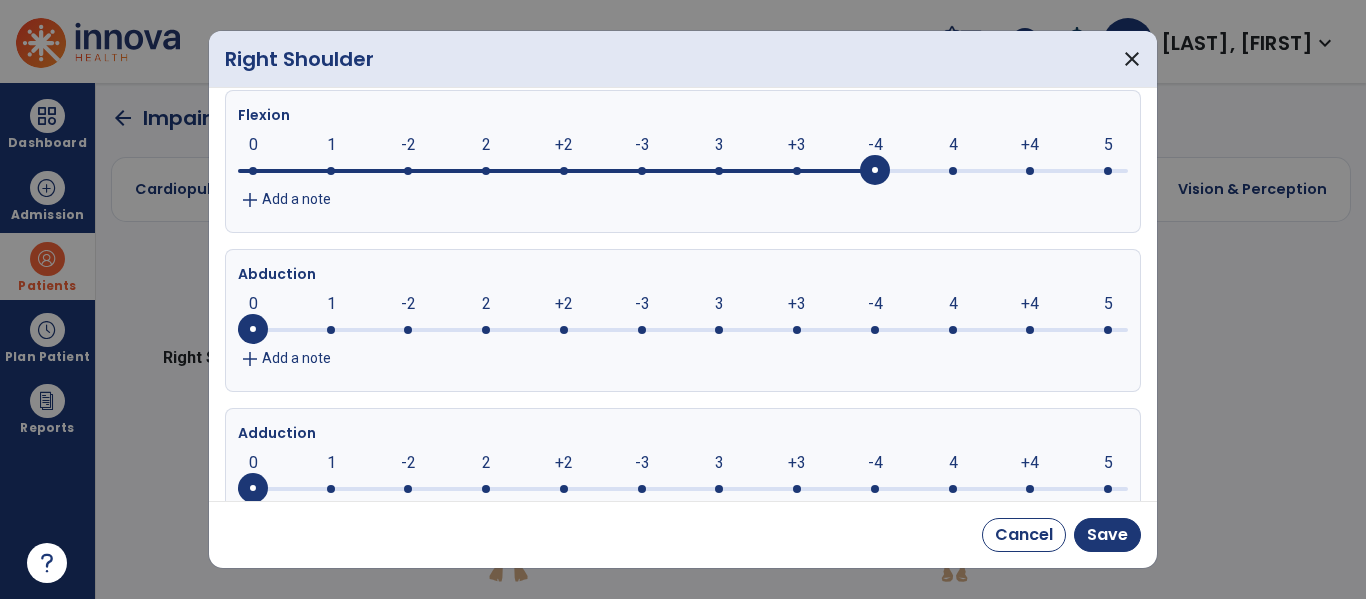 click 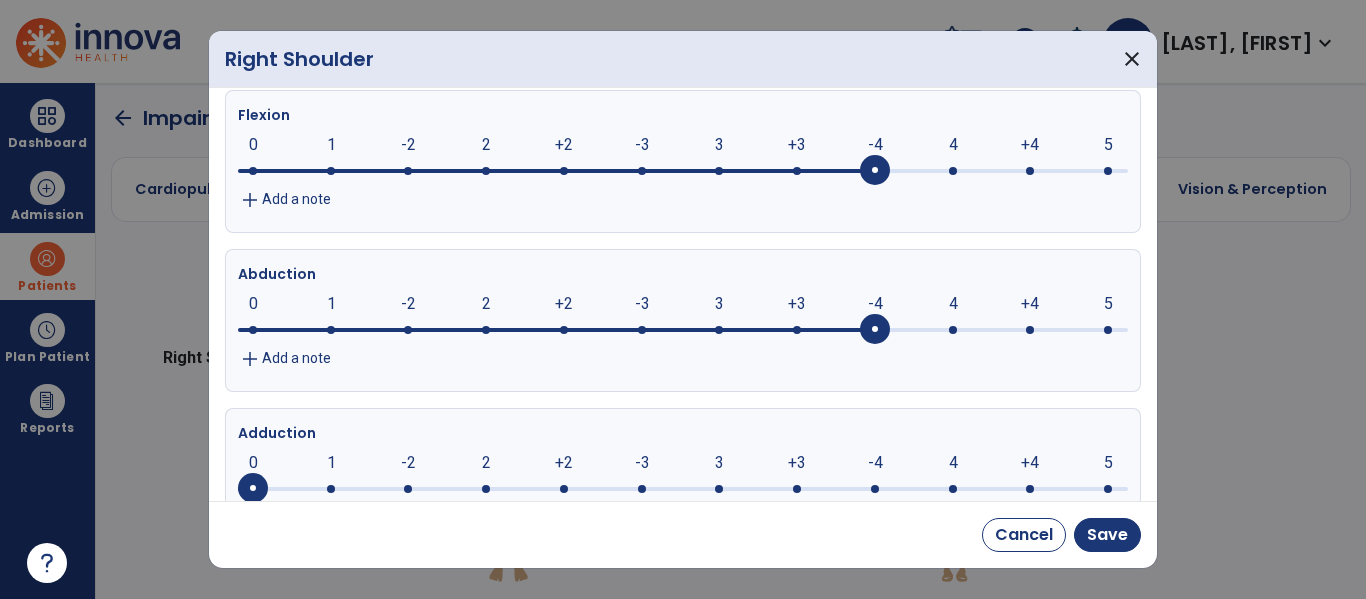 click on "0     0      1      -2      2      +2      -3      3      +3      -4      4      +4      5" 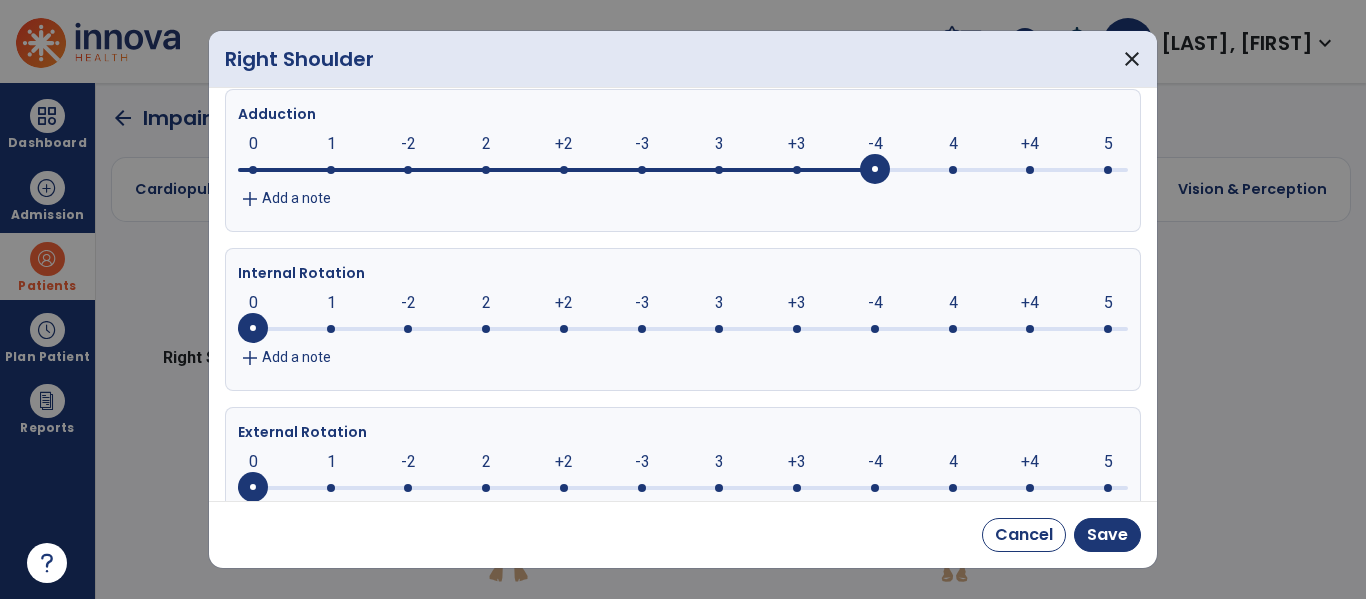 click 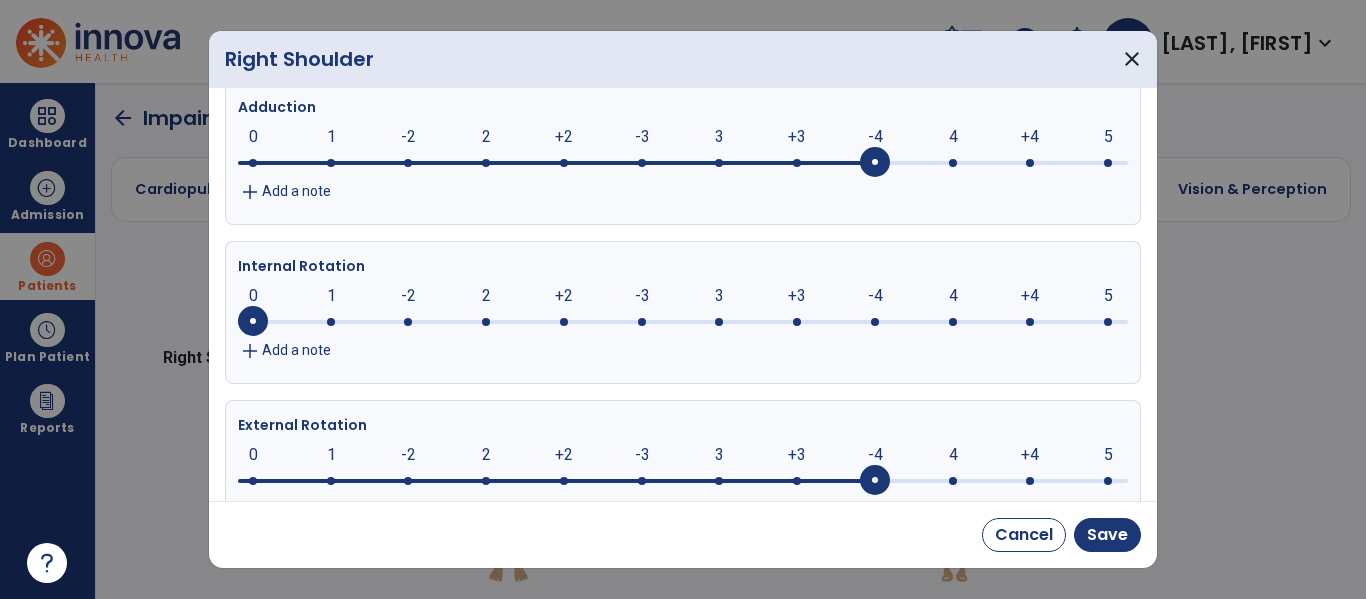 click 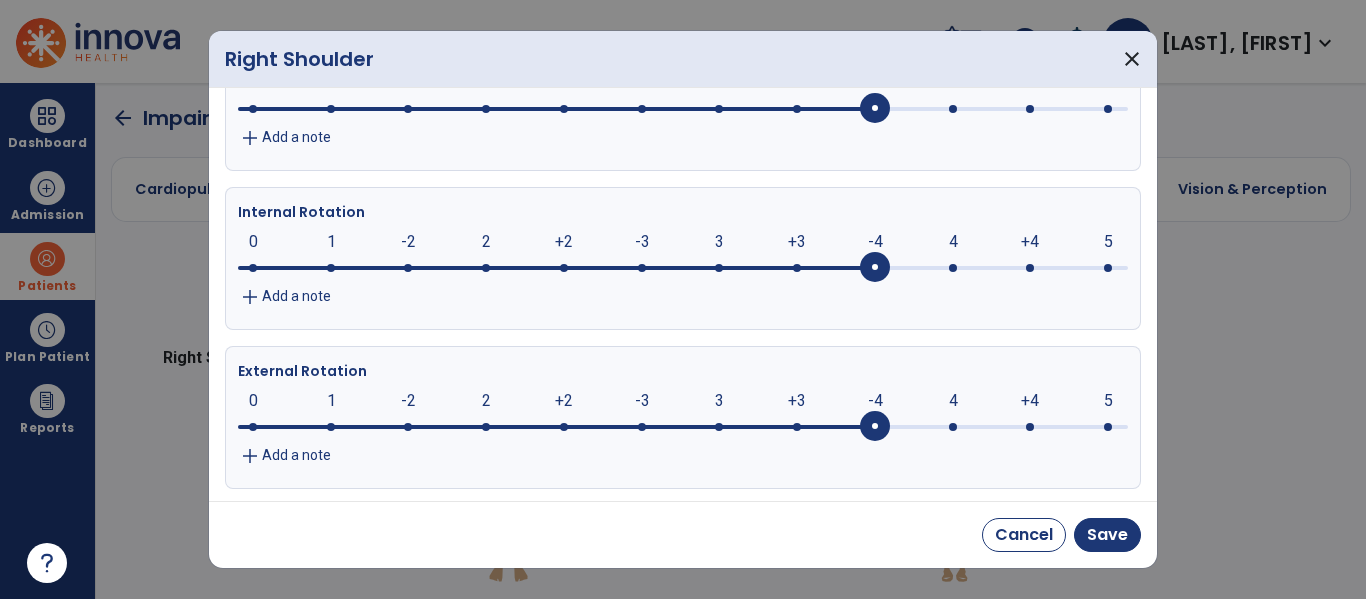 scroll, scrollTop: 635, scrollLeft: 0, axis: vertical 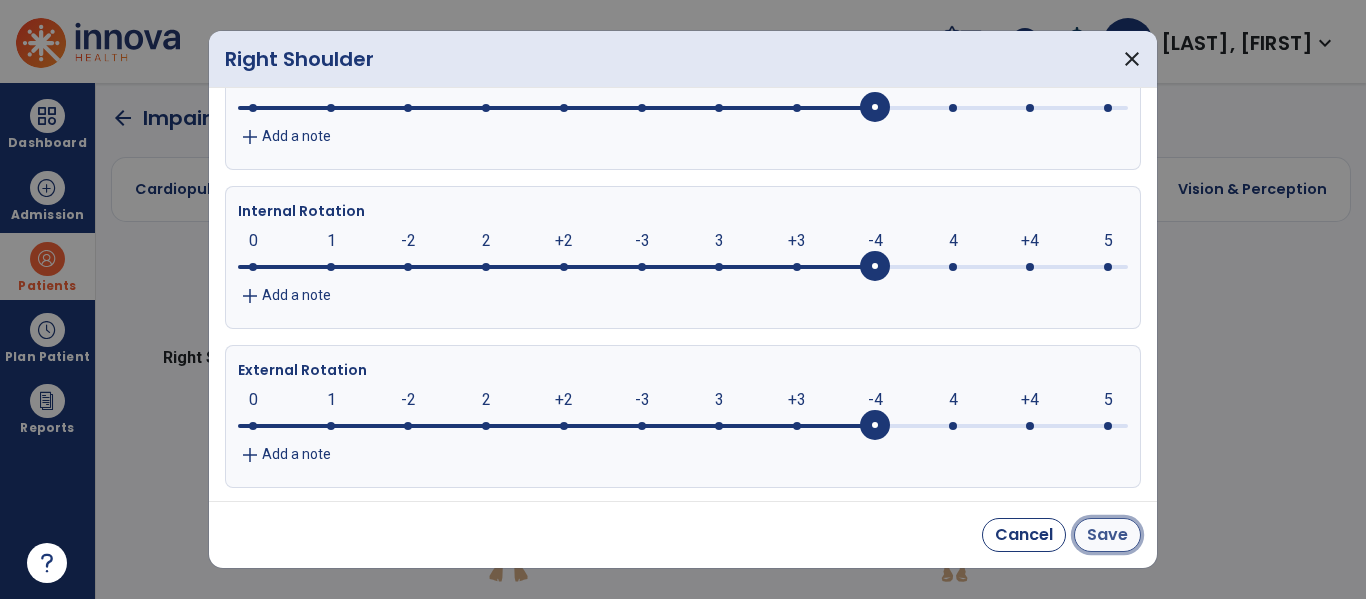 click on "Save" at bounding box center (1107, 535) 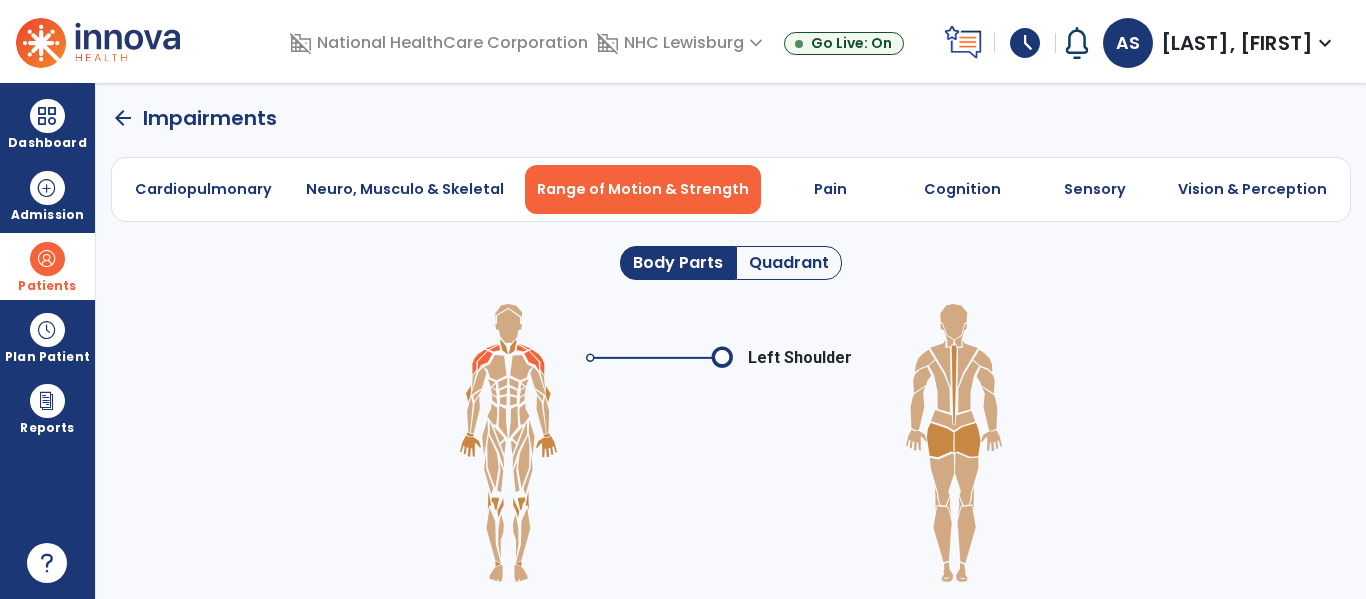 click 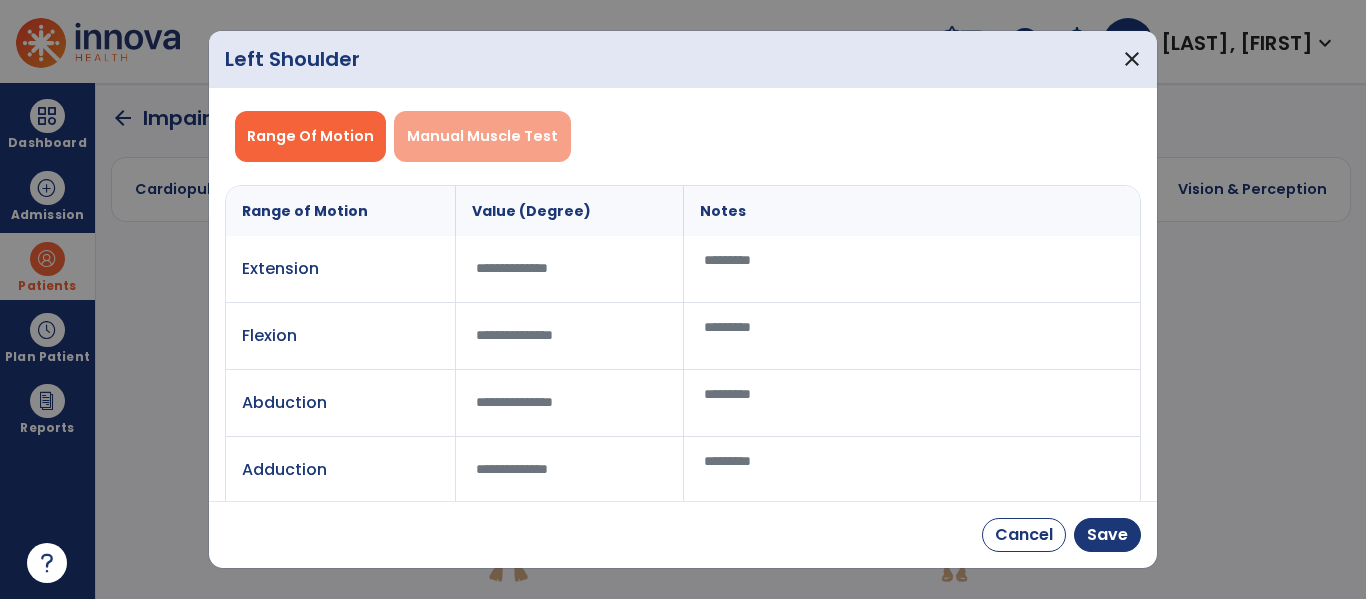 click on "Manual Muscle Test" at bounding box center (482, 136) 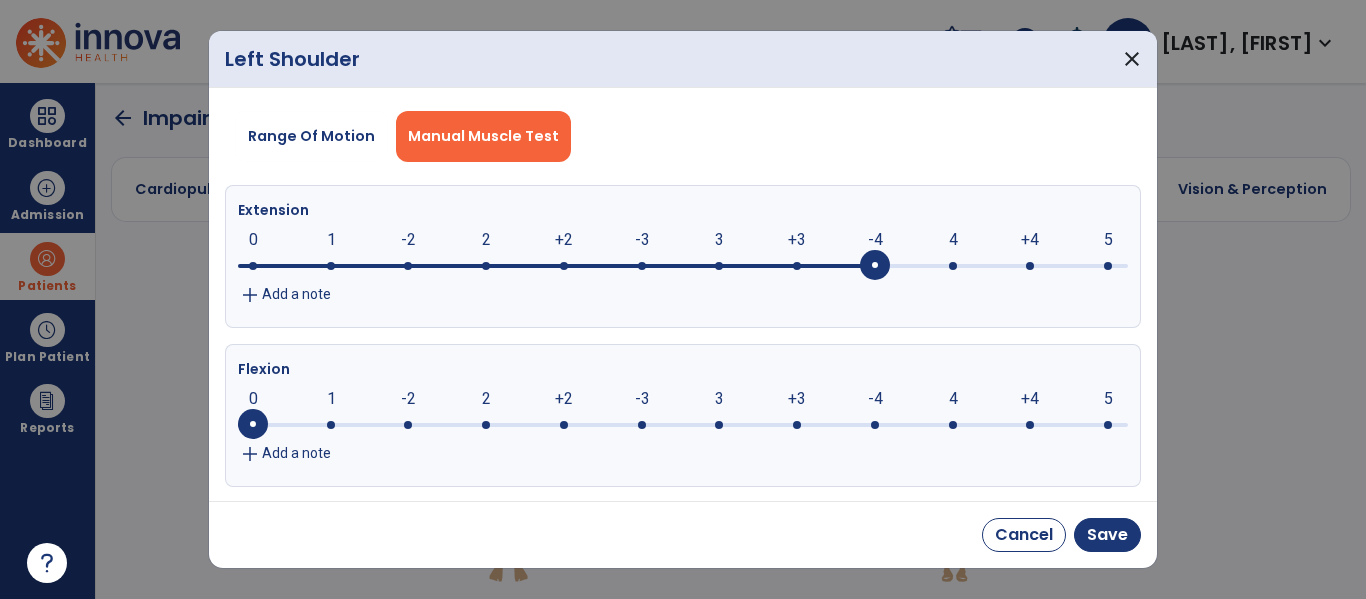 click 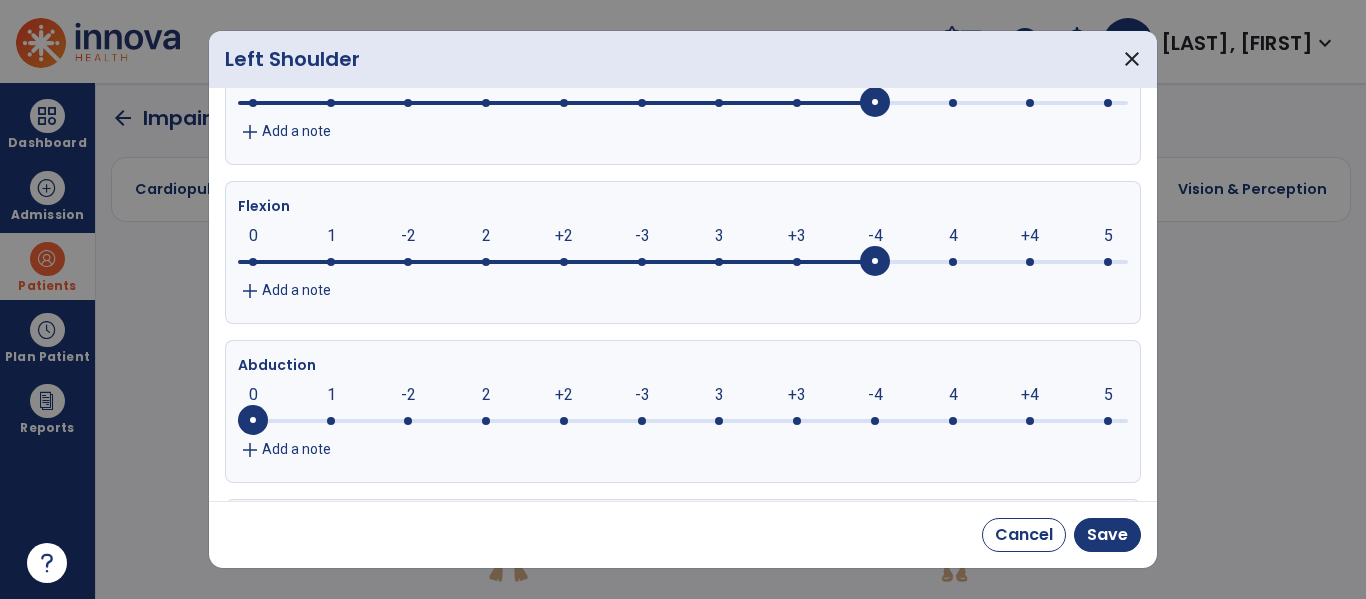 scroll, scrollTop: 162, scrollLeft: 0, axis: vertical 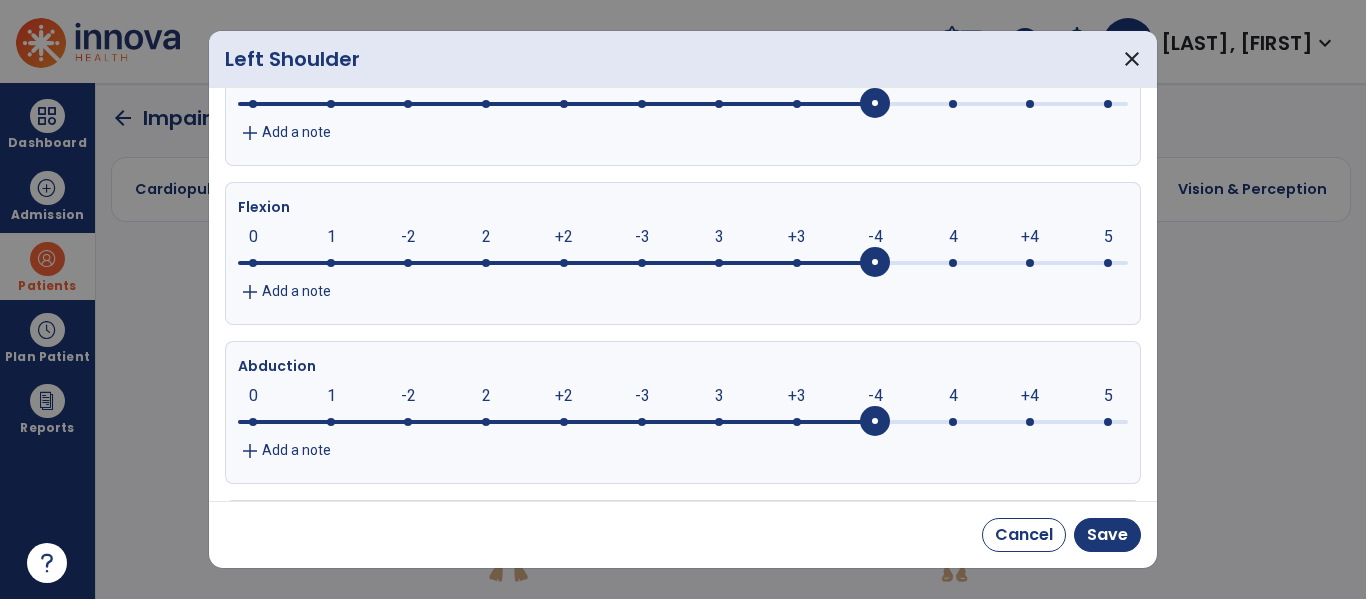 click 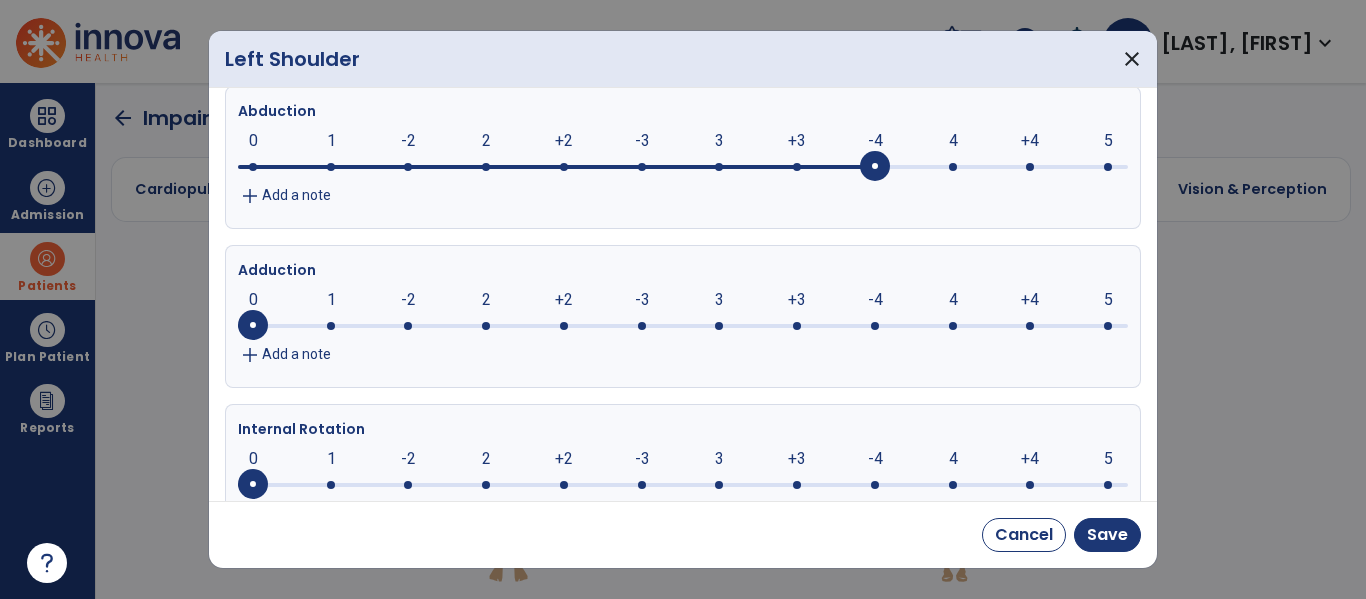 scroll, scrollTop: 416, scrollLeft: 0, axis: vertical 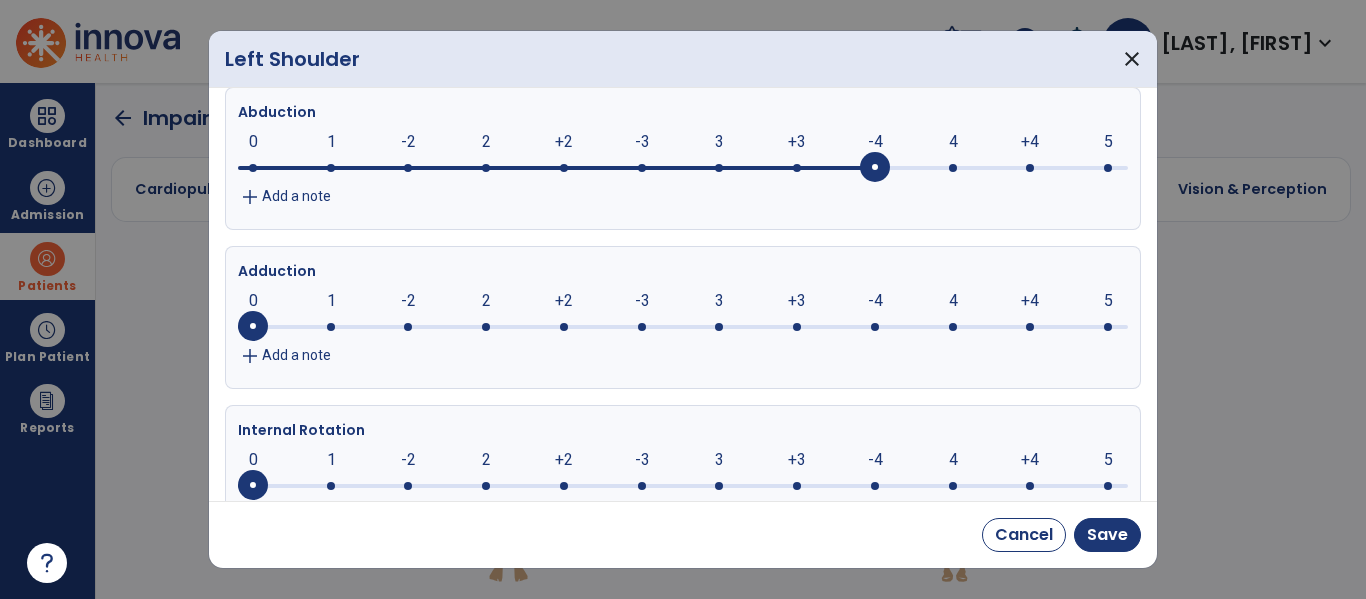 click 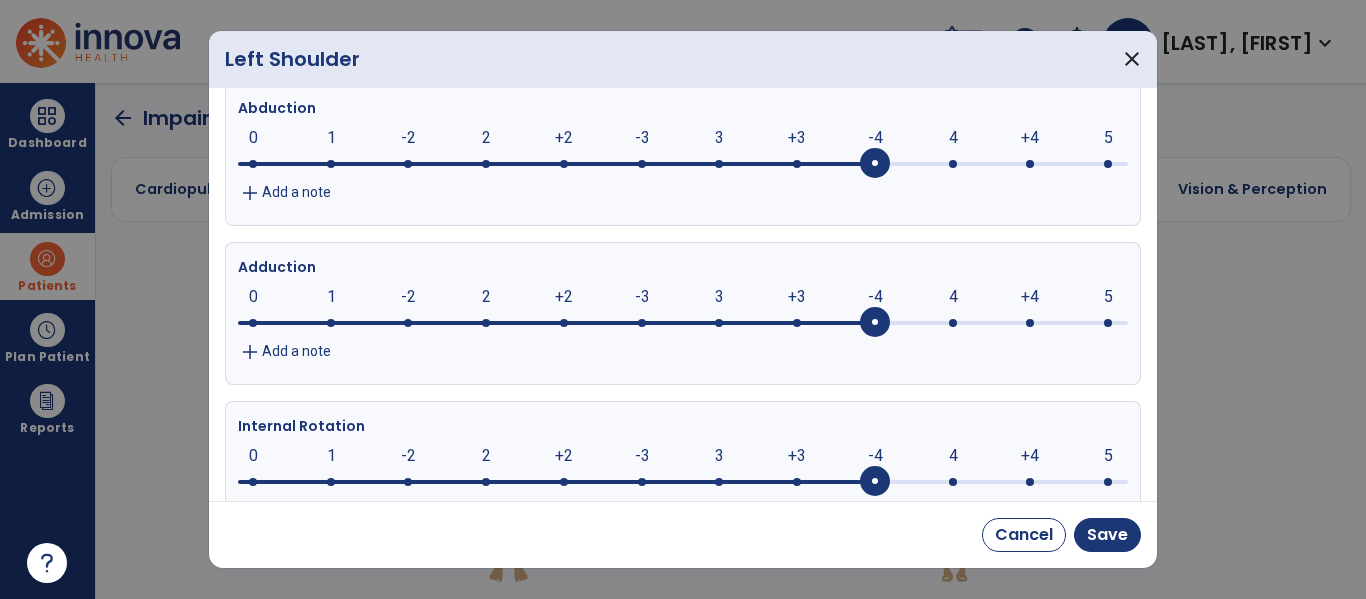 click 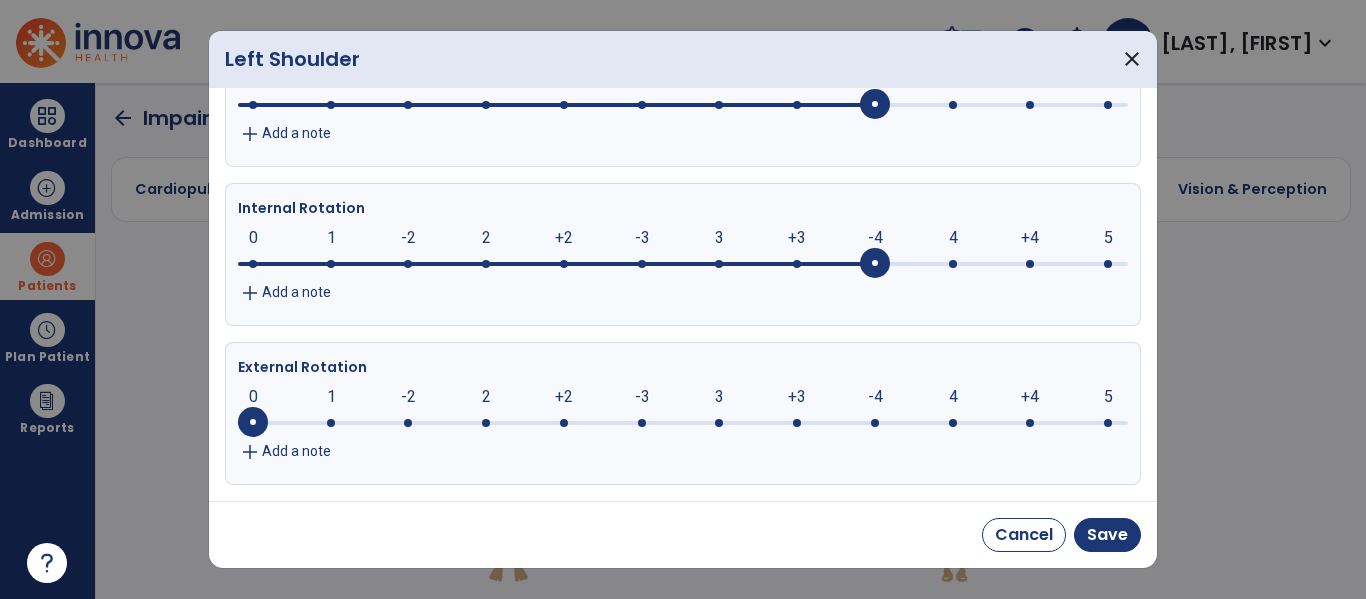 scroll, scrollTop: 643, scrollLeft: 0, axis: vertical 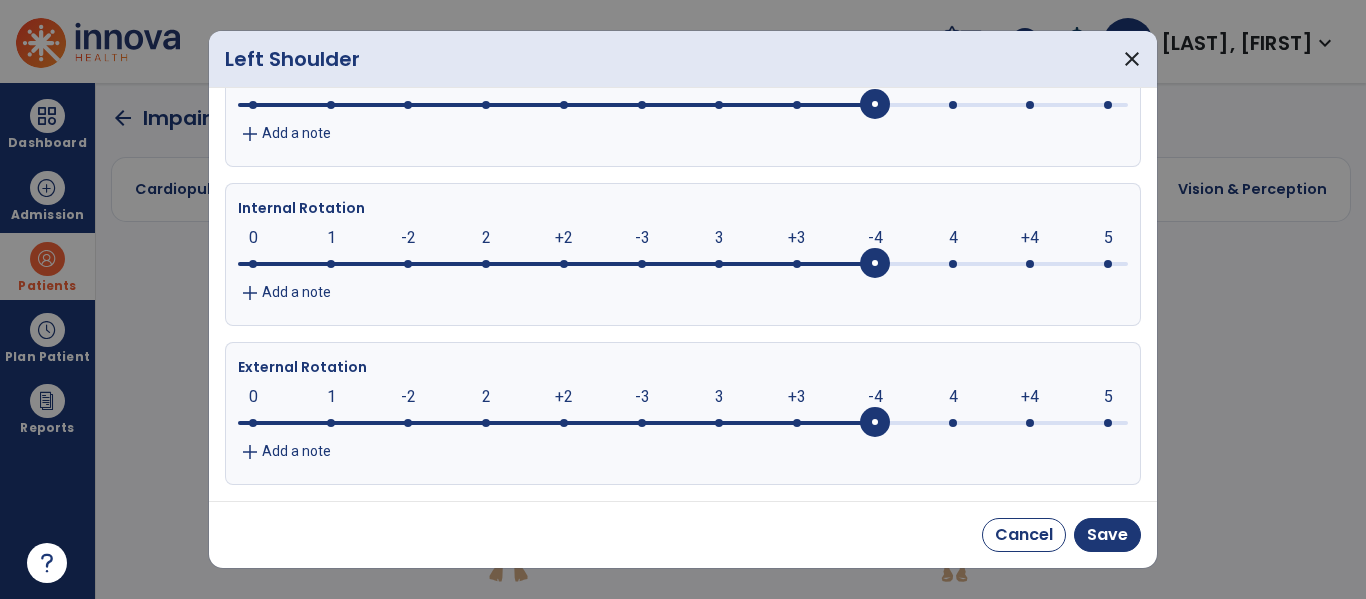 click 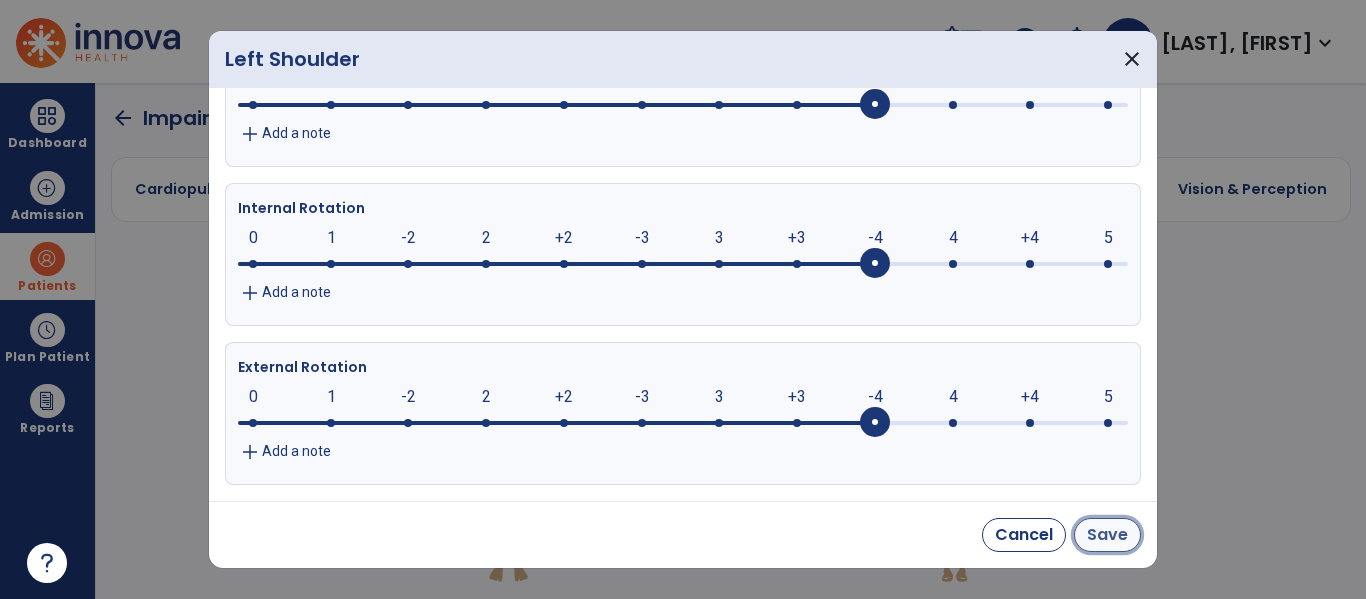 click on "Save" at bounding box center [1107, 535] 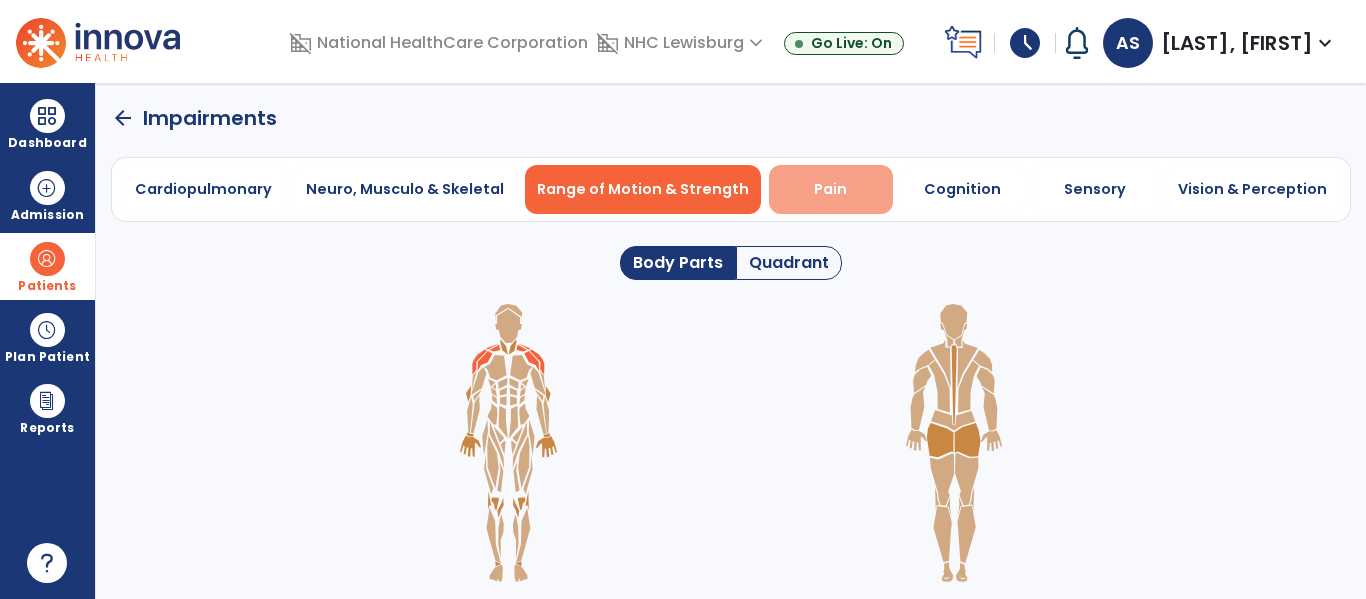 click on "Pain" at bounding box center (831, 189) 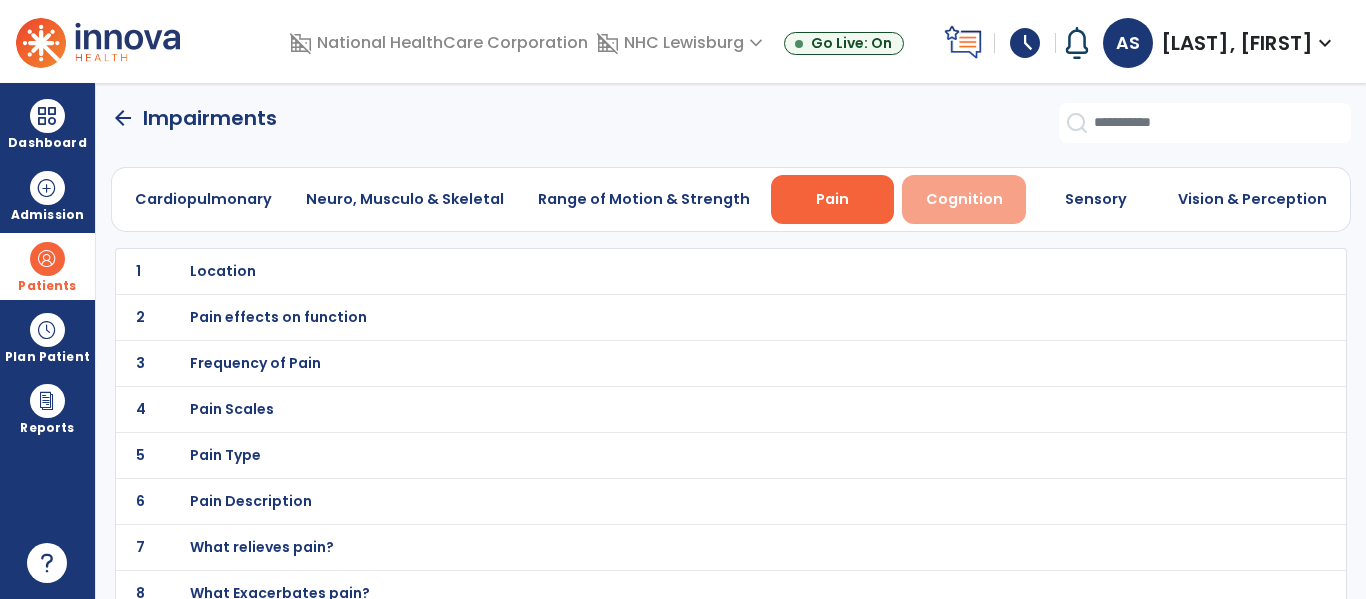 click on "Cognition" at bounding box center (964, 199) 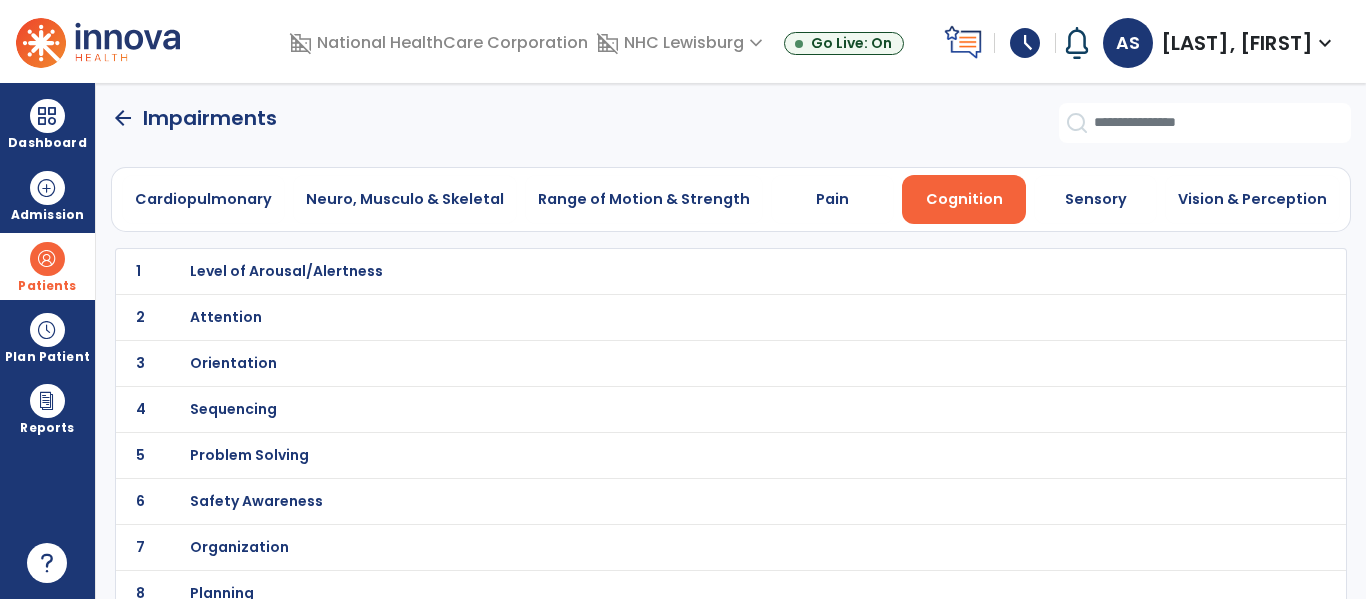 click on "Orientation" at bounding box center [286, 271] 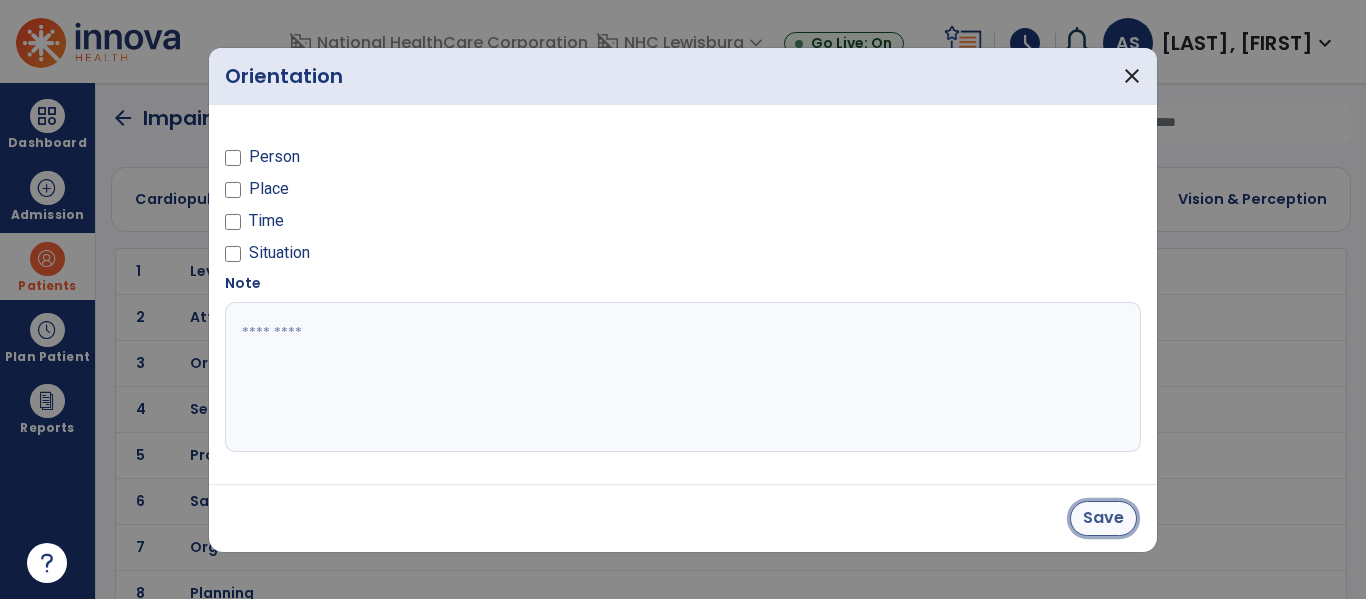 click on "Save" at bounding box center (1103, 518) 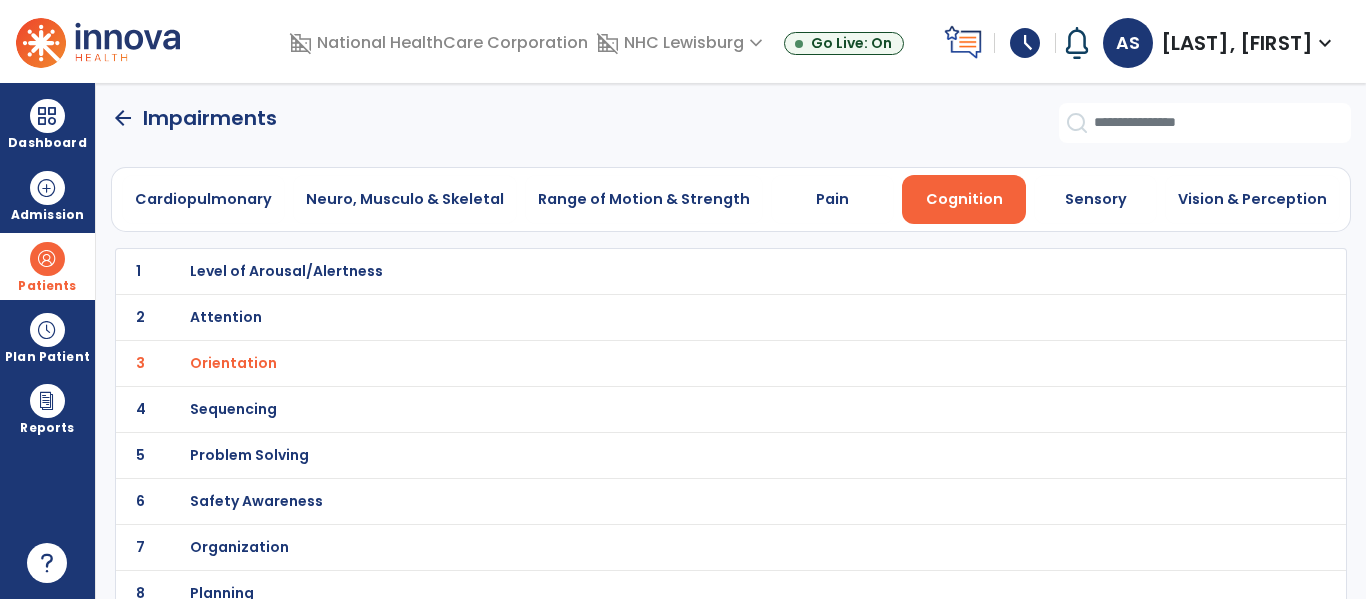 click on "arrow_back" 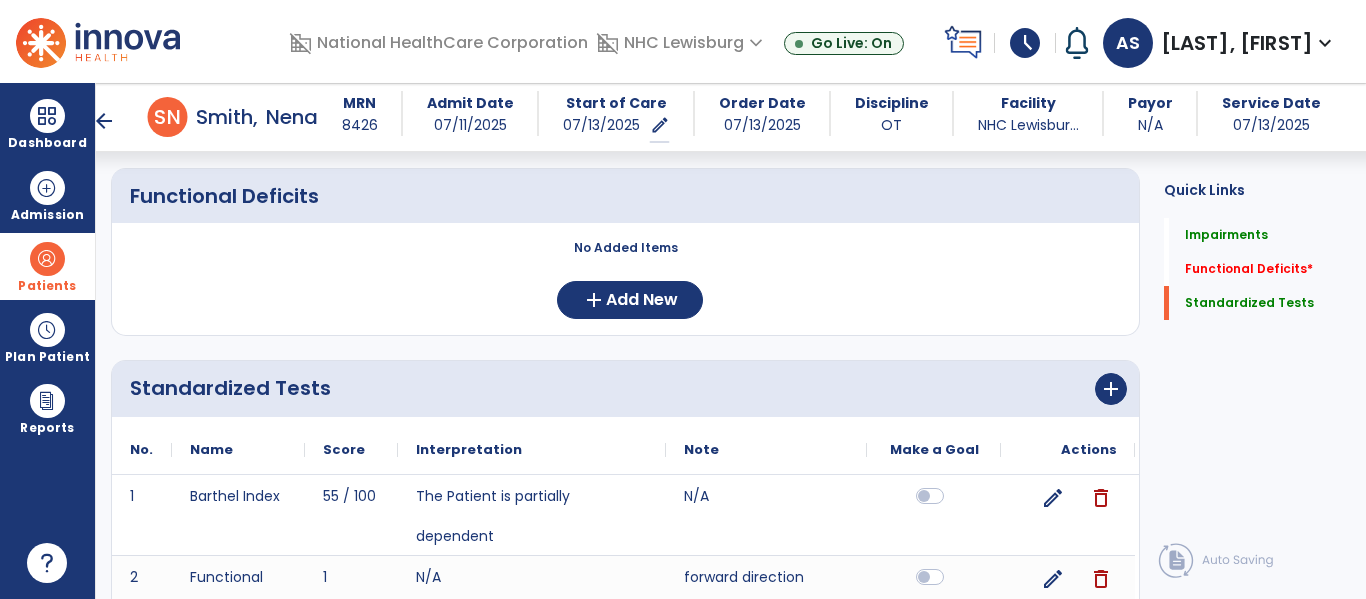 scroll, scrollTop: 869, scrollLeft: 0, axis: vertical 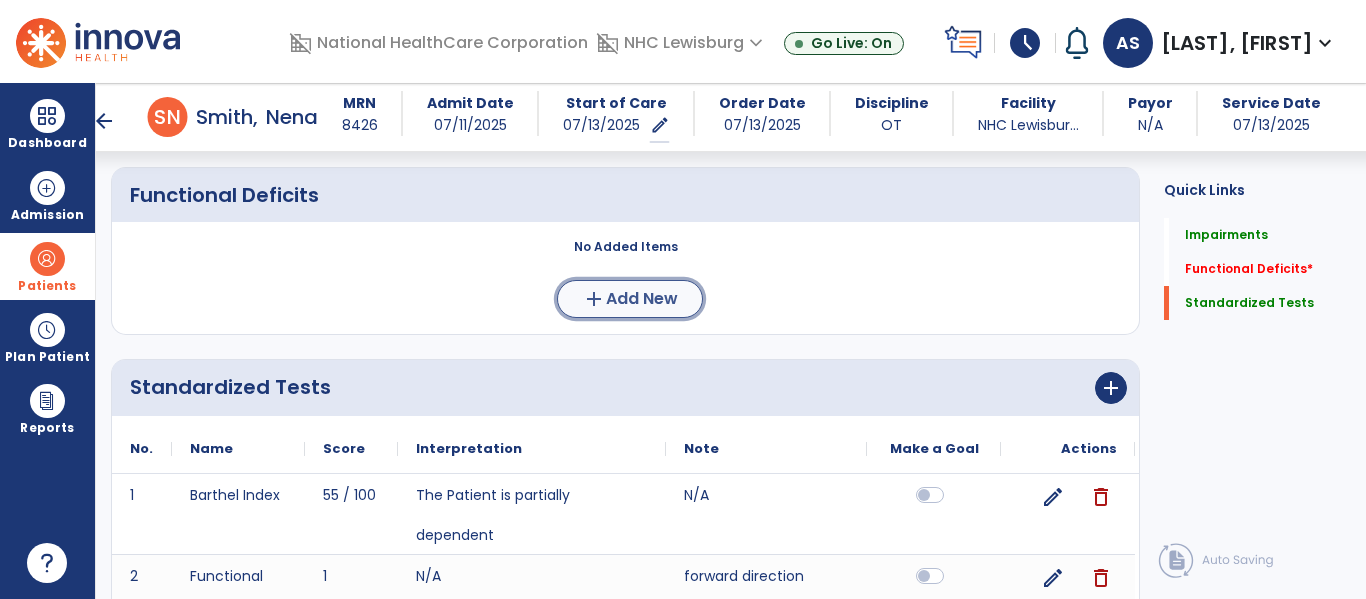 click on "Add New" 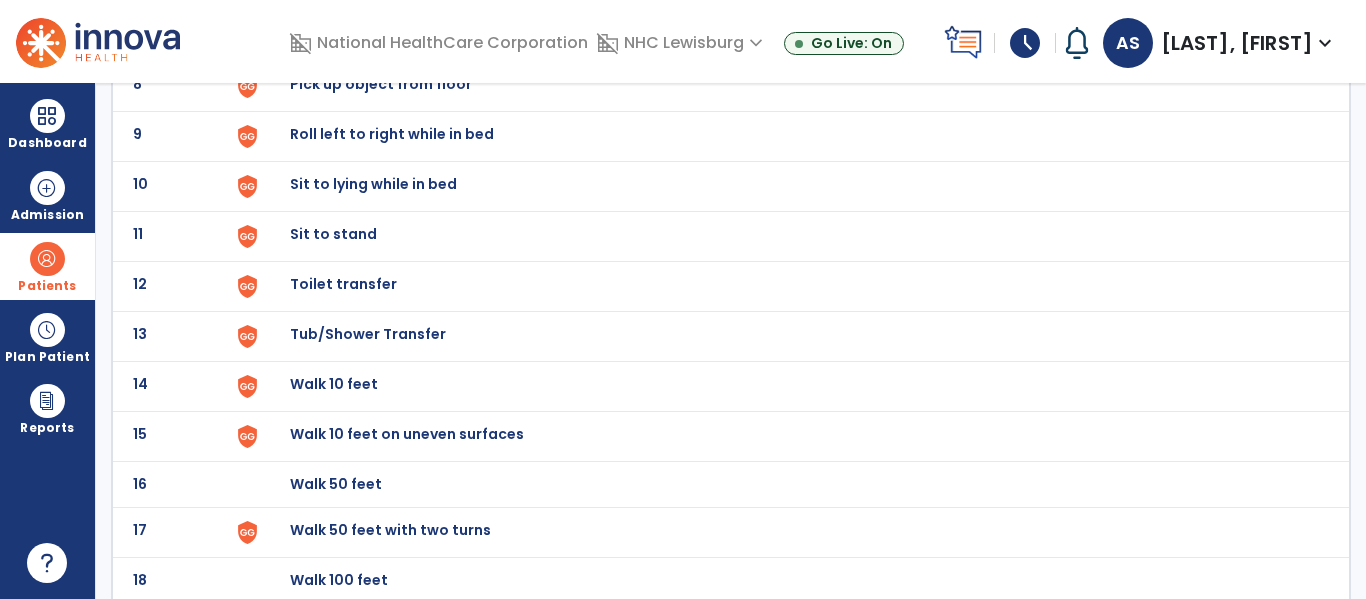 scroll, scrollTop: 525, scrollLeft: 0, axis: vertical 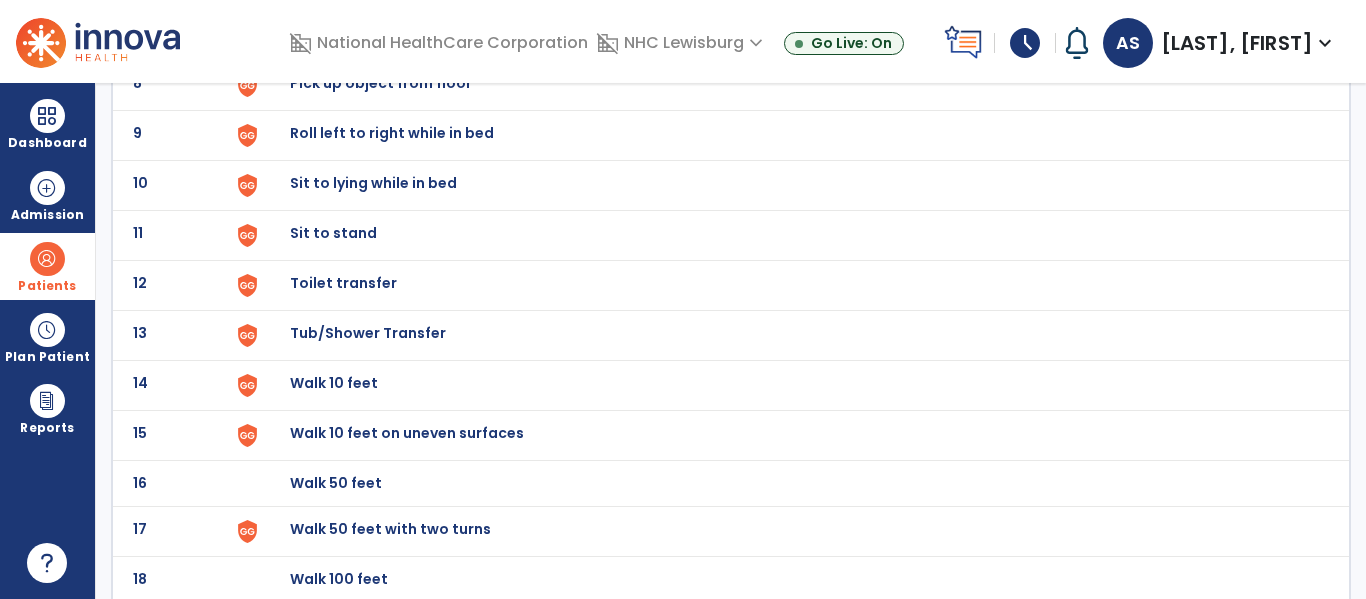 click on "Toilet transfer" at bounding box center (336, -263) 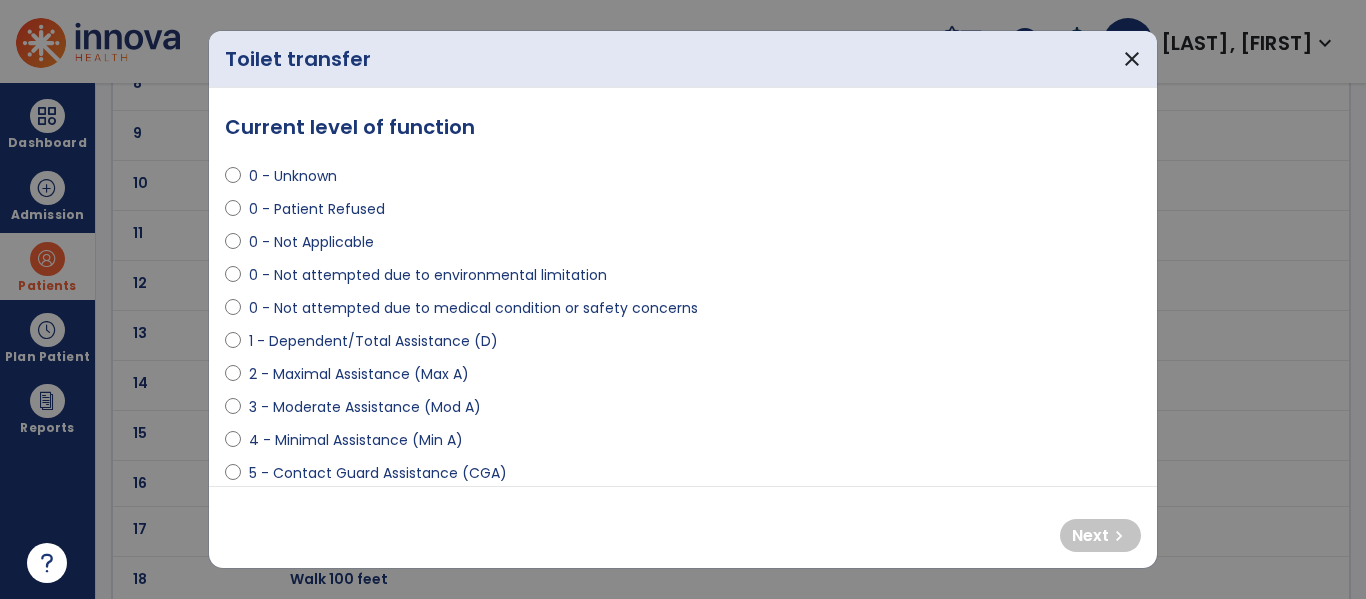 click on "3 - Moderate Assistance (Mod A)" at bounding box center (365, 407) 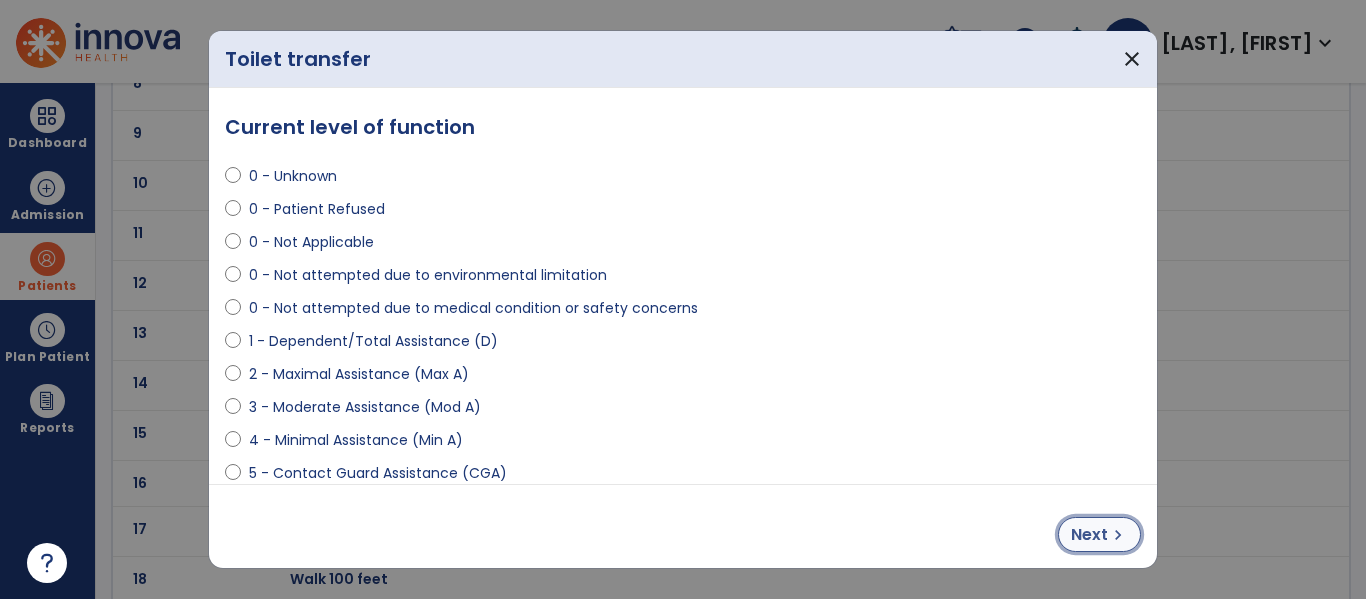 click on "chevron_right" at bounding box center (1118, 535) 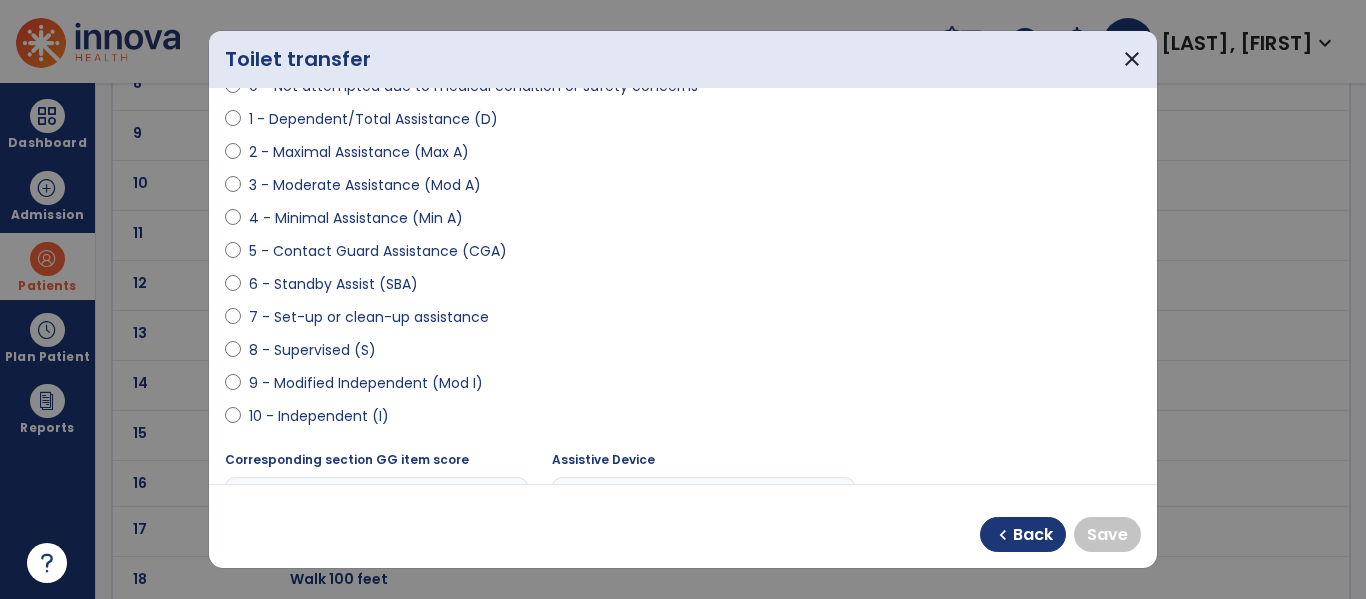 scroll, scrollTop: 220, scrollLeft: 0, axis: vertical 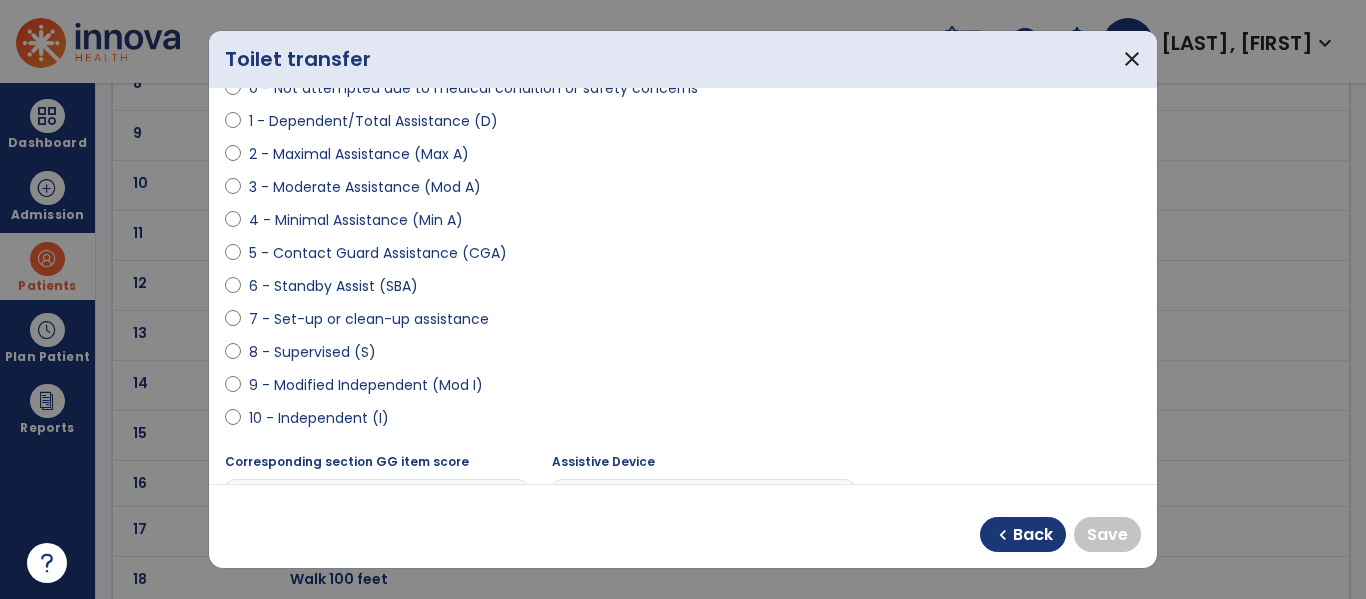 click on "9 - Modified Independent (Mod I)" at bounding box center (366, 385) 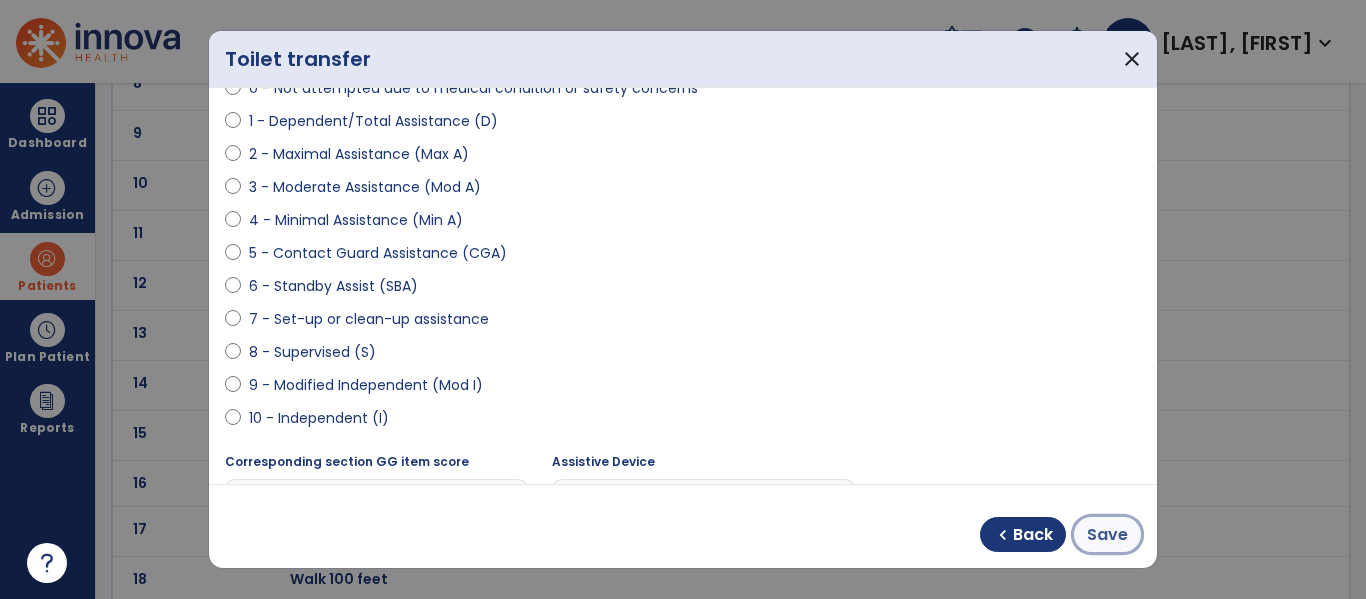 click on "Save" at bounding box center (1107, 535) 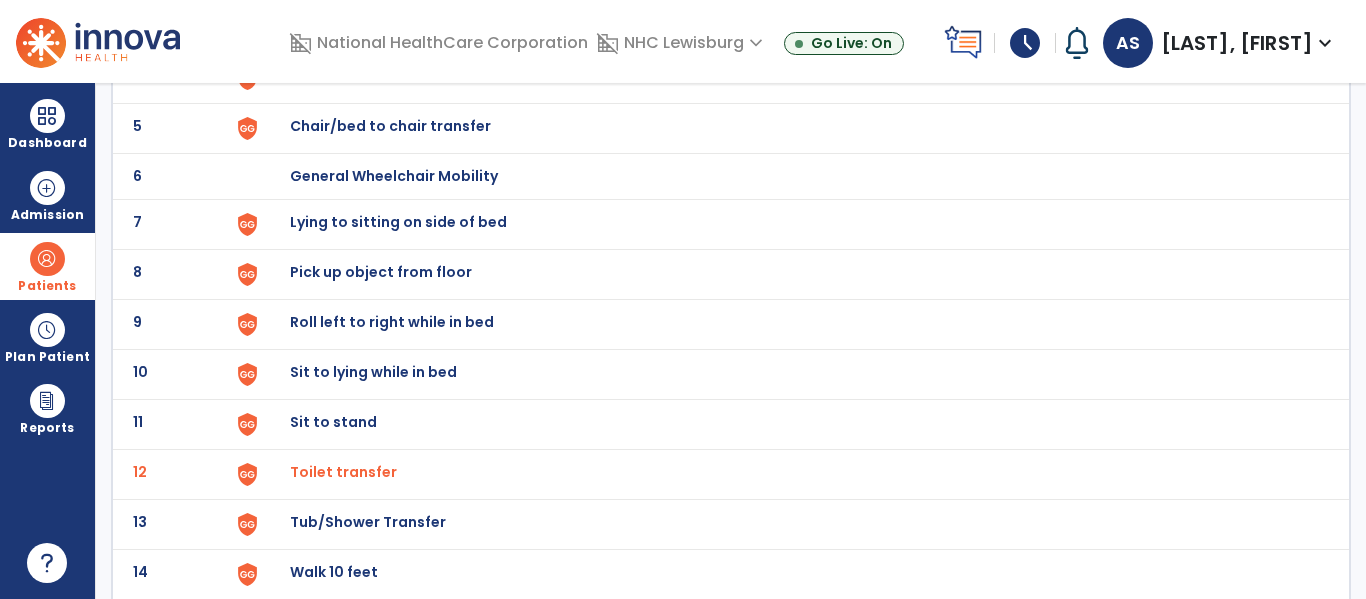 scroll, scrollTop: 336, scrollLeft: 0, axis: vertical 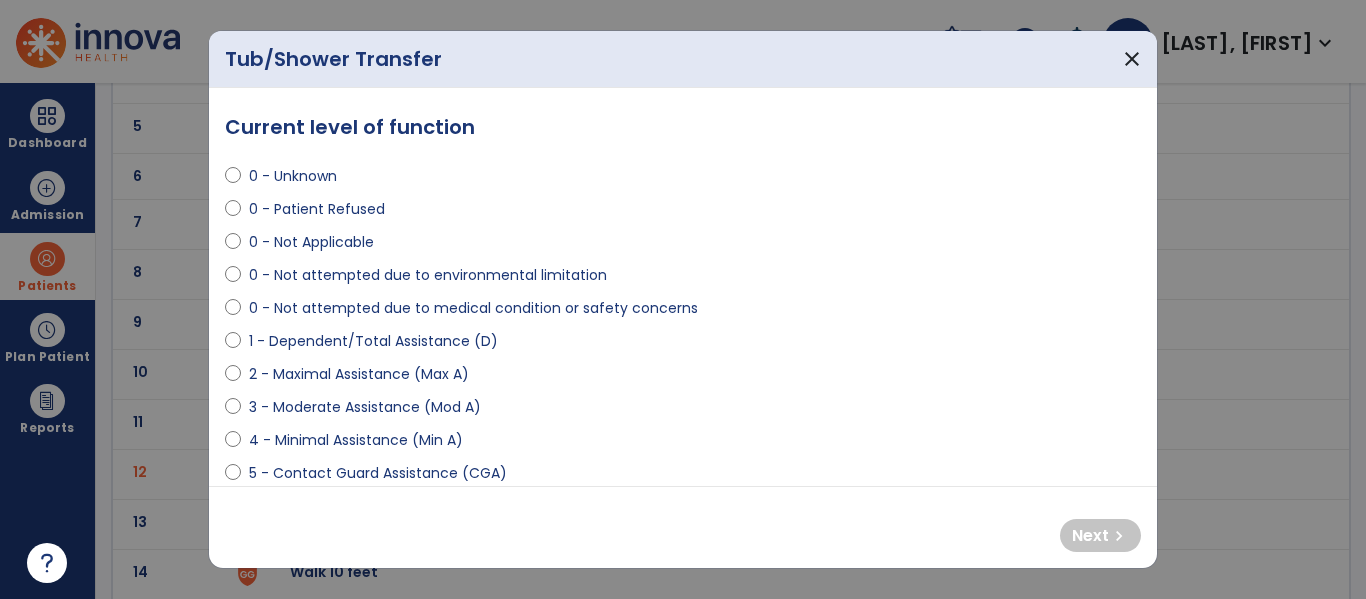 click on "3 - Moderate Assistance (Mod A)" at bounding box center (365, 407) 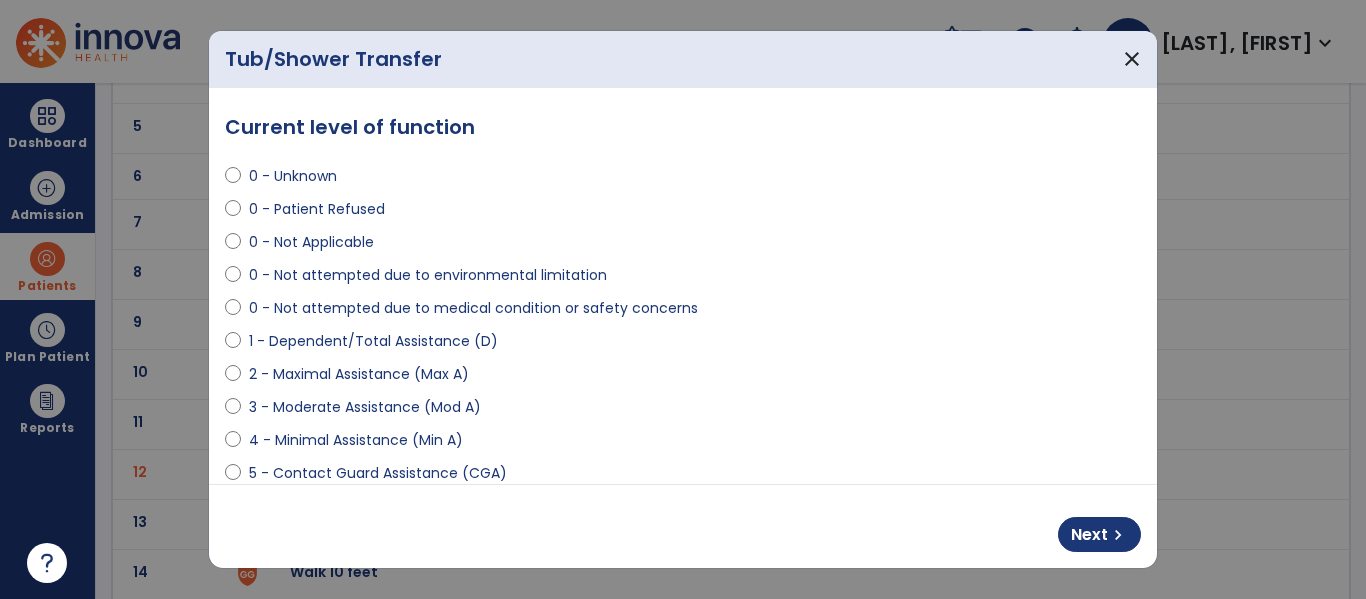 click on "Next  chevron_right" at bounding box center [683, 526] 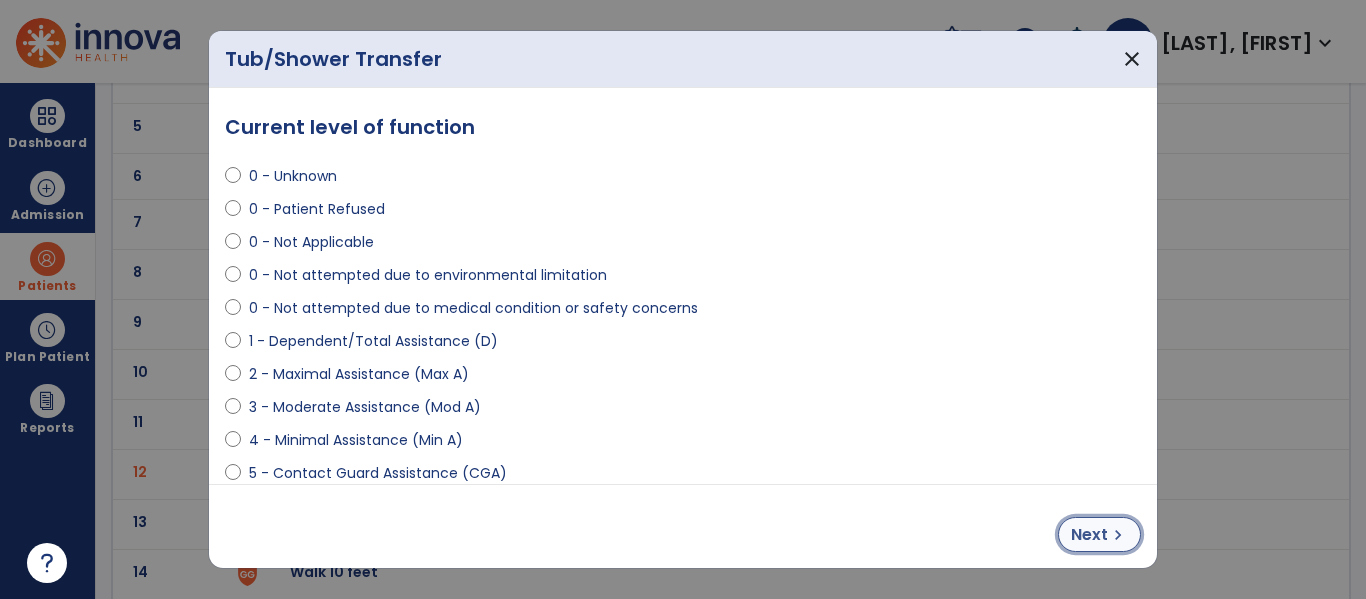click on "Next" at bounding box center (1089, 535) 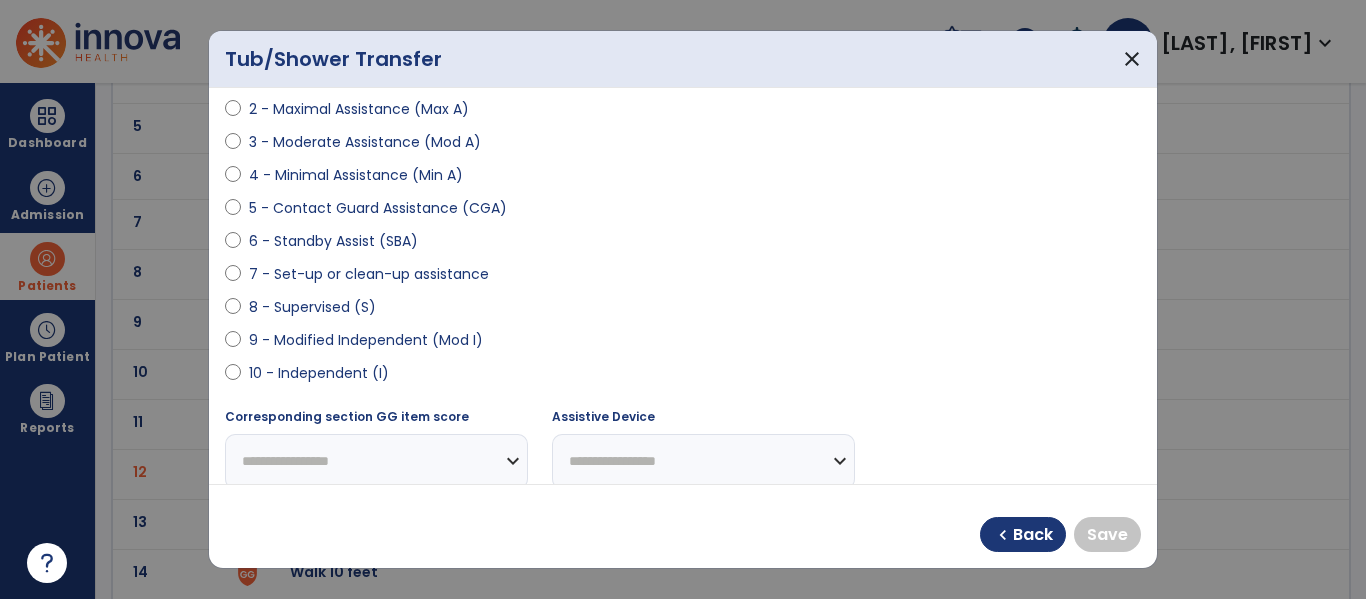 scroll, scrollTop: 264, scrollLeft: 0, axis: vertical 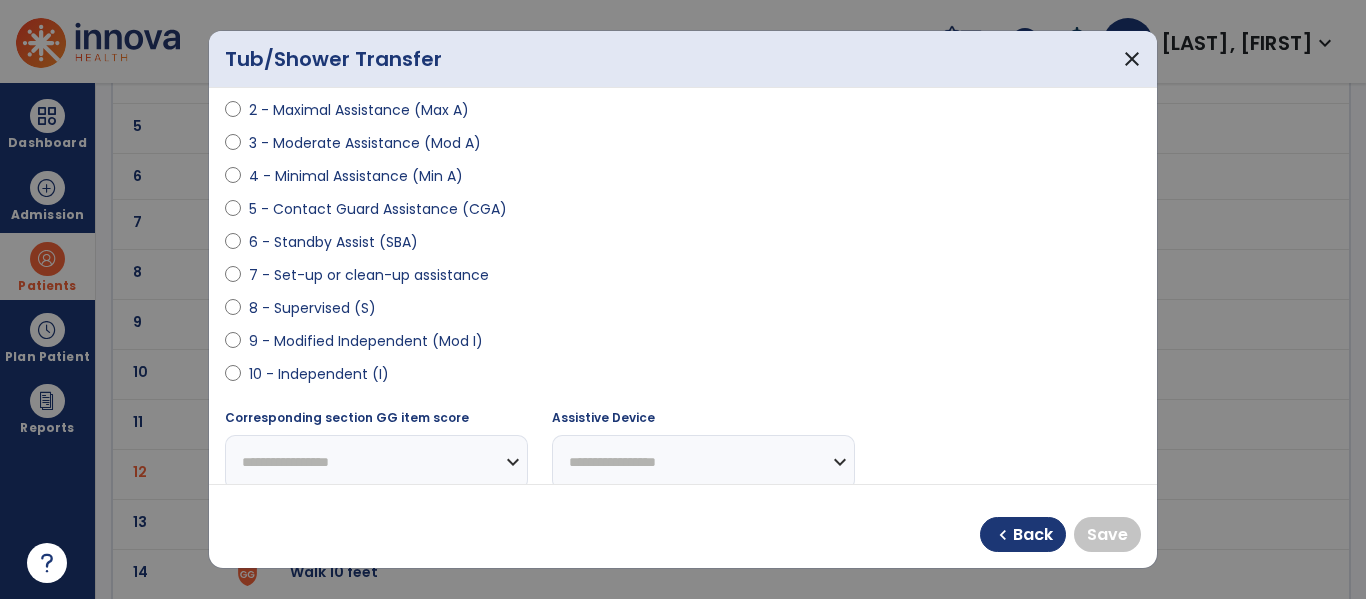 click on "9 - Modified Independent (Mod I)" at bounding box center (366, 341) 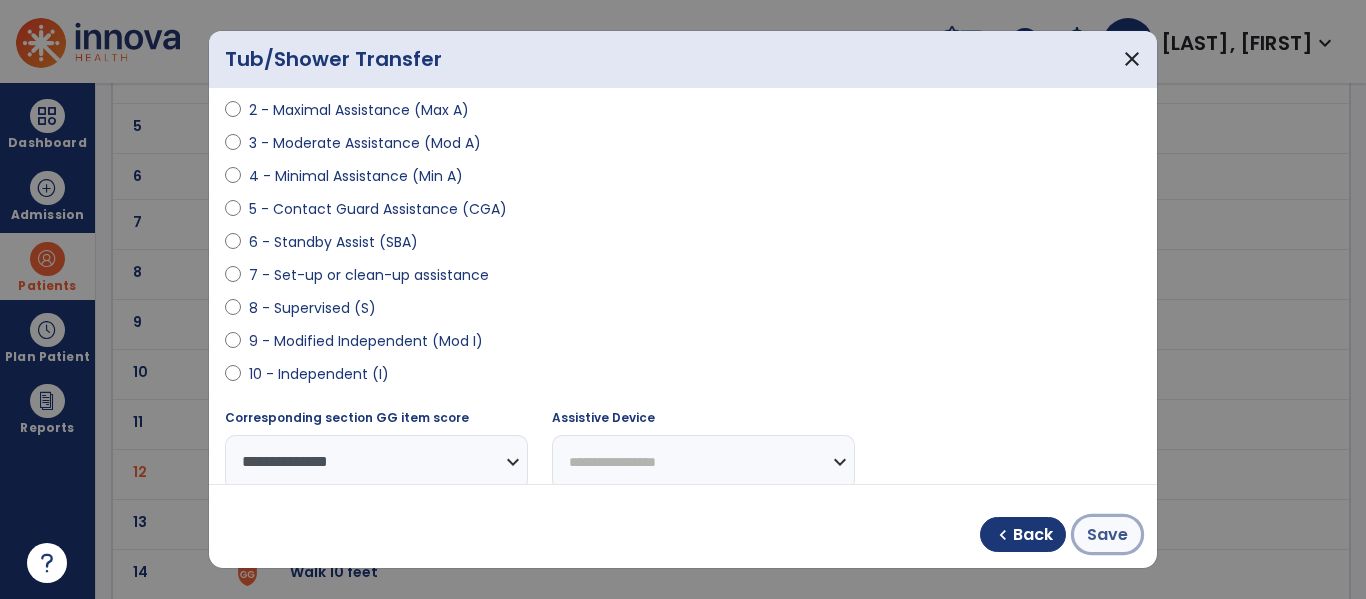 click on "Save" at bounding box center (1107, 535) 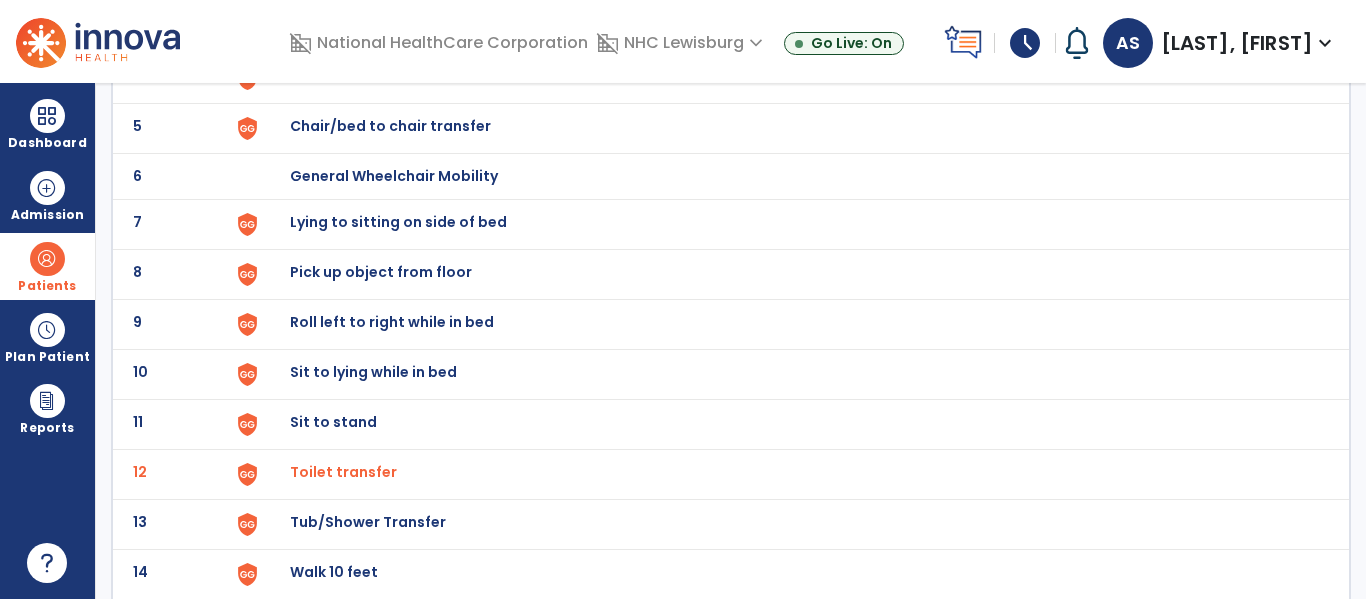 scroll, scrollTop: 0, scrollLeft: 0, axis: both 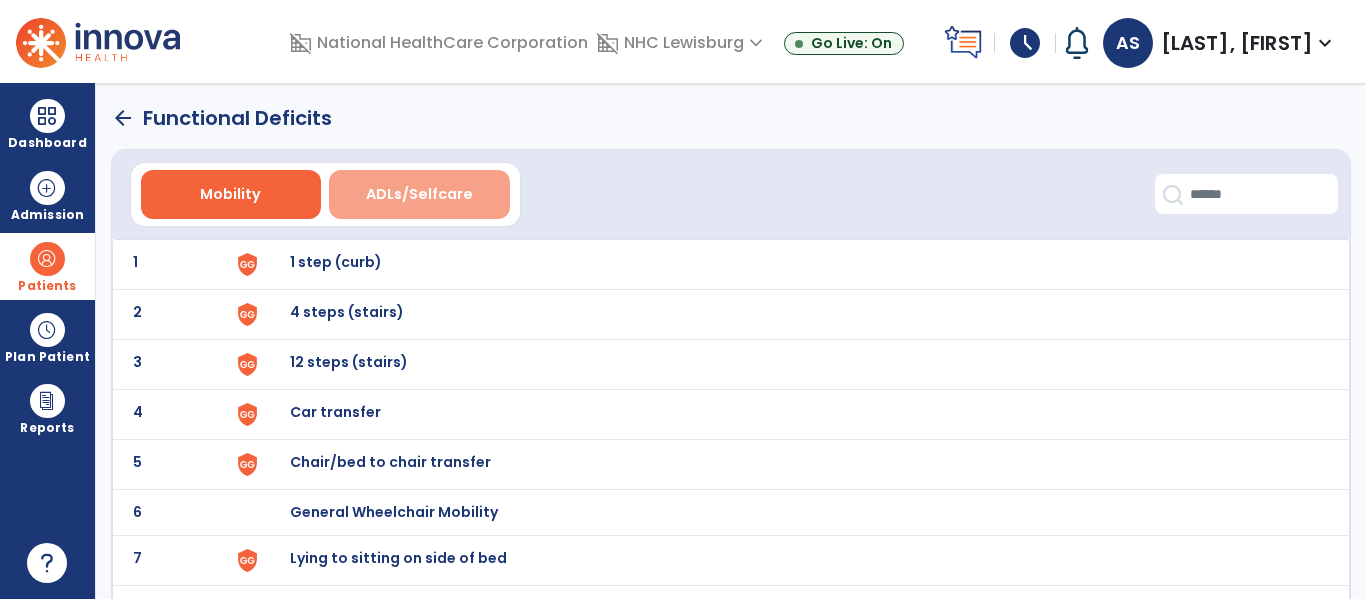 click on "ADLs/Selfcare" at bounding box center [419, 194] 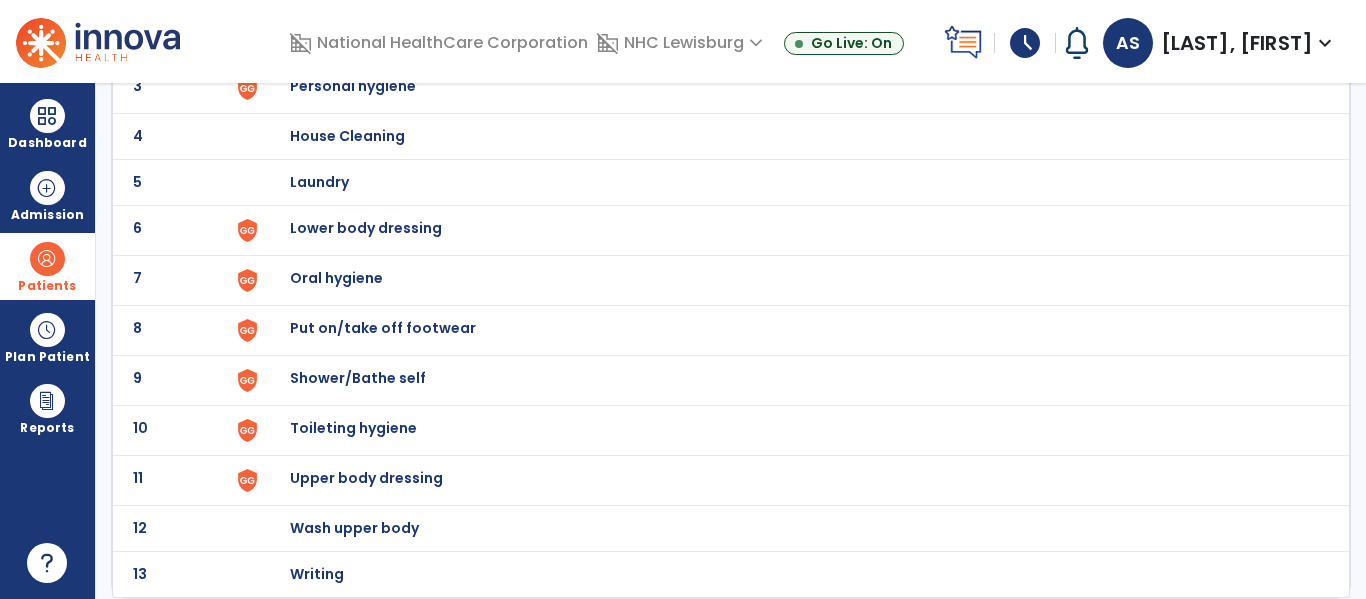 scroll, scrollTop: 272, scrollLeft: 0, axis: vertical 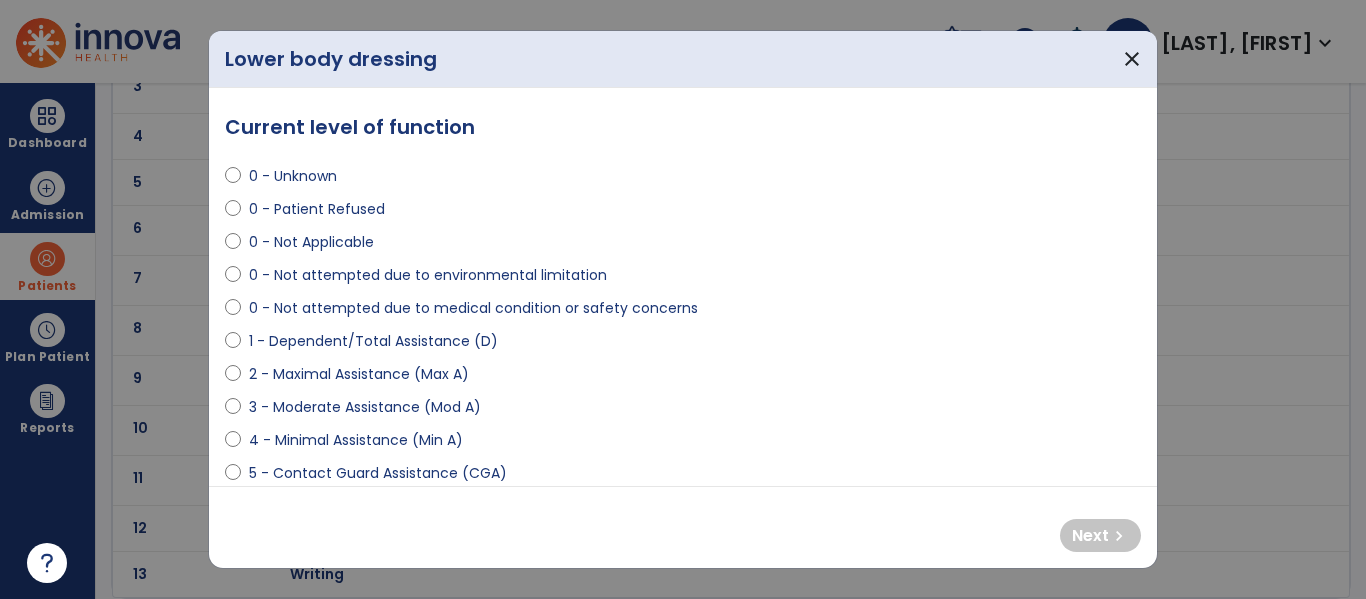 click on "2 - Maximal Assistance (Max A)" at bounding box center (683, 378) 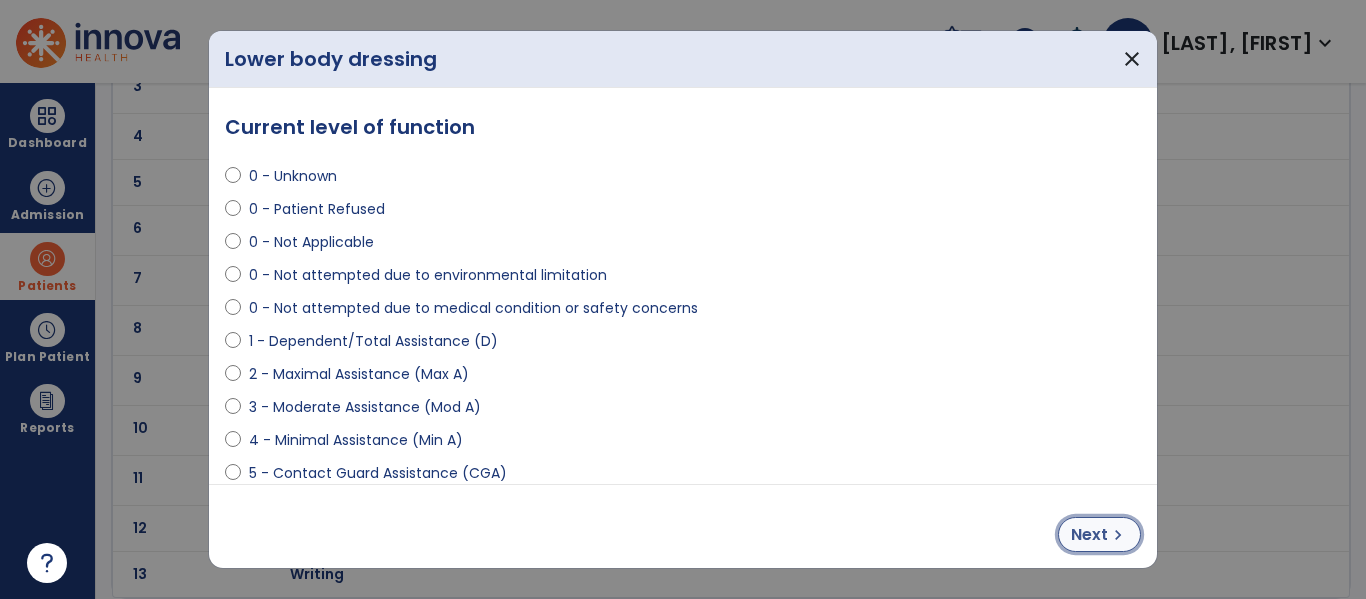 click on "chevron_right" at bounding box center (1118, 535) 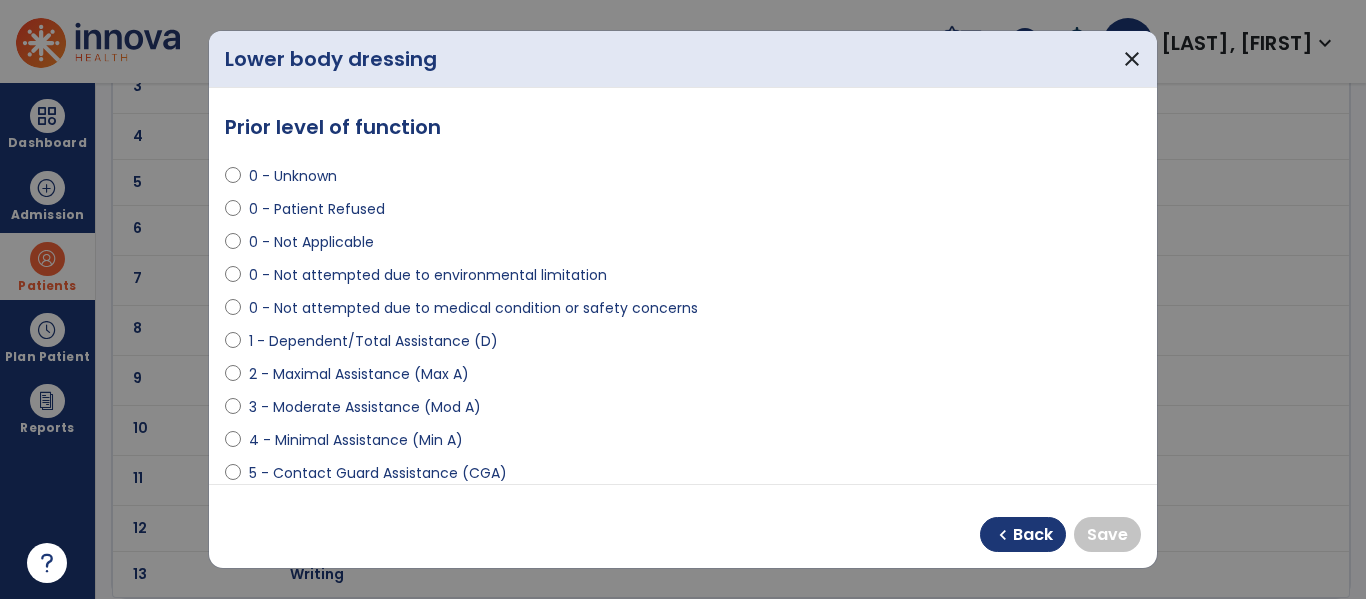 scroll, scrollTop: 215, scrollLeft: 0, axis: vertical 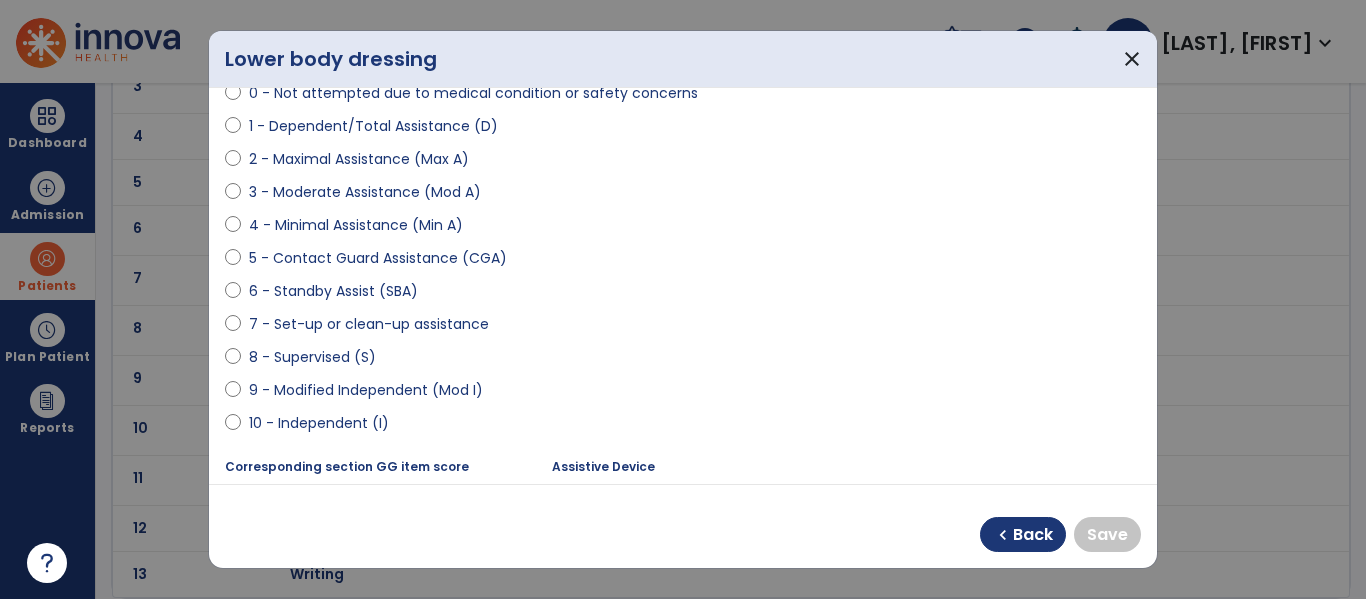 click on "9 - Modified Independent (Mod I)" at bounding box center [366, 390] 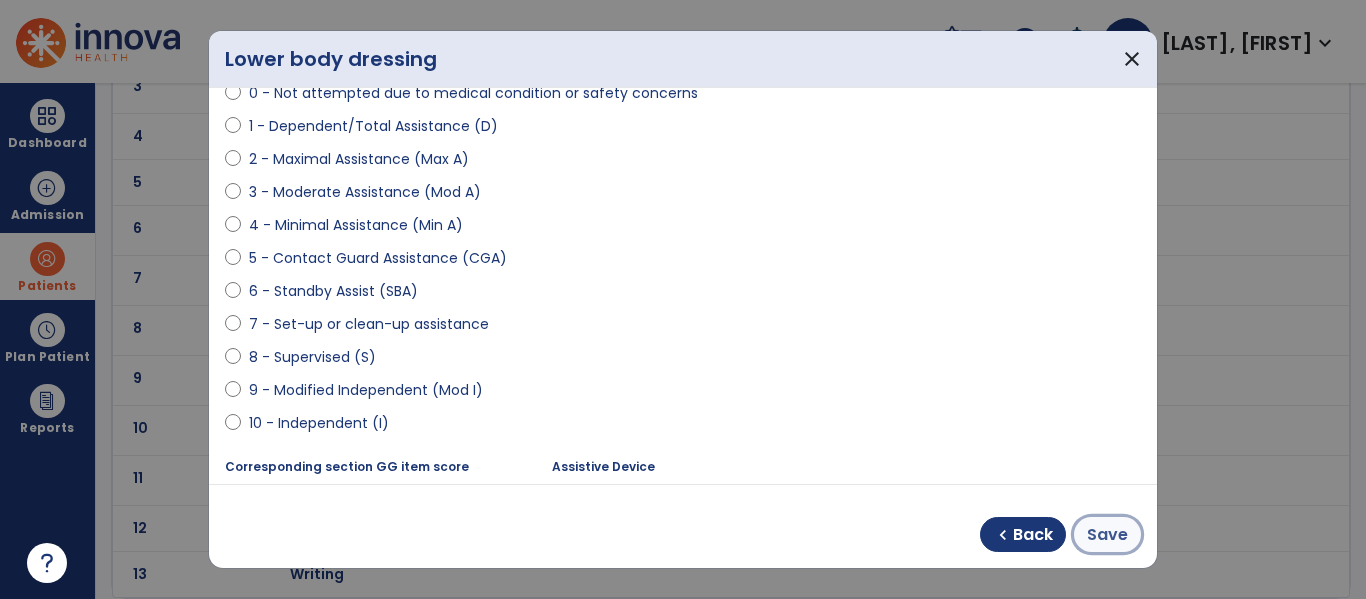 click on "Save" at bounding box center (1107, 535) 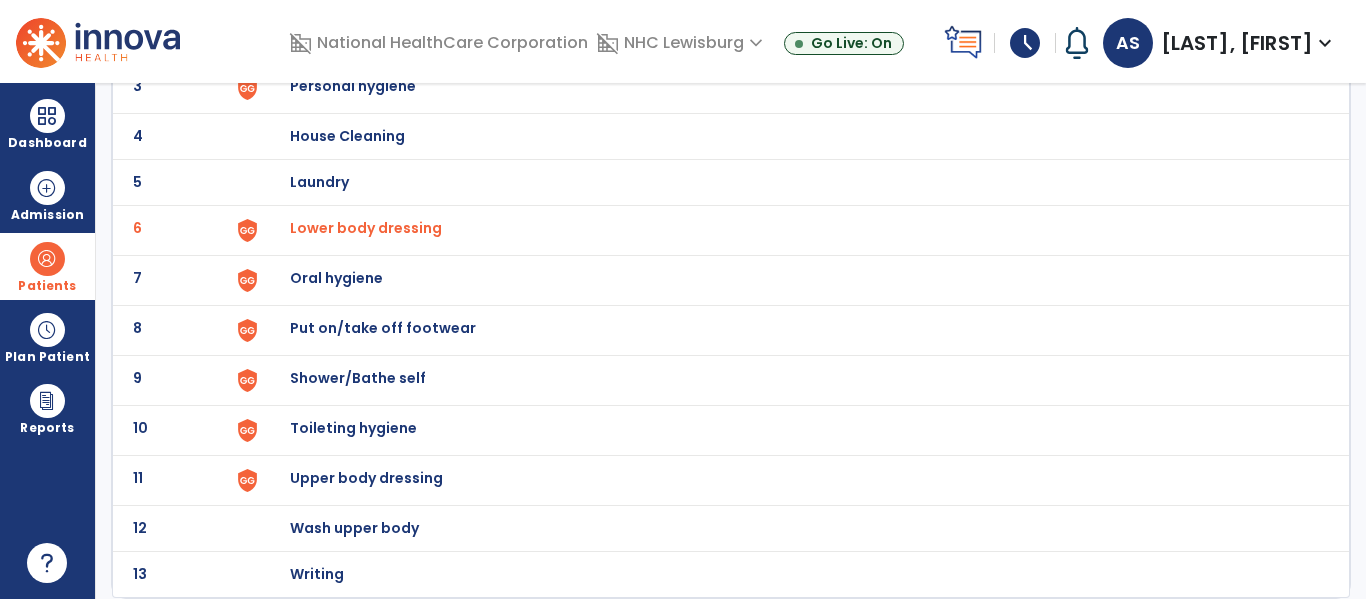 click on "Put on/take off footwear" at bounding box center [403, -10] 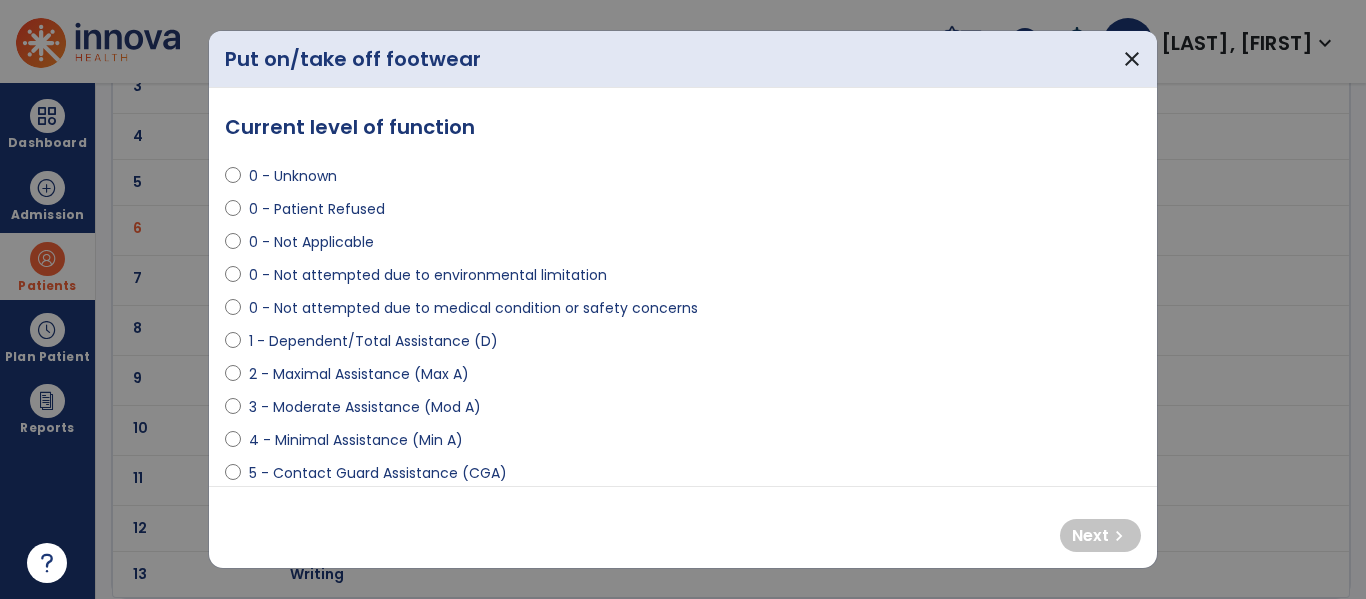 click on "2 - Maximal Assistance (Max A)" at bounding box center (359, 374) 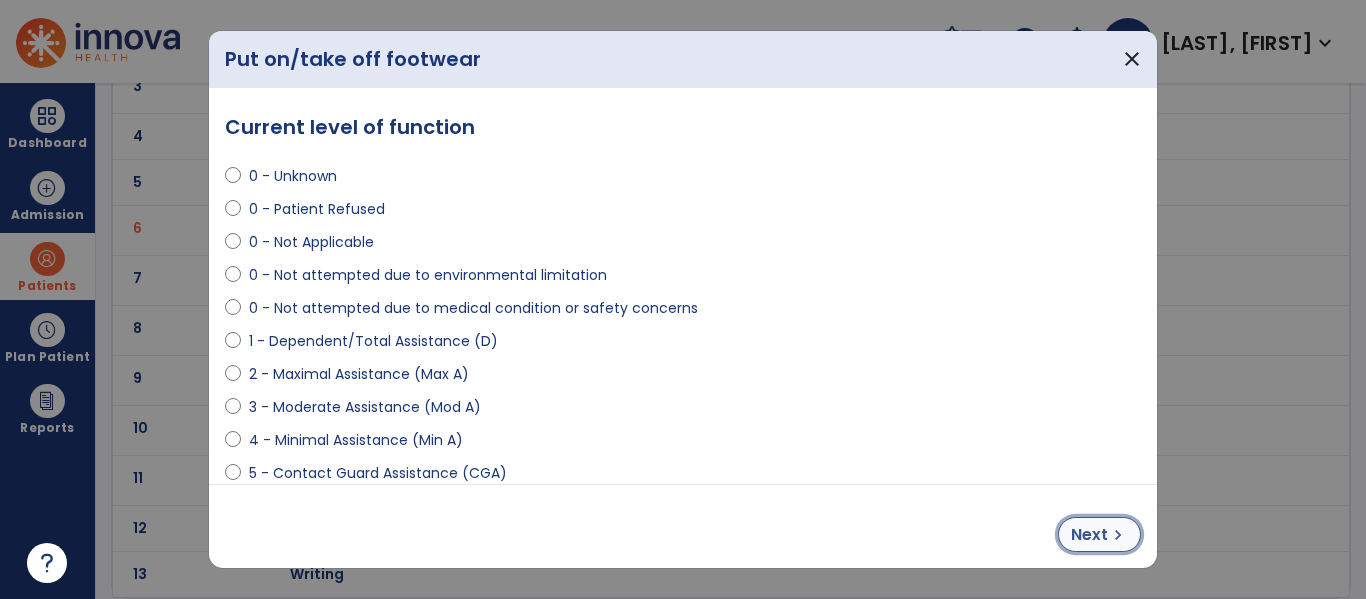 click on "Next" at bounding box center [1089, 535] 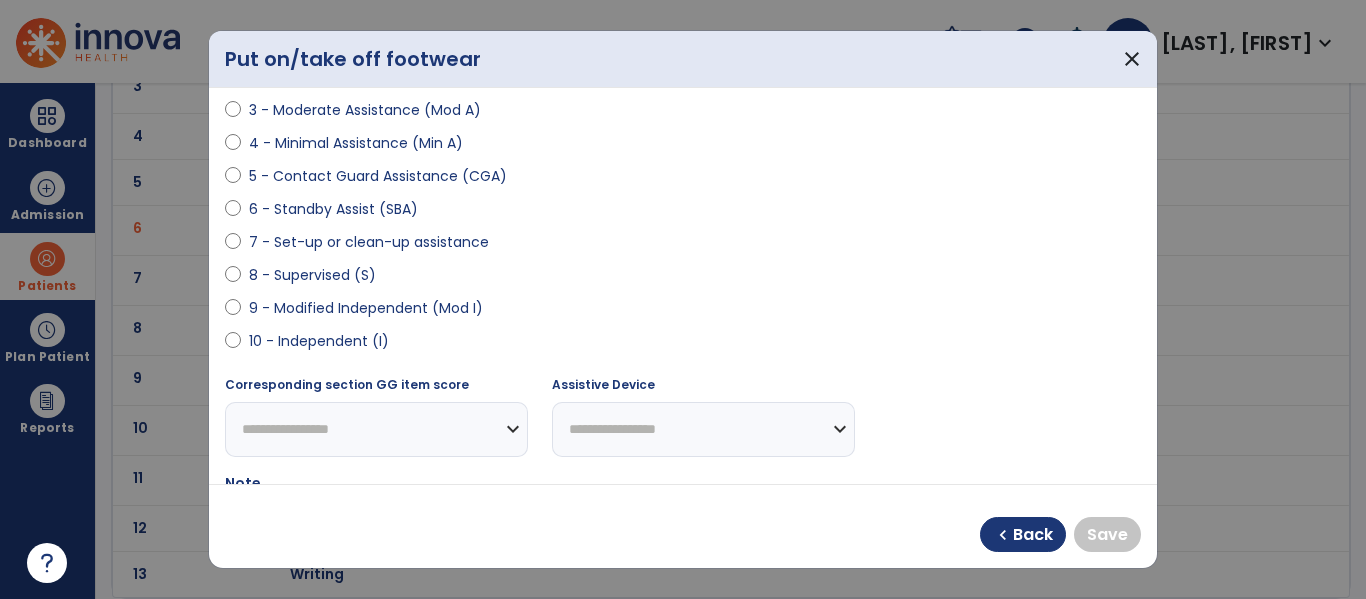 scroll, scrollTop: 295, scrollLeft: 0, axis: vertical 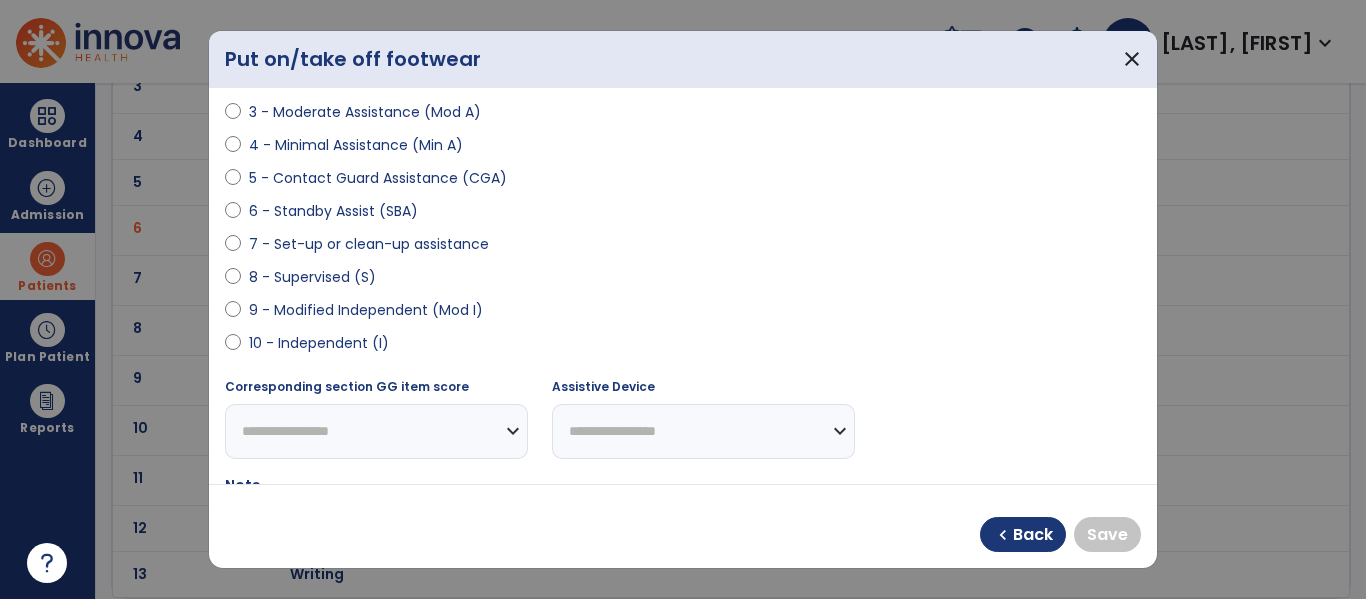 click on "9 - Modified Independent (Mod I)" at bounding box center (366, 310) 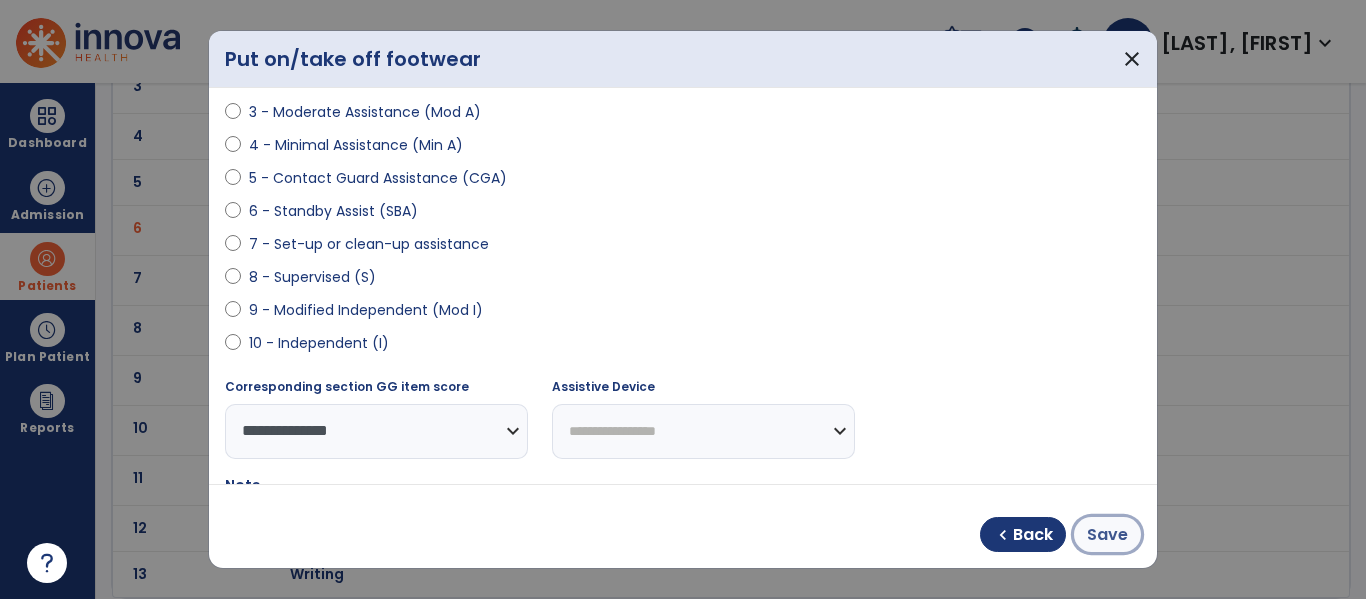 click on "Save" at bounding box center [1107, 535] 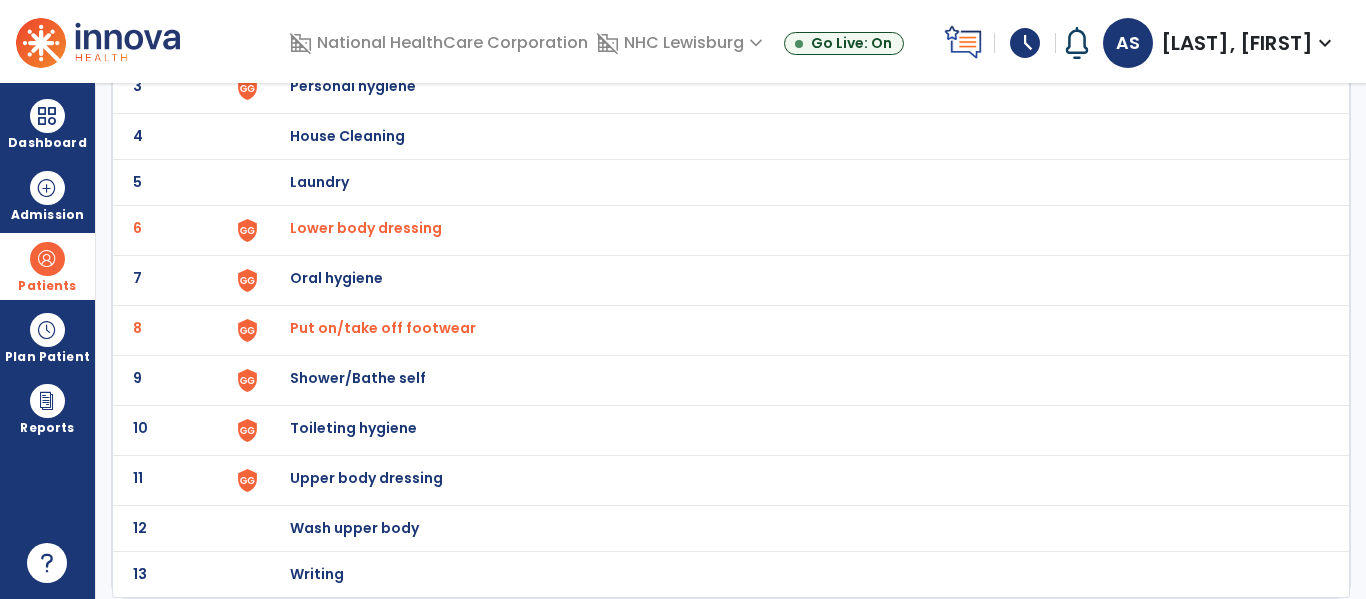 click on "Shower/Bathe self" at bounding box center [403, -10] 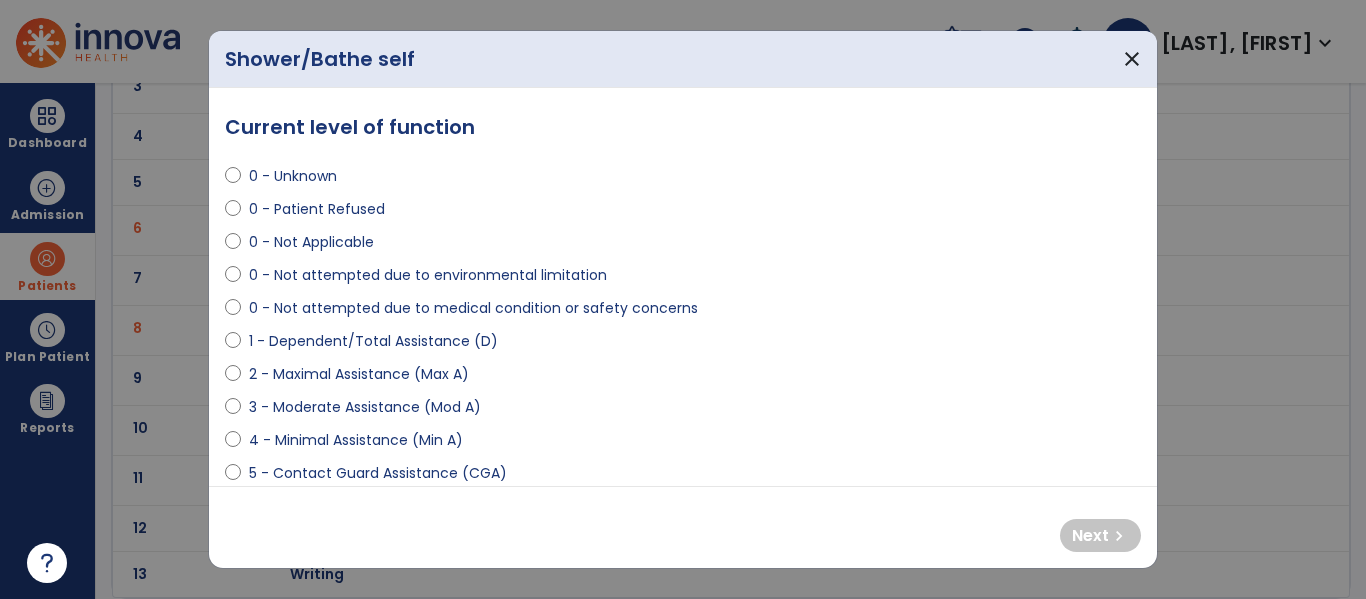 click on "2 - Maximal Assistance (Max A)" at bounding box center [359, 374] 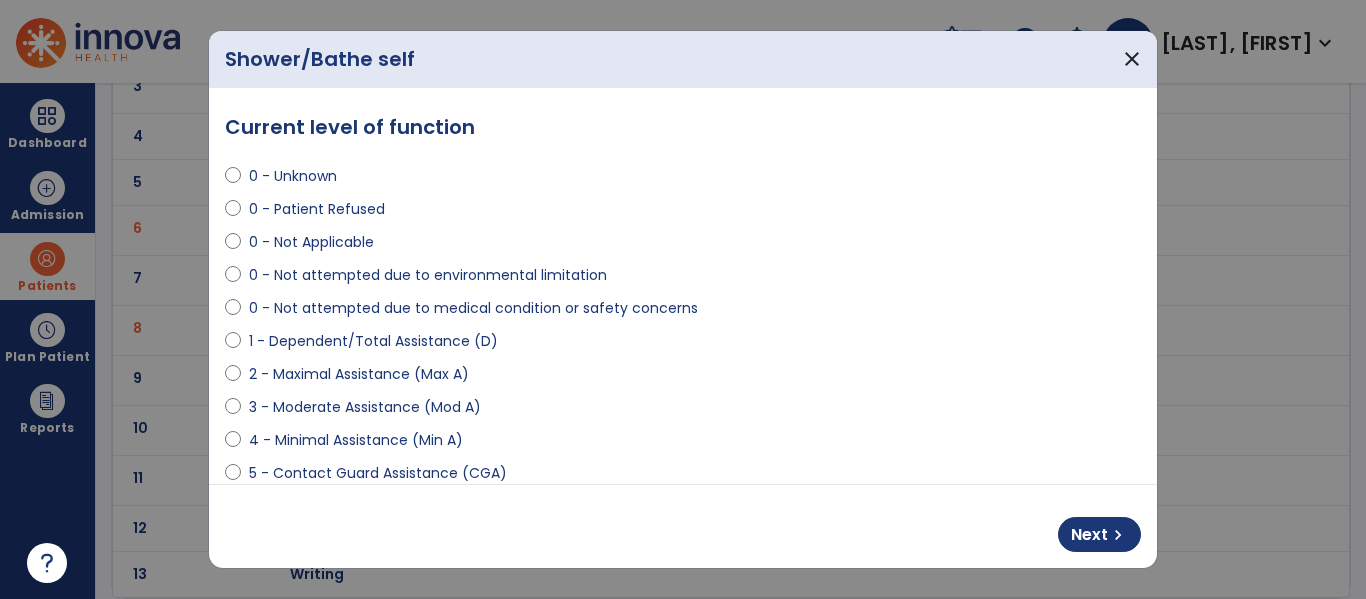 click on "3 - Moderate Assistance (Mod A)" at bounding box center [365, 407] 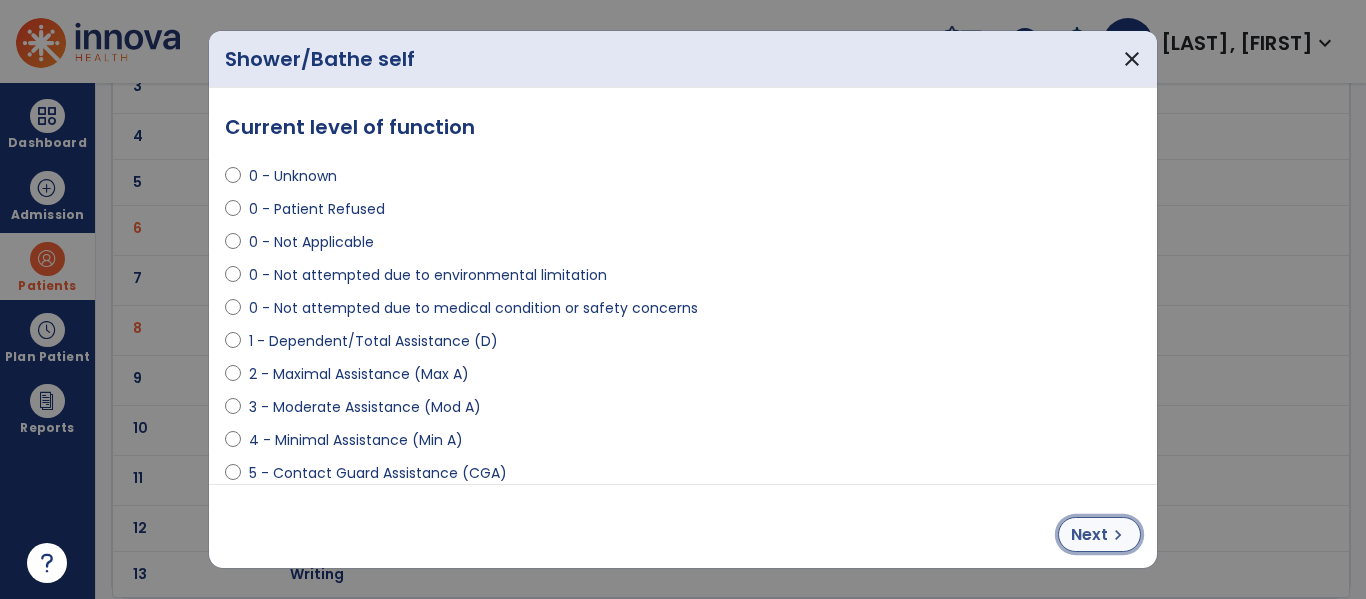 click on "Next" at bounding box center [1089, 535] 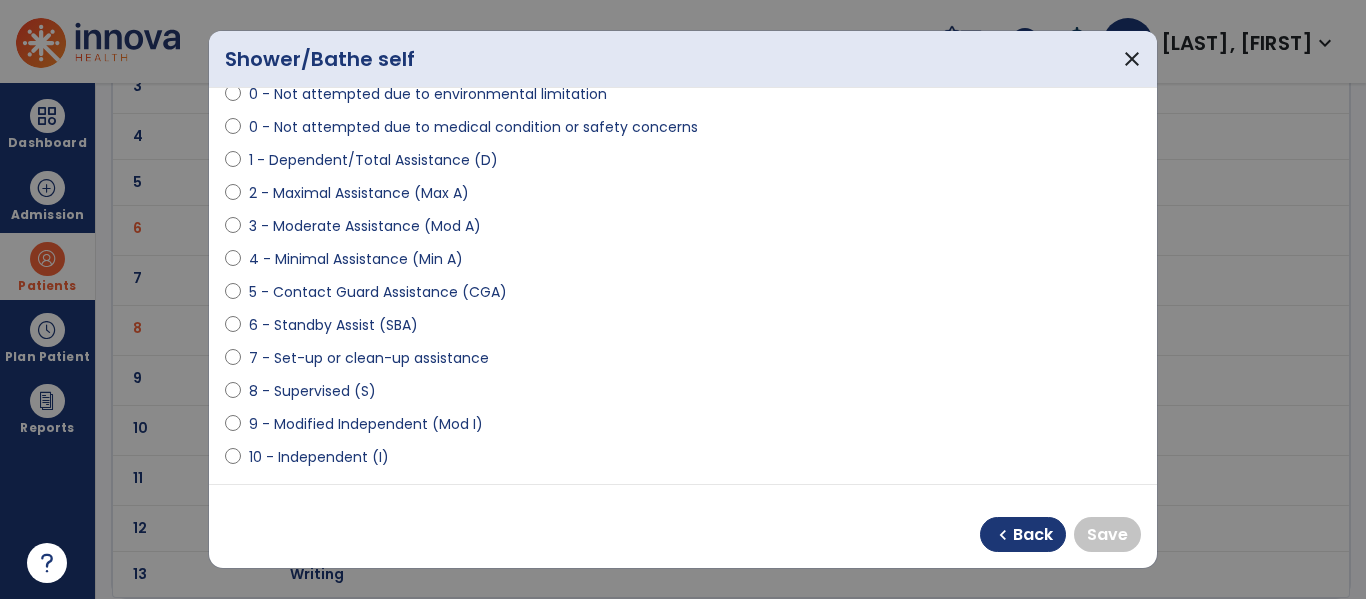 scroll, scrollTop: 225, scrollLeft: 0, axis: vertical 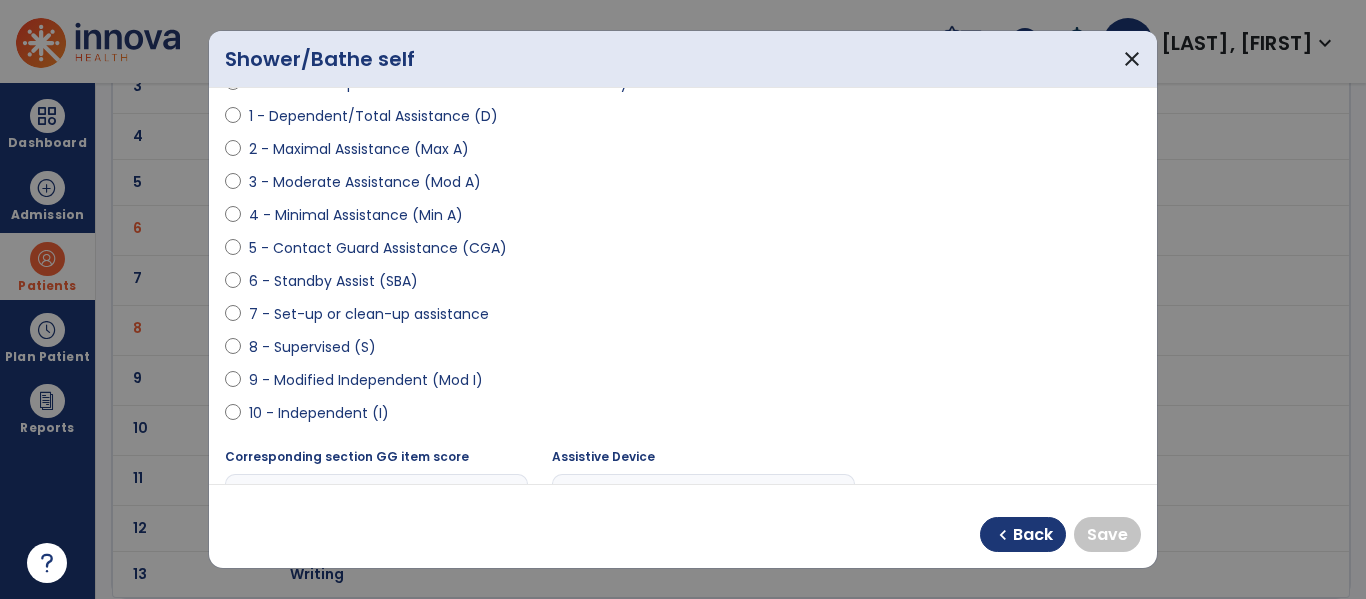 click on "8 - Supervised (S)" at bounding box center [312, 347] 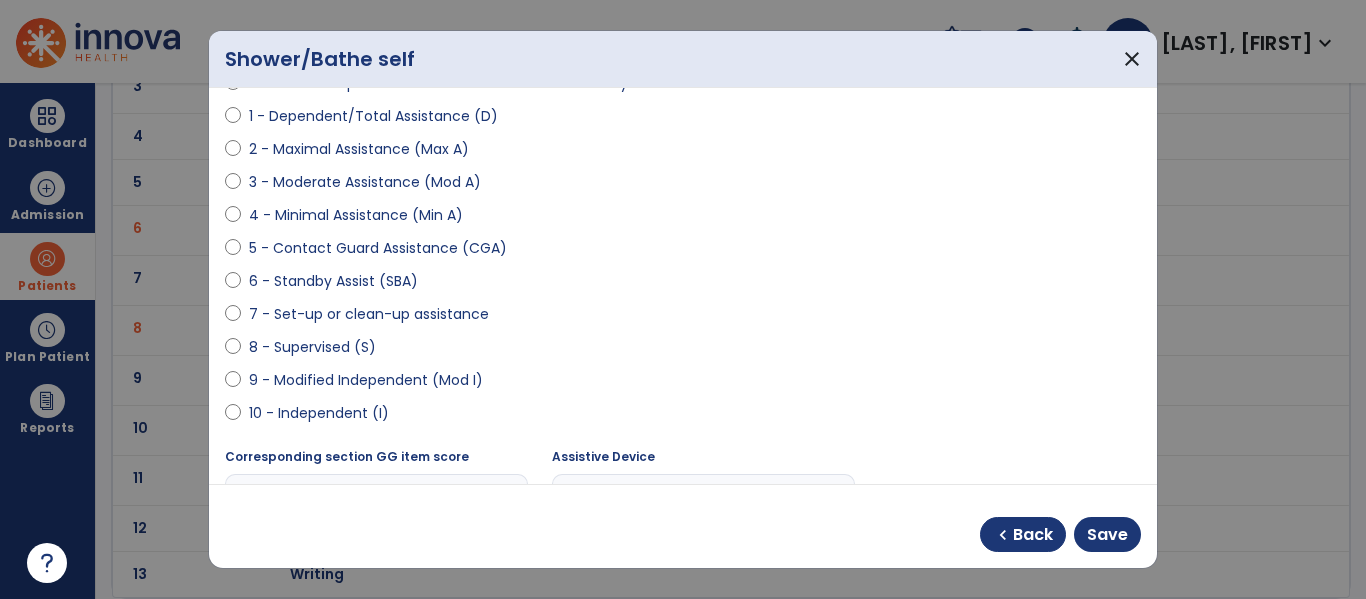 click on "0 - Unknown 0 - Patient Refused 0 - Not Applicable 0 - Not attempted due to environmental limitation 0 - Not attempted due to medical condition or safety concerns 1 - Dependent/Total Assistance (D) 2 - Maximal Assistance (Max A) 3 - Moderate Assistance (Mod A) 4 - Minimal Assistance (Min A) 5 - Contact Guard Assistance (CGA) 6 - Standby Assist (SBA) 7 - Set-up or clean-up assistance 8 - Supervised (S) 9 - Modified Independent (Mod I) 10 - Independent (I)" at bounding box center (683, 174) 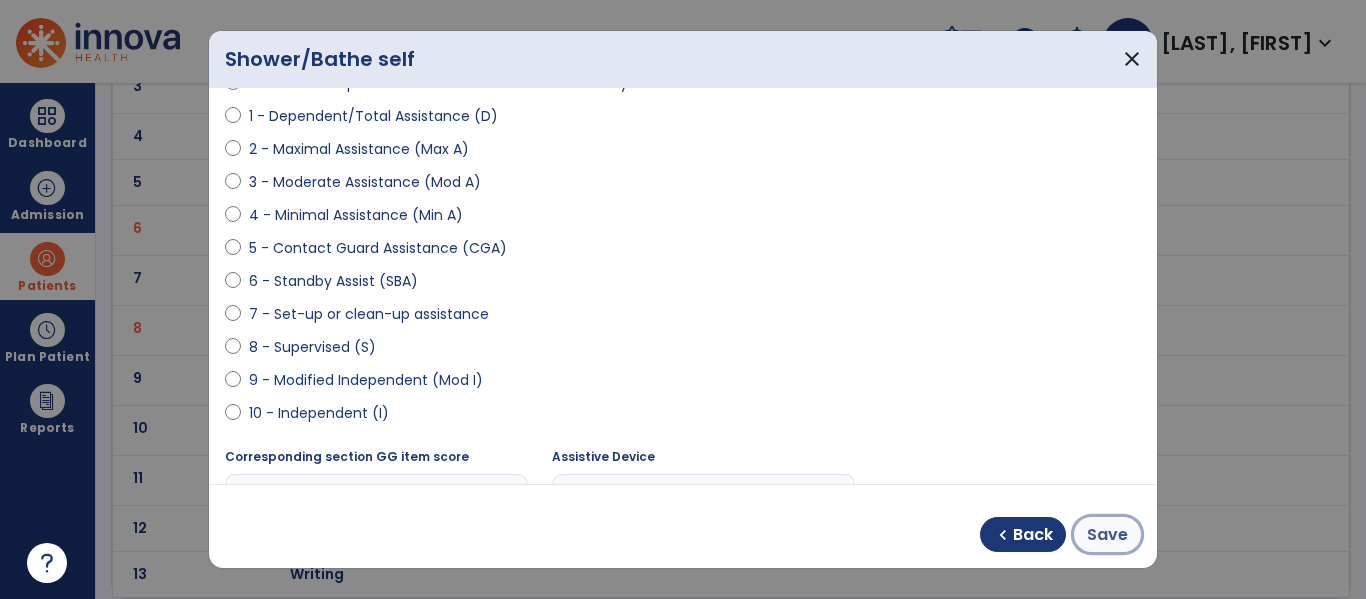 click on "Save" at bounding box center (1107, 535) 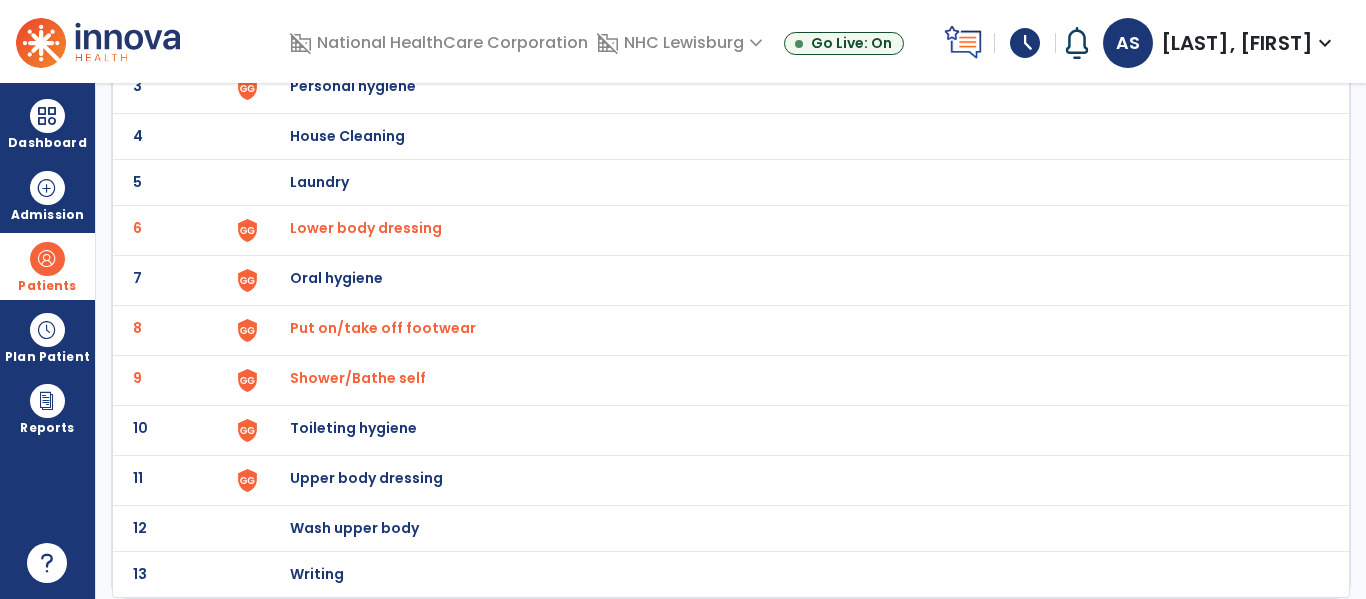 click on "Toileting hygiene" at bounding box center (789, -10) 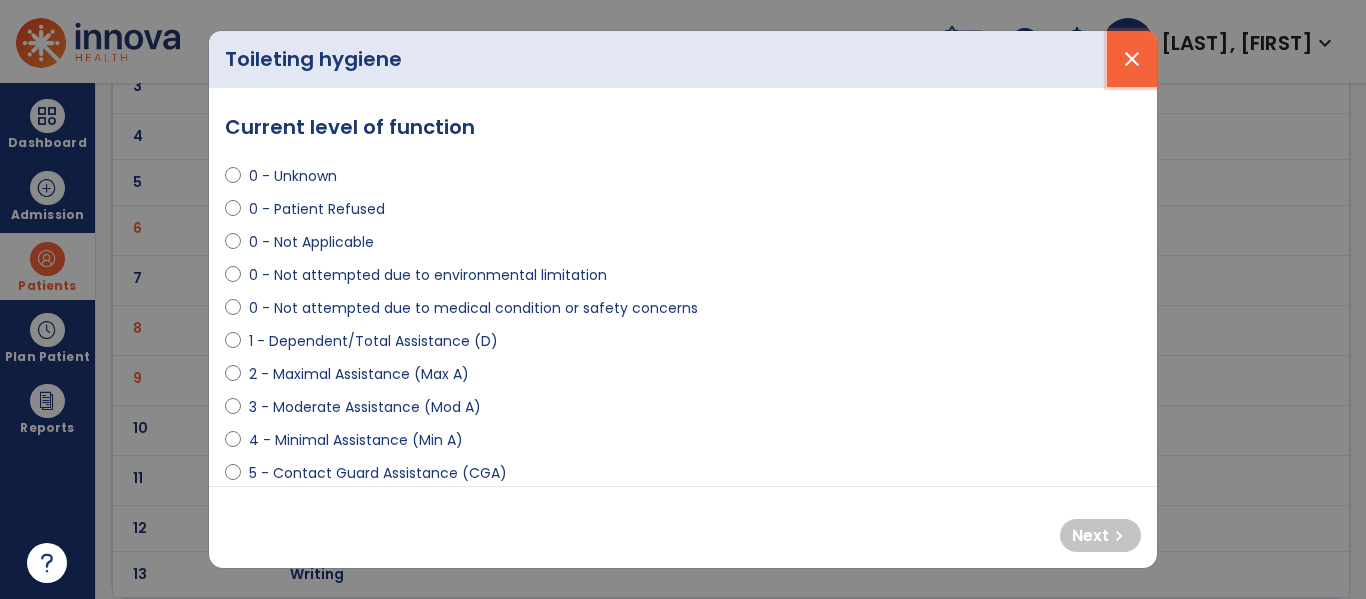 click on "close" at bounding box center [1132, 59] 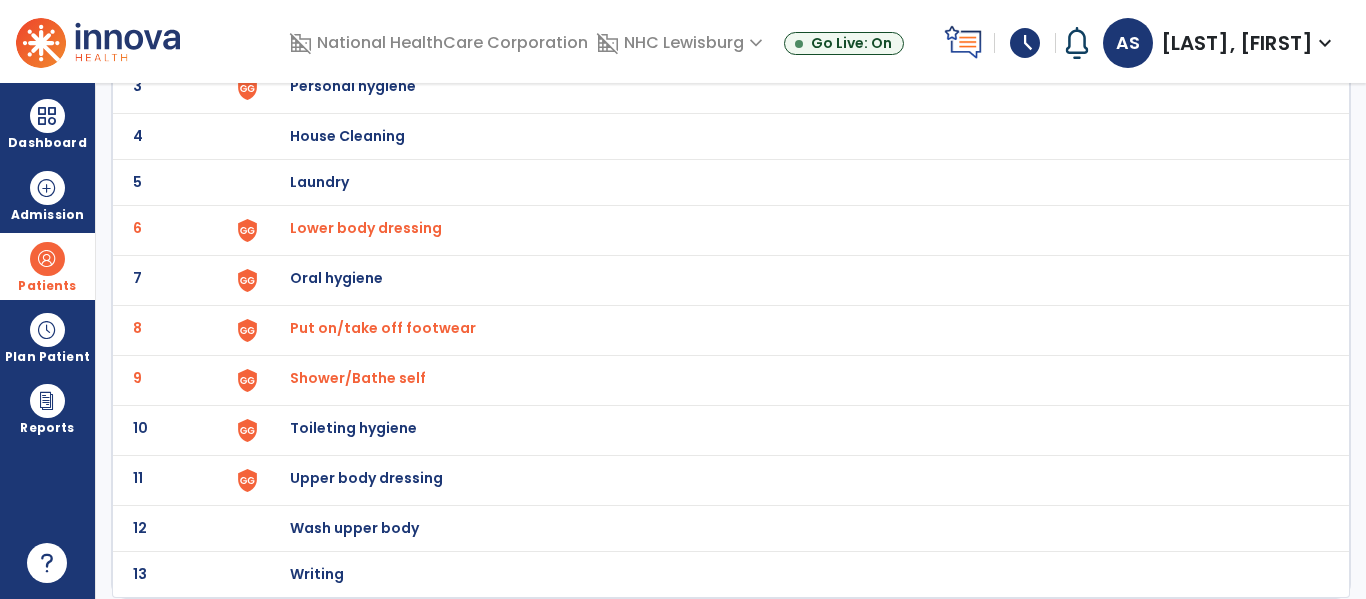 scroll, scrollTop: 0, scrollLeft: 0, axis: both 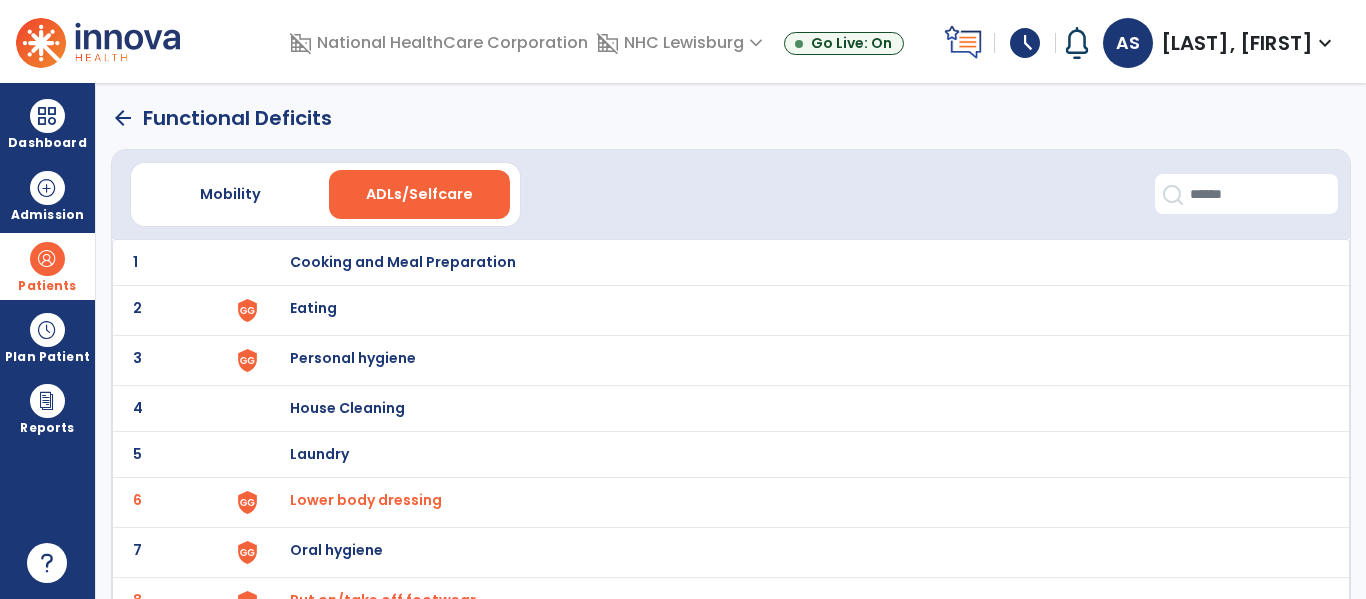 click on "arrow_back" 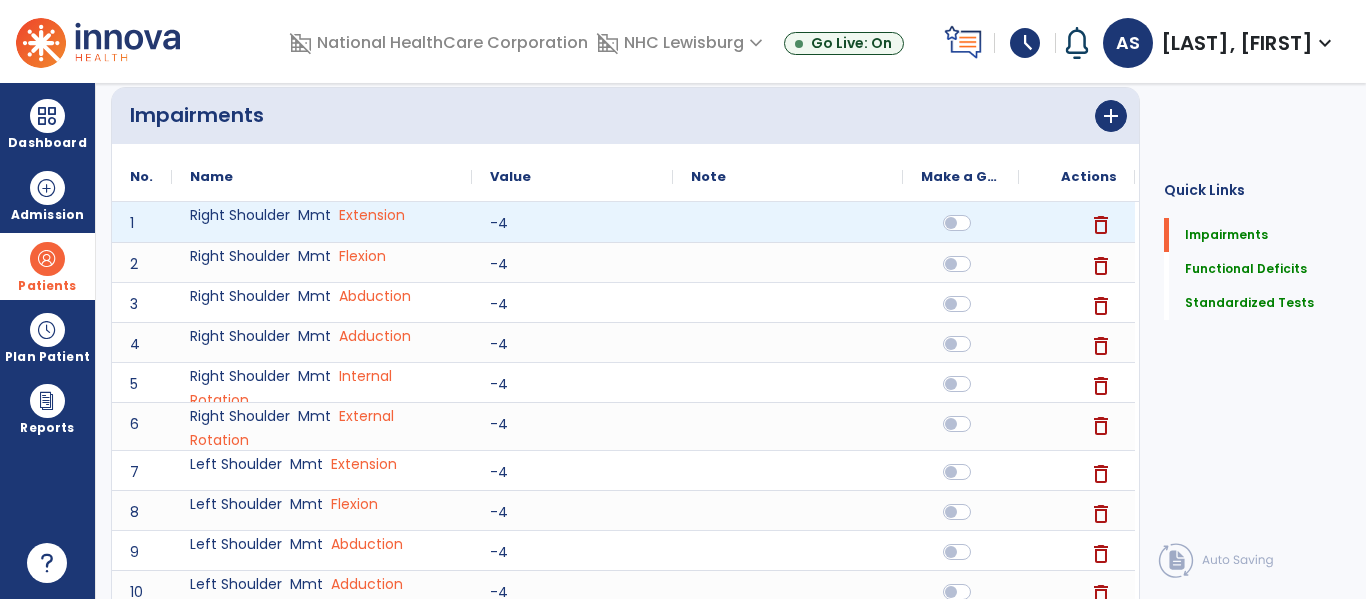 scroll, scrollTop: 0, scrollLeft: 0, axis: both 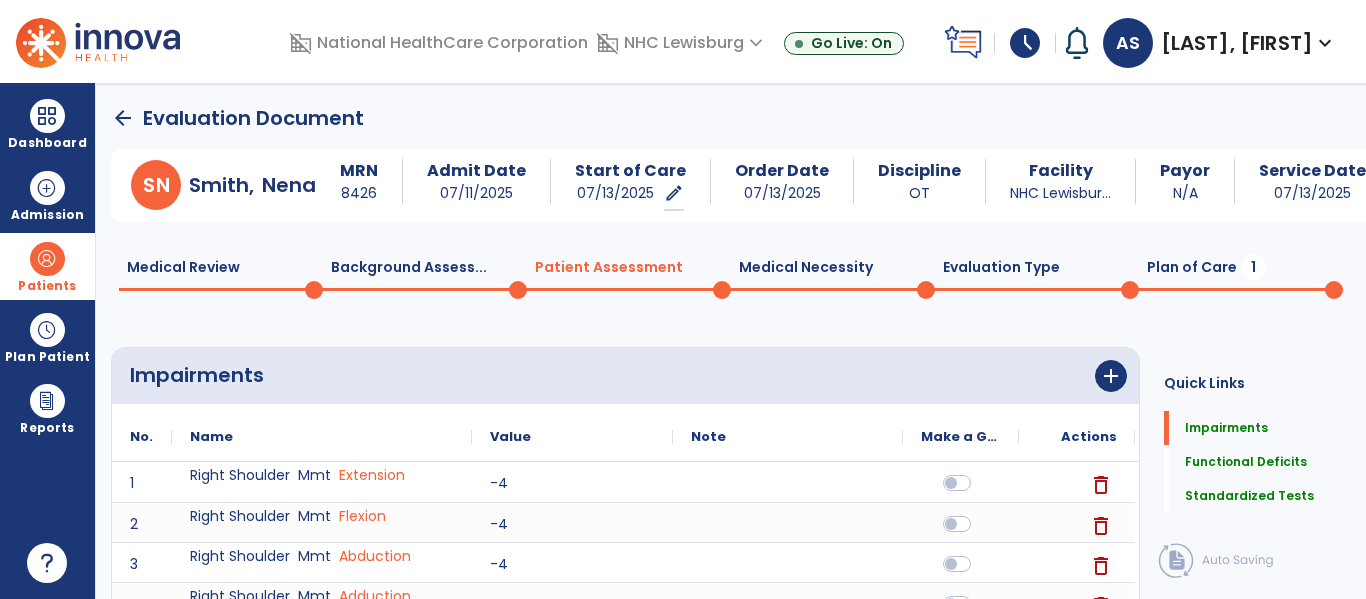 click on "Plan of Care  1" 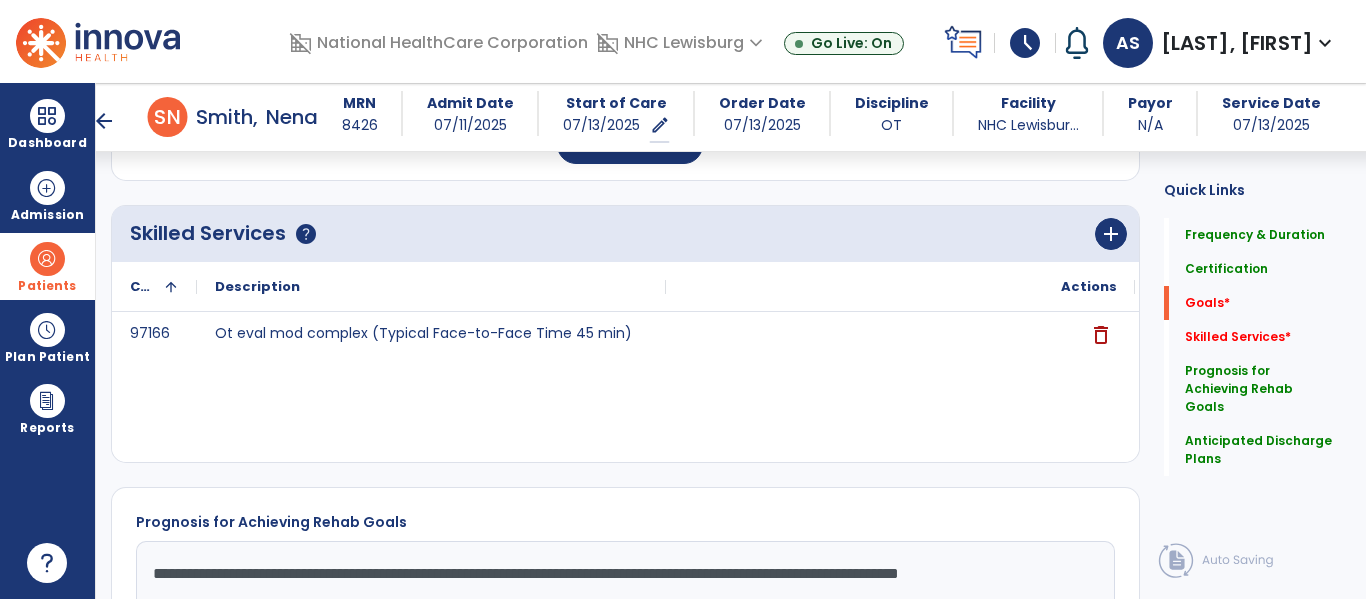 scroll, scrollTop: 597, scrollLeft: 0, axis: vertical 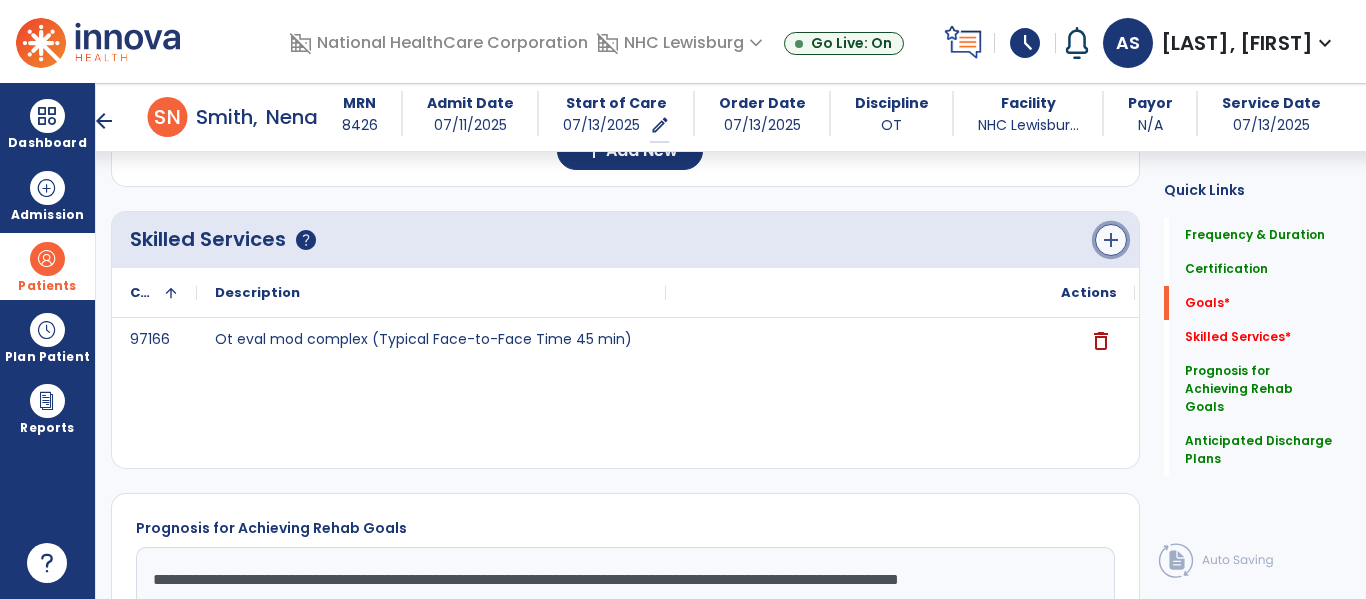 click on "add" 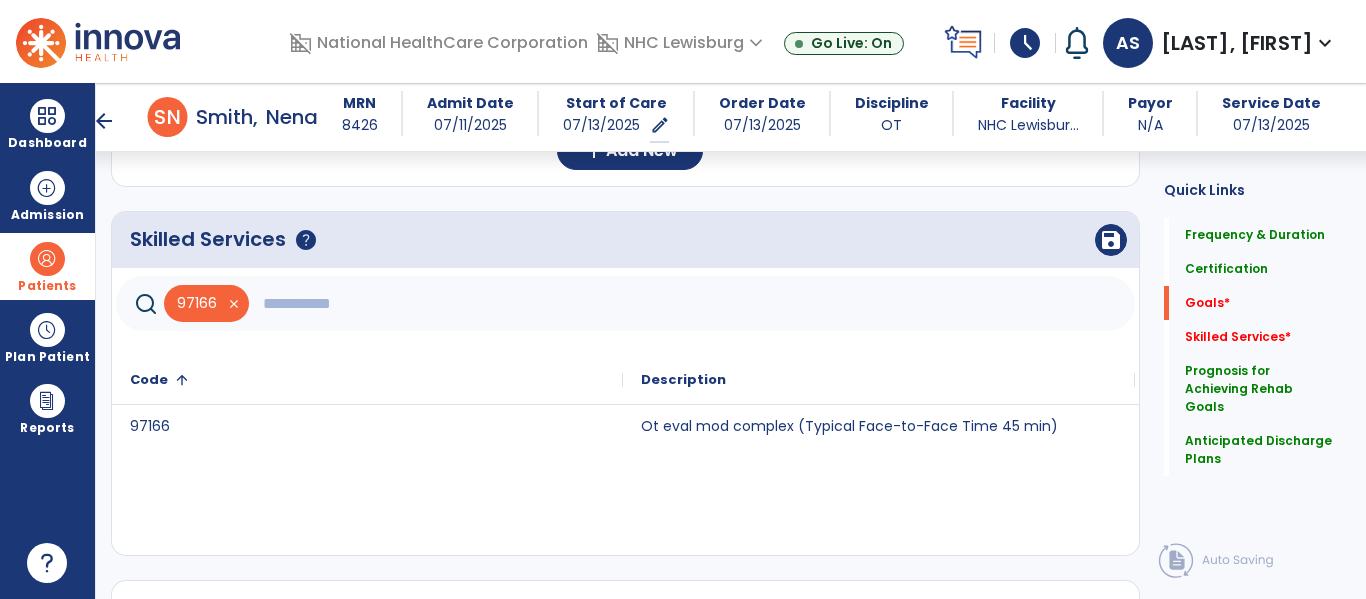 click 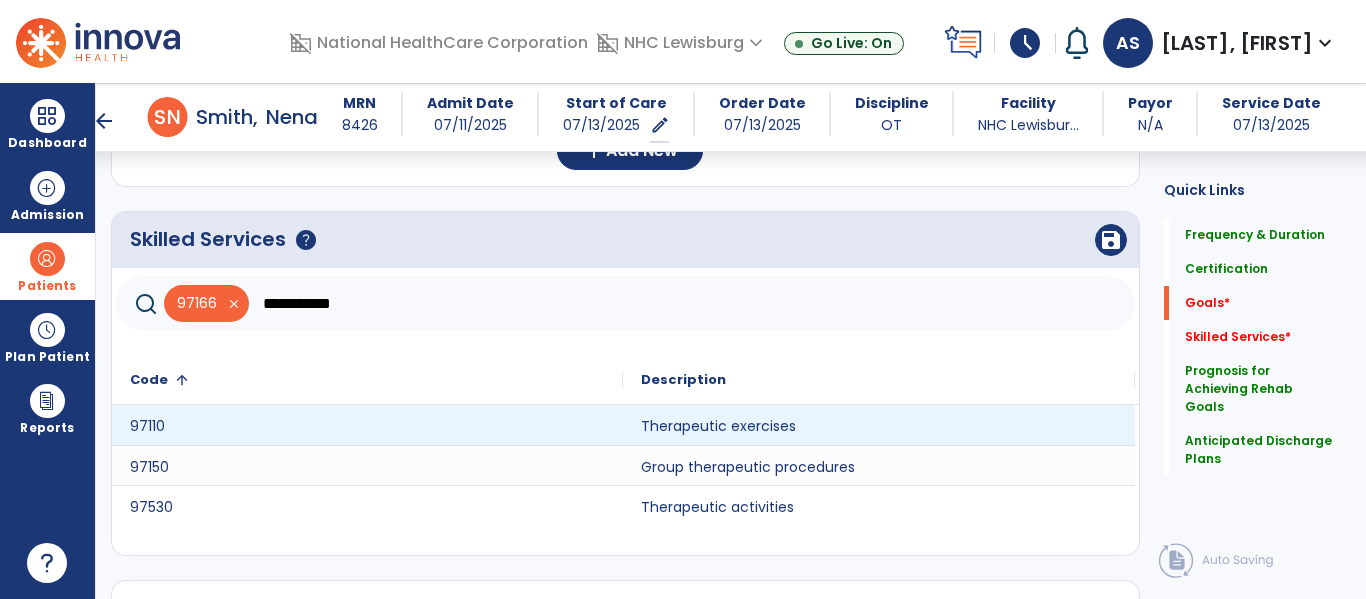 type on "**********" 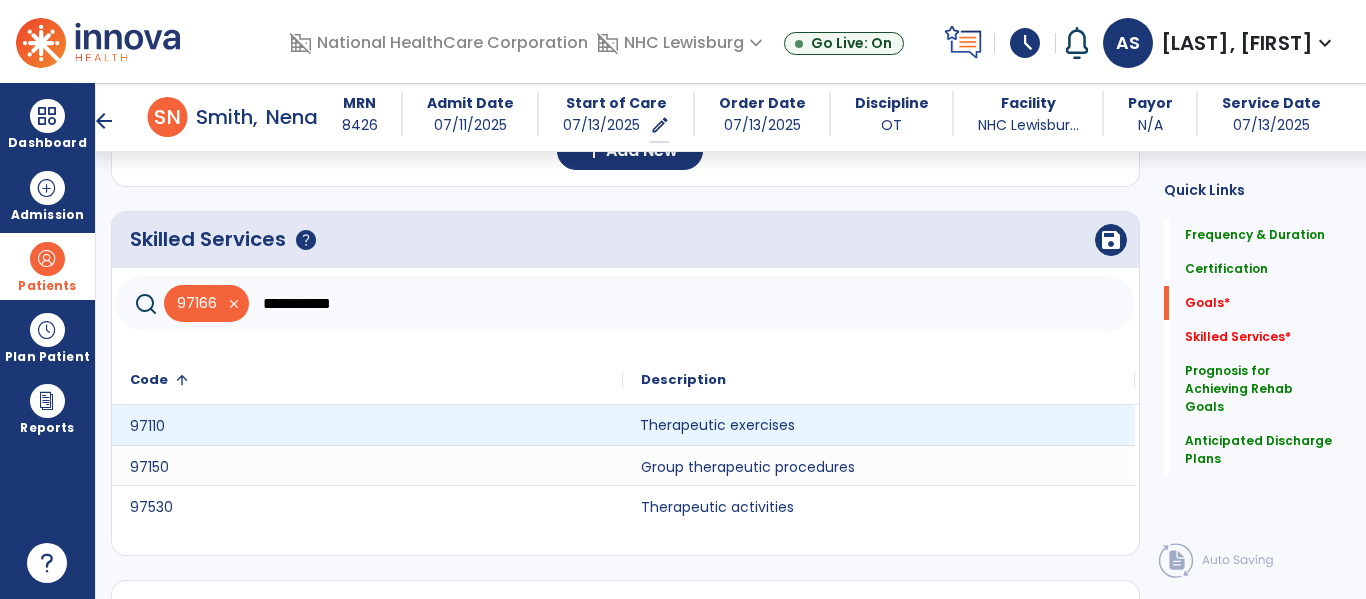 click on "Therapeutic exercises" 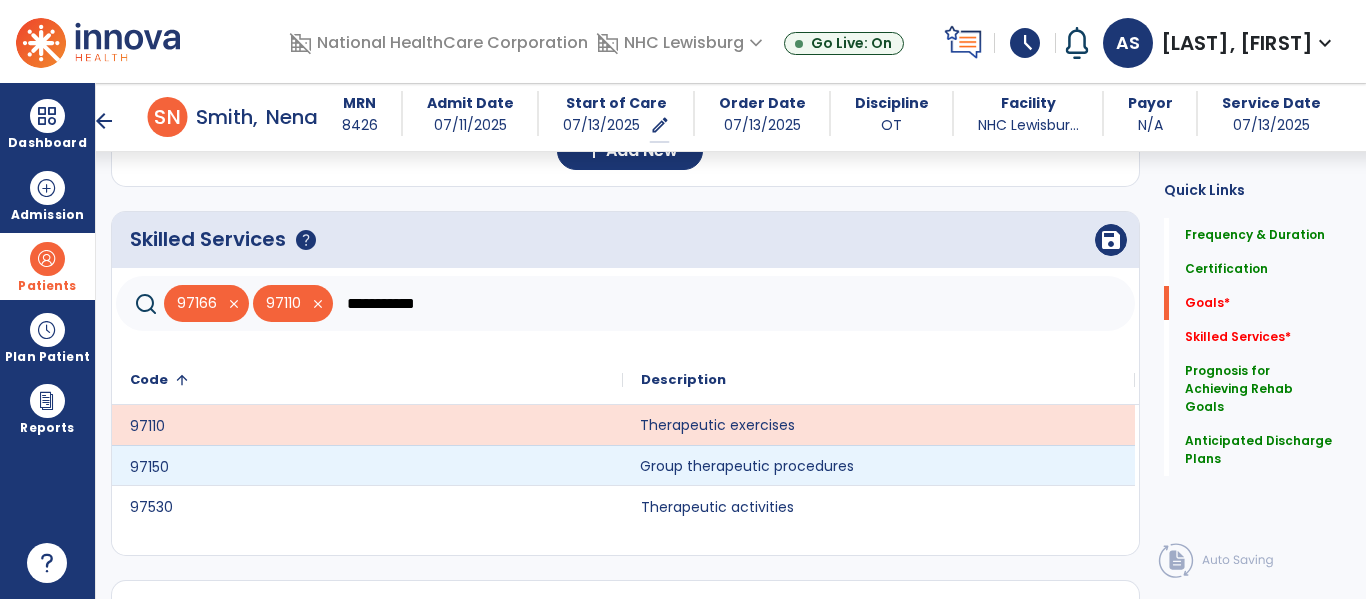 click on "Group therapeutic procedures" 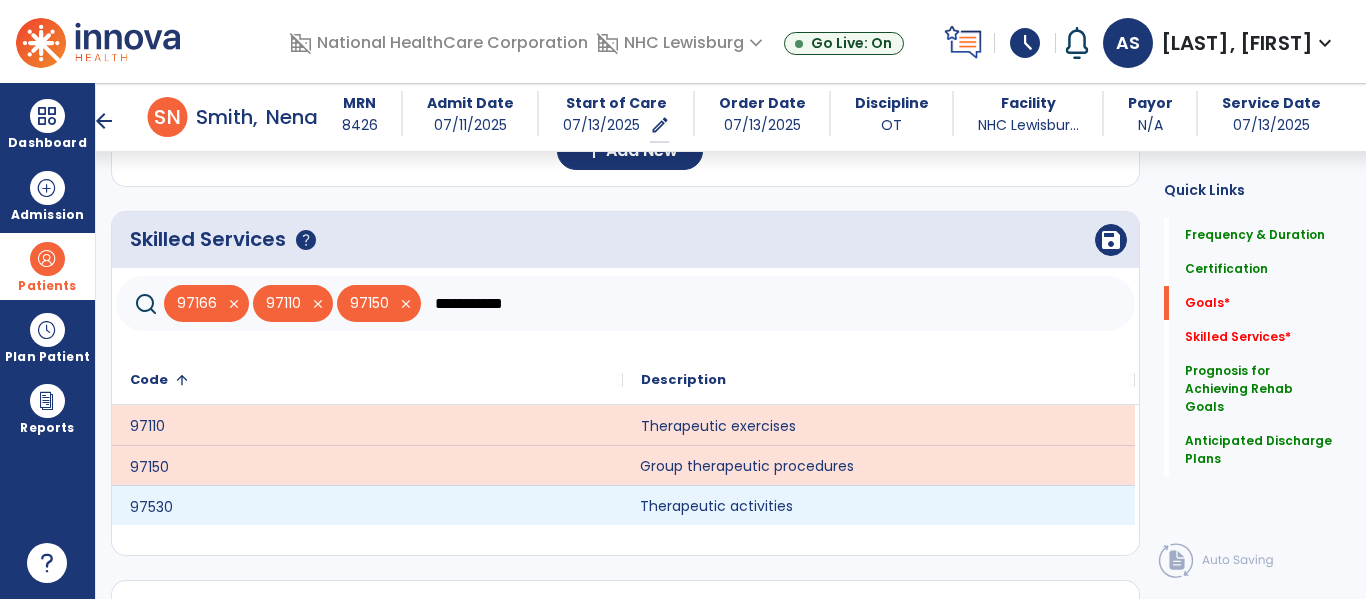 click on "Therapeutic activities" 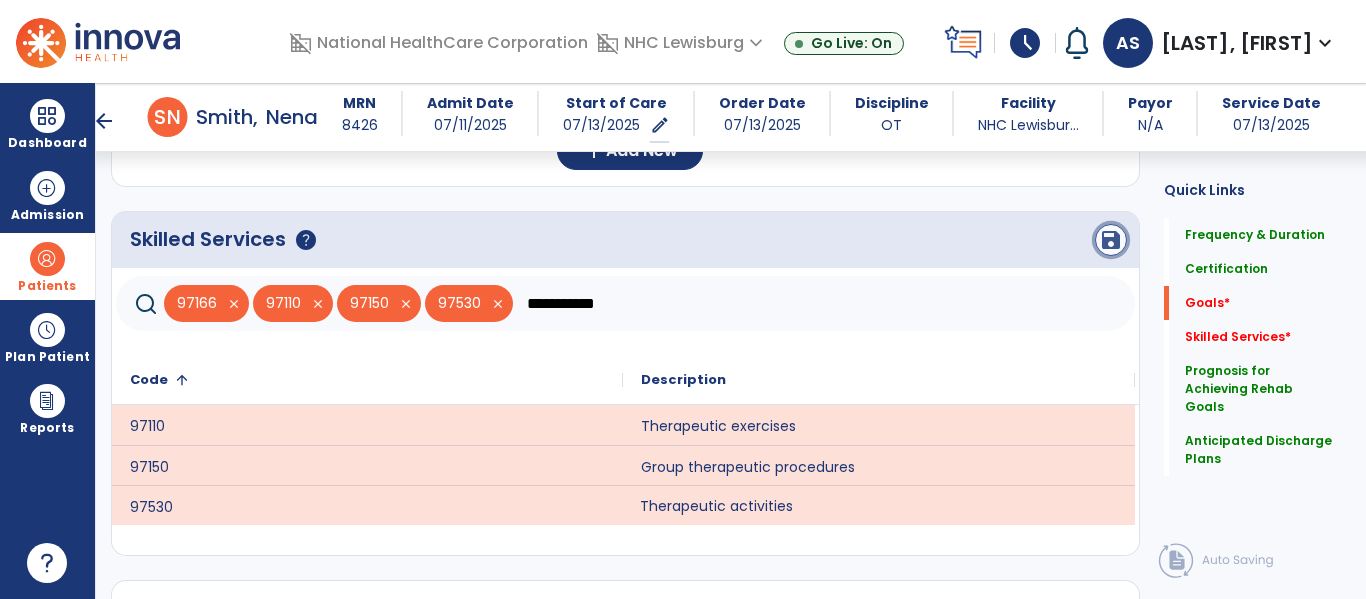 click on "save" 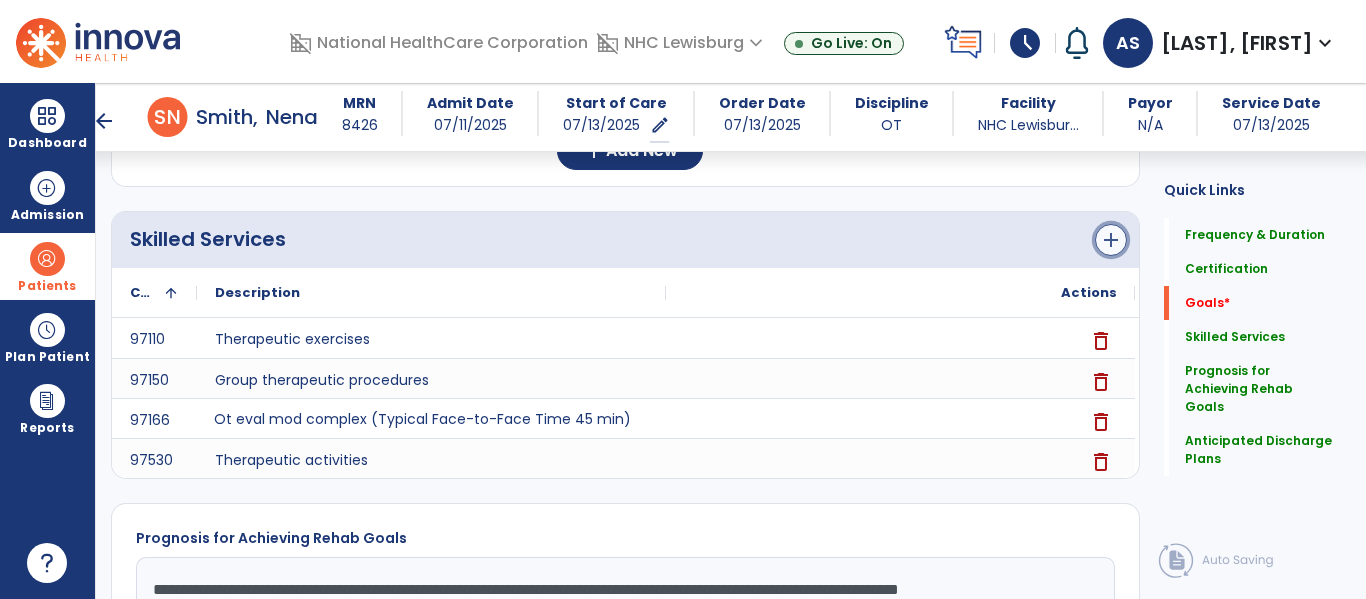 click on "add" 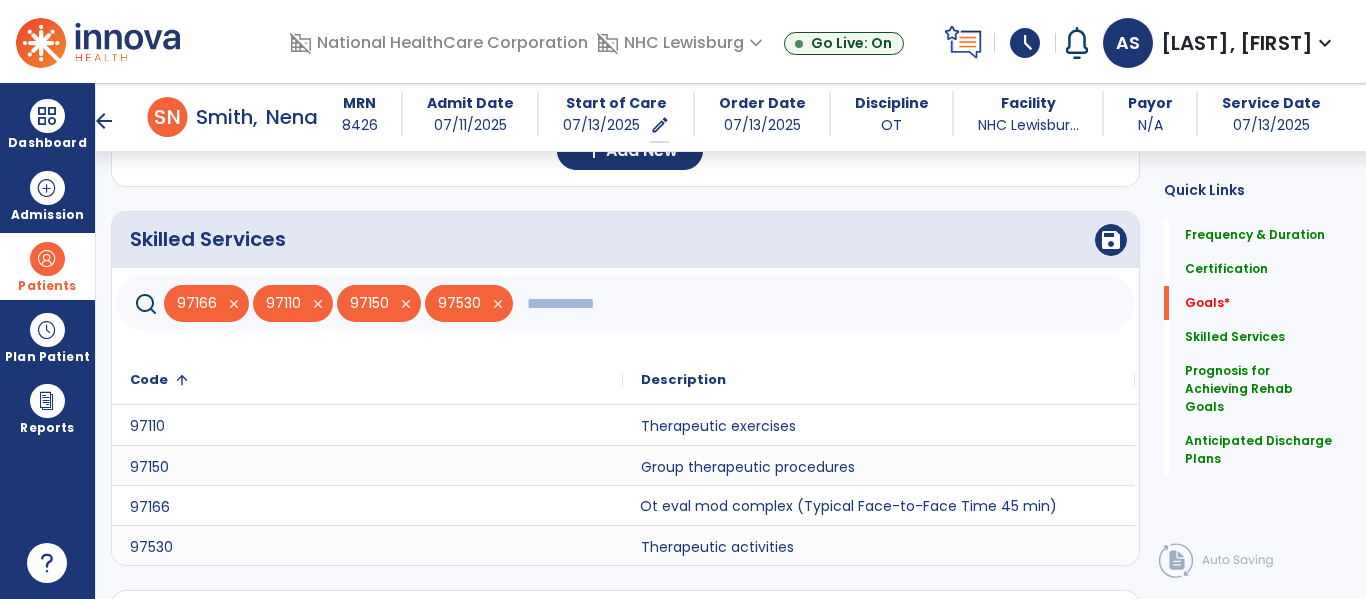 click 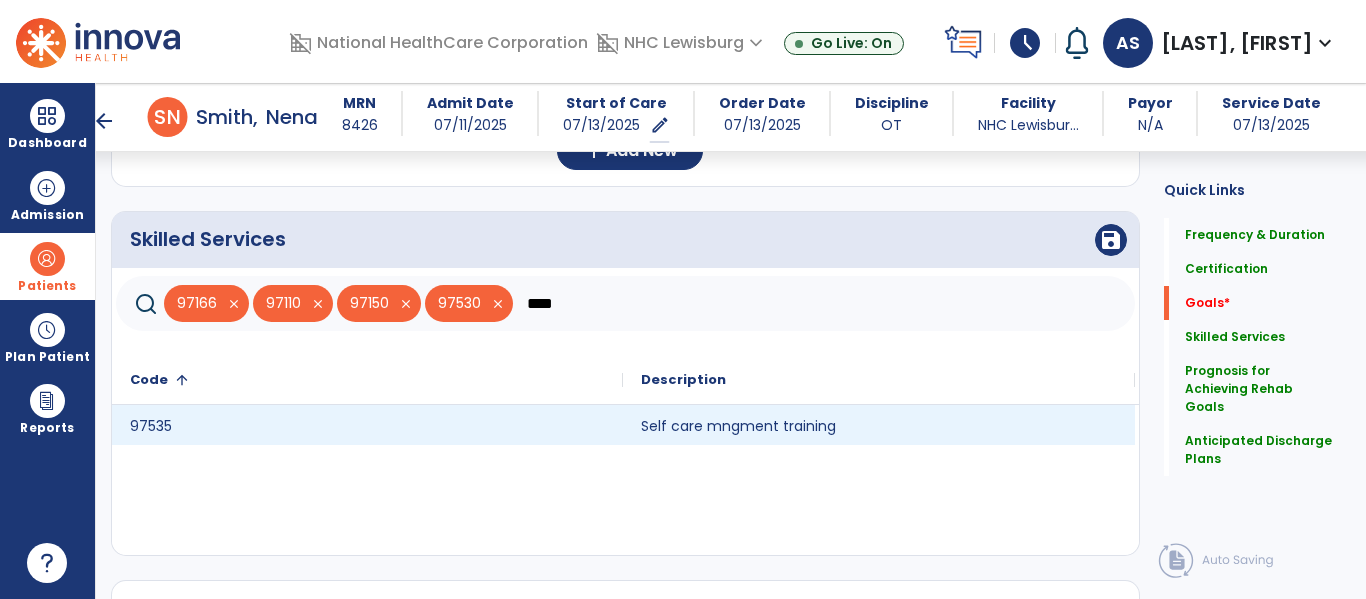type on "****" 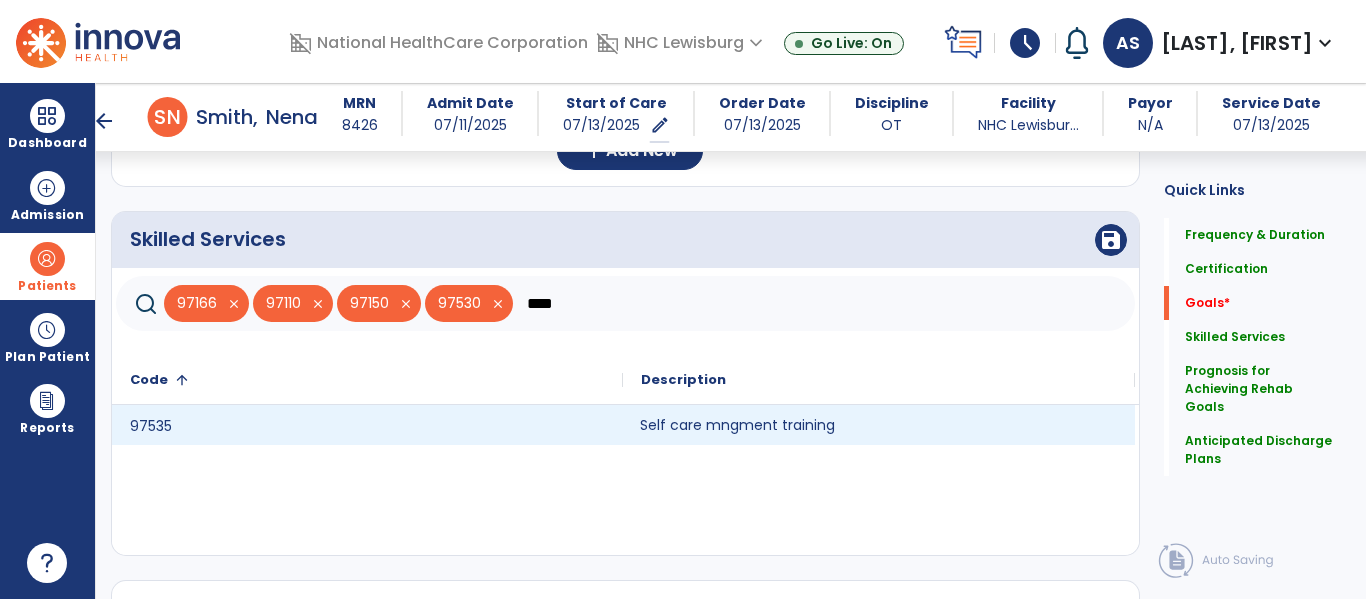 click on "Self care mngment training" 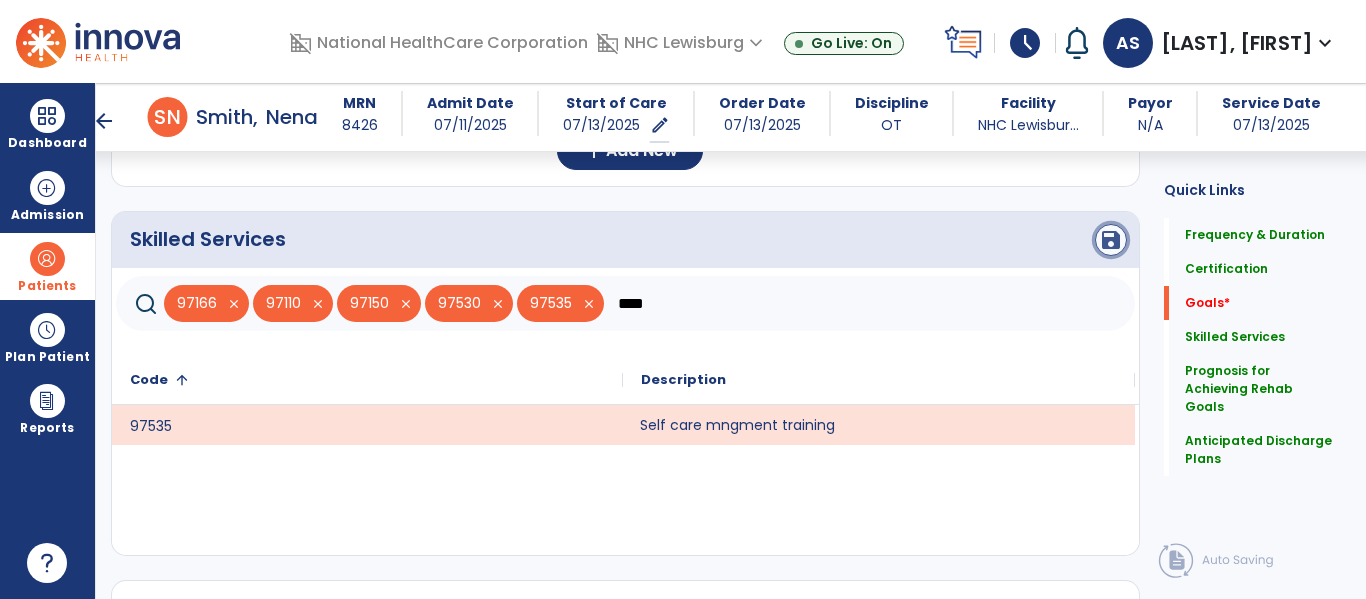 click on "save" 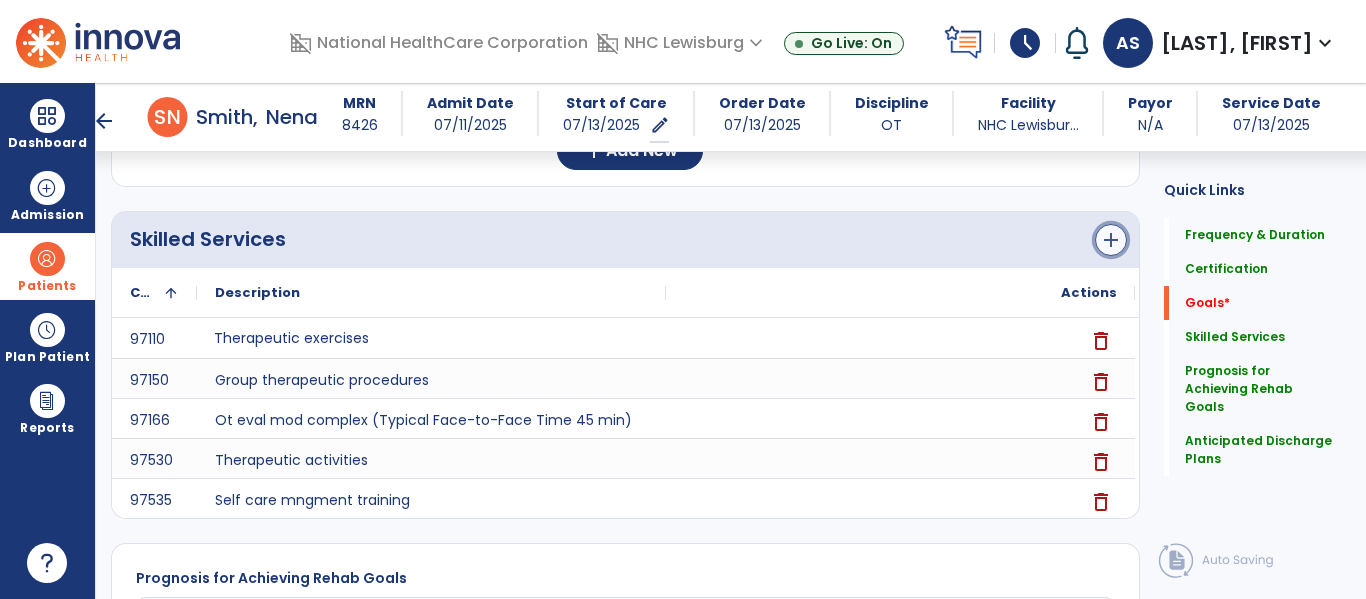 click on "add" 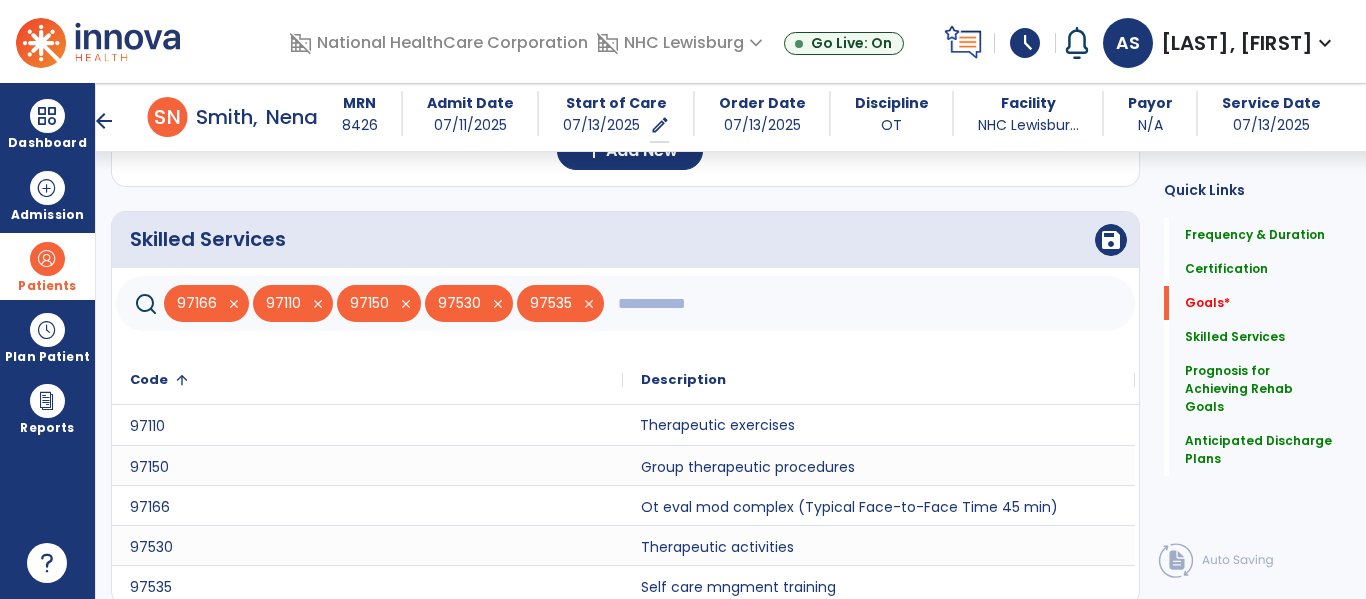 click 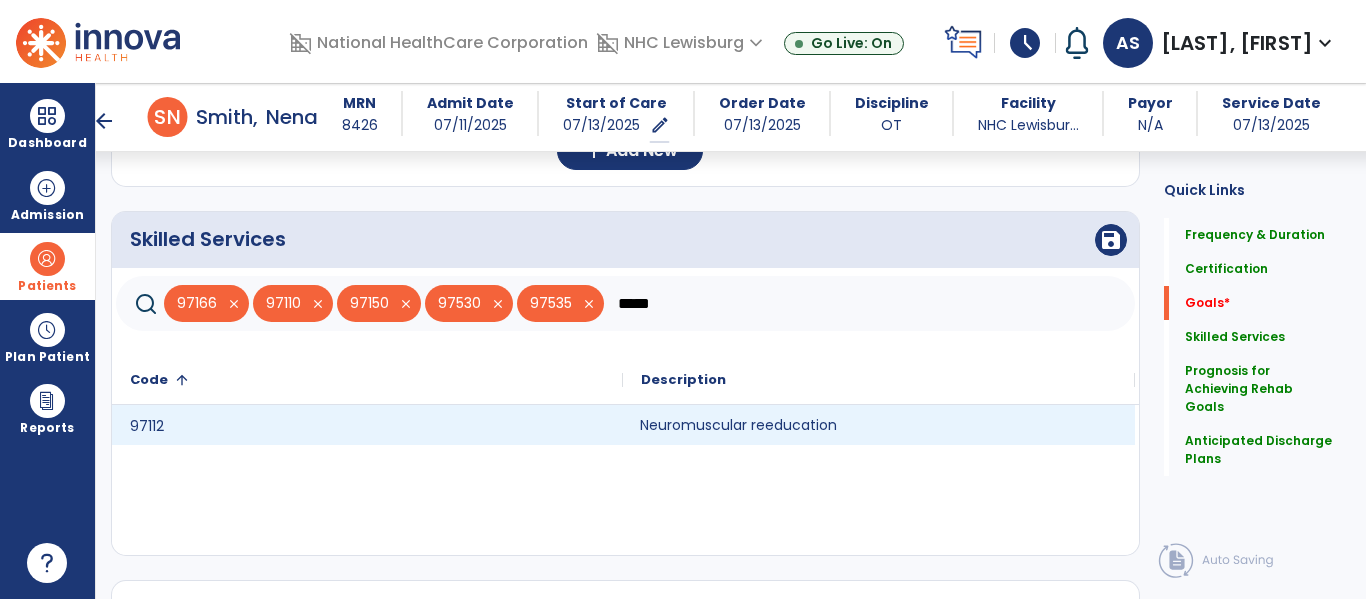 type on "*****" 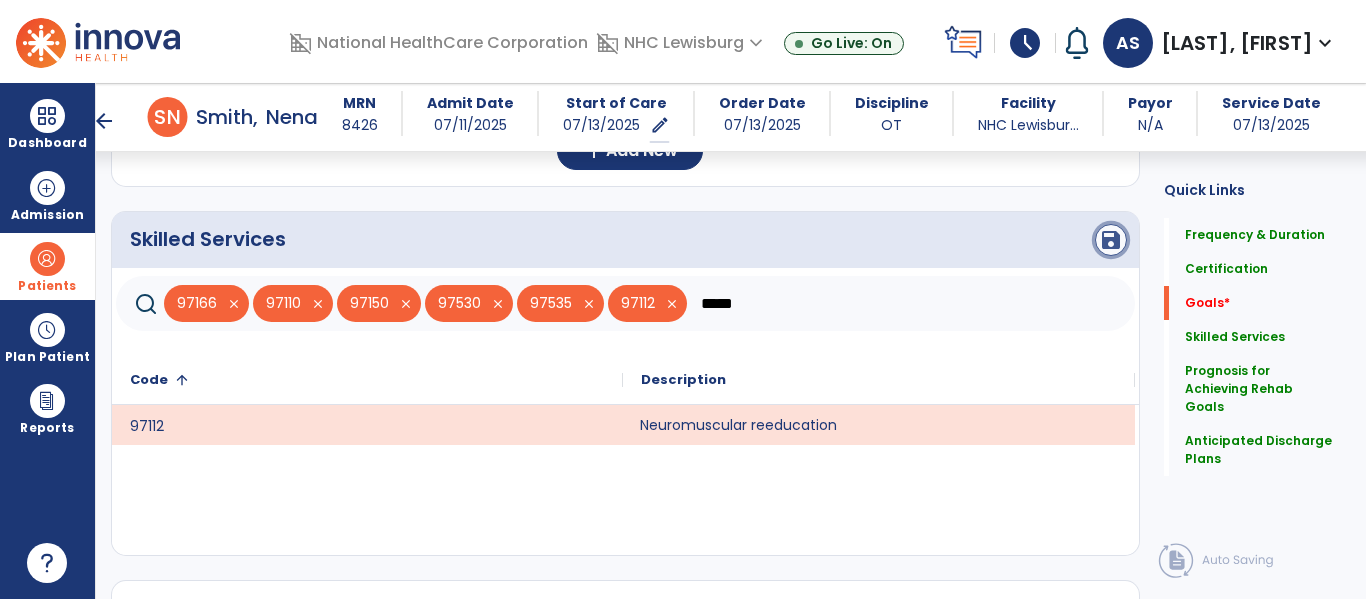 click on "save" 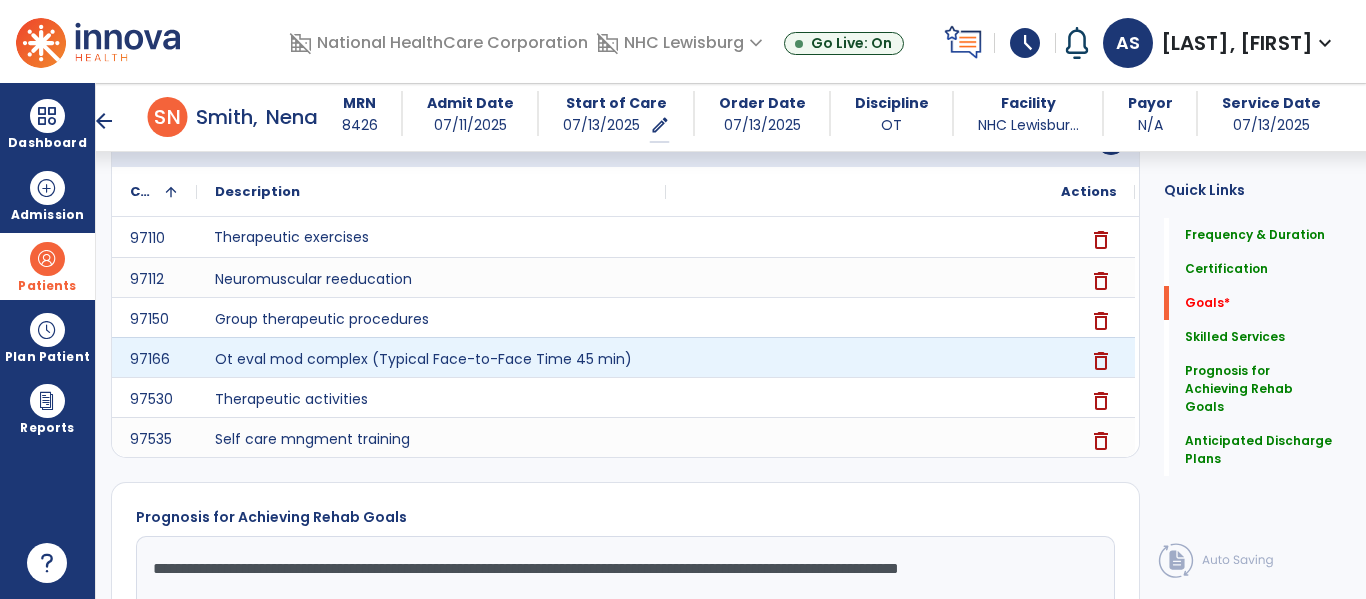scroll, scrollTop: 596, scrollLeft: 0, axis: vertical 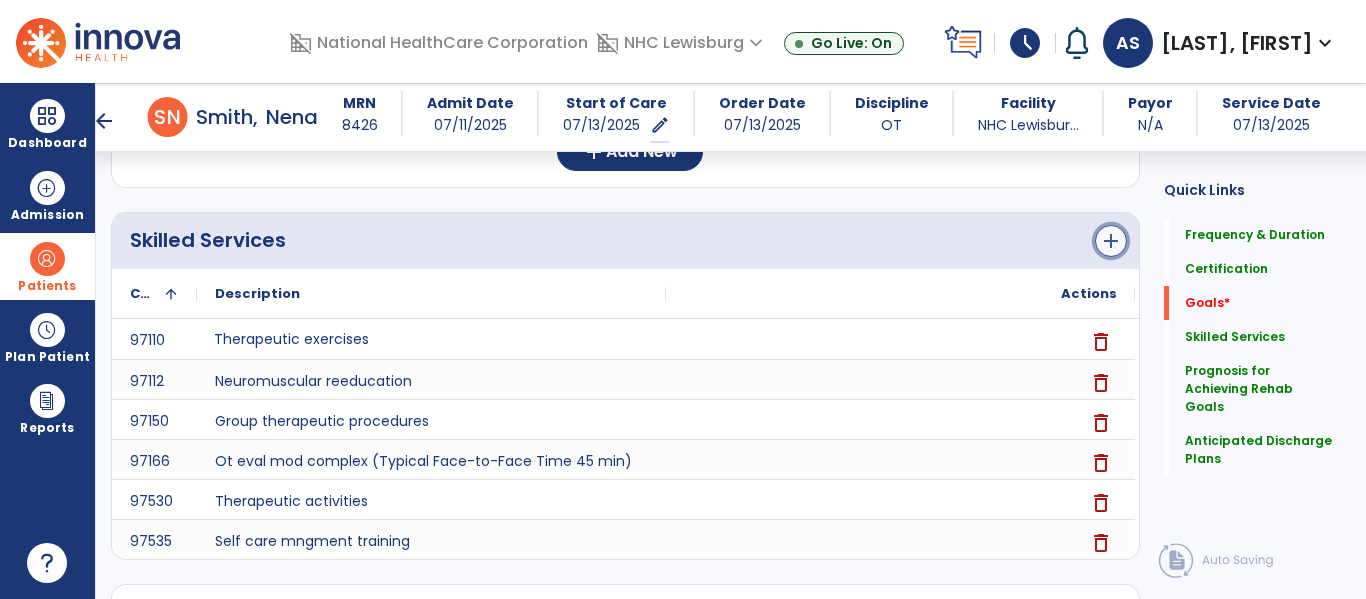 click on "add" 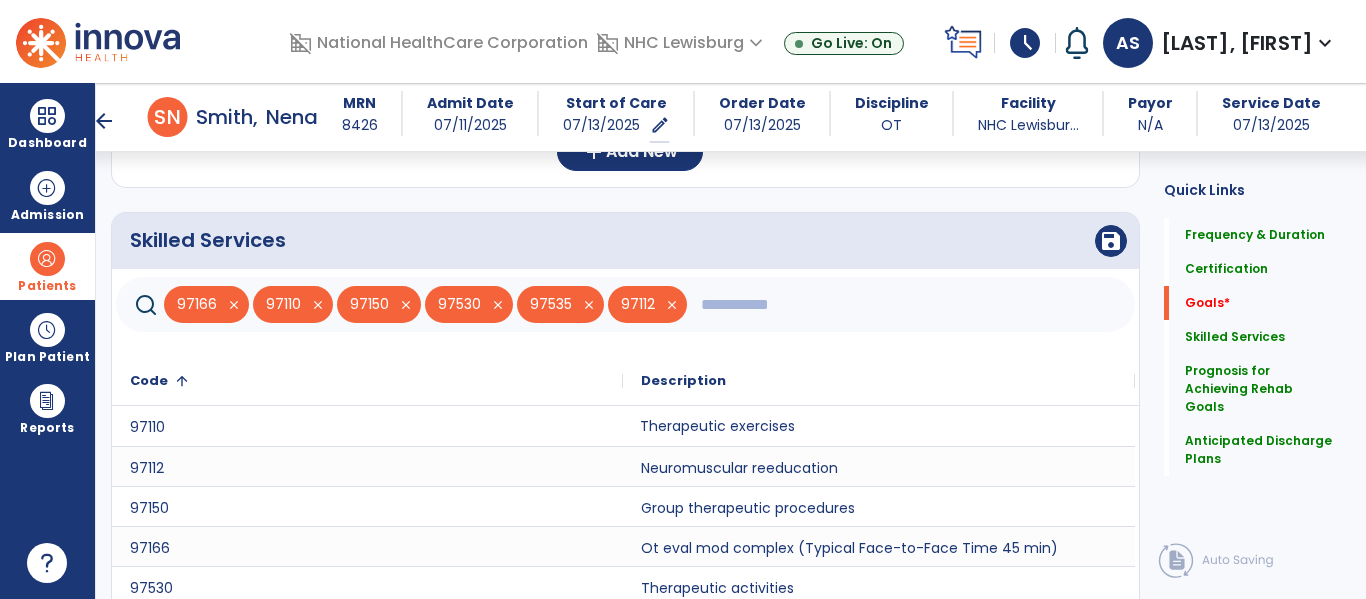 click 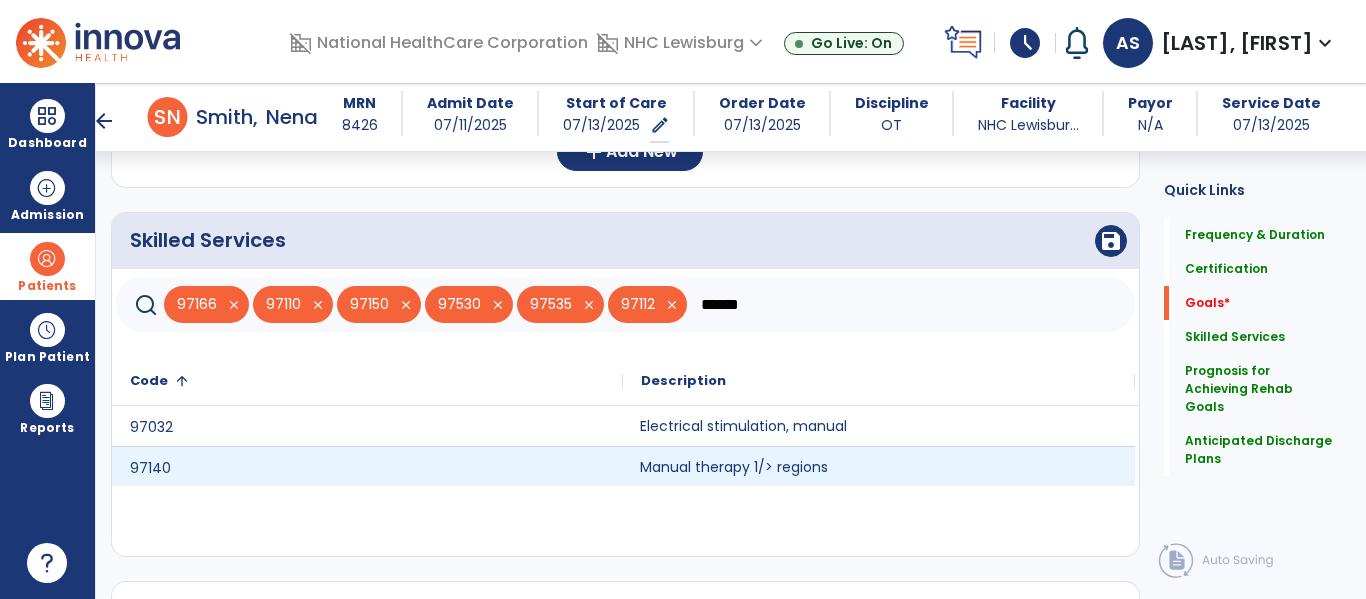 click on "Manual therapy 1/> regions" 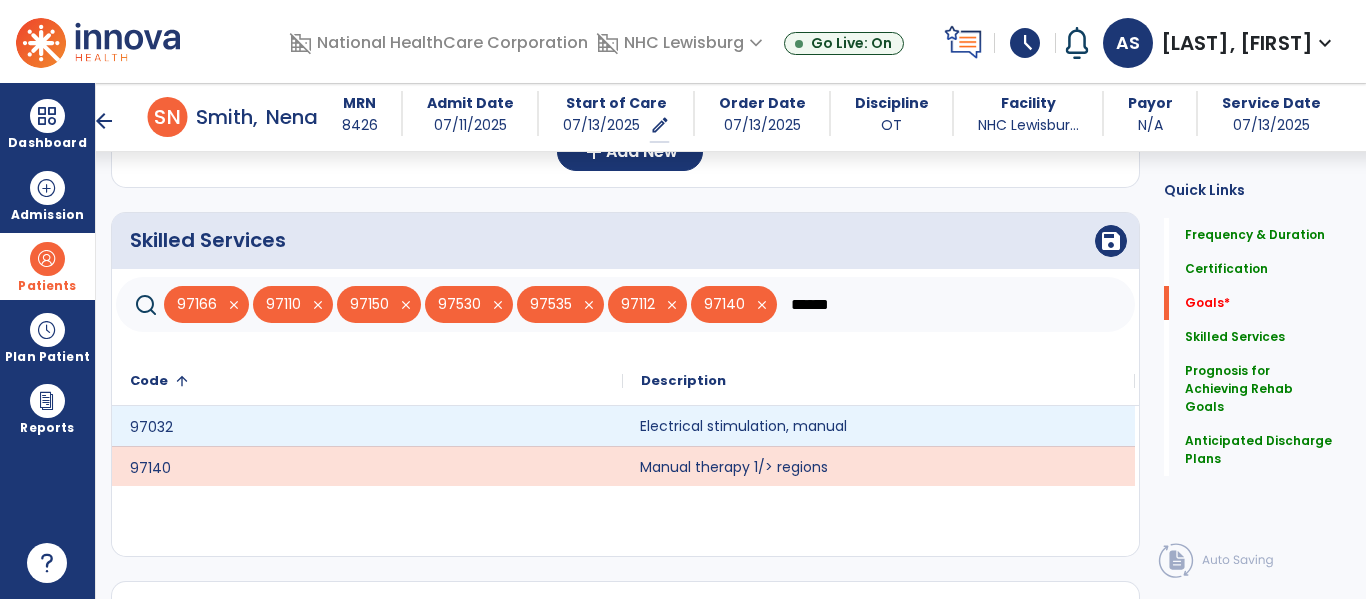 click on "Electrical stimulation, manual" 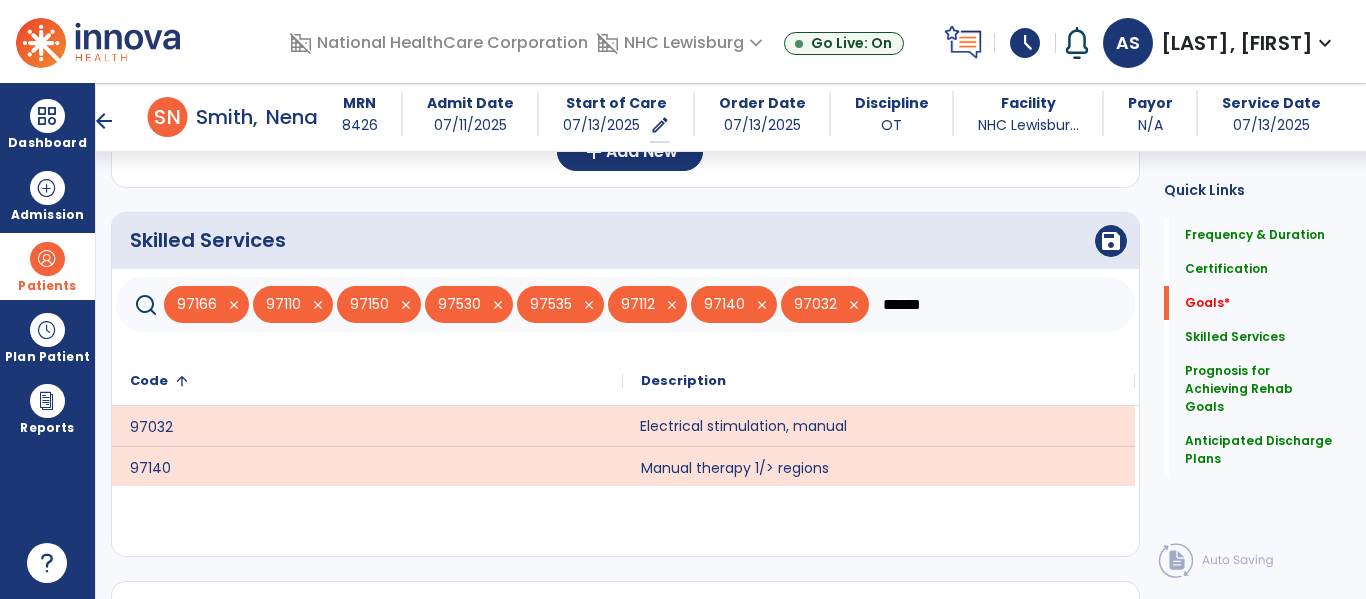 click on "******" 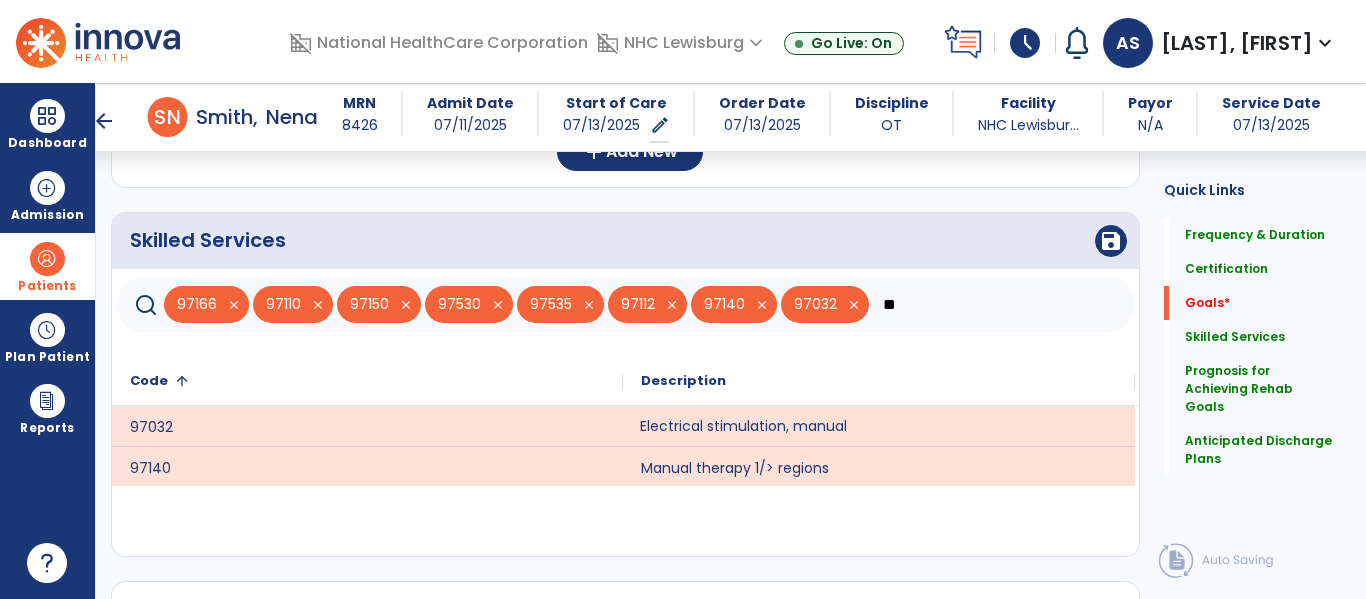 type on "*" 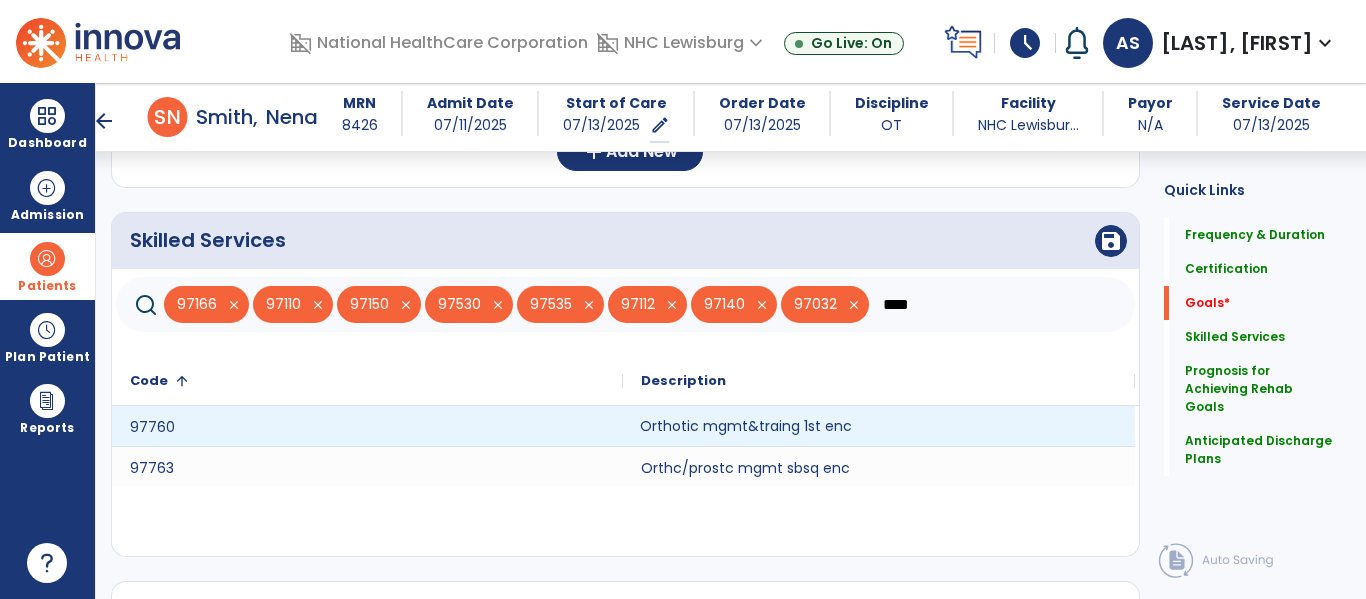 type on "****" 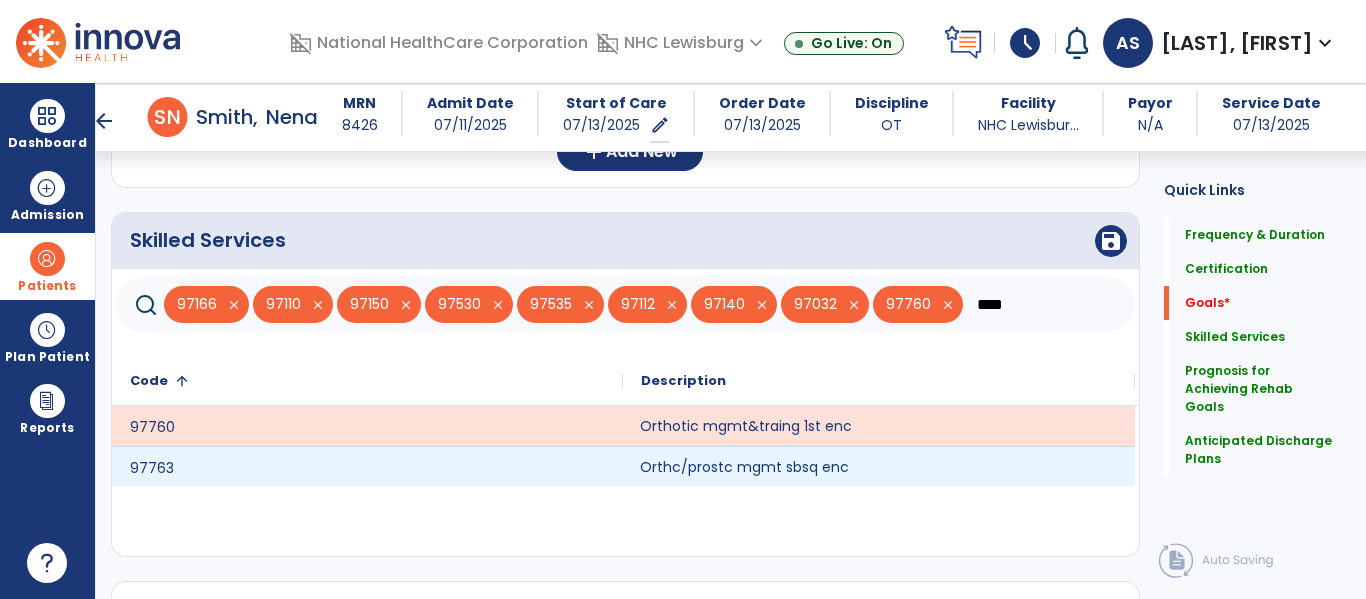 click on "Orthc/prostc mgmt sbsq enc" 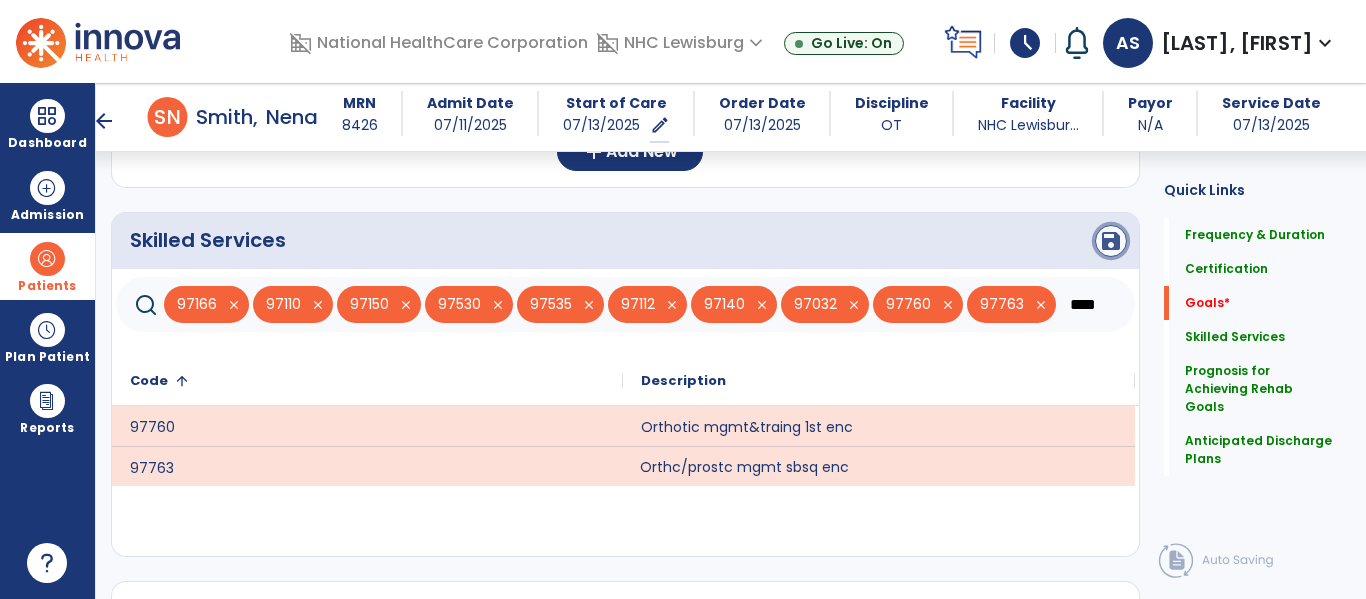 click on "save" 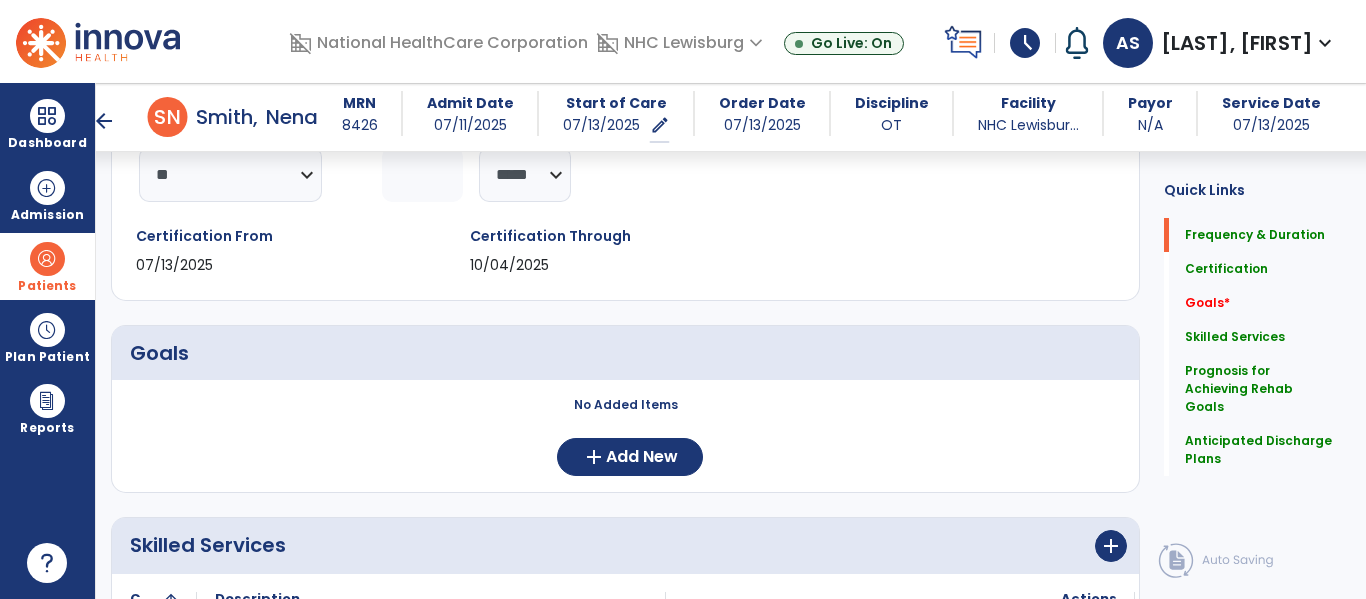 scroll, scrollTop: 290, scrollLeft: 0, axis: vertical 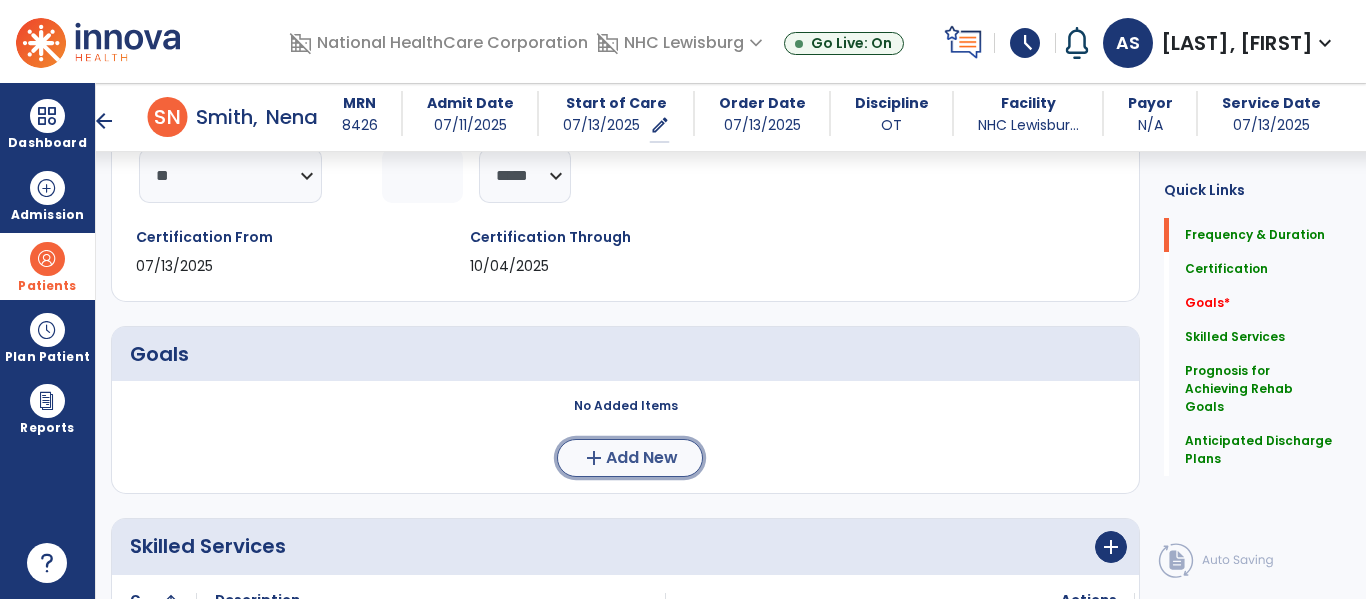 click on "Add New" at bounding box center [642, 458] 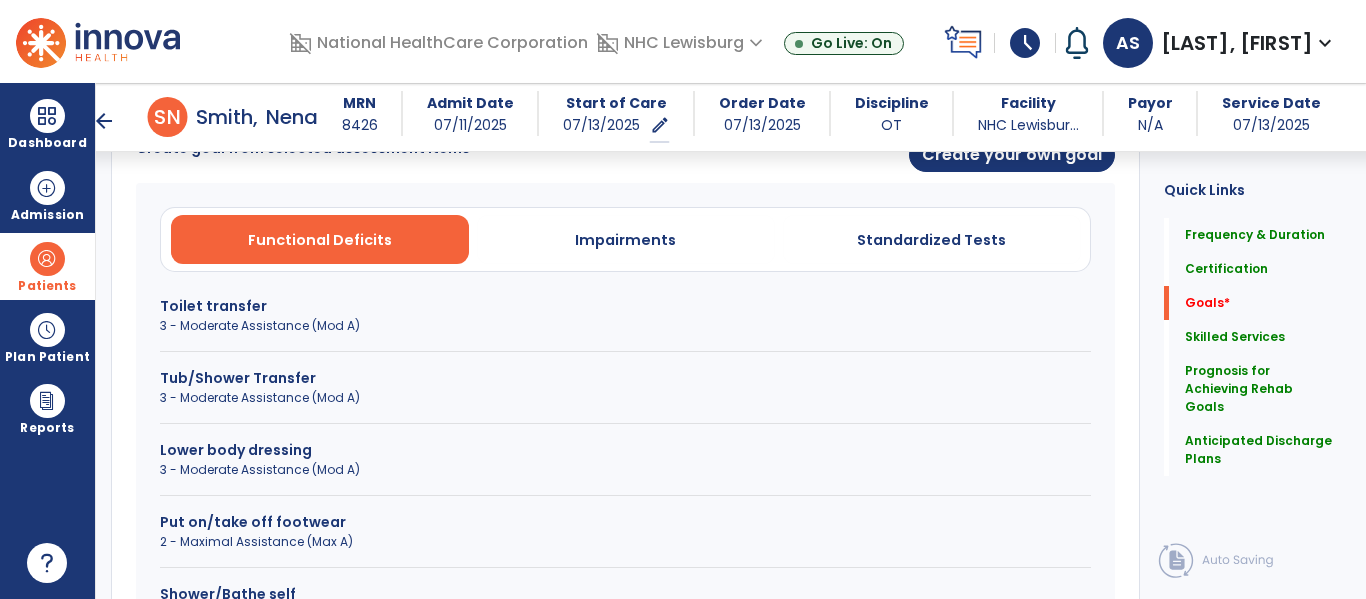 scroll, scrollTop: 556, scrollLeft: 0, axis: vertical 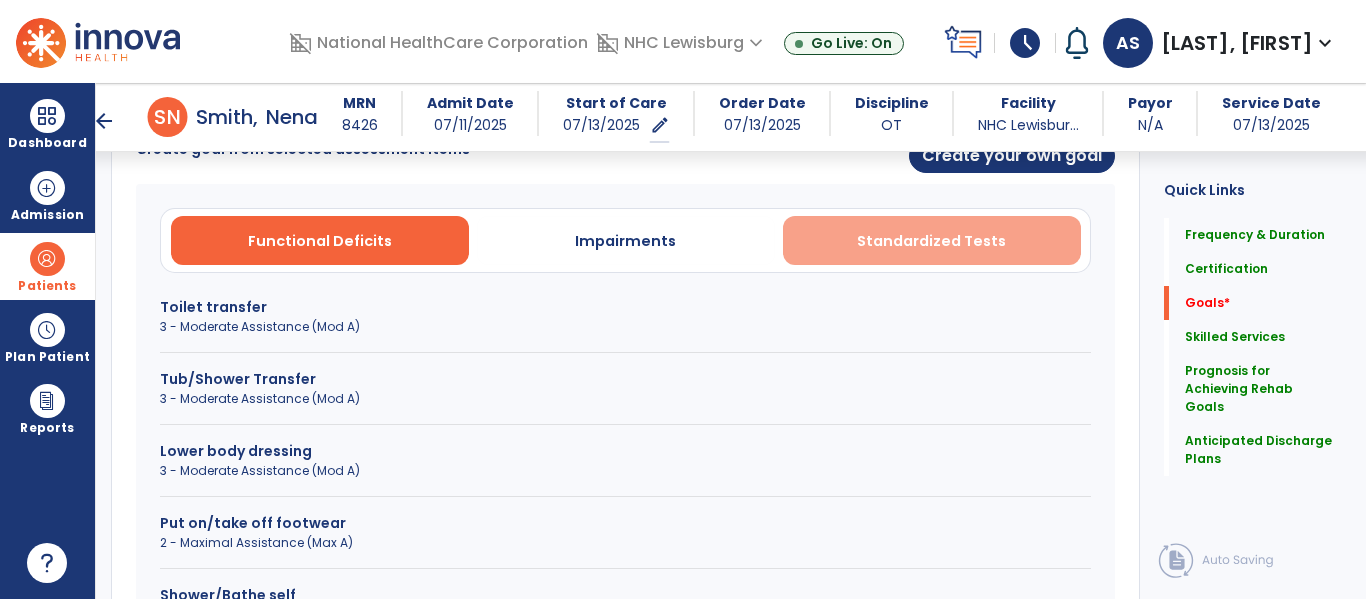 click on "Standardized Tests" at bounding box center [931, 241] 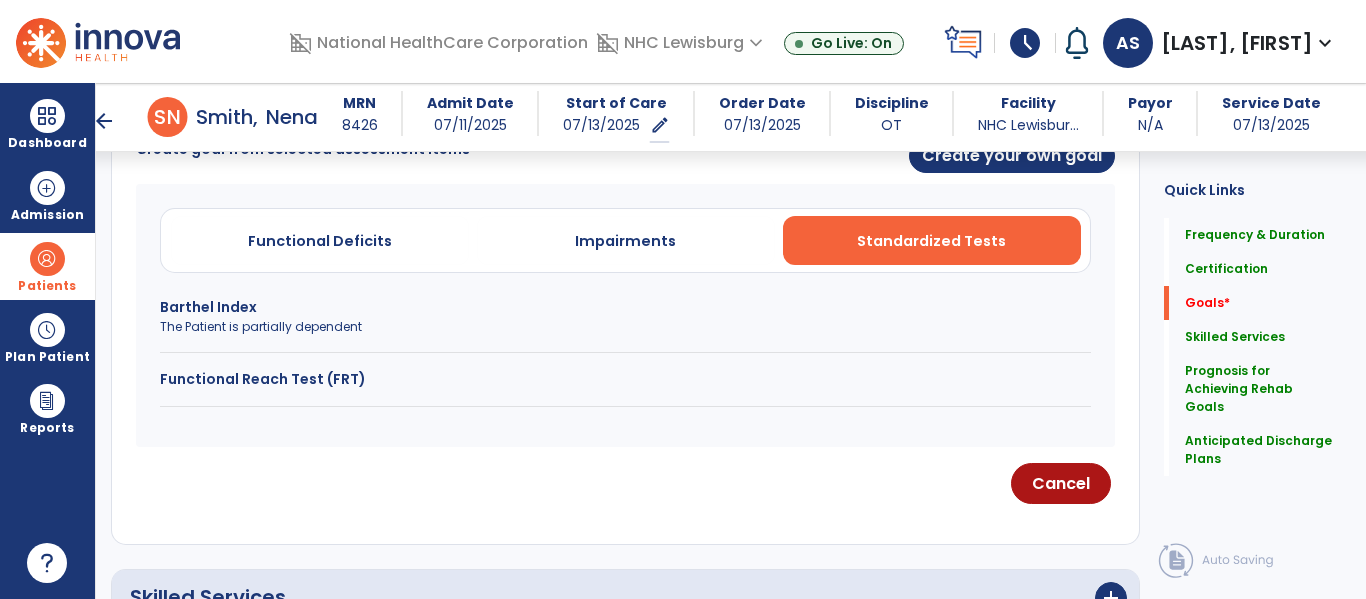 click on "Barthel Index" at bounding box center (625, 307) 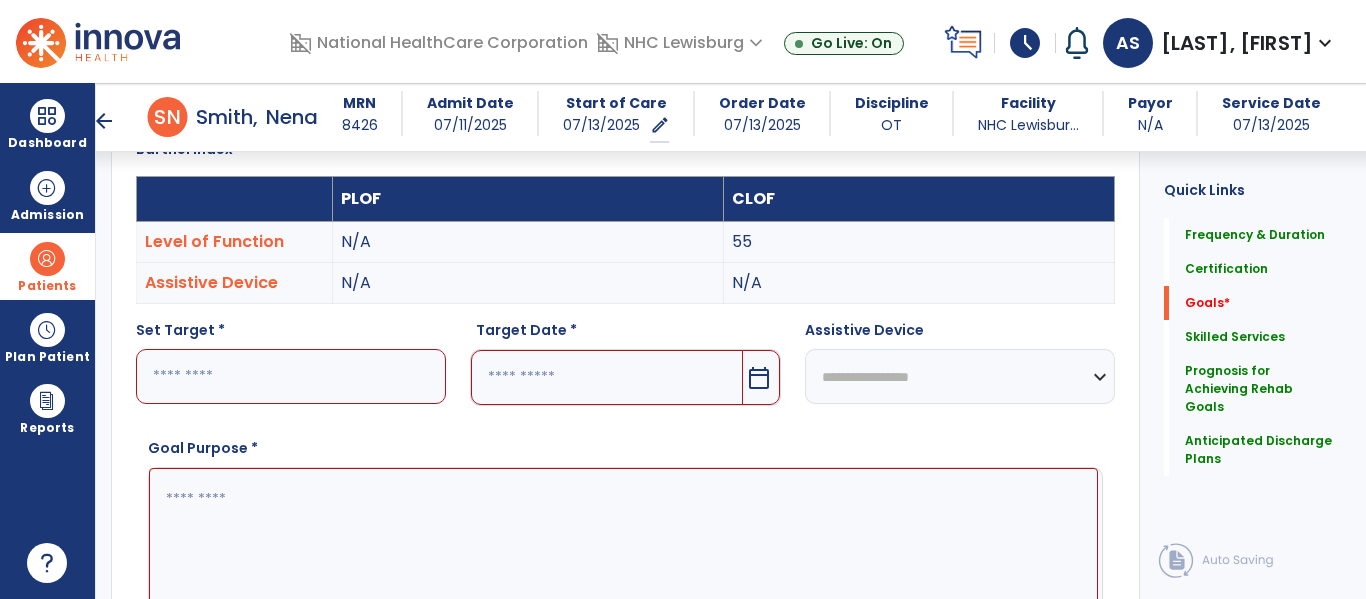 click at bounding box center (291, 376) 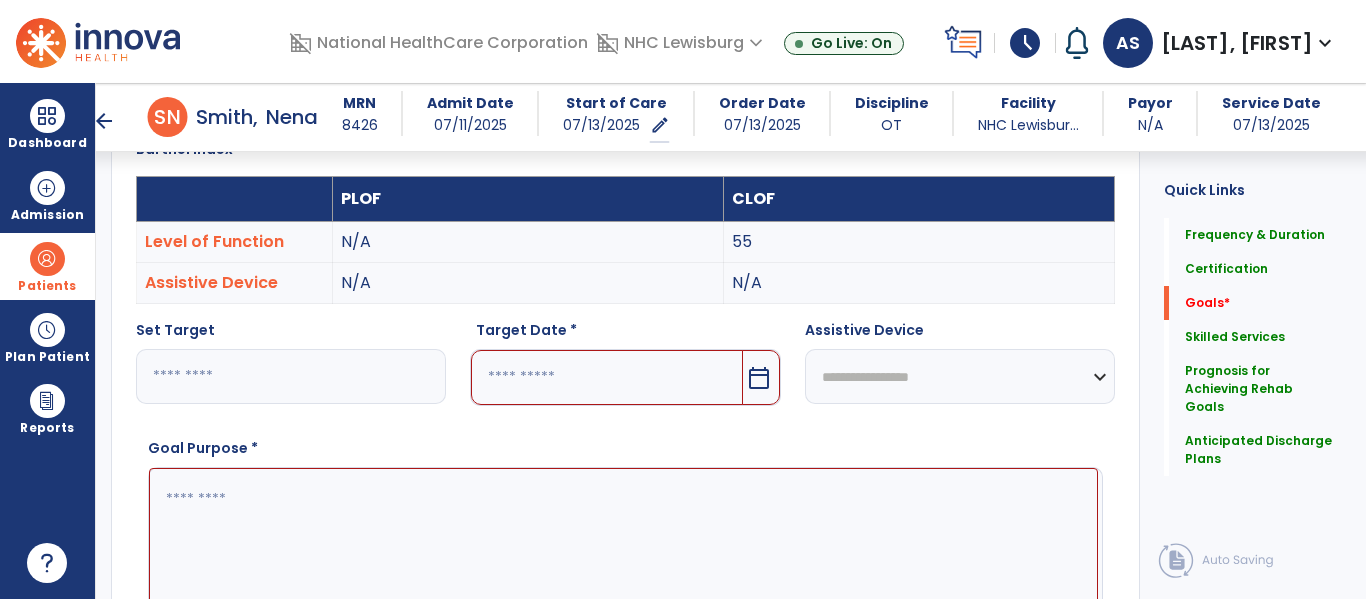 type on "*" 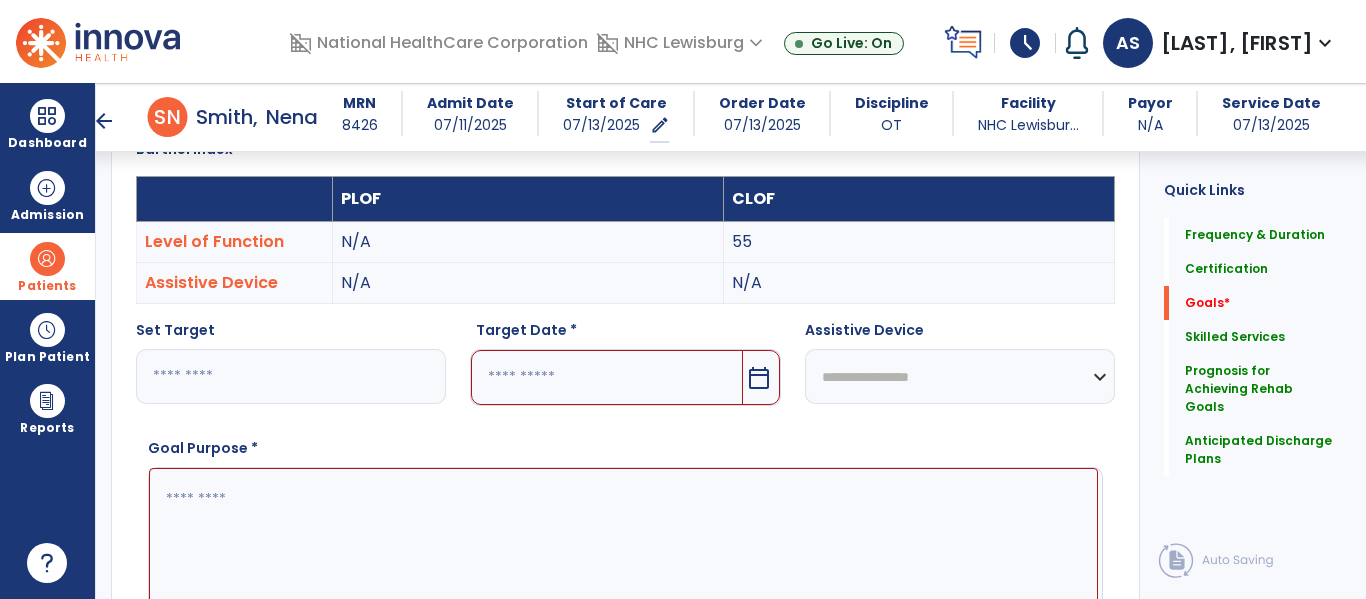 click at bounding box center (606, 377) 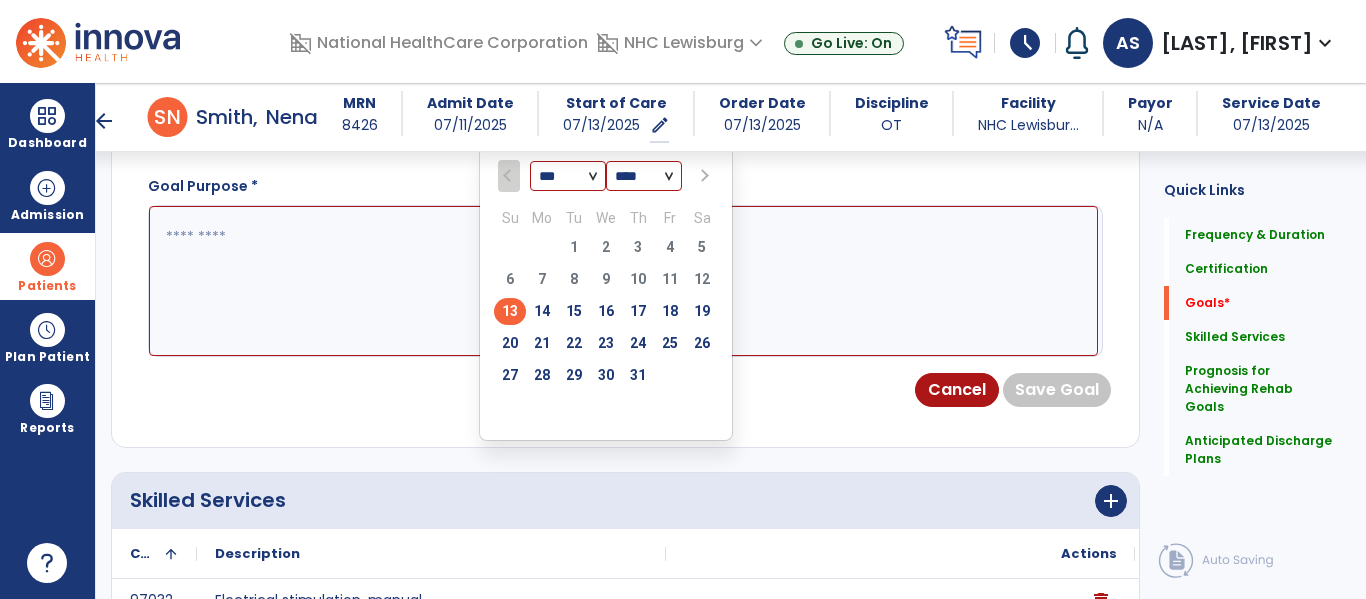 scroll, scrollTop: 817, scrollLeft: 0, axis: vertical 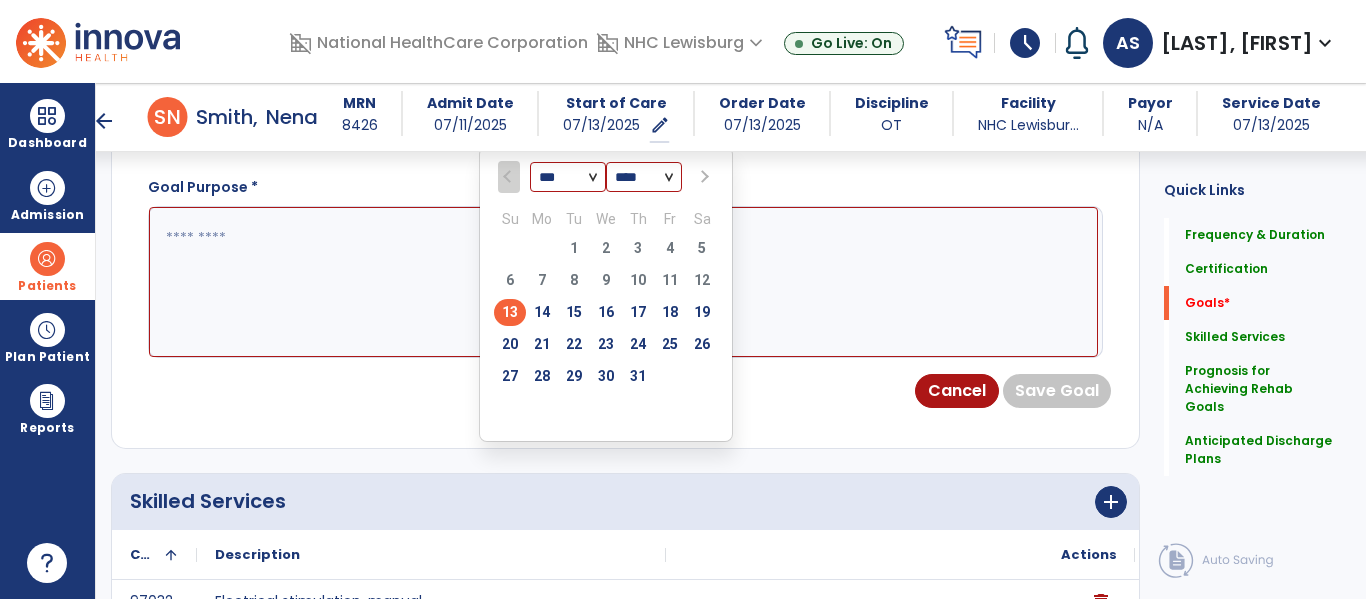 click at bounding box center (703, 177) 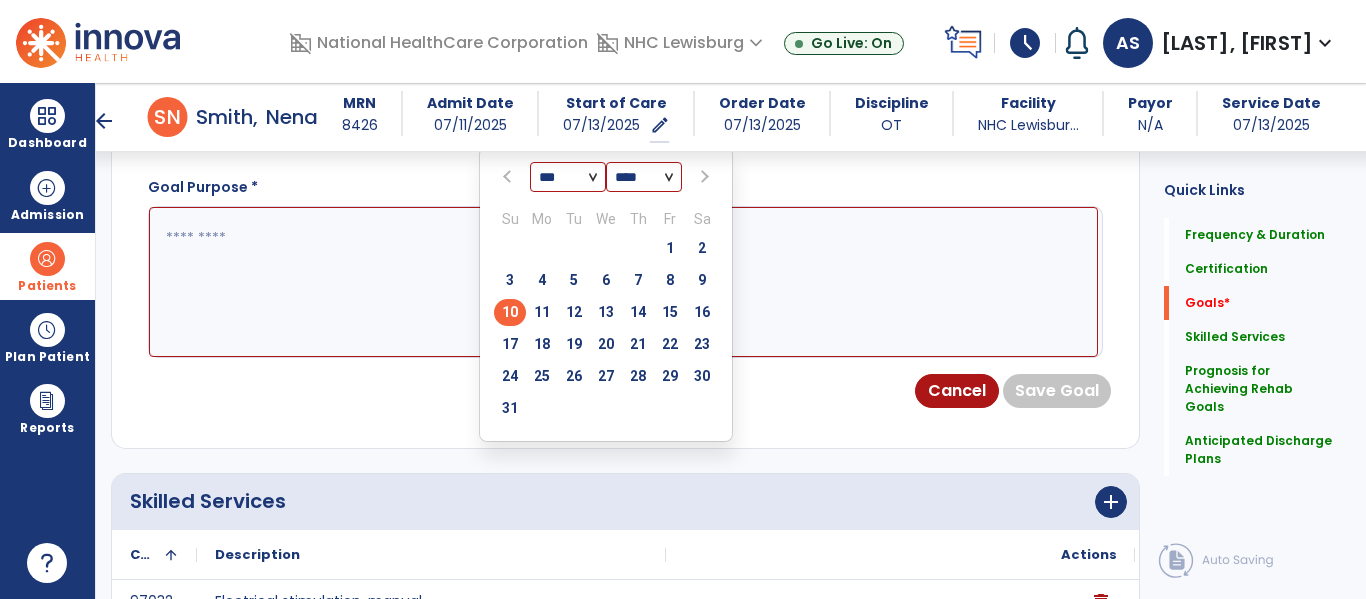 click on "10" at bounding box center (510, 312) 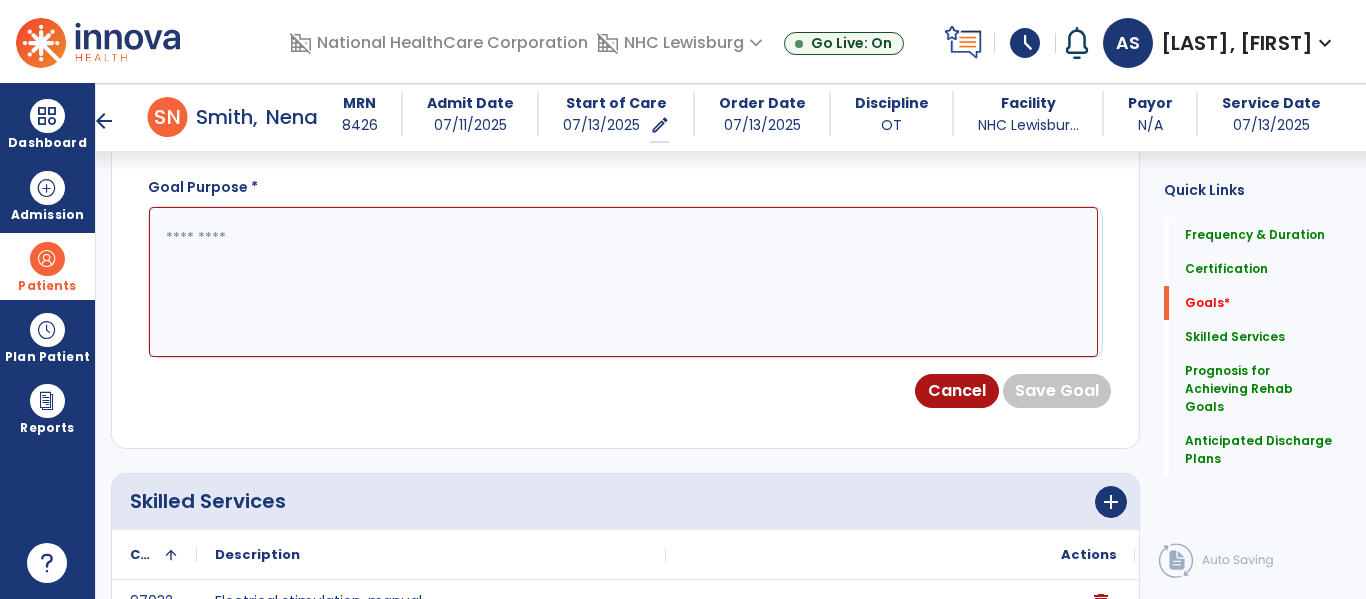 click at bounding box center (623, 282) 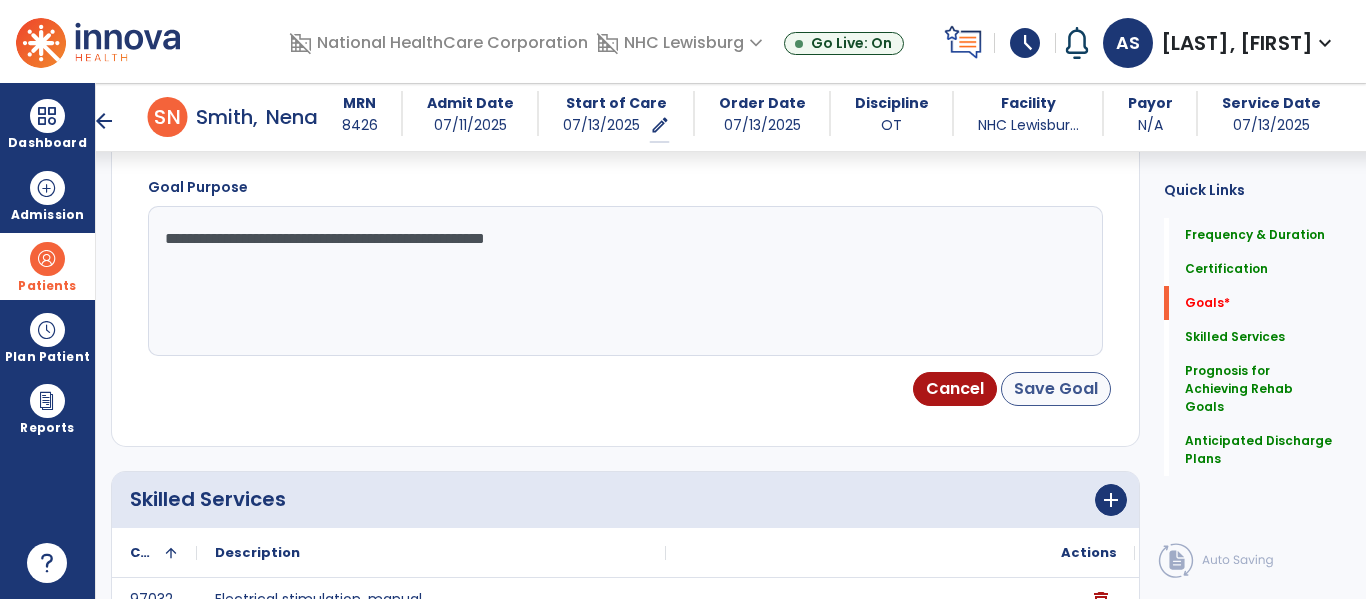 type on "**********" 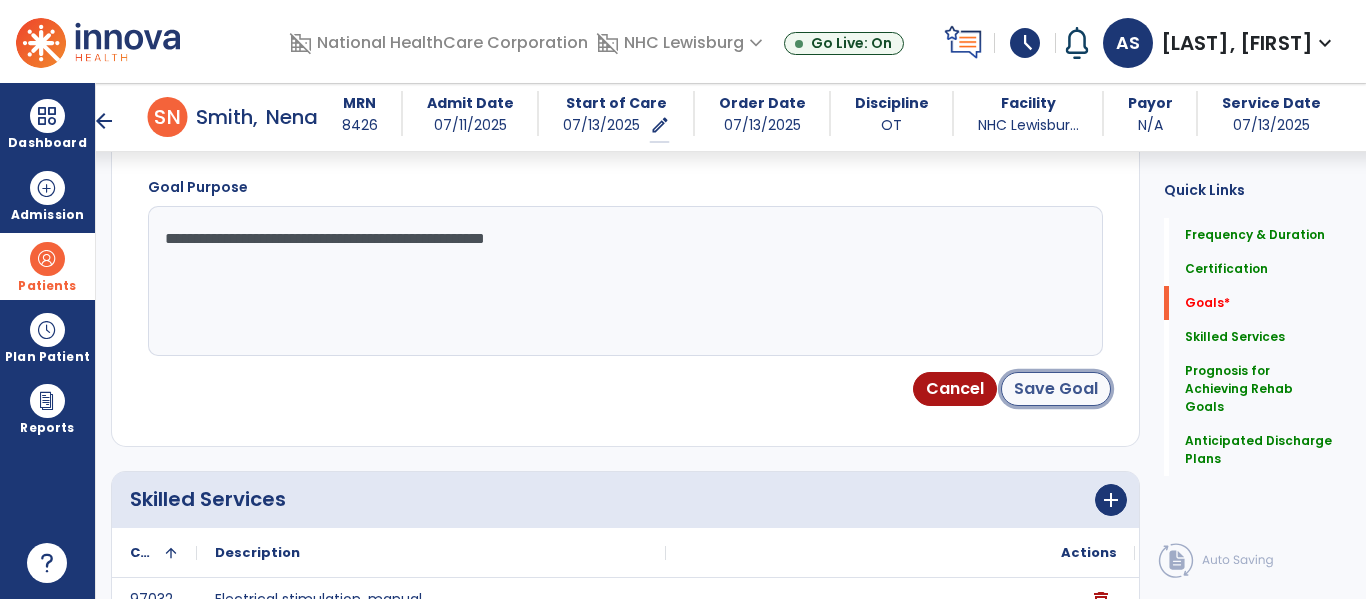click on "Save Goal" at bounding box center (1056, 389) 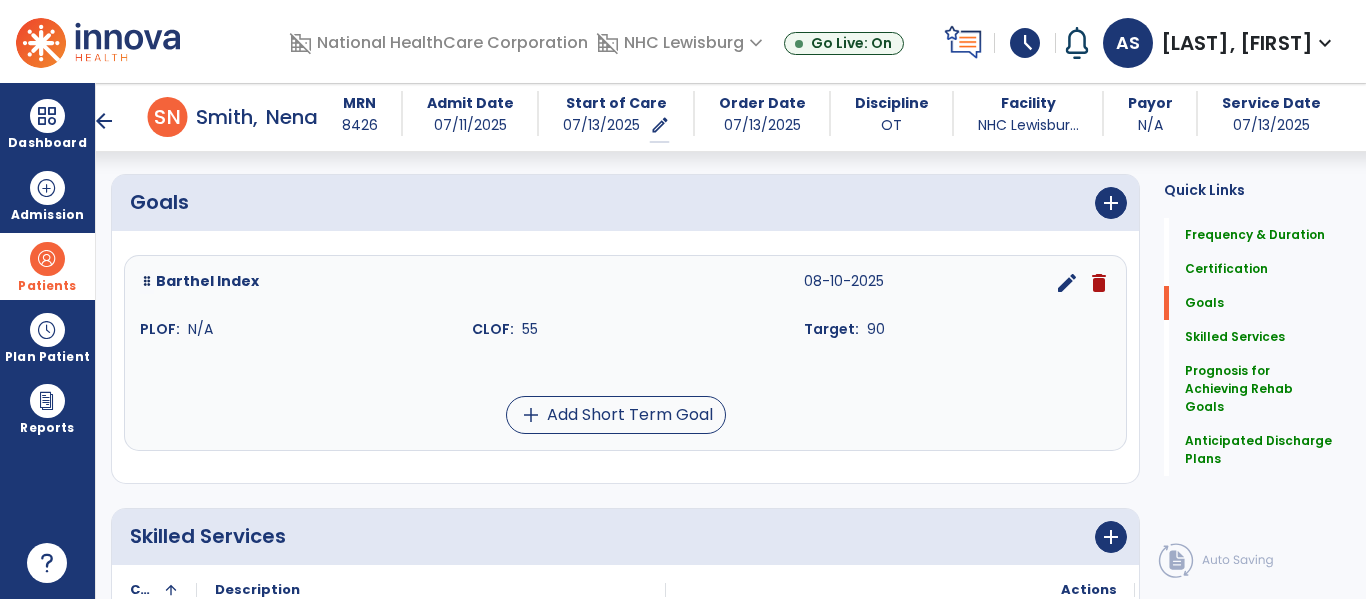 scroll, scrollTop: 442, scrollLeft: 0, axis: vertical 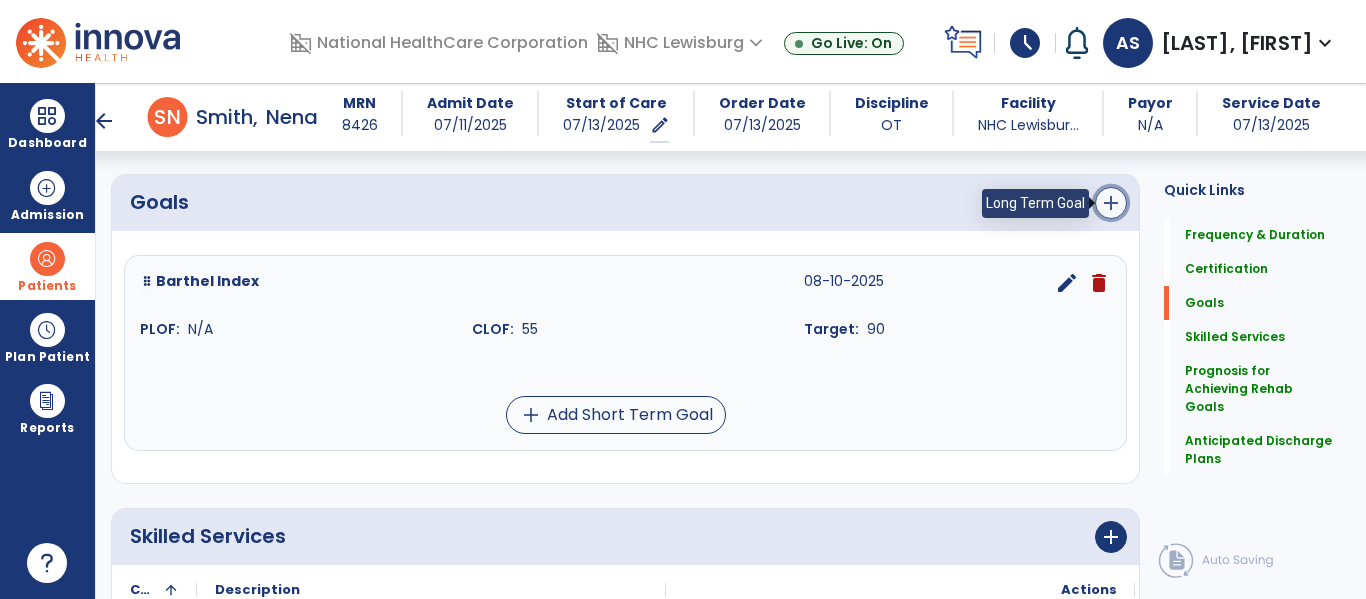 click on "add" at bounding box center [1111, 203] 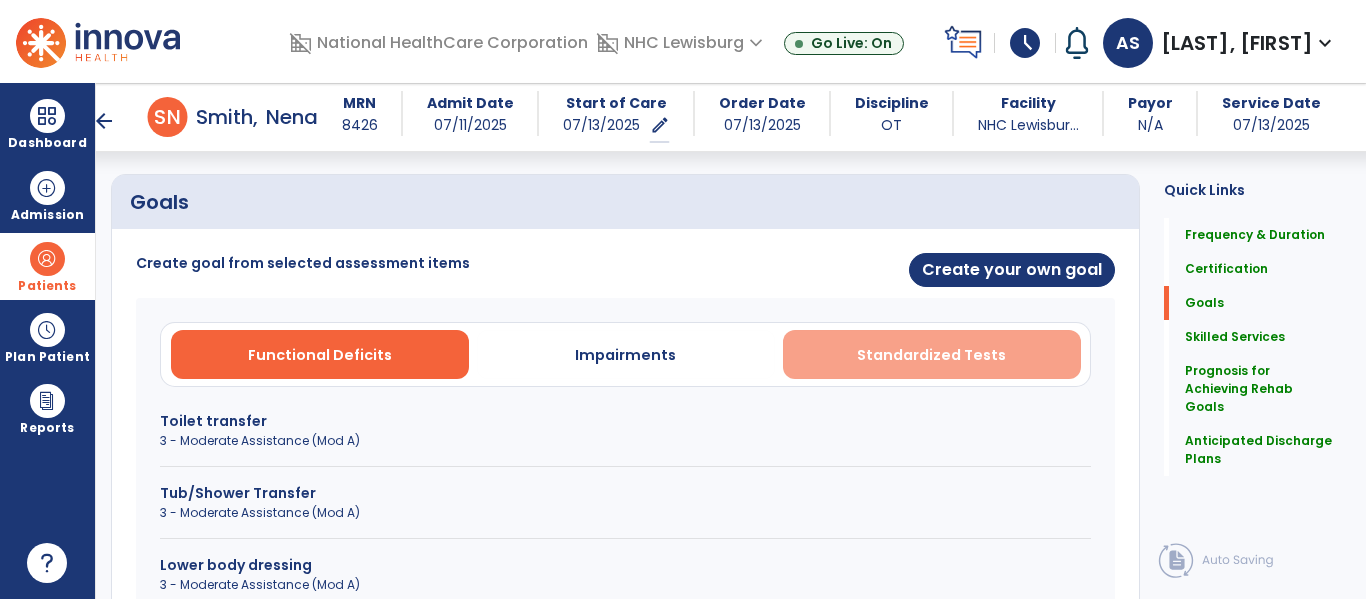 click on "Standardized Tests" at bounding box center (931, 355) 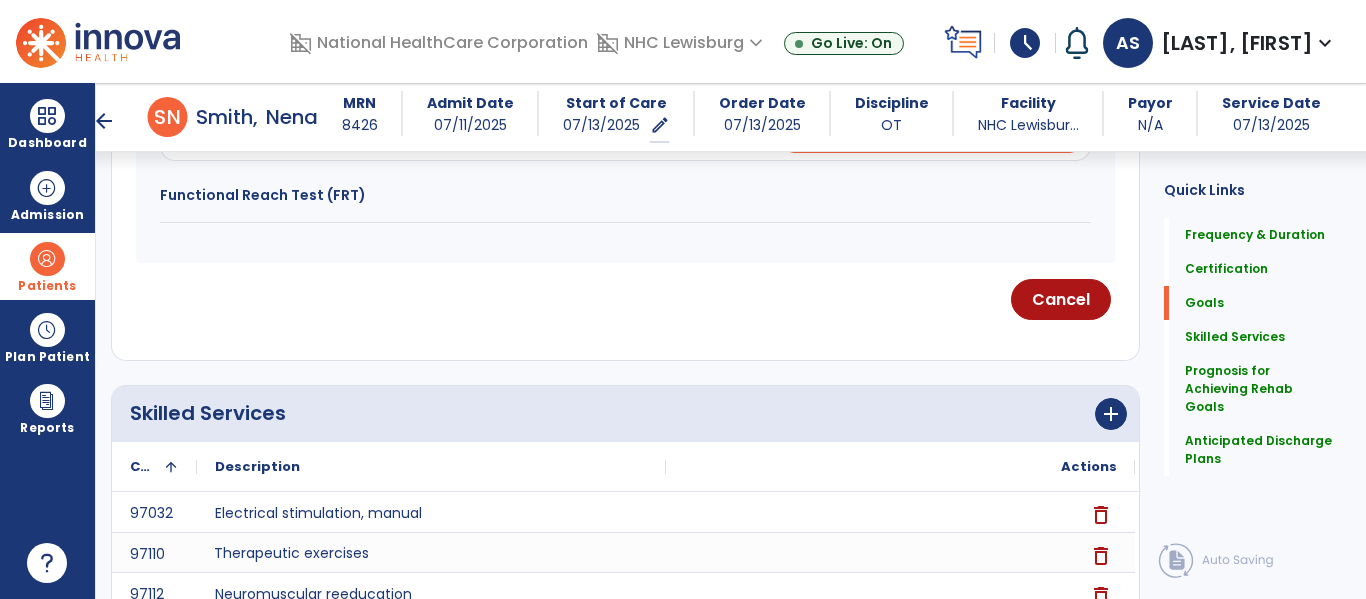 scroll, scrollTop: 666, scrollLeft: 0, axis: vertical 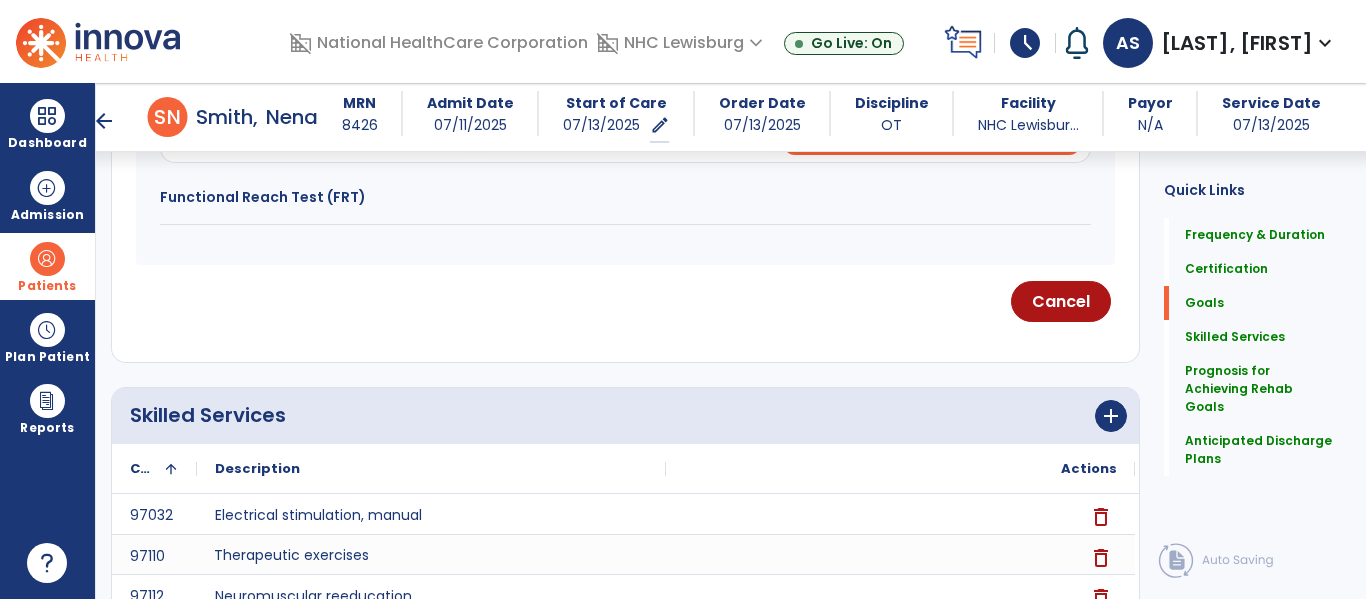 click on "Functional Reach Test (FRT)" at bounding box center (625, 197) 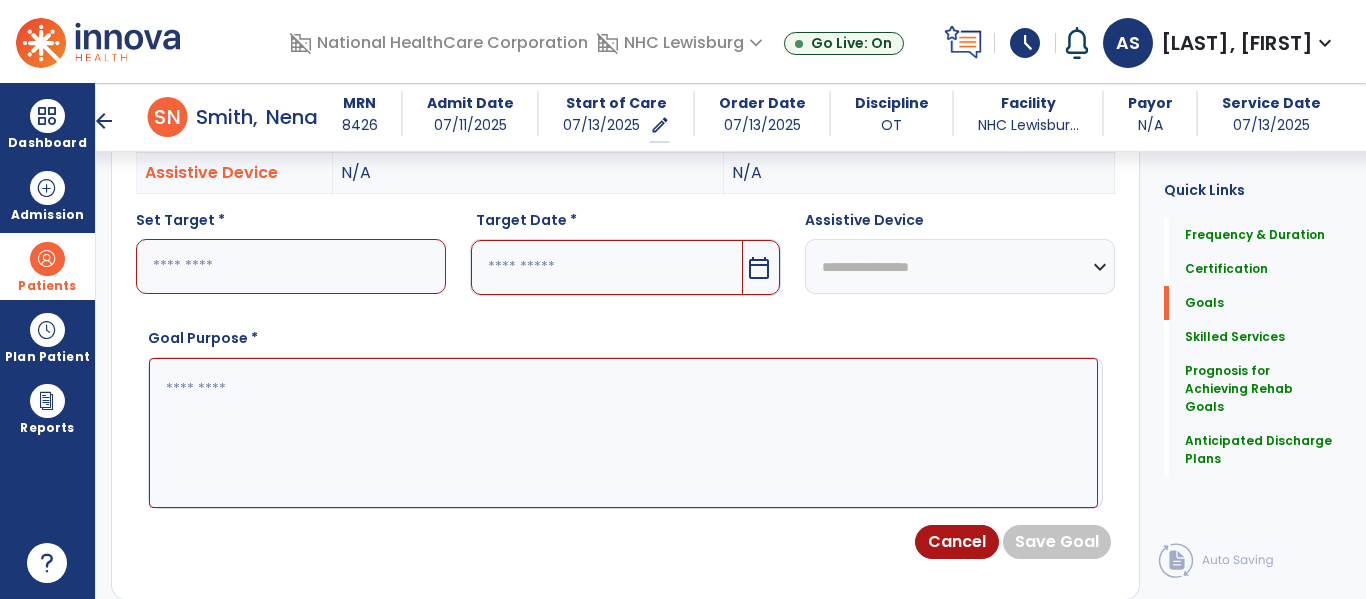 click at bounding box center [291, 266] 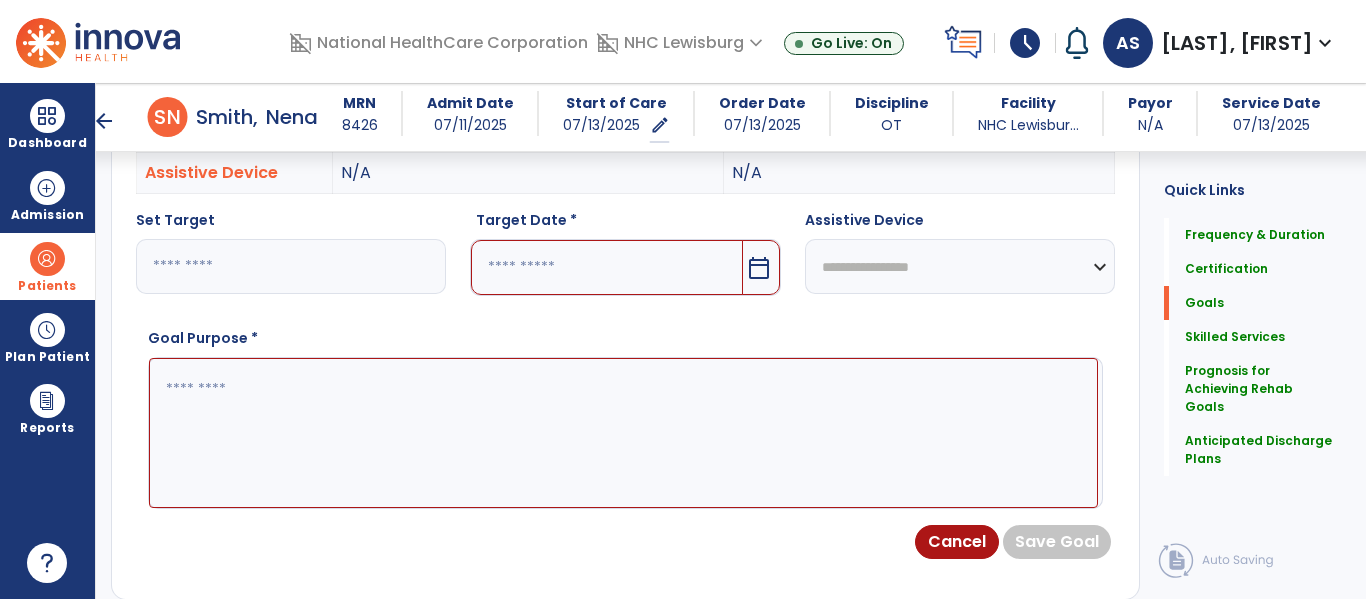type on "*" 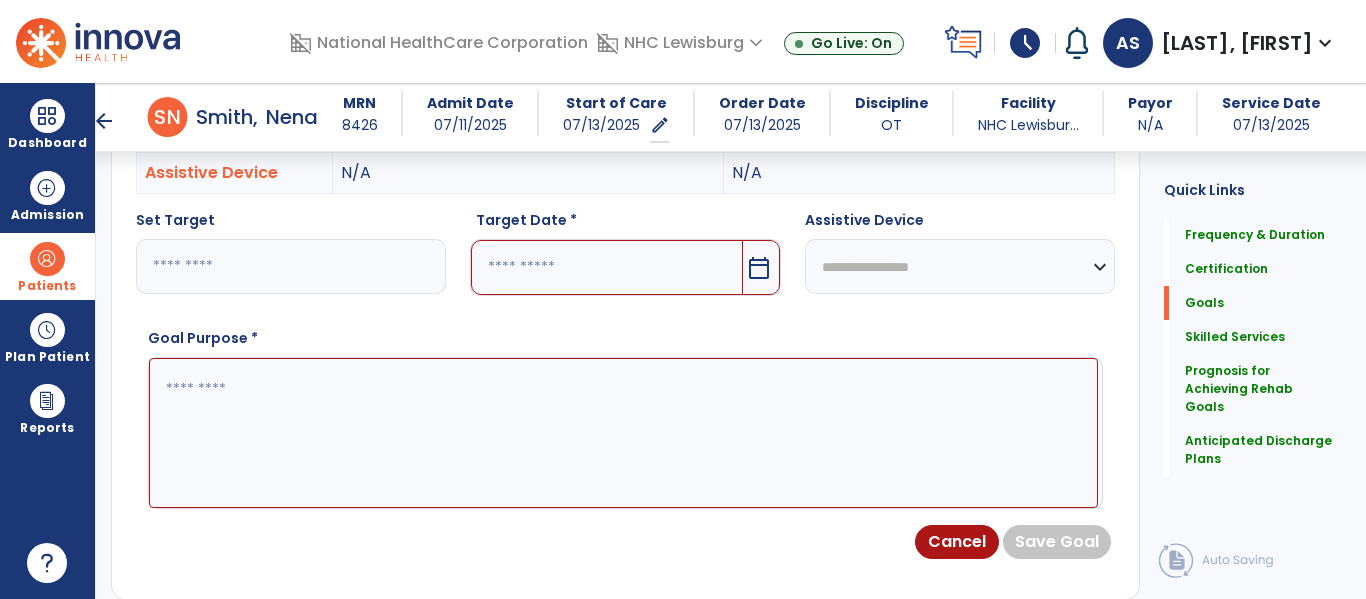 click at bounding box center [606, 267] 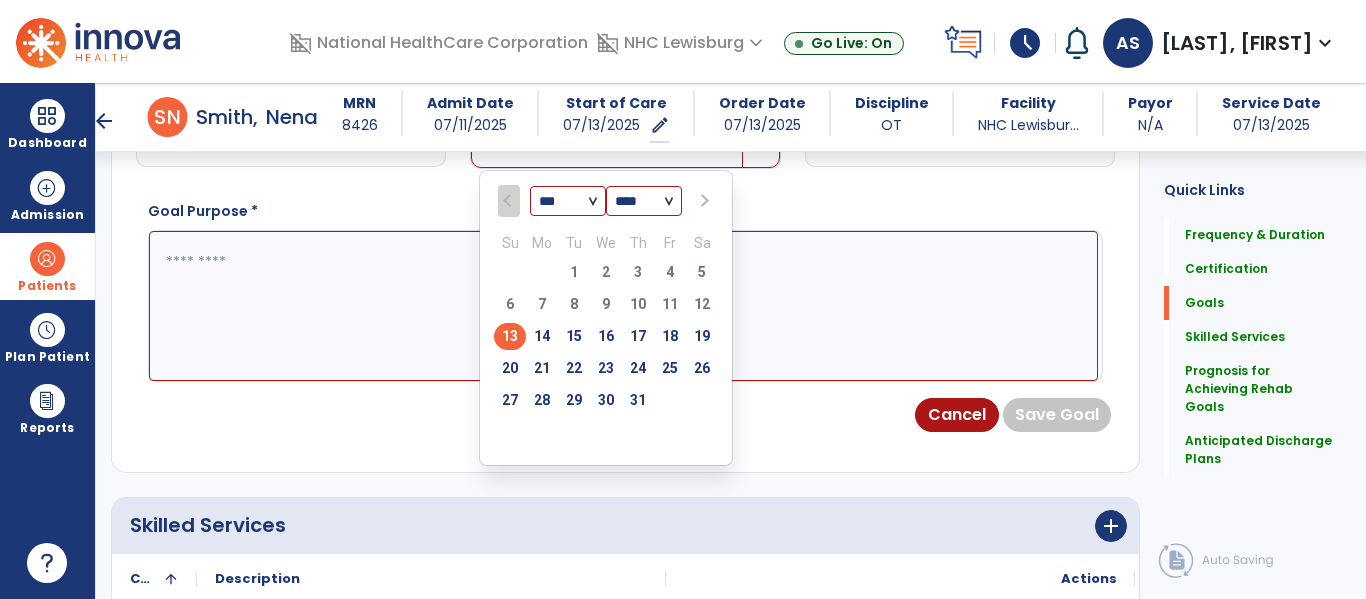 scroll, scrollTop: 792, scrollLeft: 0, axis: vertical 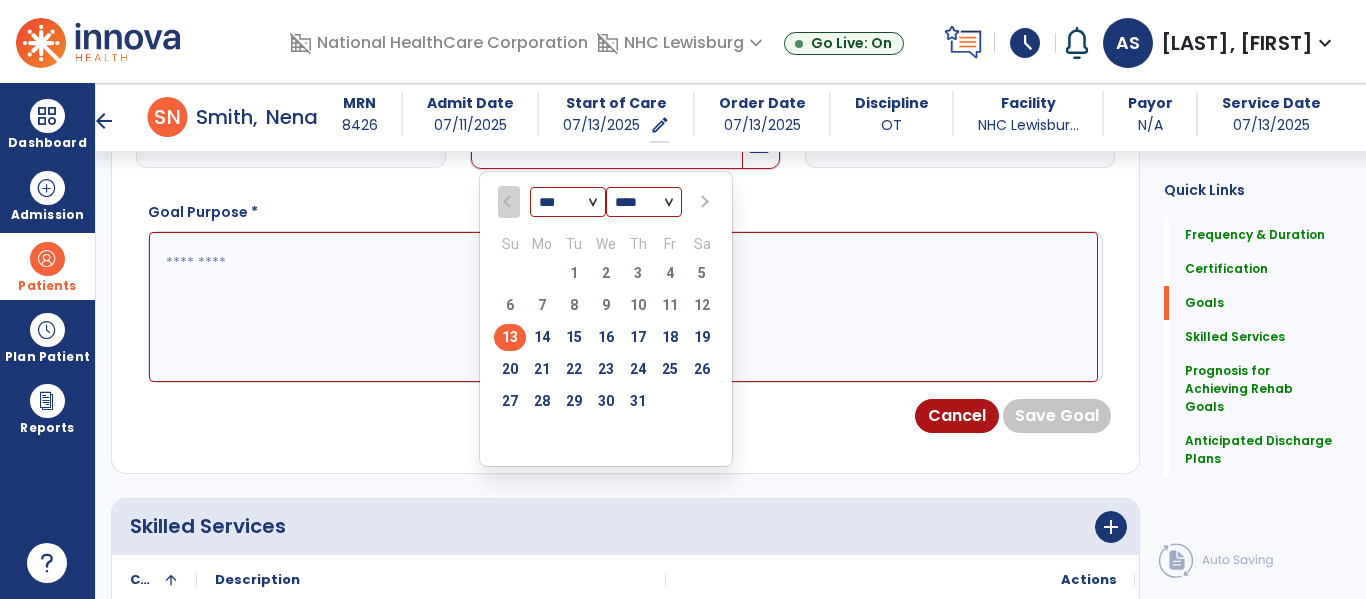 click at bounding box center [704, 202] 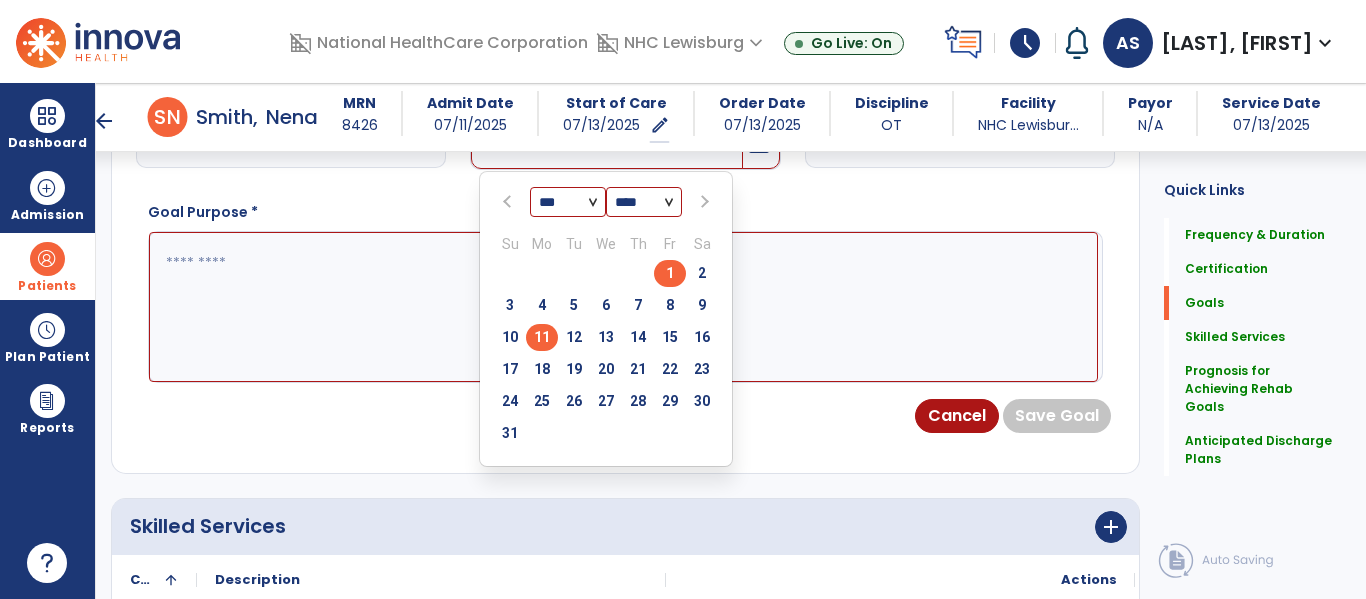 click on "11" at bounding box center (542, 340) 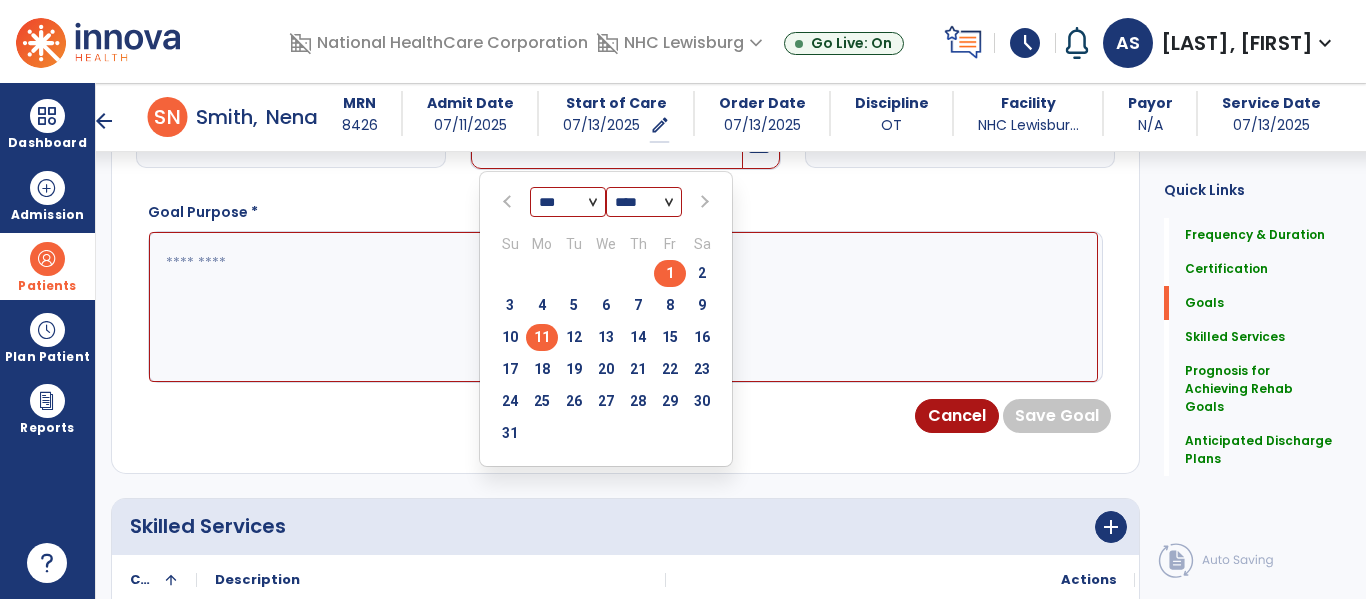 type on "*********" 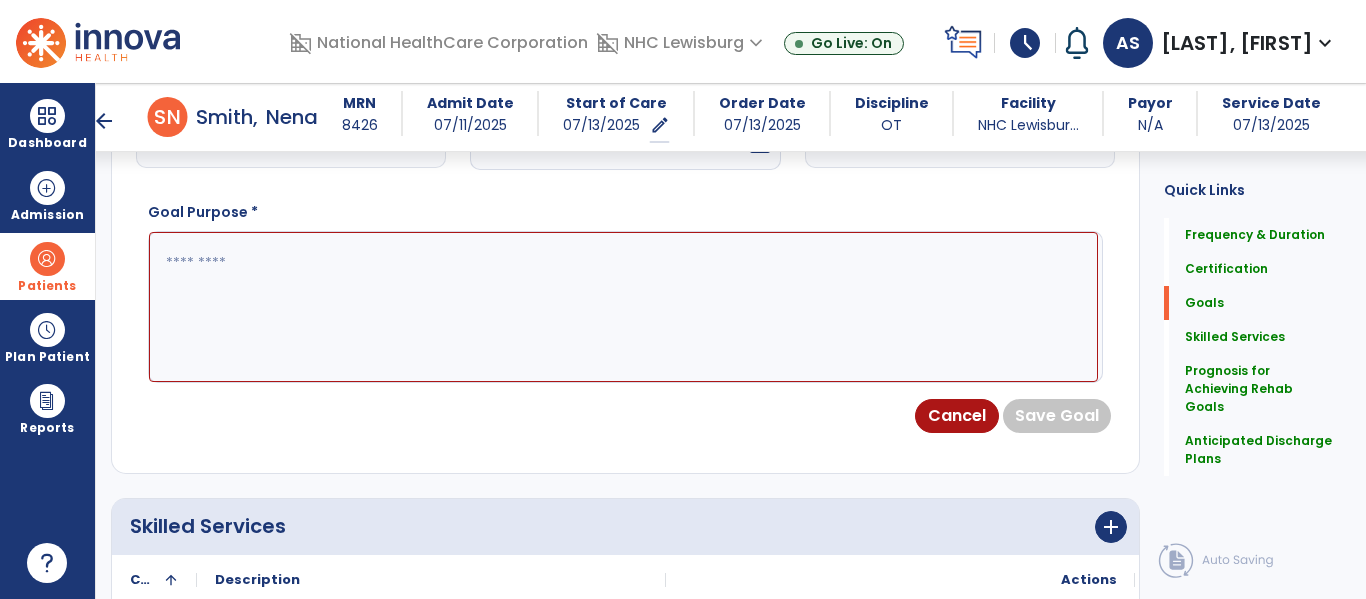 click at bounding box center (623, 307) 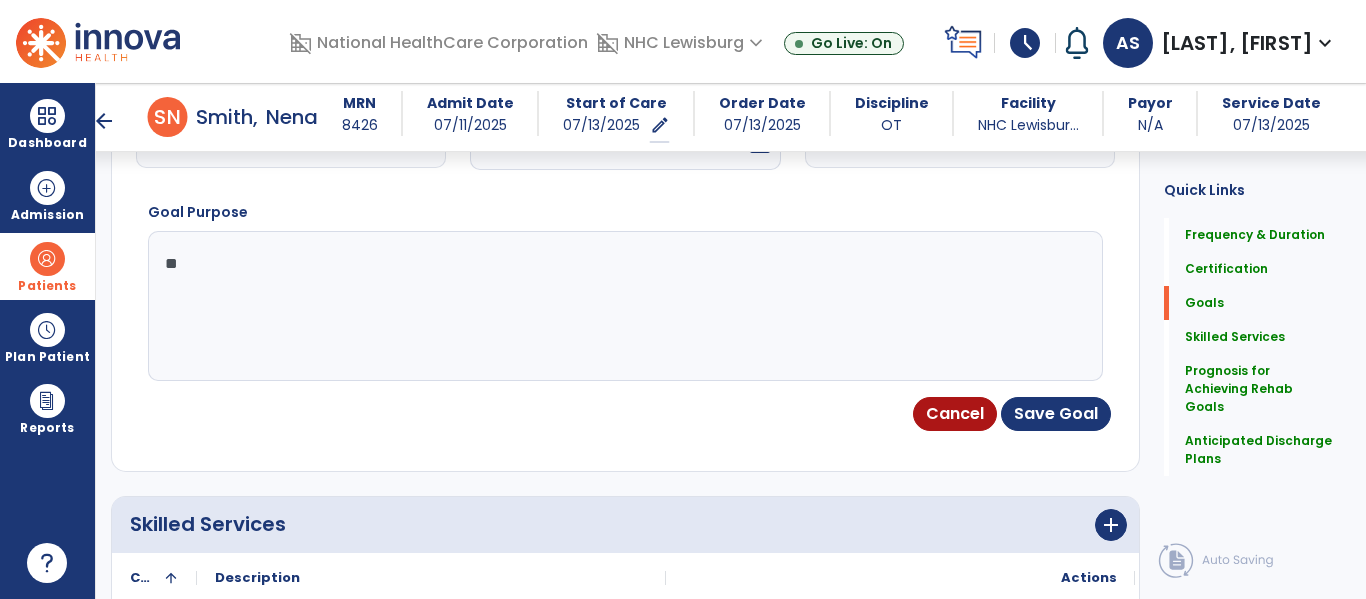 type on "*" 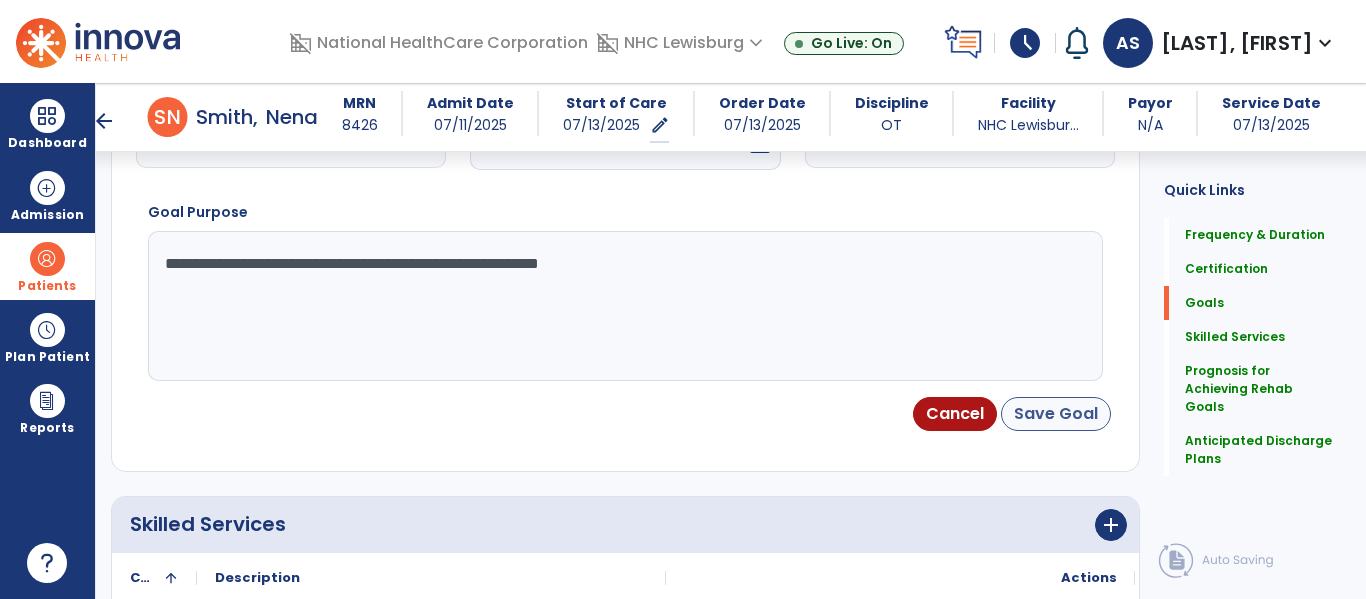 type on "**********" 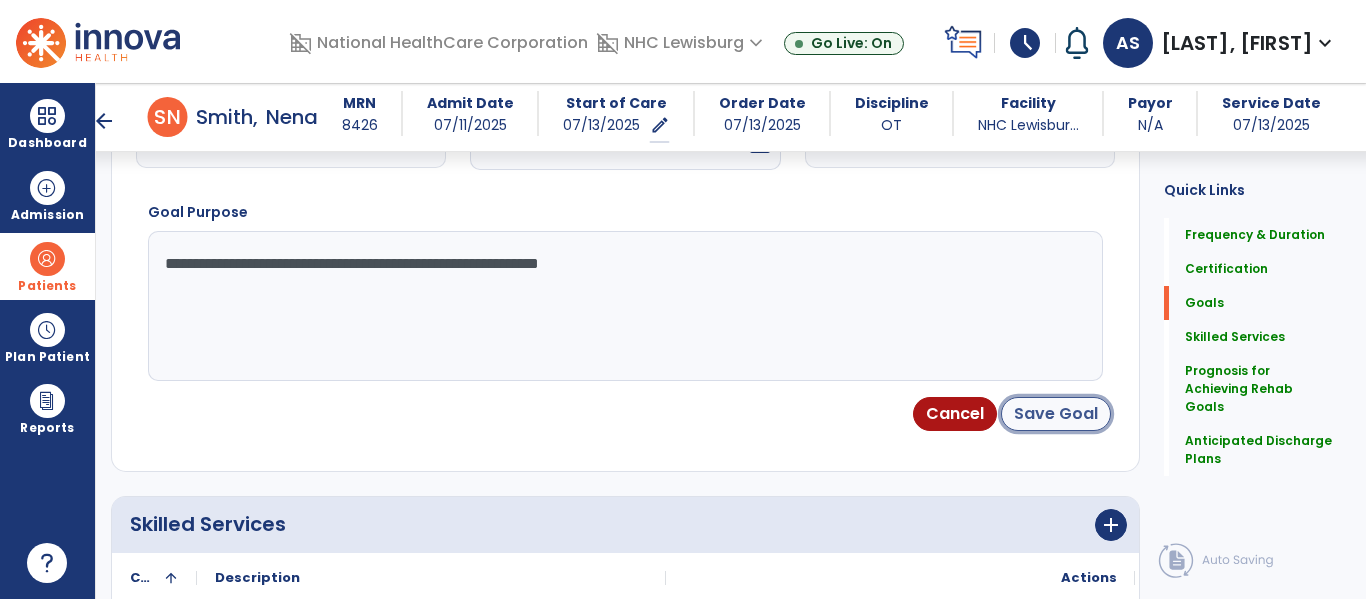 click on "Save Goal" at bounding box center (1056, 414) 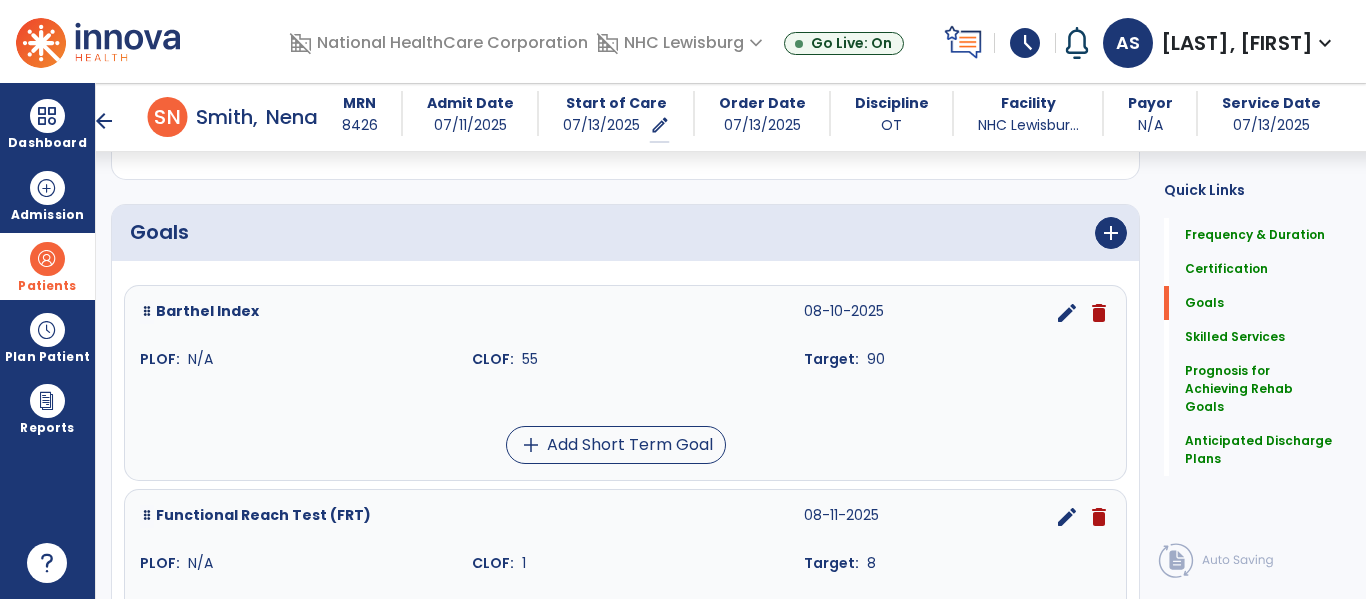 scroll, scrollTop: 413, scrollLeft: 0, axis: vertical 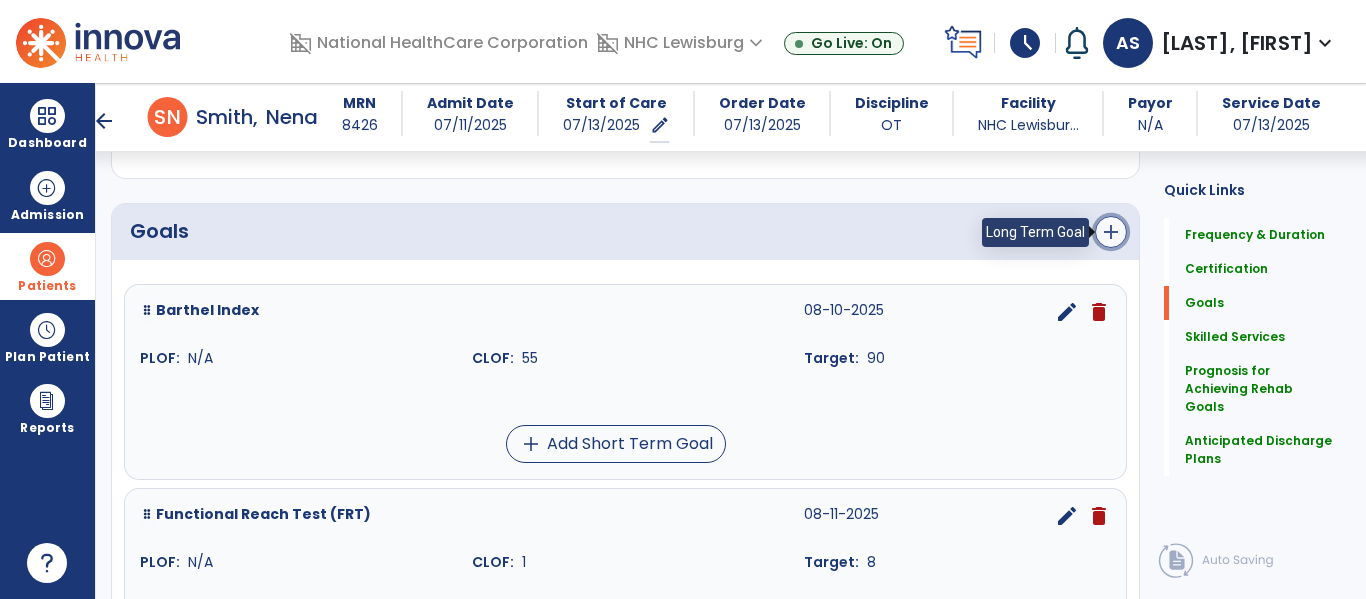 click on "add" at bounding box center (1111, 232) 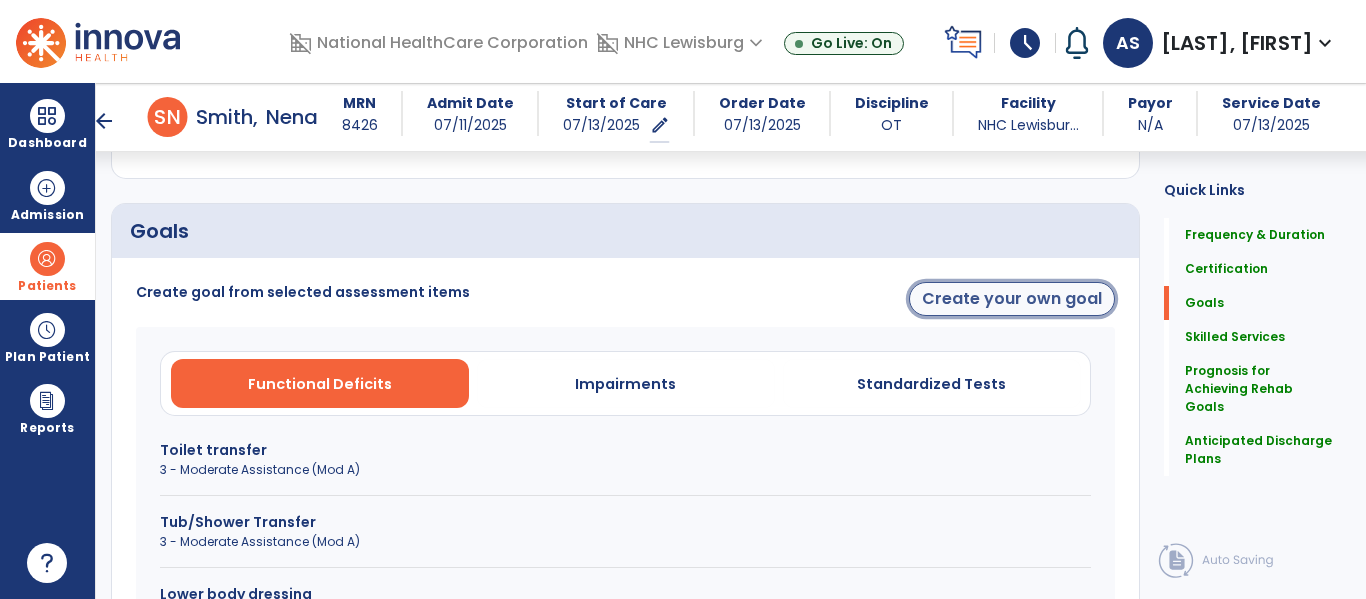 click on "Create your own goal" at bounding box center (1012, 299) 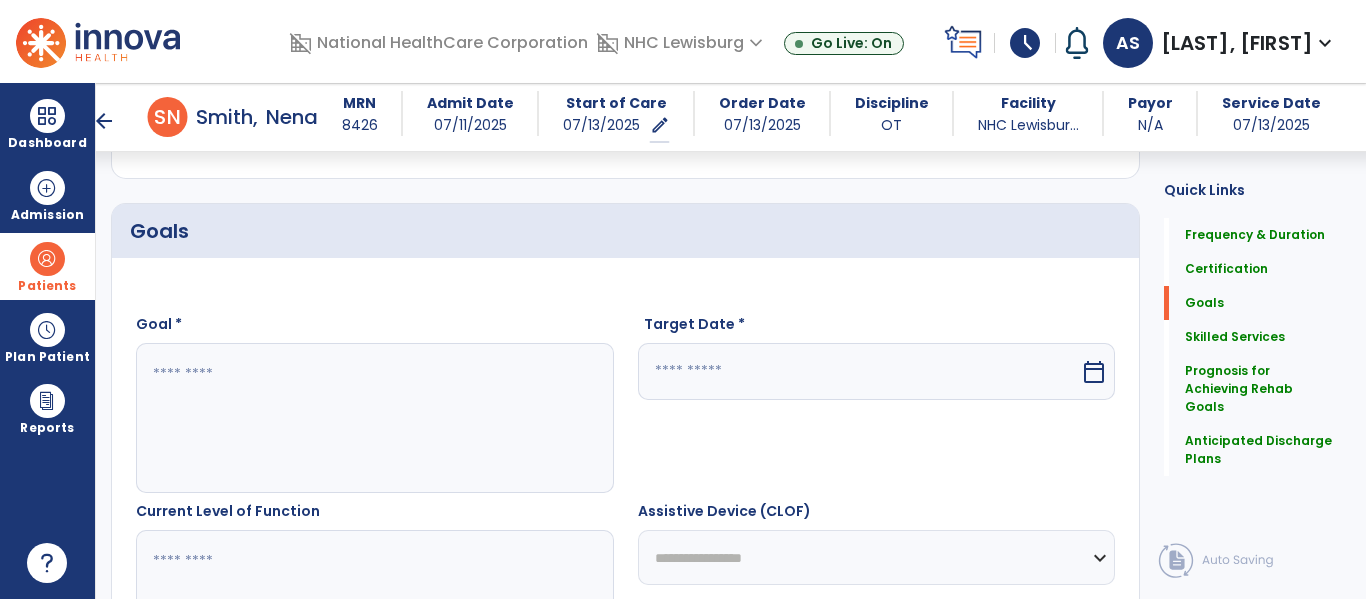 click at bounding box center (374, 418) 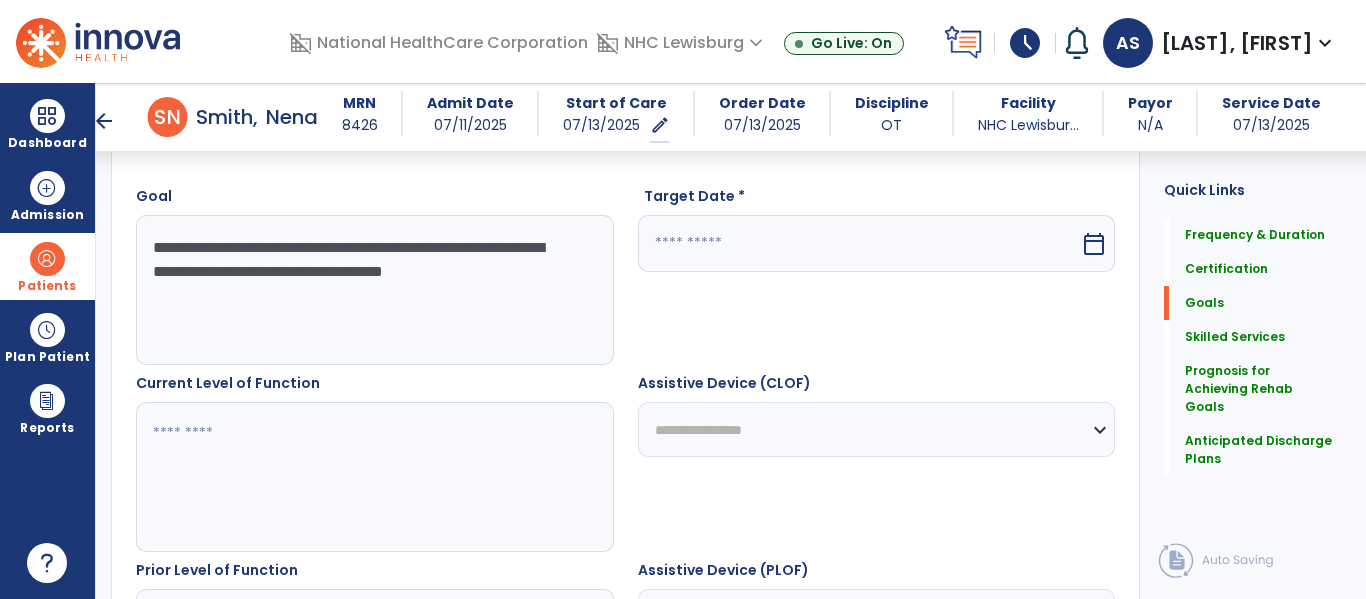 scroll, scrollTop: 539, scrollLeft: 0, axis: vertical 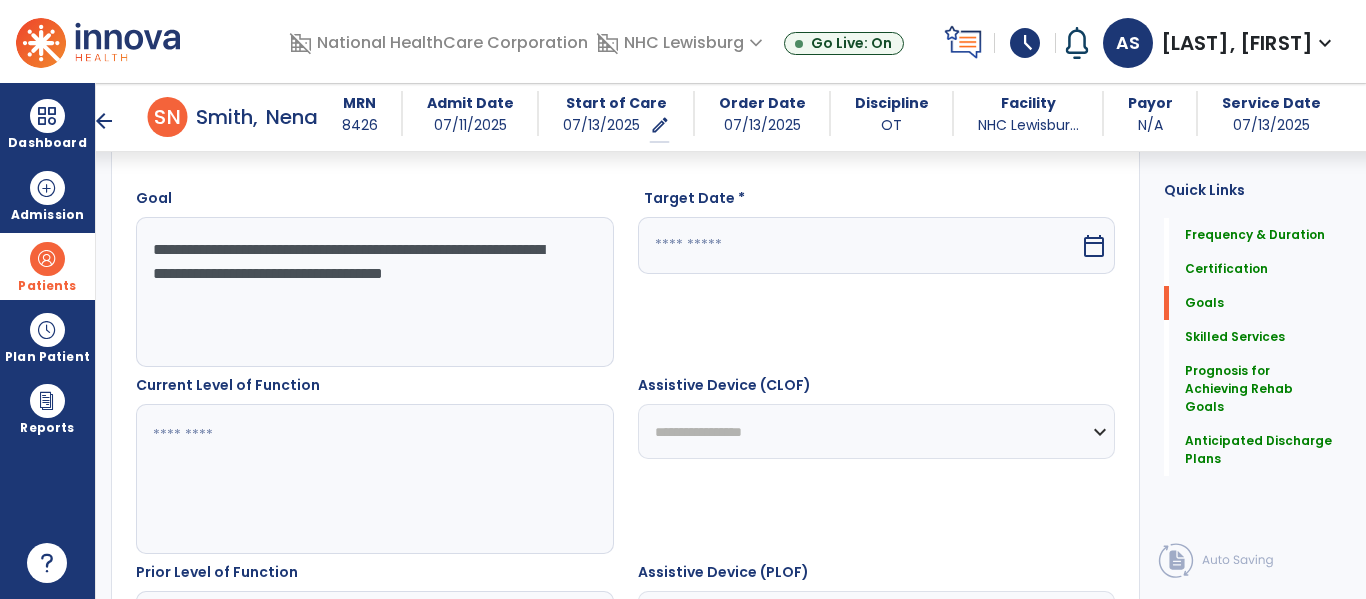 type on "**********" 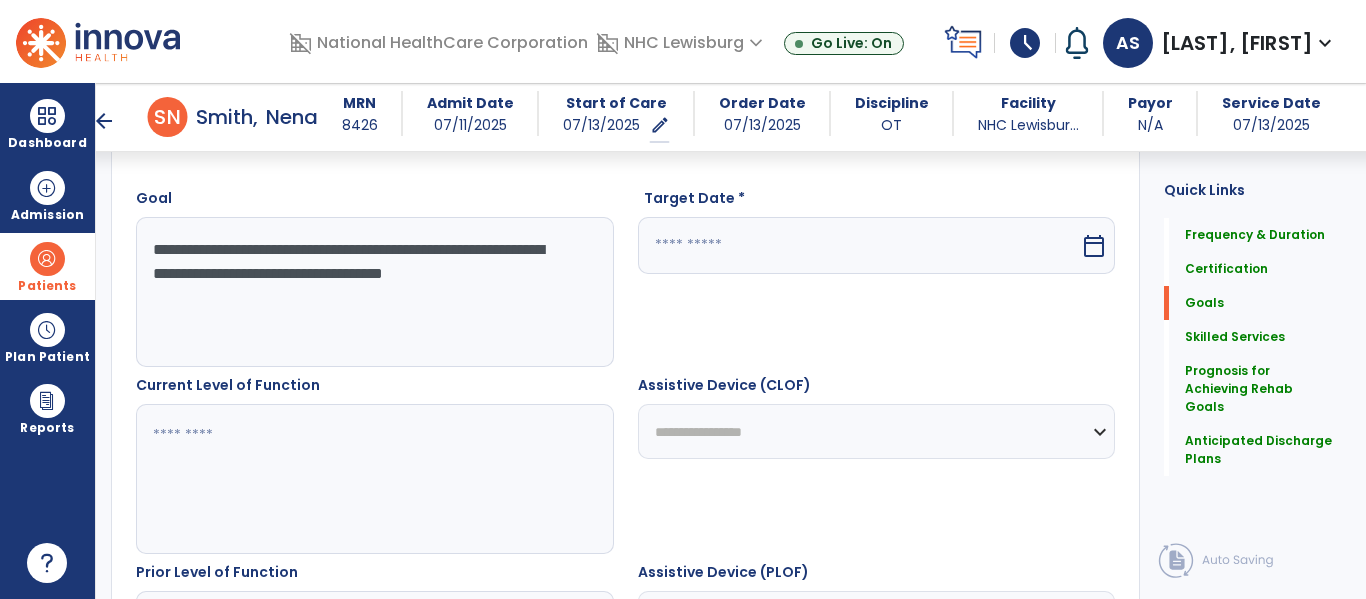 click at bounding box center (859, 245) 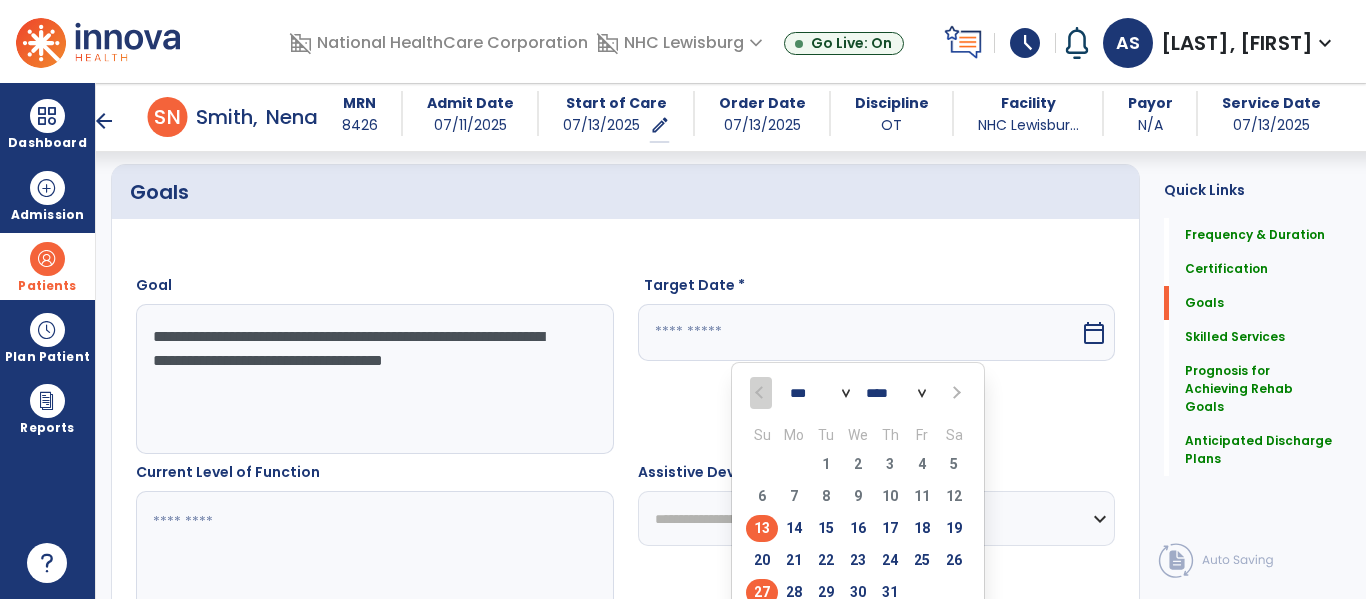 scroll, scrollTop: 431, scrollLeft: 0, axis: vertical 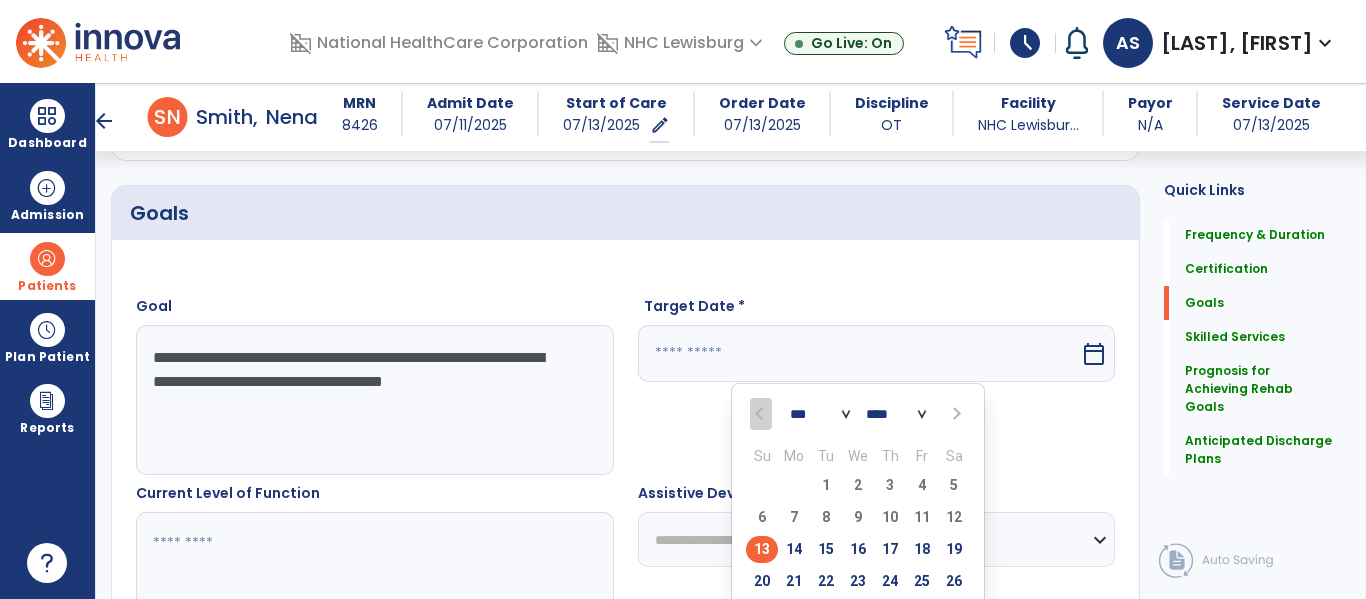 click at bounding box center [954, 414] 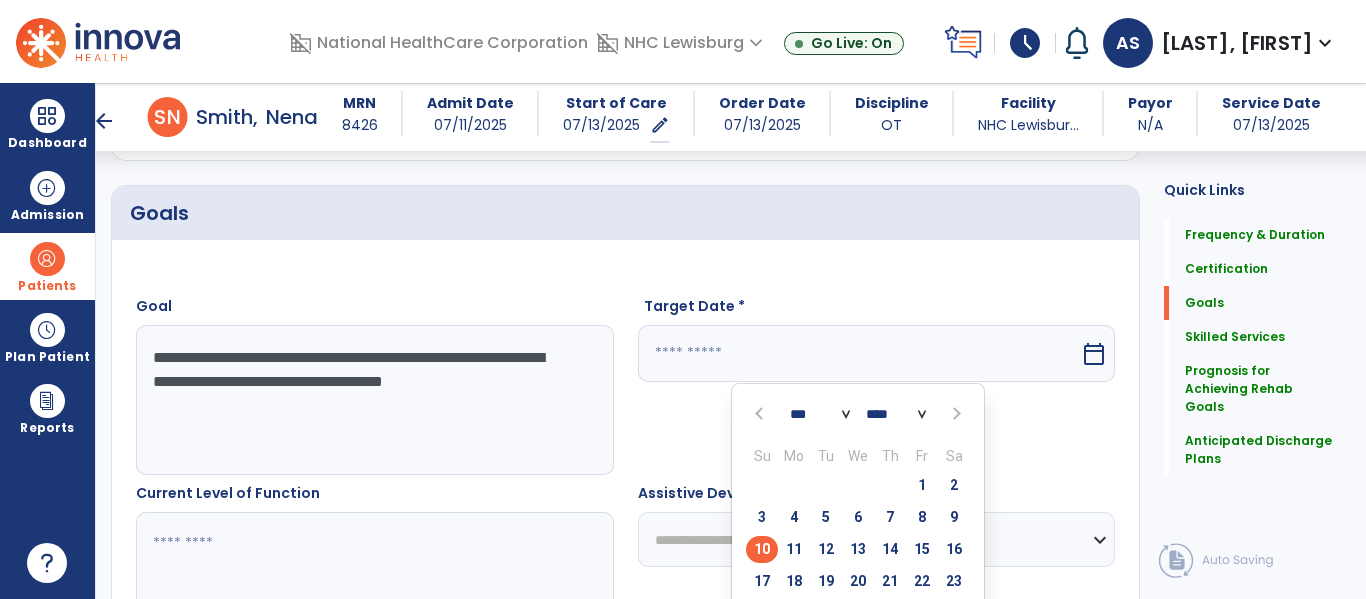 click on "10" at bounding box center (762, 549) 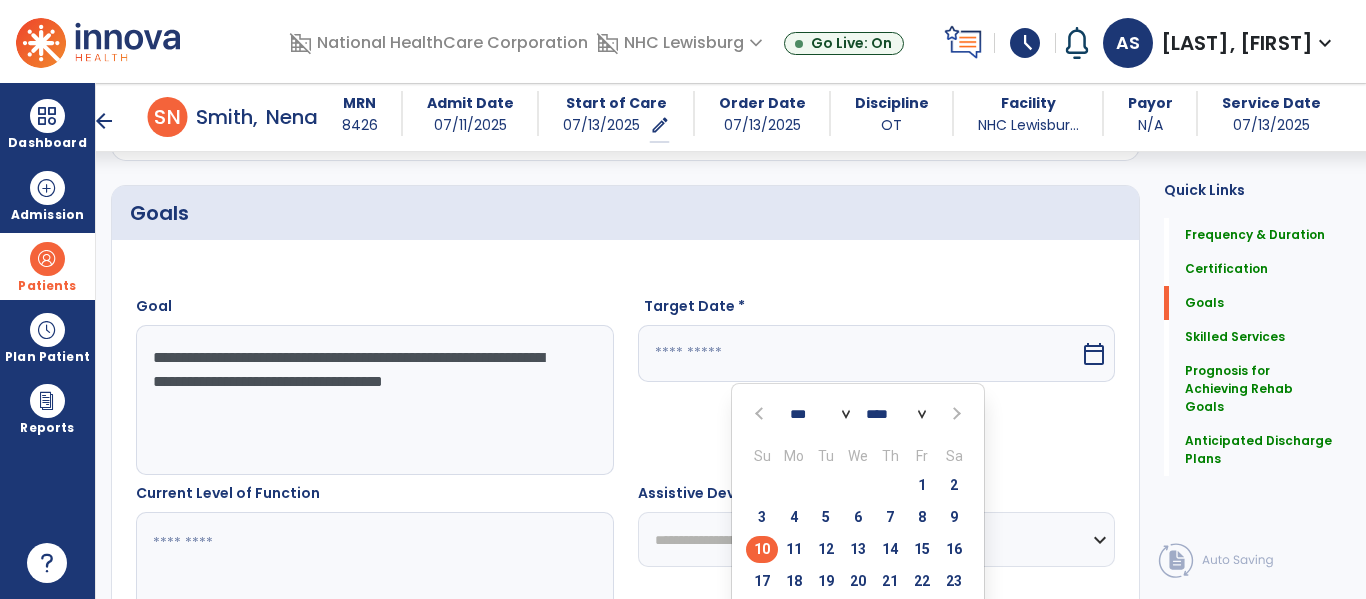type on "*********" 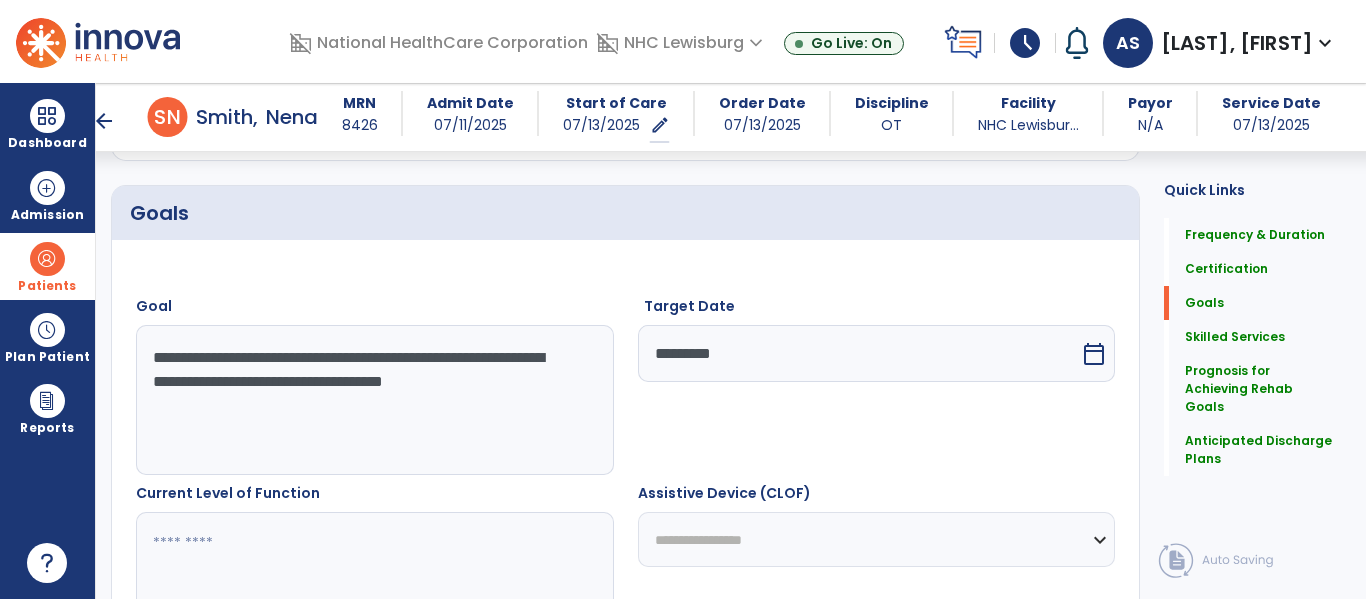 click at bounding box center (374, 587) 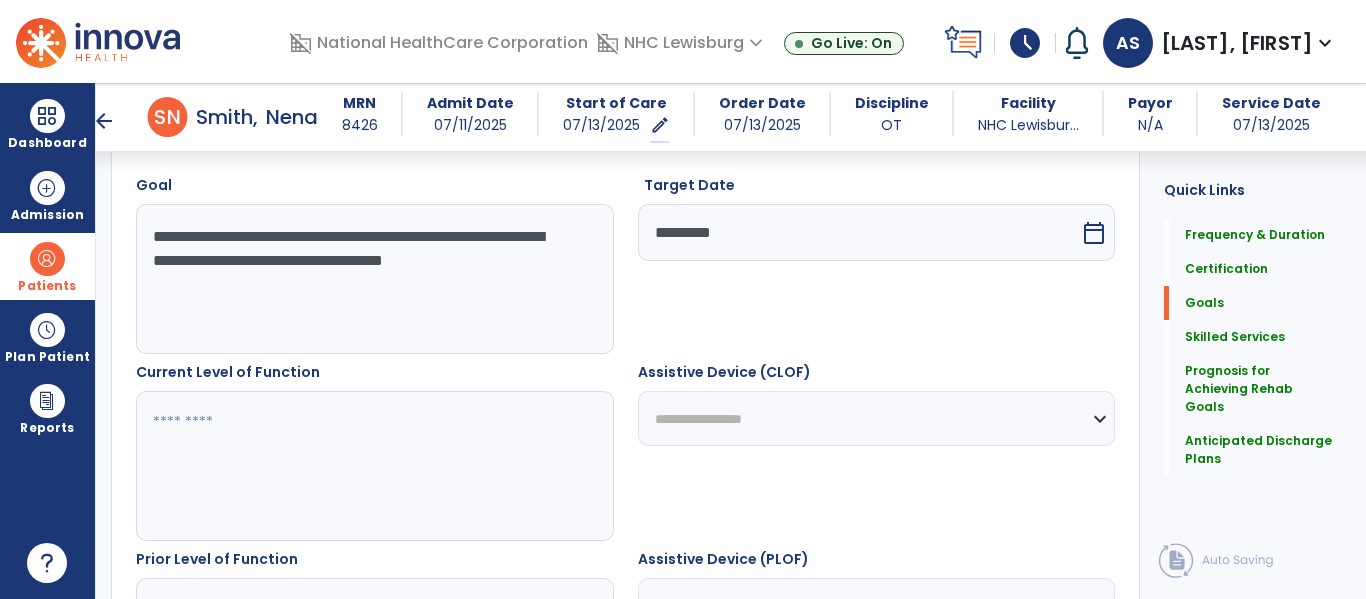 scroll, scrollTop: 555, scrollLeft: 0, axis: vertical 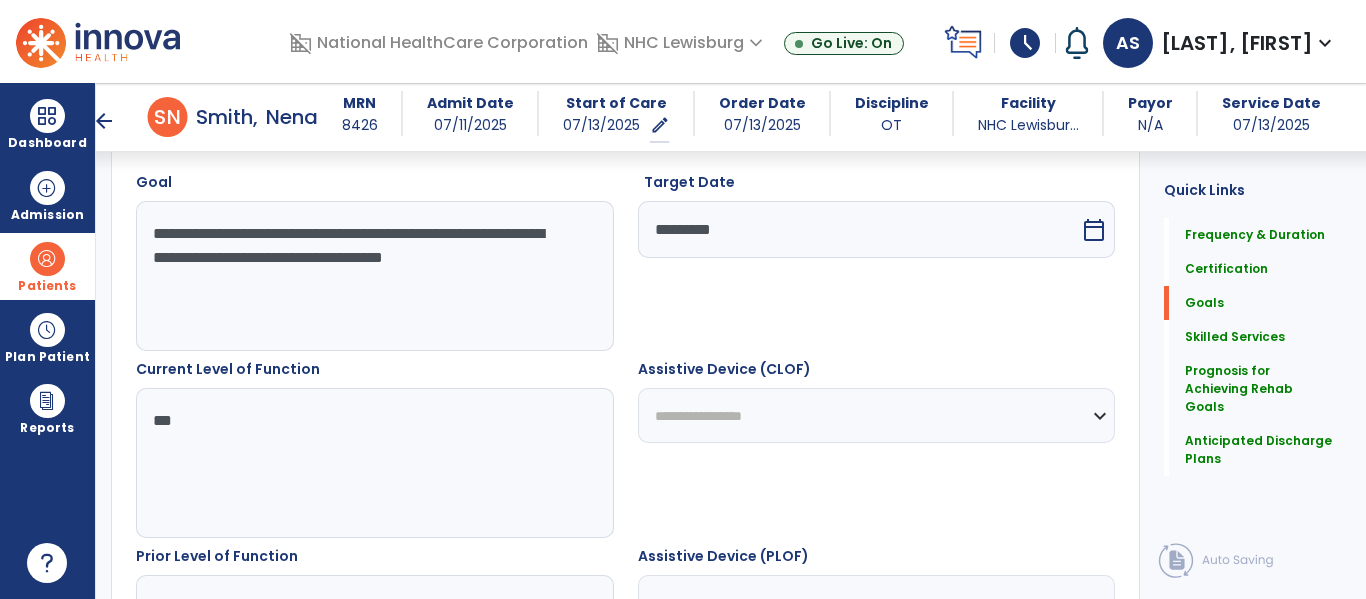 click on "***" at bounding box center [374, 463] 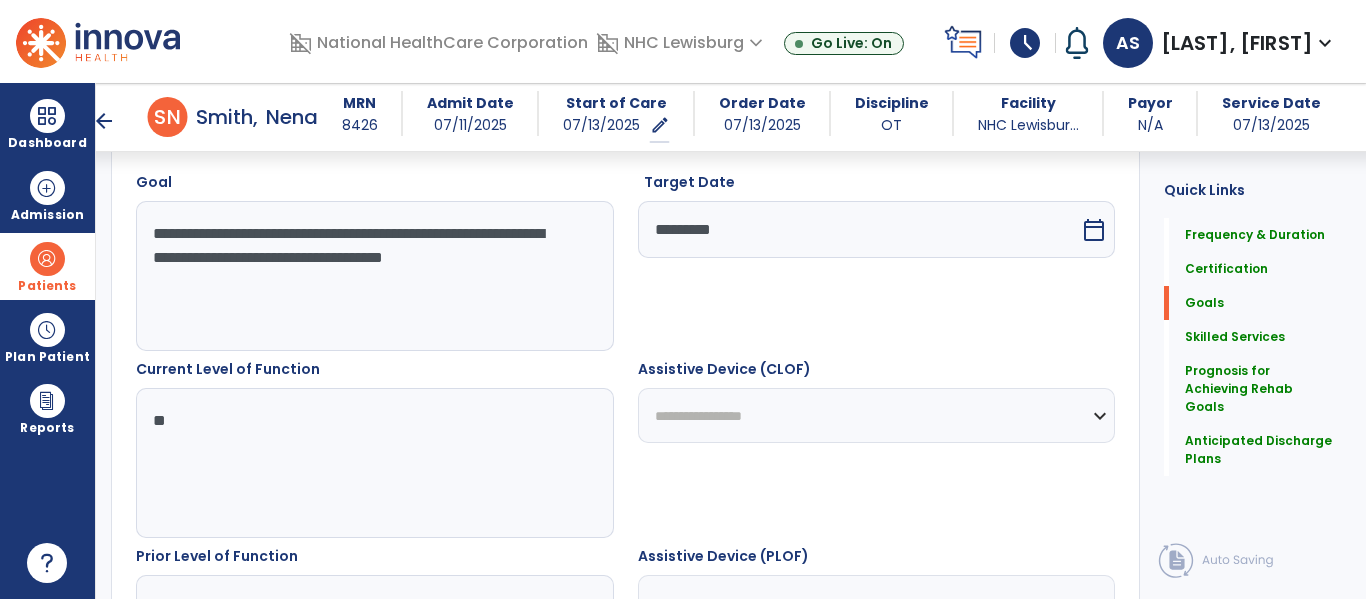type on "*" 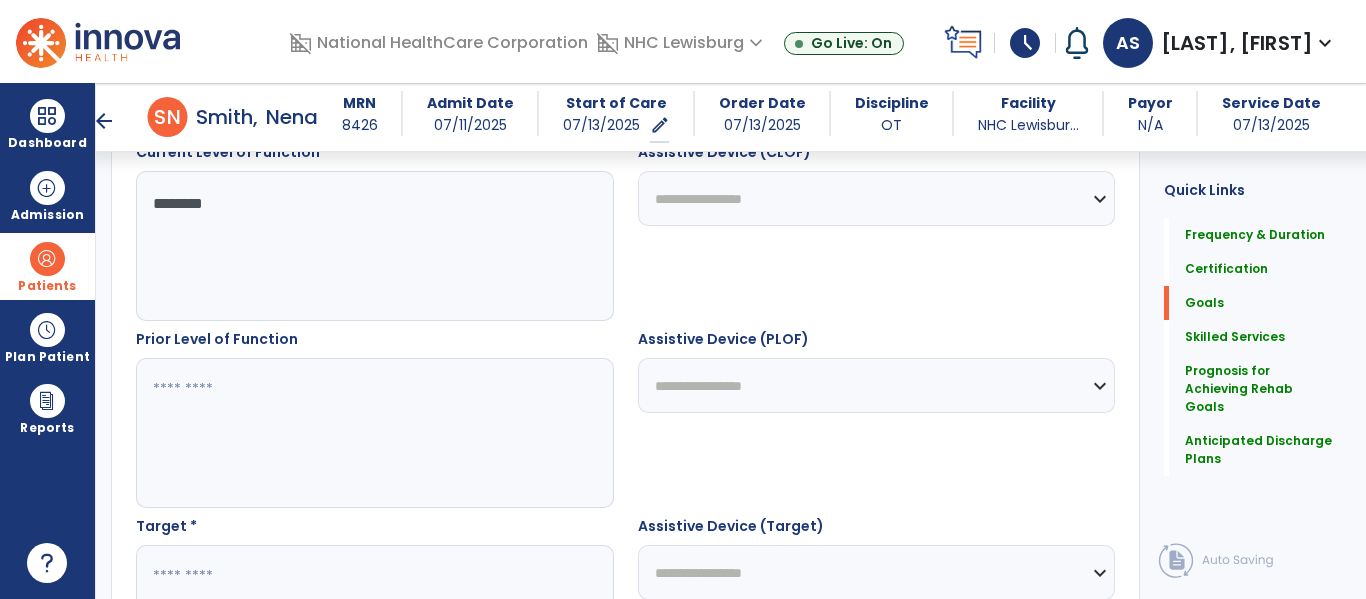 scroll, scrollTop: 773, scrollLeft: 0, axis: vertical 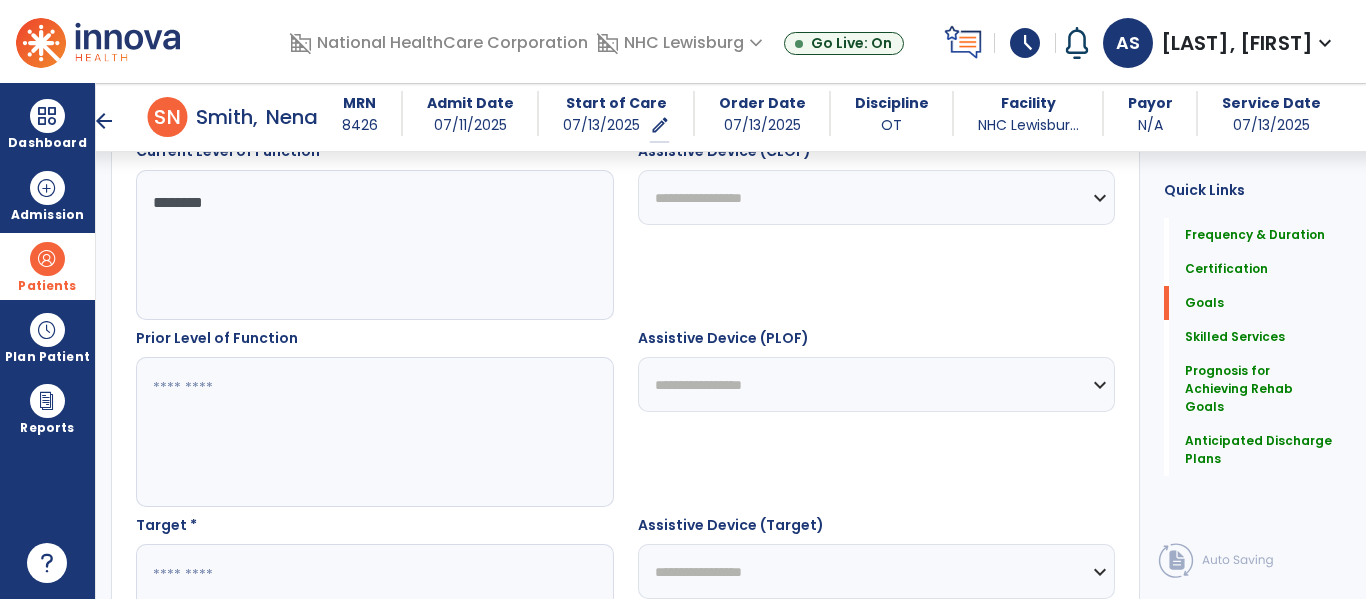 type on "********" 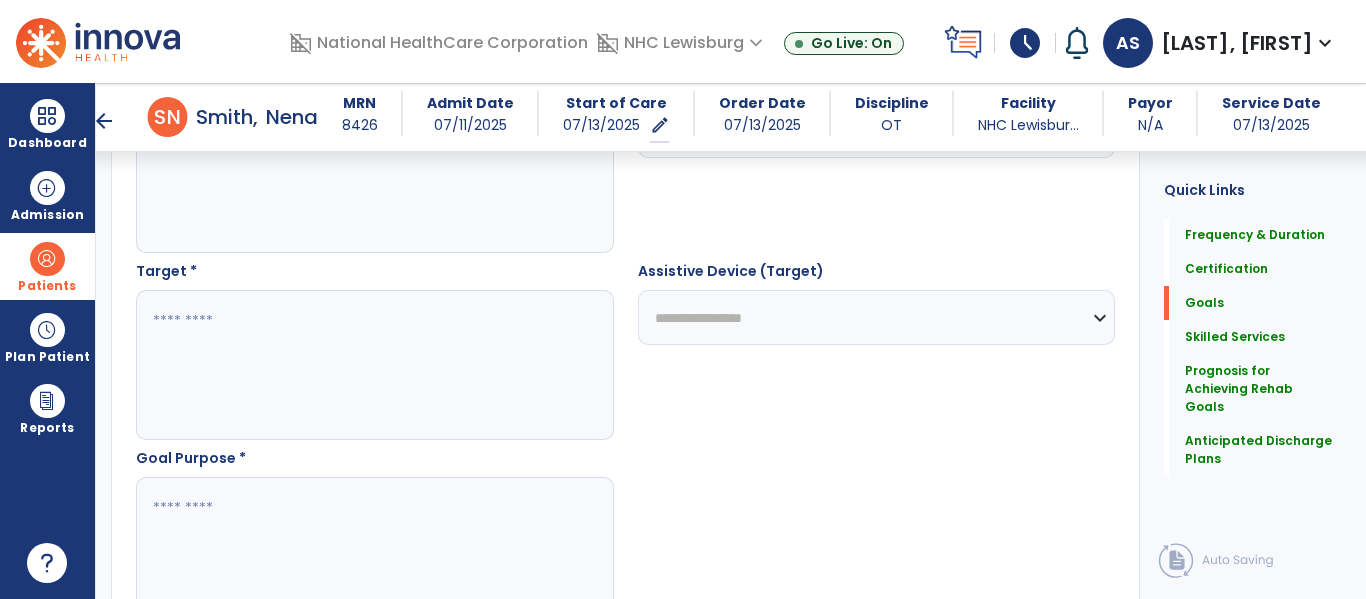 scroll, scrollTop: 1026, scrollLeft: 0, axis: vertical 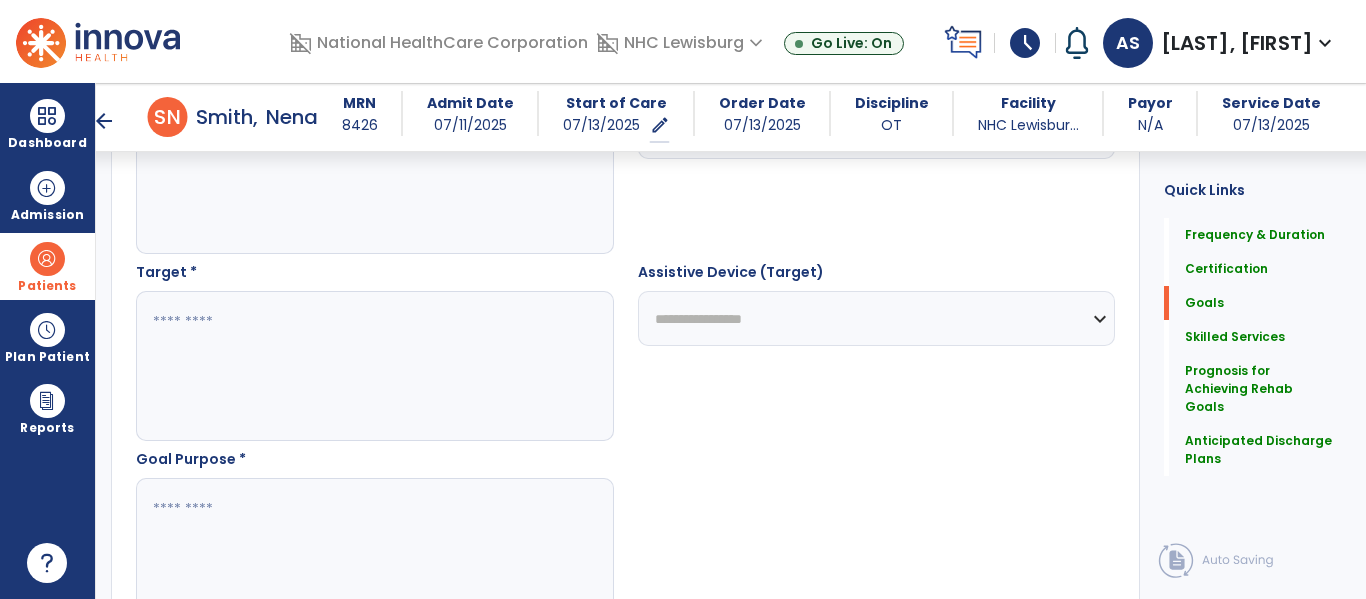 type on "***" 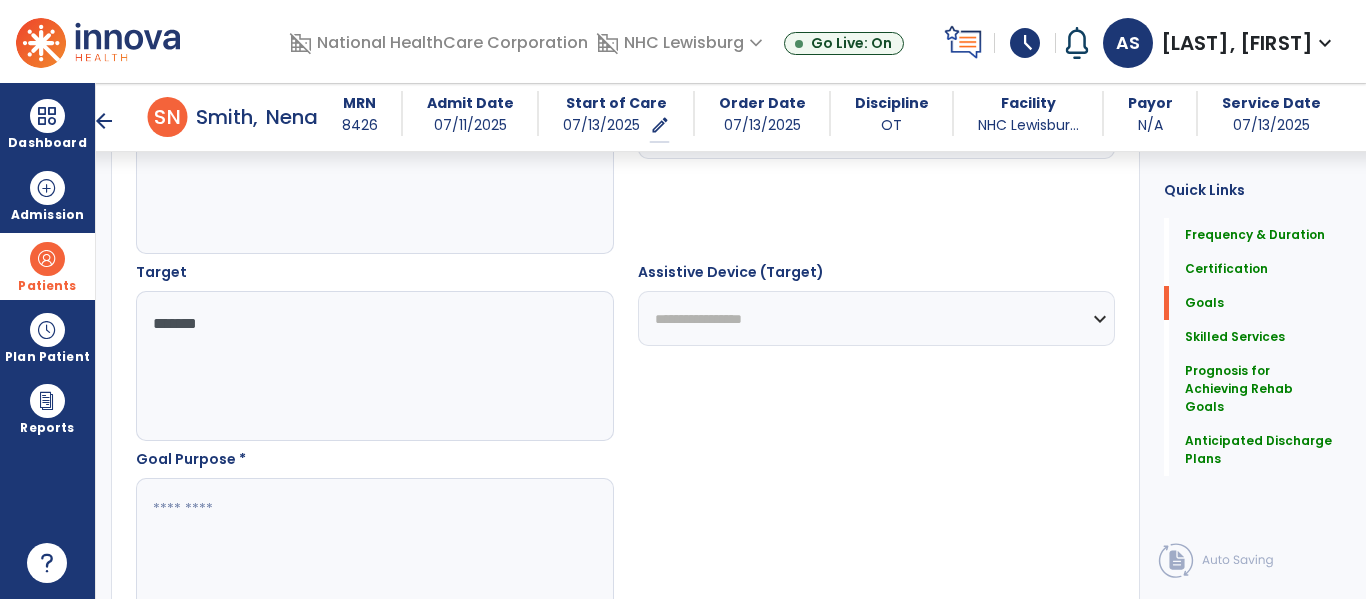 type on "*******" 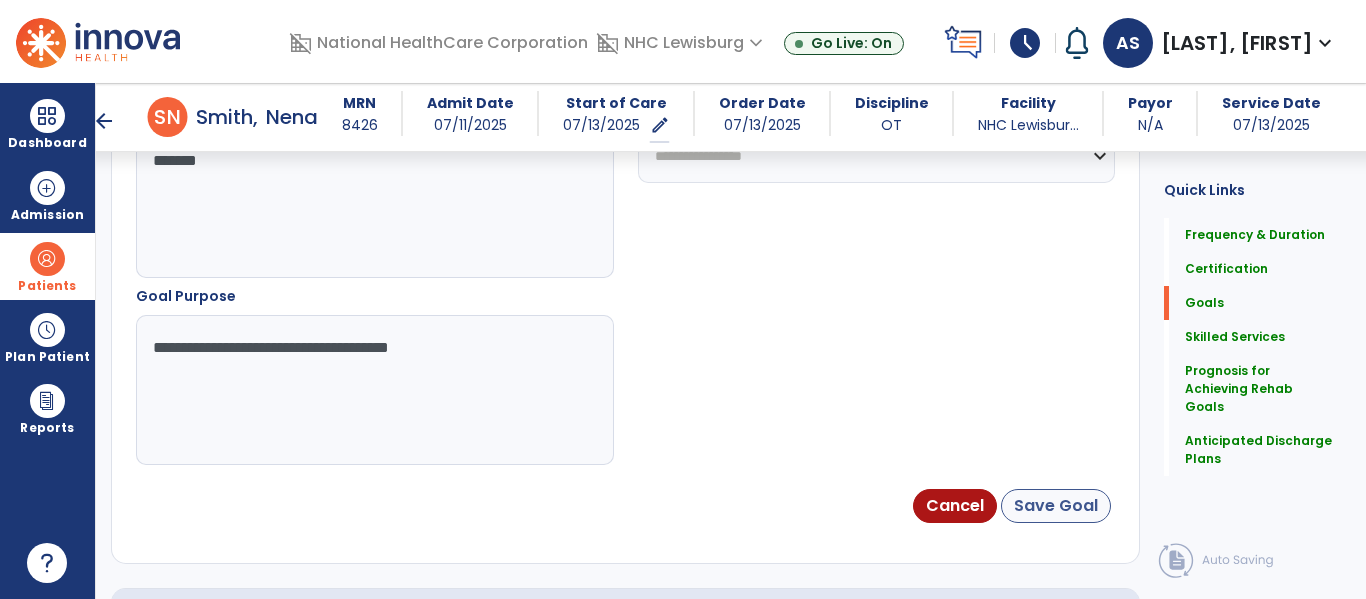 type on "**********" 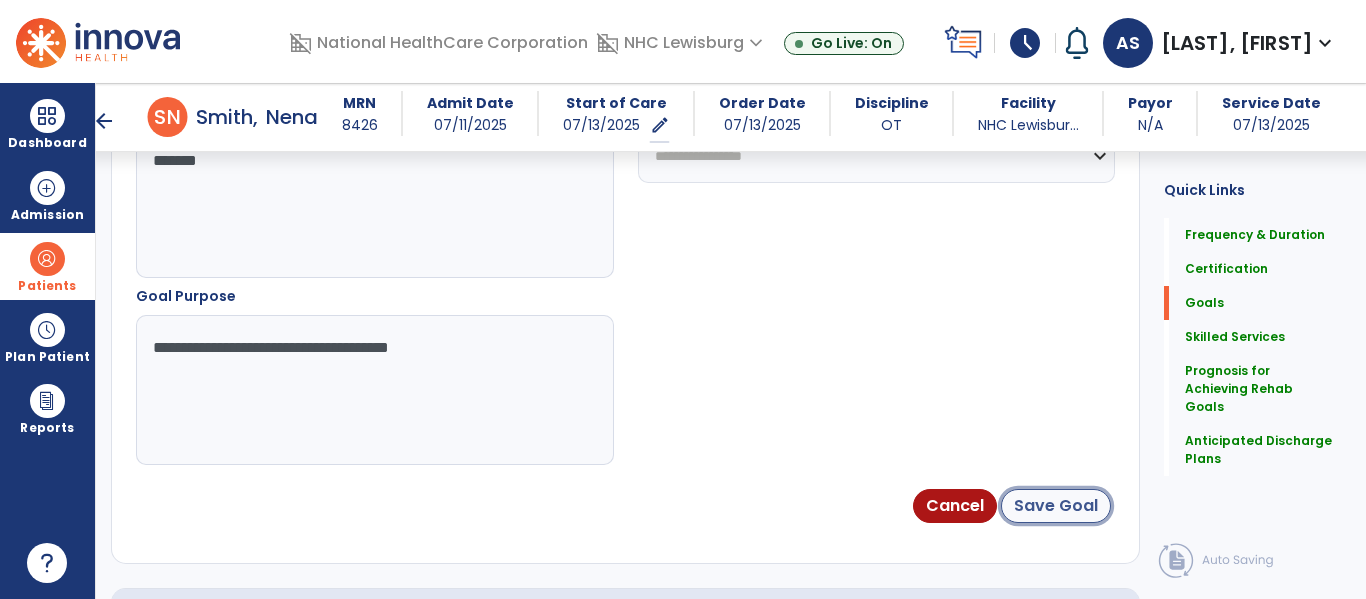 click on "Save Goal" at bounding box center (1056, 506) 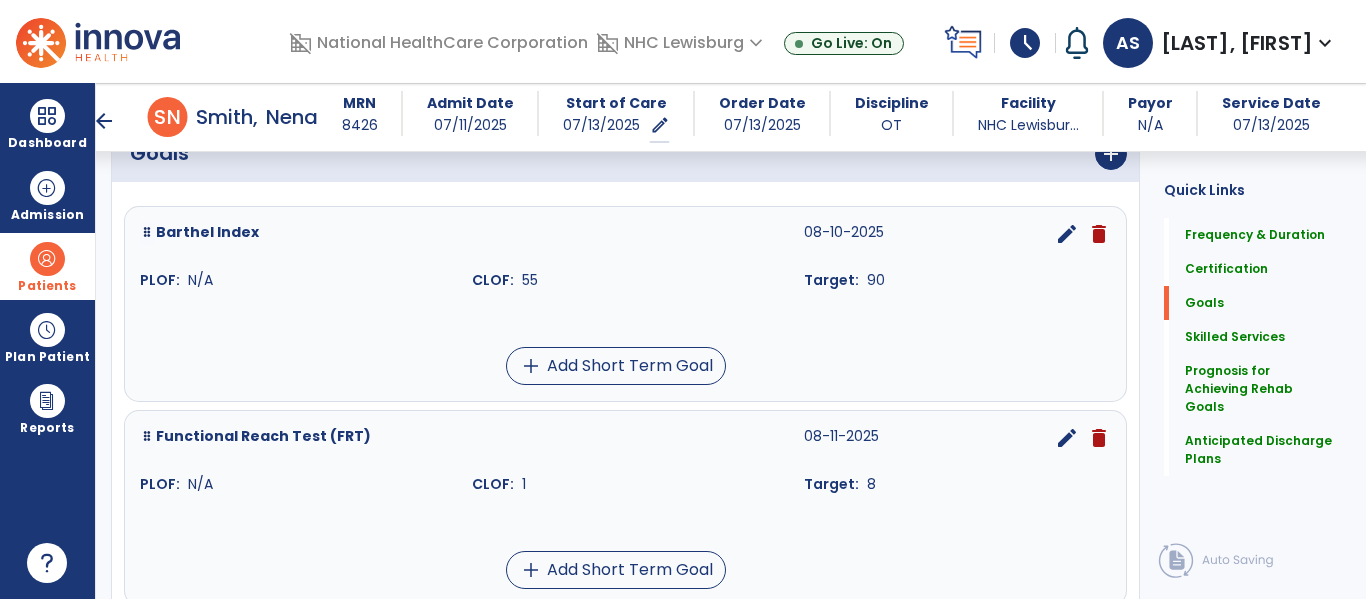 scroll, scrollTop: 492, scrollLeft: 0, axis: vertical 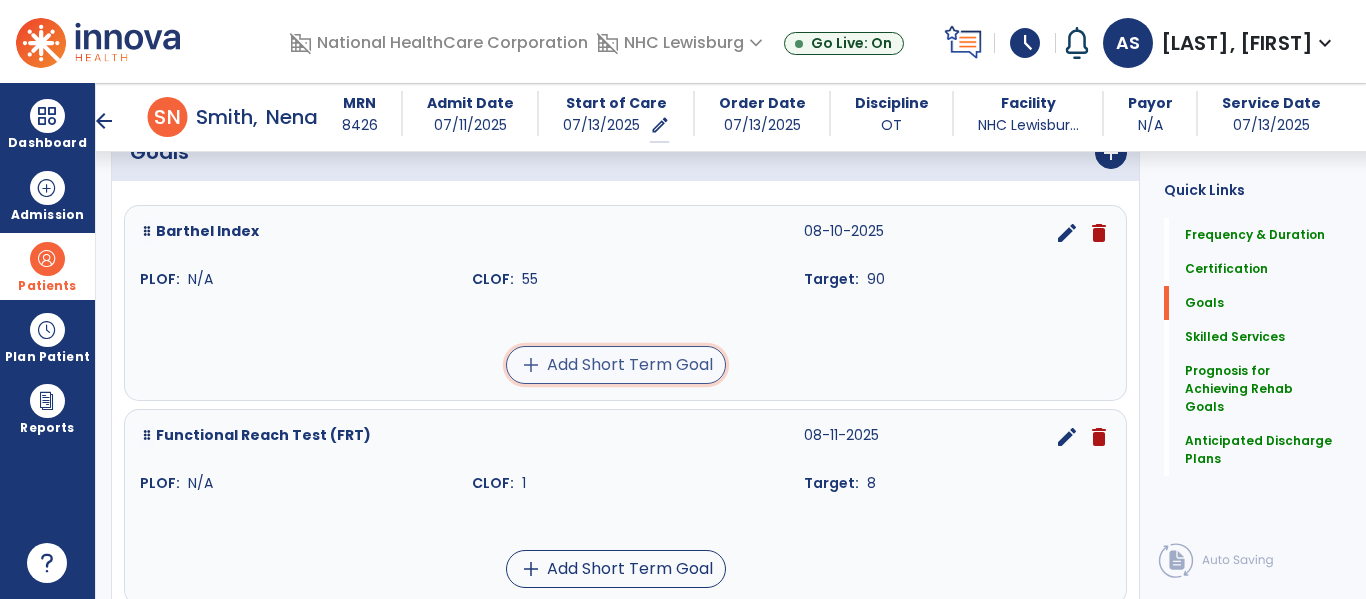 click on "add  Add Short Term Goal" at bounding box center [616, 365] 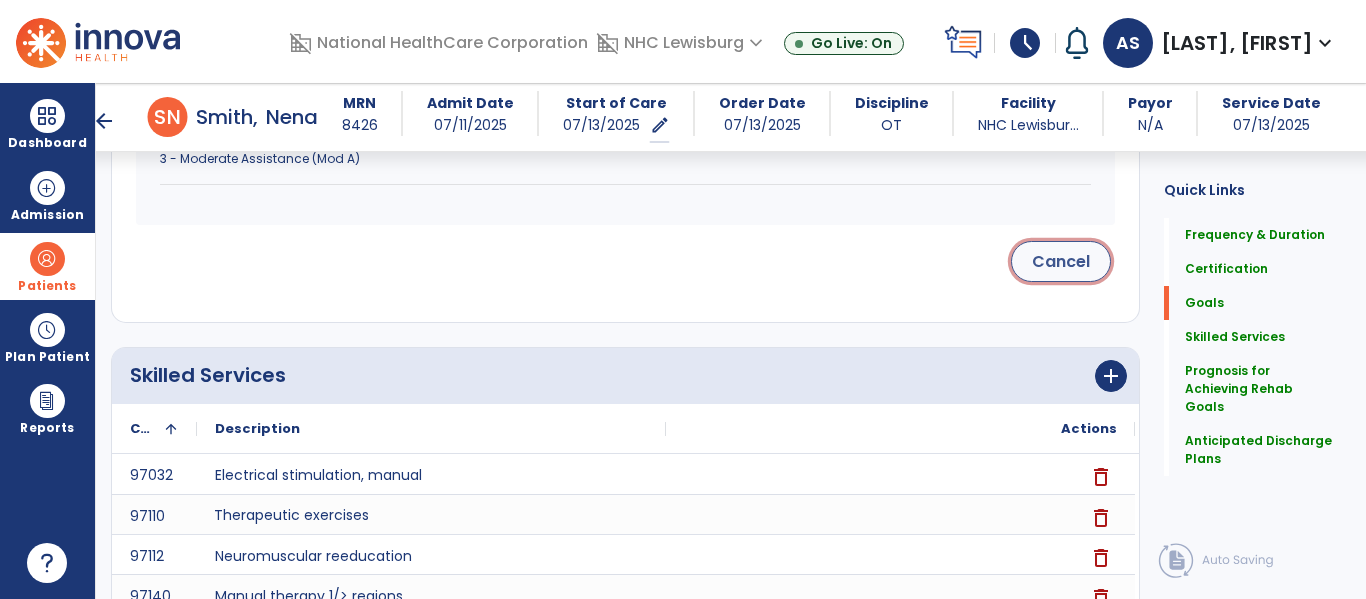 click on "Cancel" at bounding box center [1061, 261] 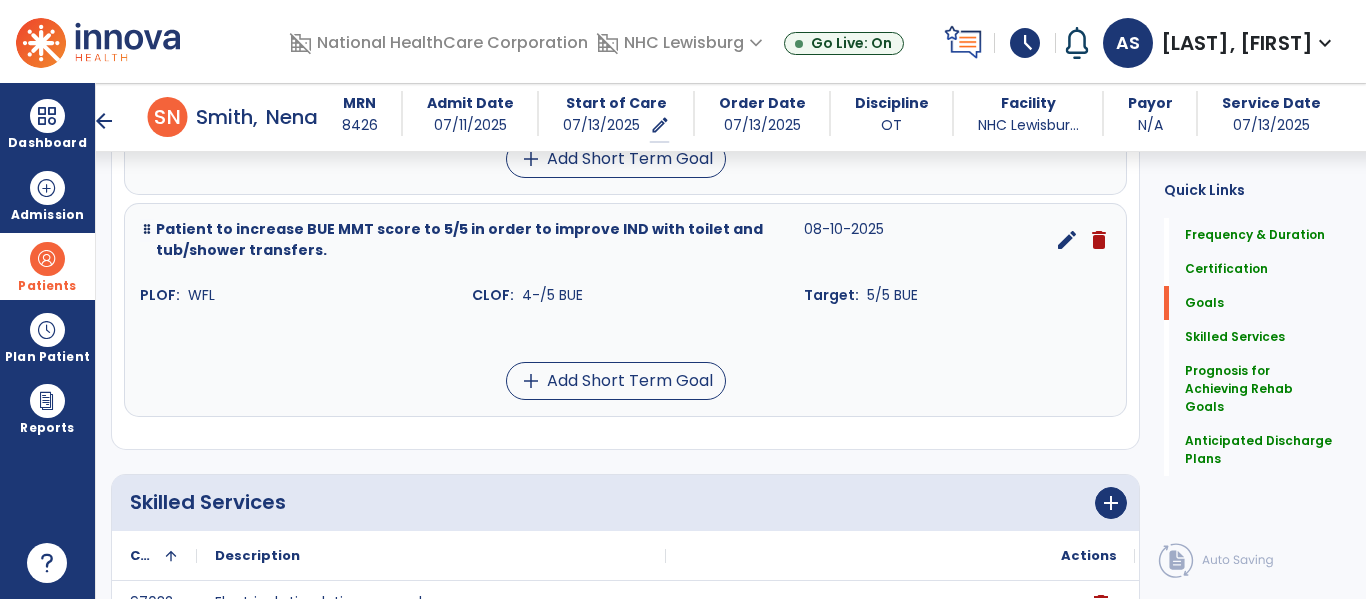 scroll, scrollTop: 902, scrollLeft: 0, axis: vertical 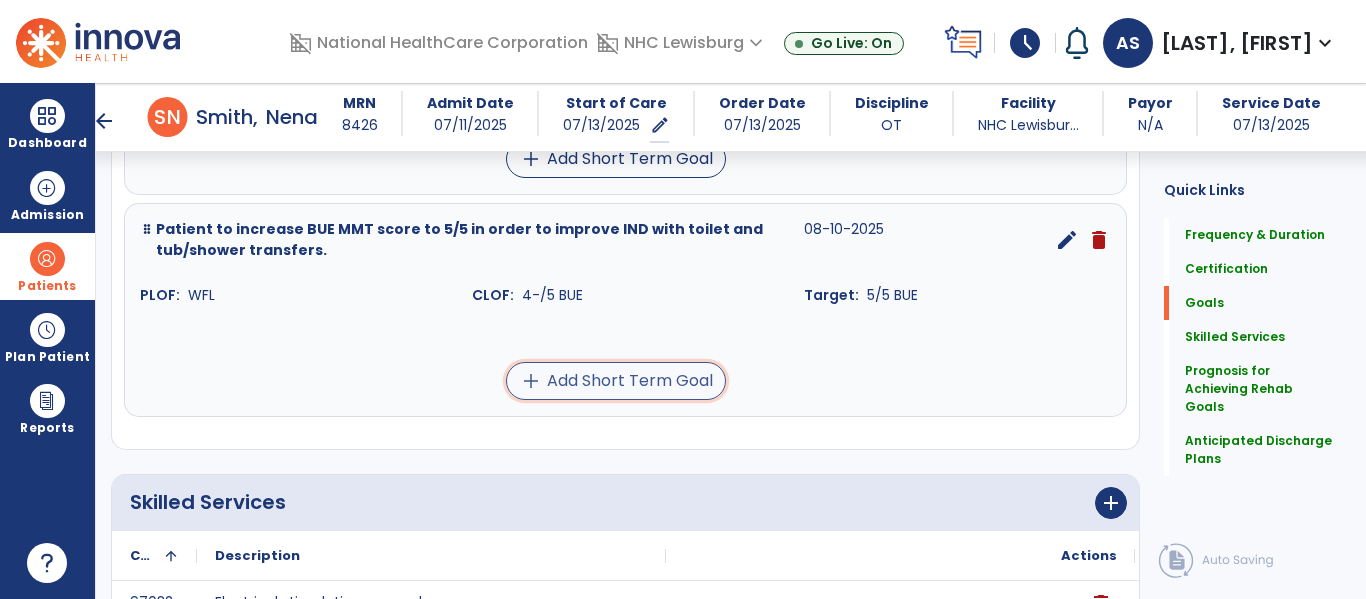 click on "add  Add Short Term Goal" at bounding box center (616, 381) 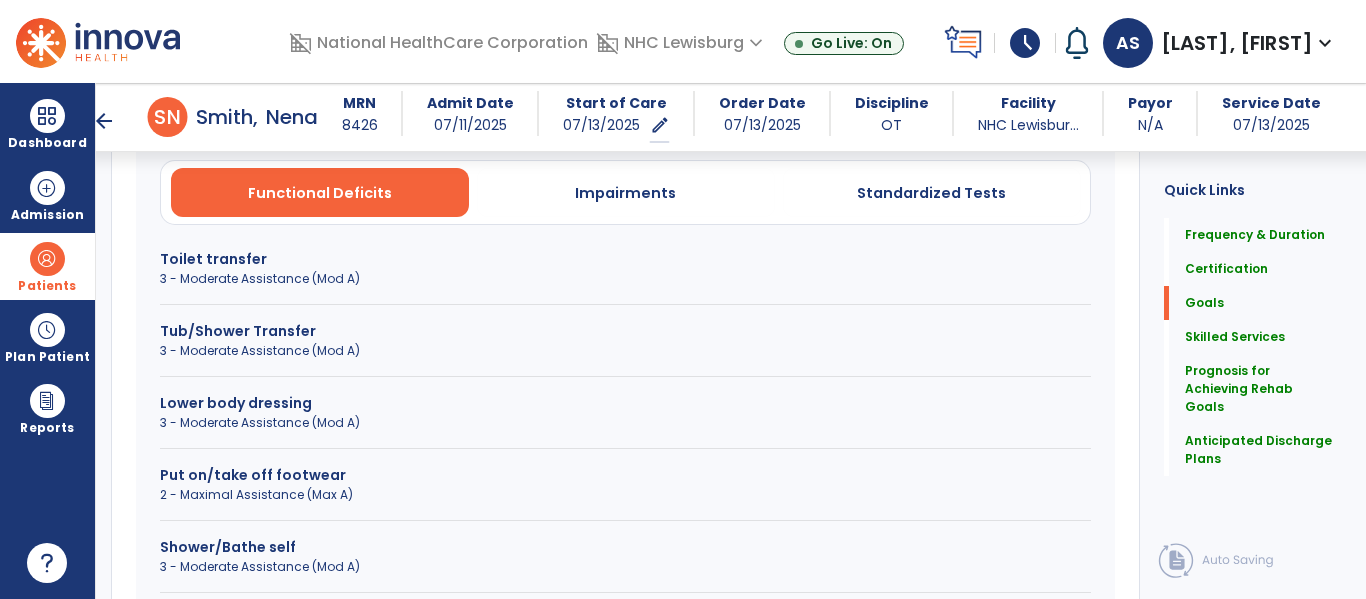 scroll, scrollTop: 603, scrollLeft: 0, axis: vertical 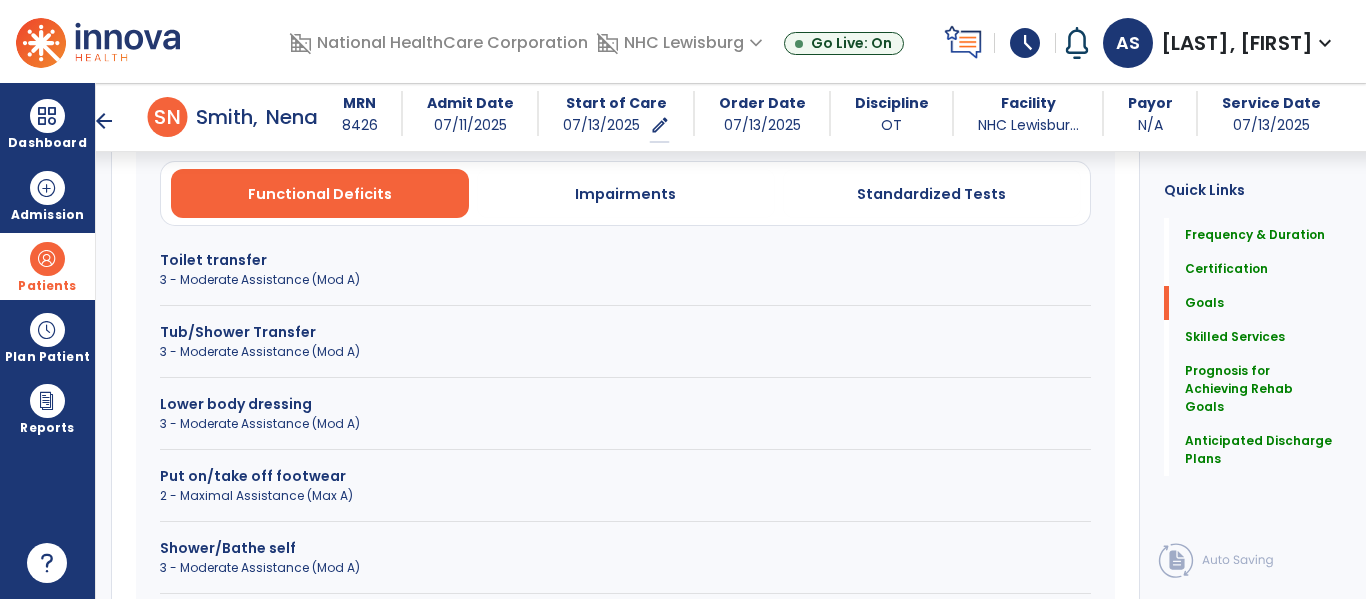 click on "3 - Moderate Assistance (Mod A)" at bounding box center (625, 280) 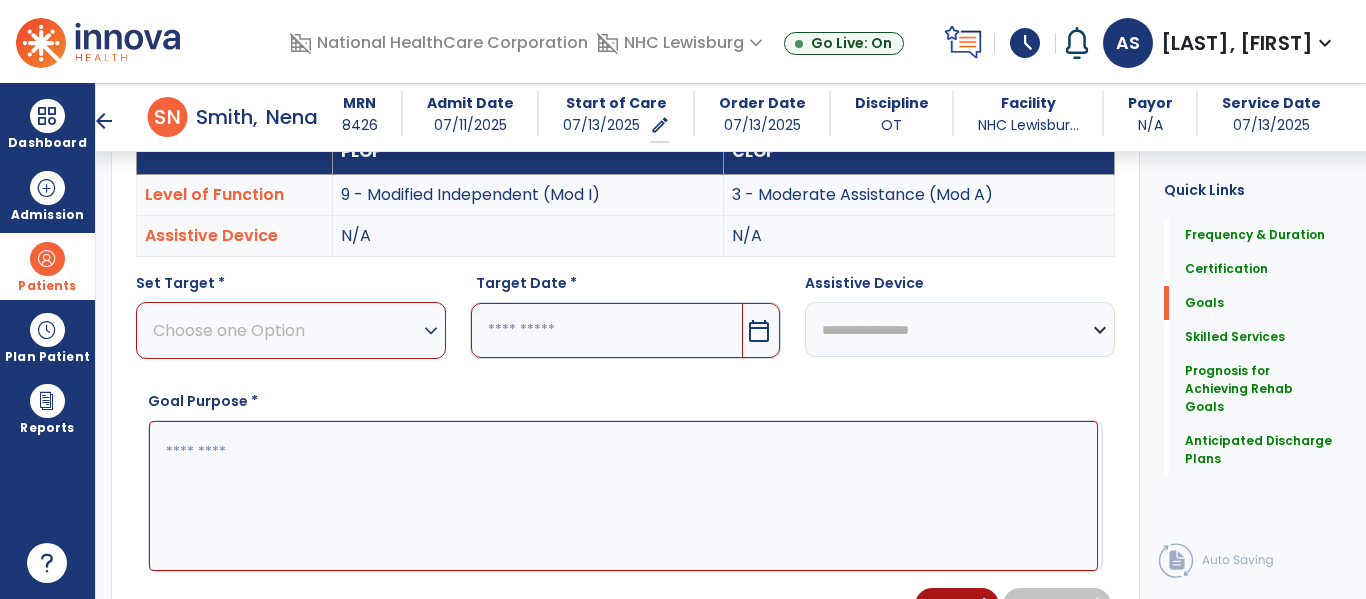 click on "Choose one Option" at bounding box center [286, 330] 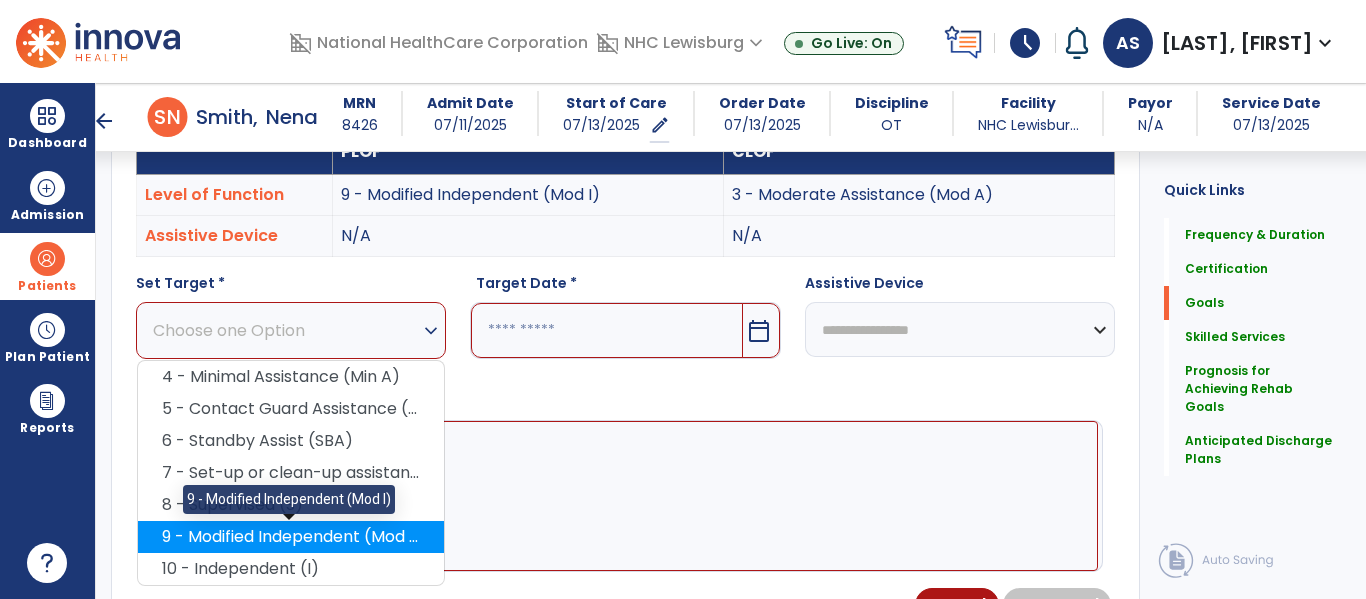 click on "9 - Modified Independent (Mod I)" at bounding box center [291, 537] 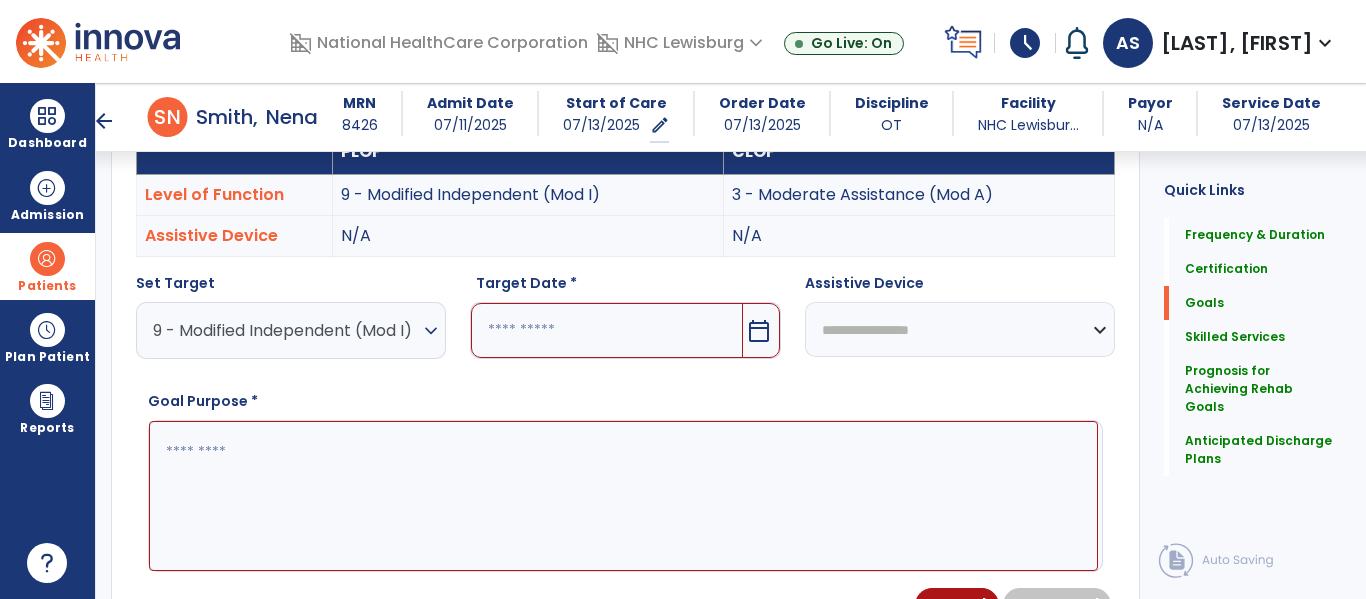 click at bounding box center [606, 330] 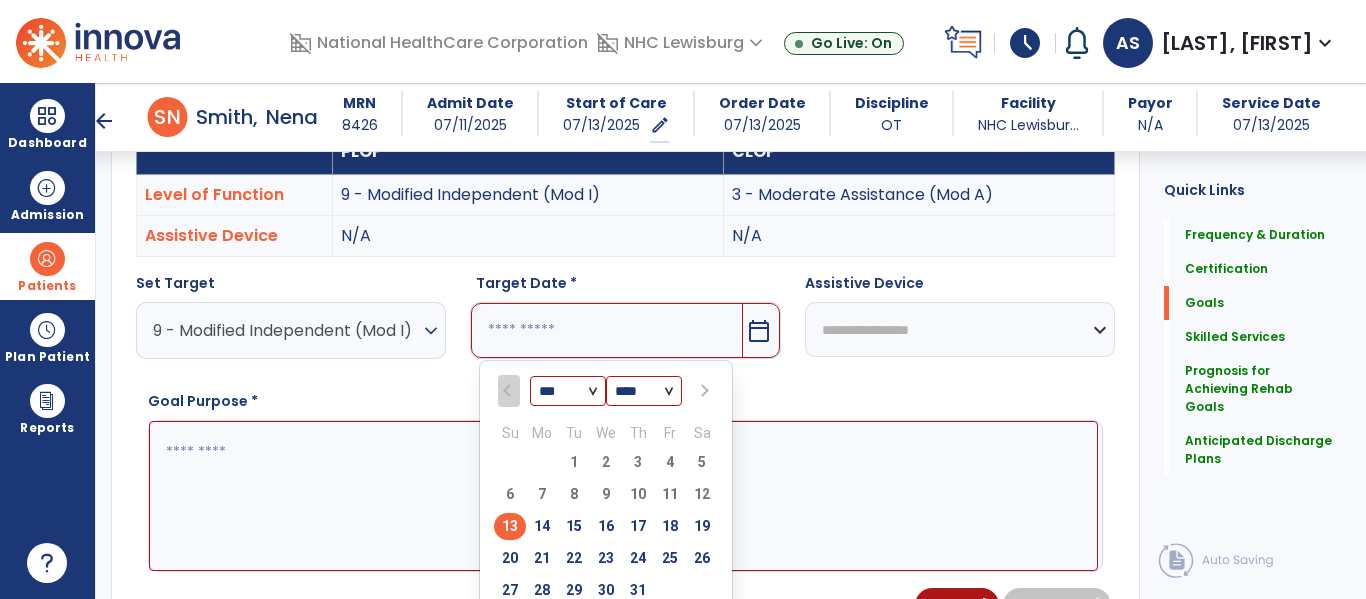 scroll, scrollTop: 804, scrollLeft: 0, axis: vertical 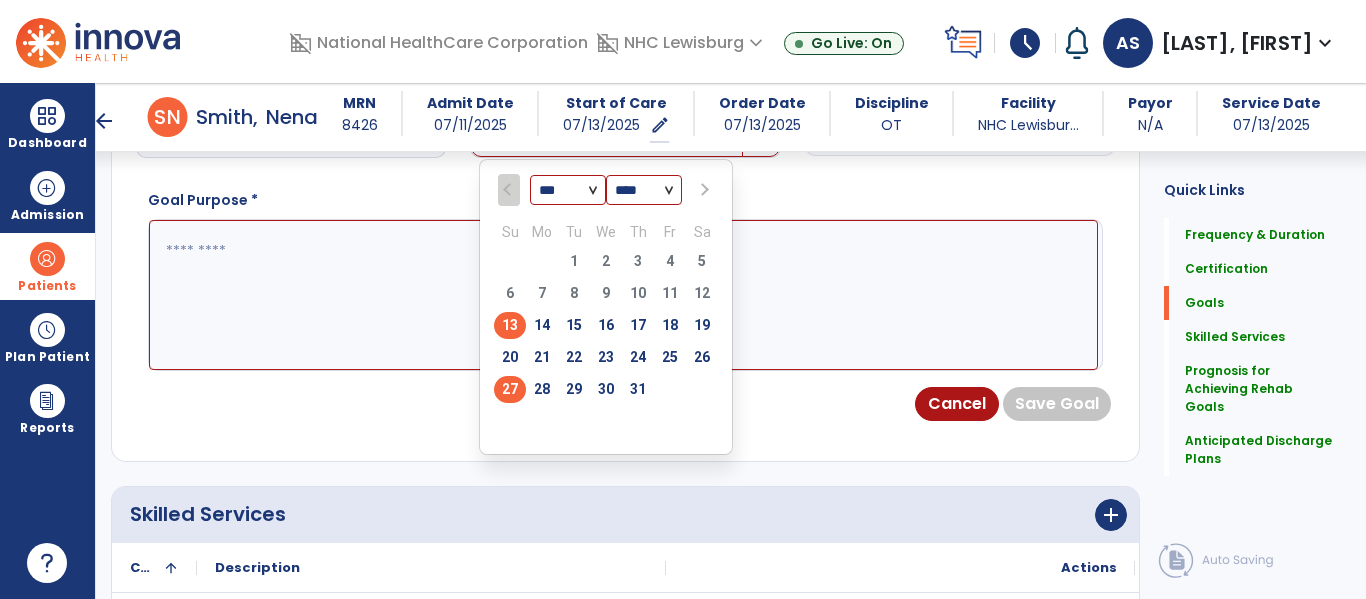 click on "27" at bounding box center (510, 389) 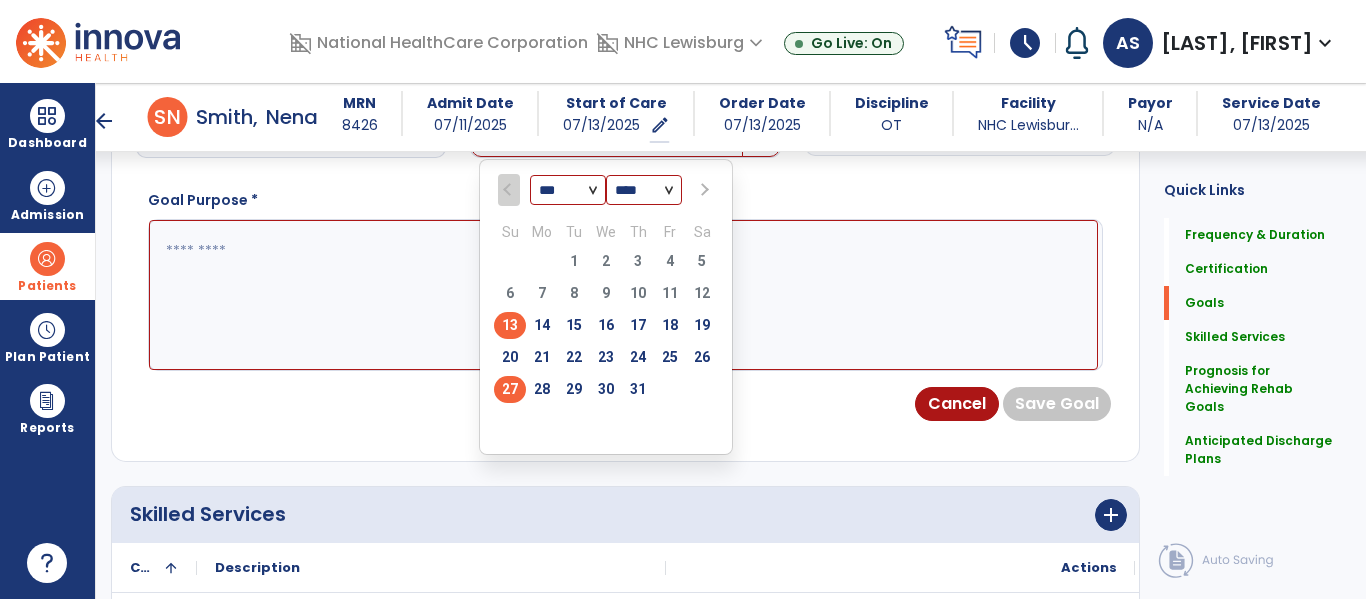 type on "*********" 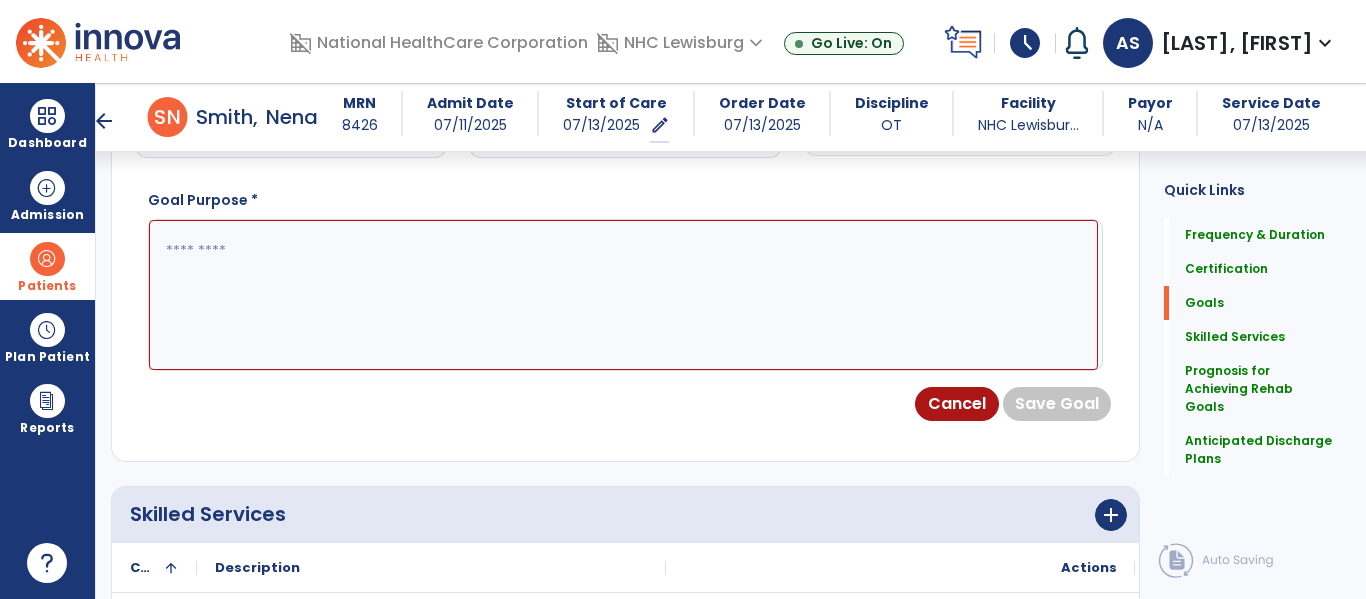 click at bounding box center (623, 295) 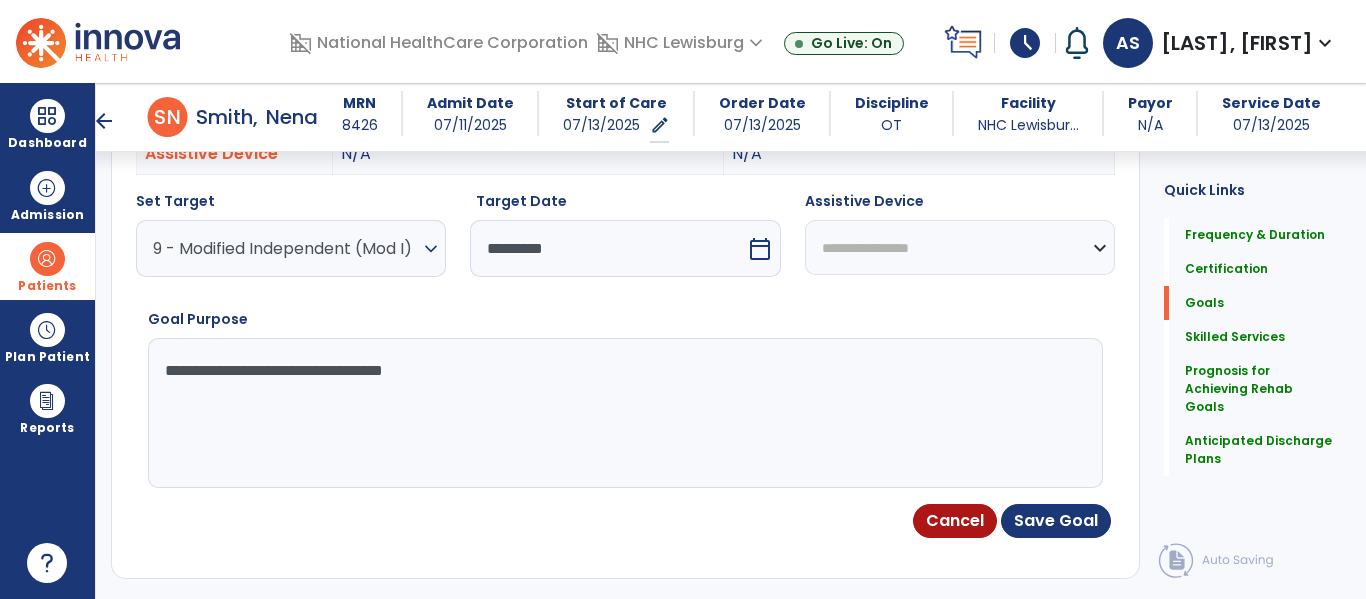 scroll, scrollTop: 634, scrollLeft: 0, axis: vertical 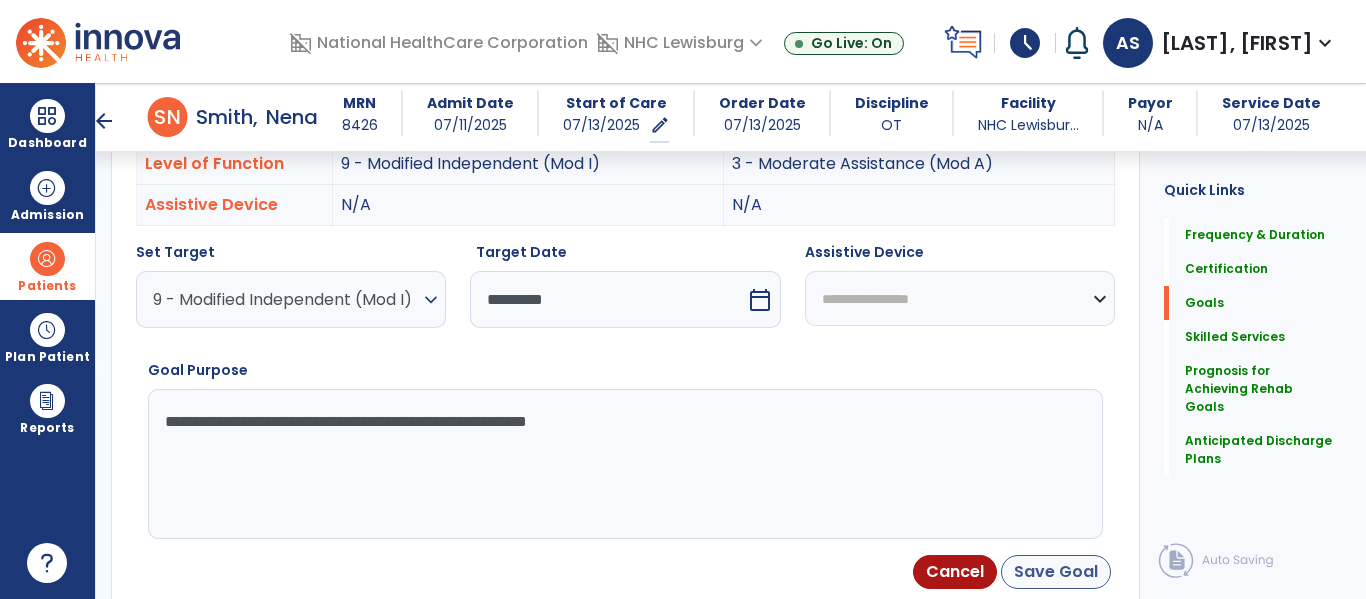 type on "**********" 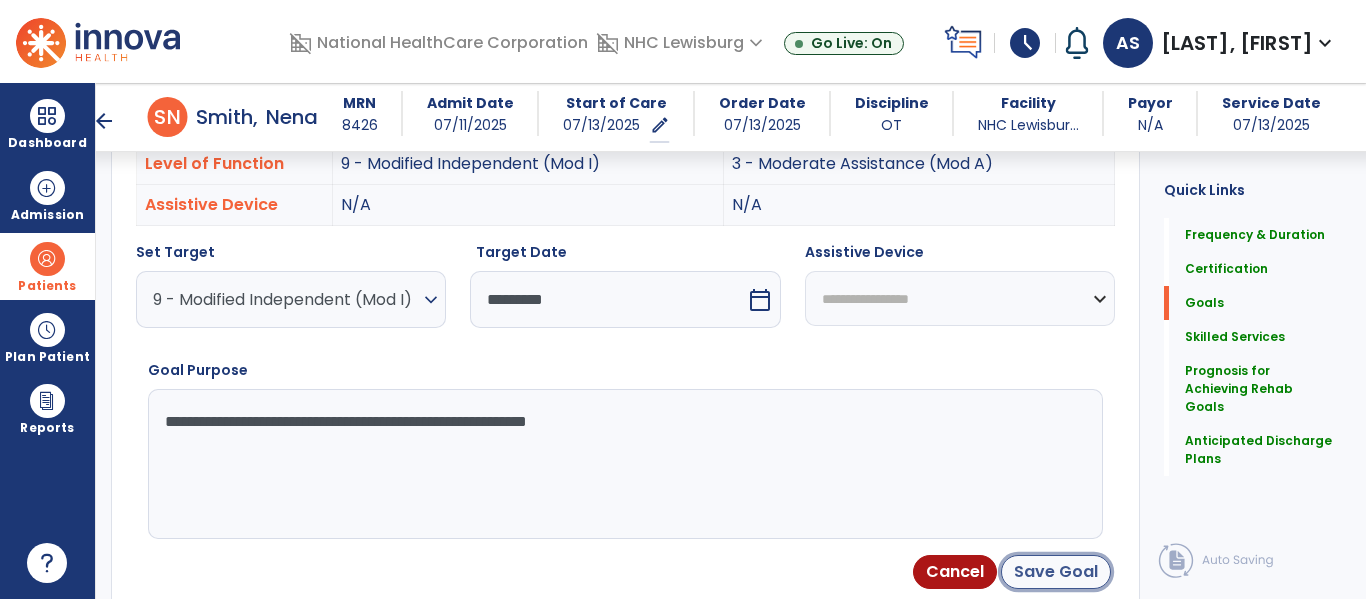 click on "Save Goal" at bounding box center [1056, 572] 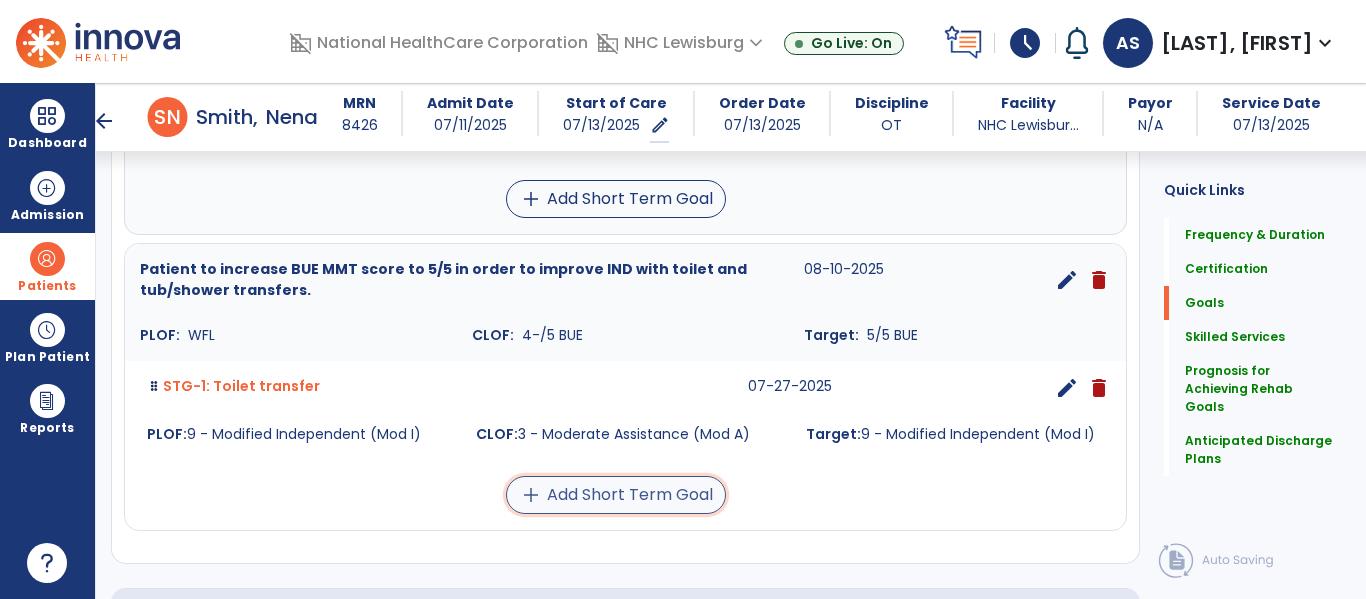 click on "add  Add Short Term Goal" at bounding box center [616, 495] 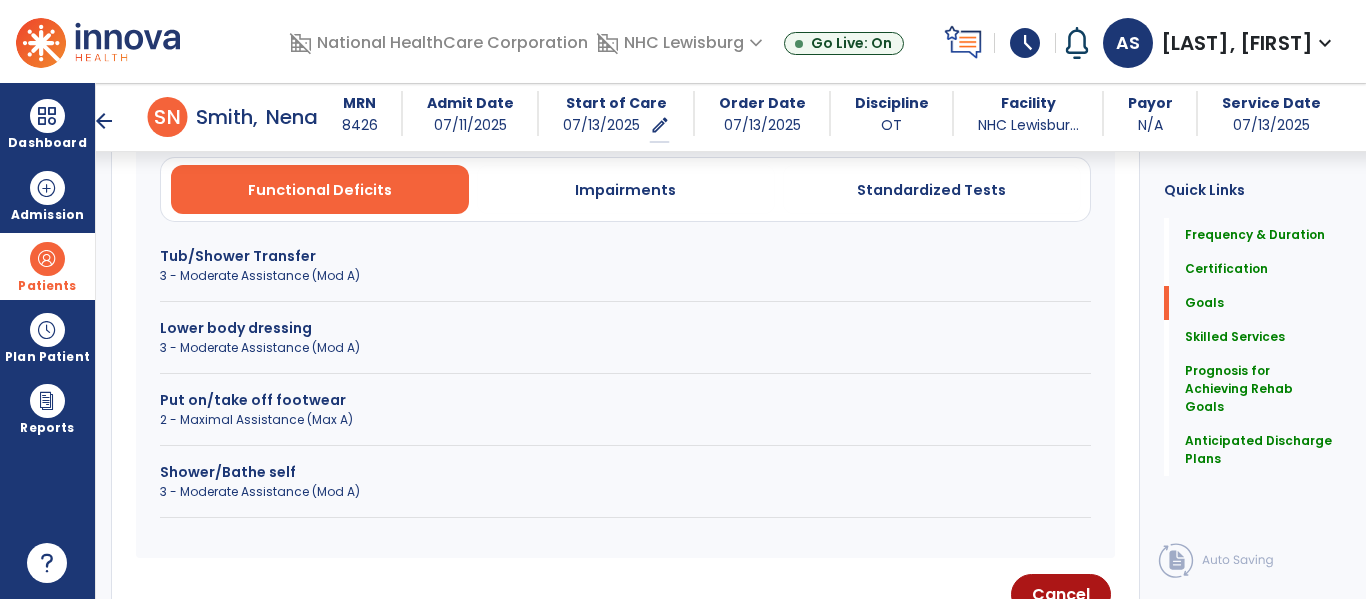scroll, scrollTop: 606, scrollLeft: 0, axis: vertical 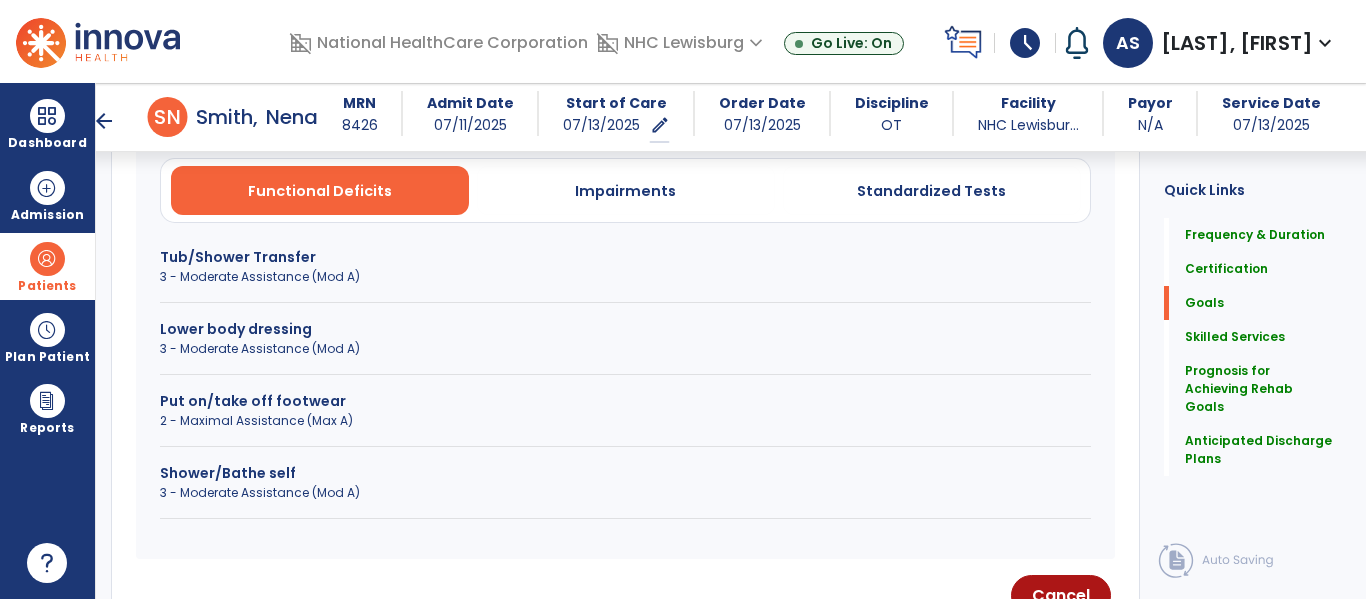 click on "Tub/Shower Transfer" at bounding box center [625, 257] 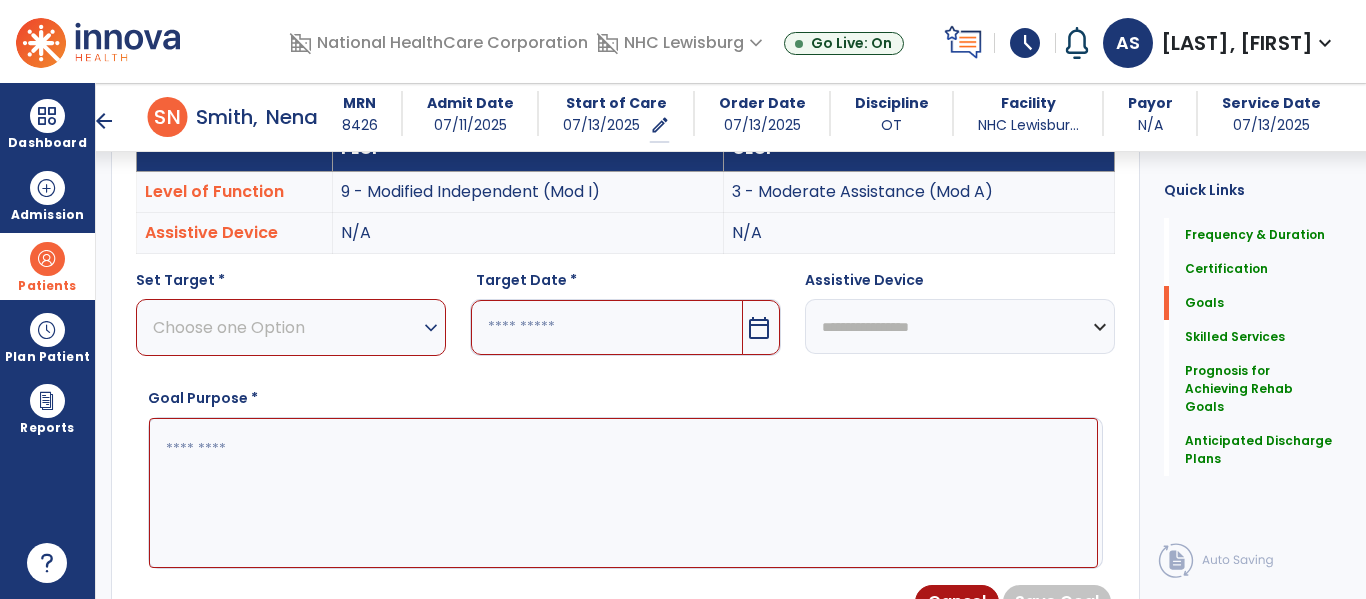 click on "Choose one Option" at bounding box center [286, 327] 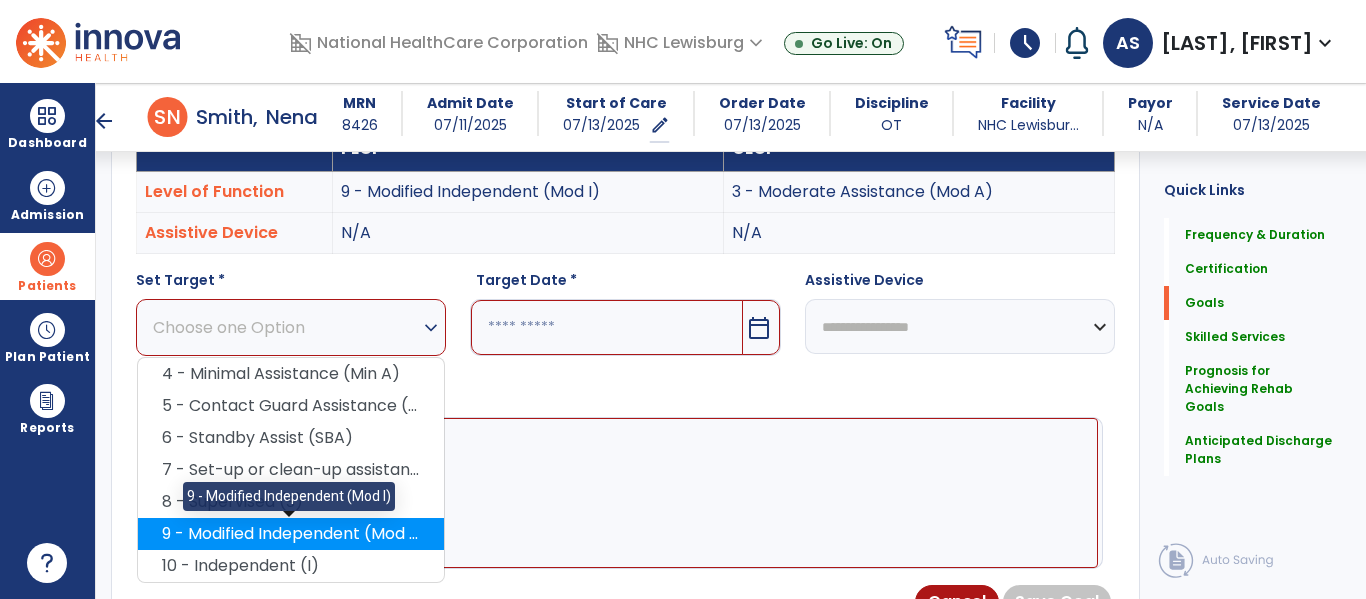 click on "9 - Modified Independent (Mod I)" at bounding box center (291, 534) 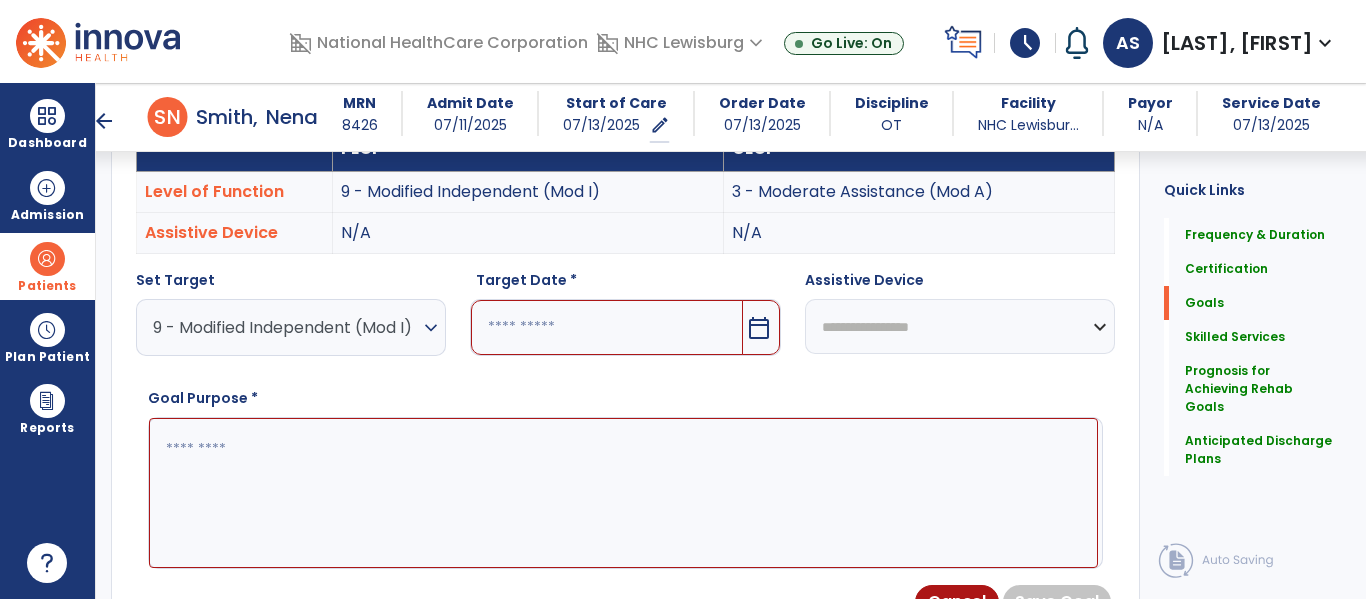 click at bounding box center [606, 327] 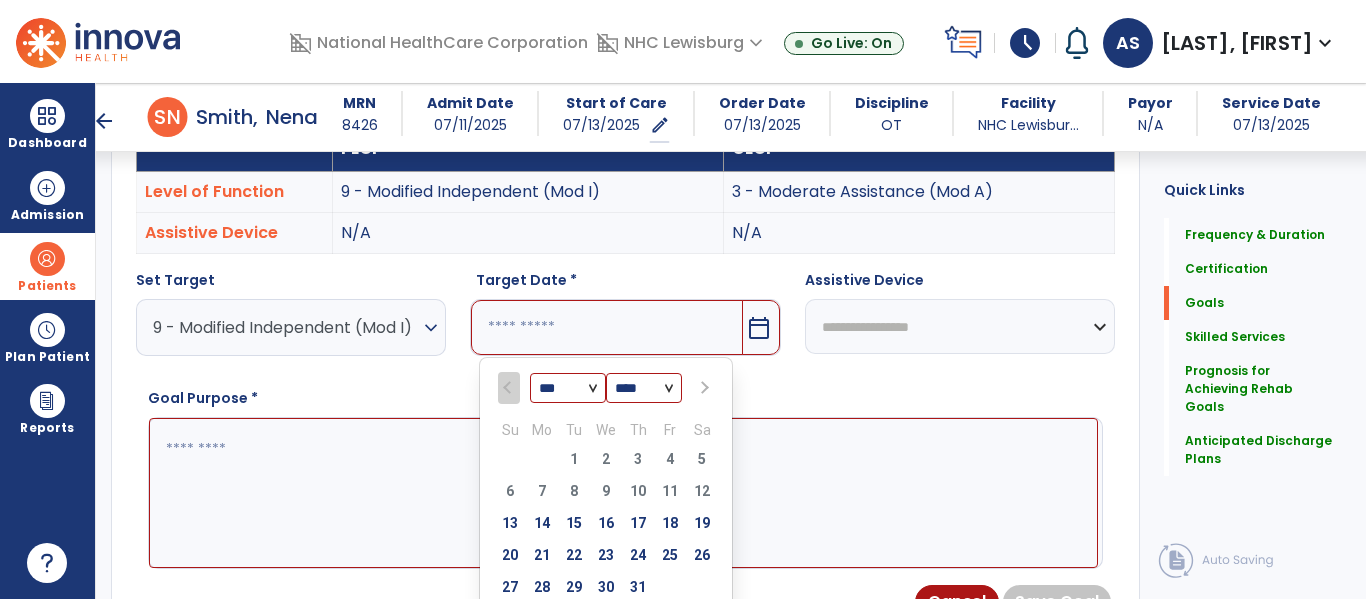 click at bounding box center [703, 388] 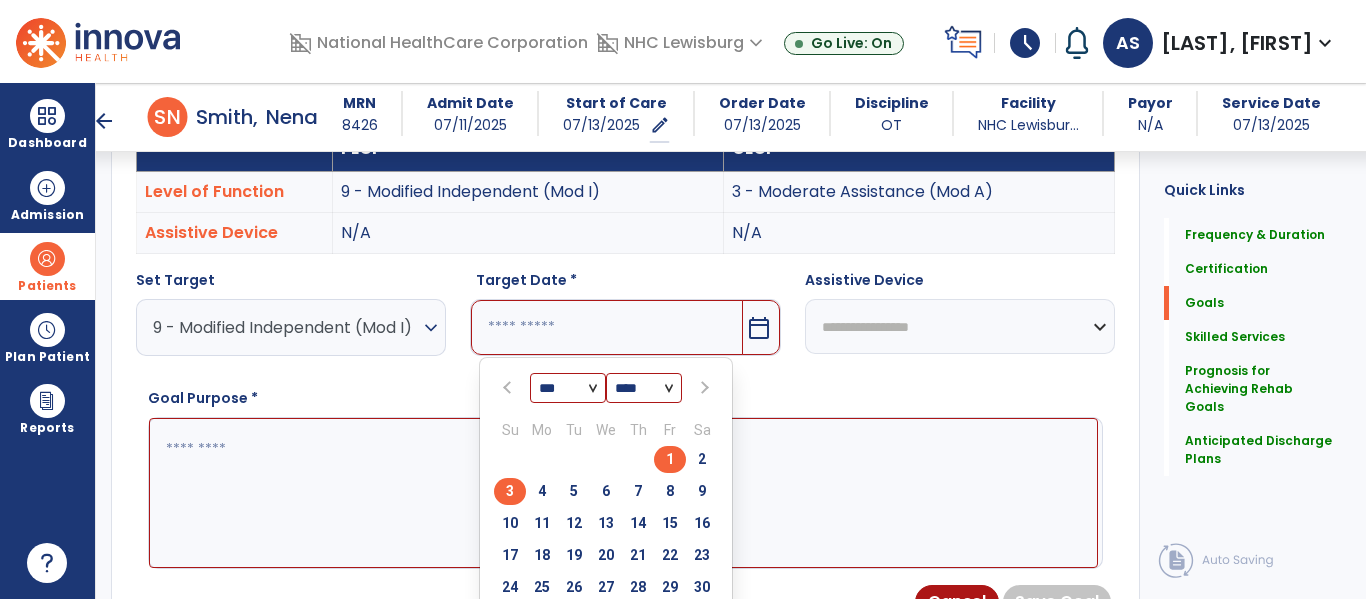 click on "3" at bounding box center [510, 491] 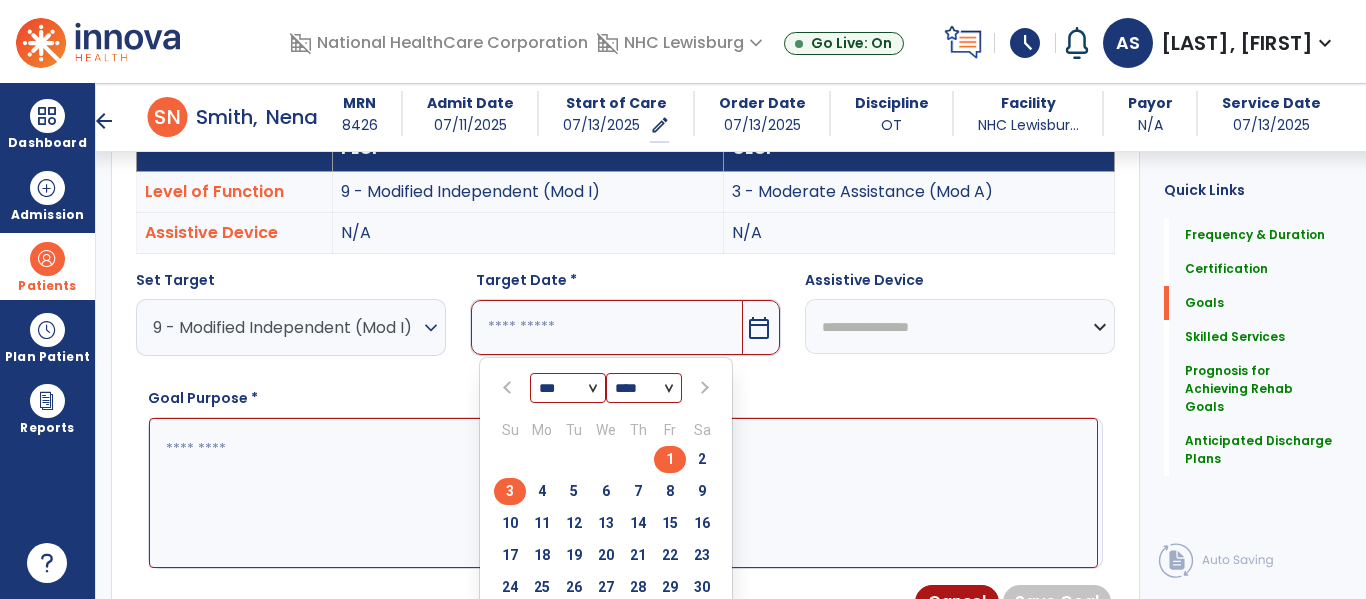 type on "********" 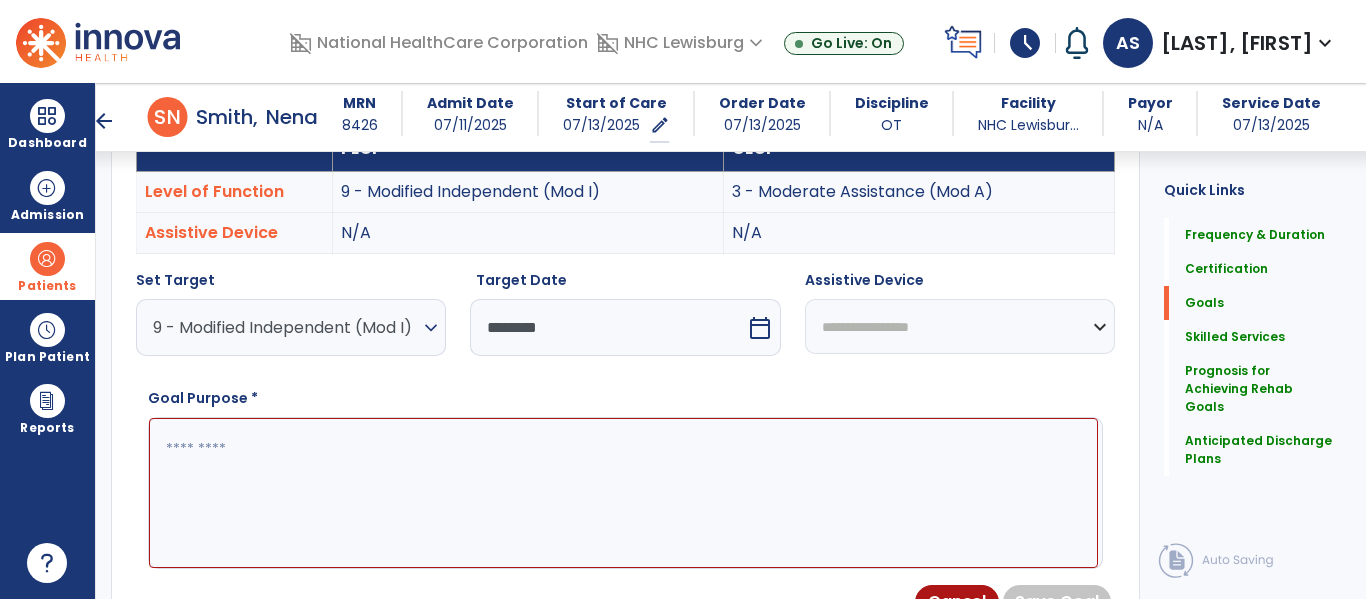 click at bounding box center [623, 493] 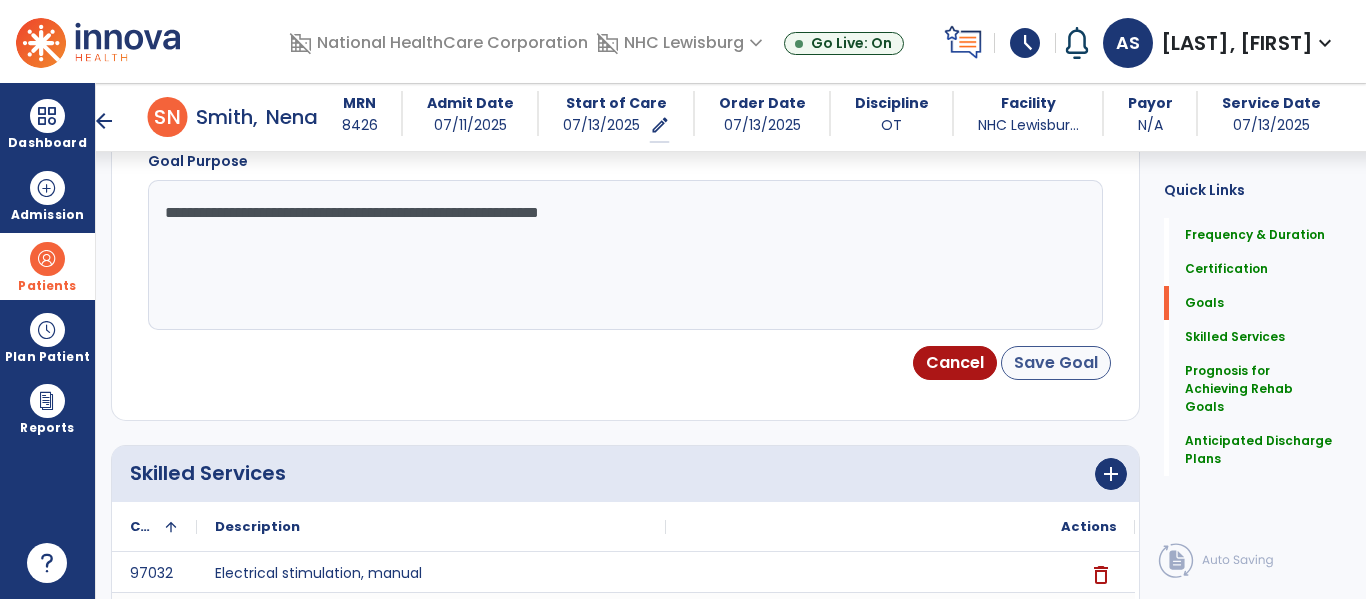 type on "**********" 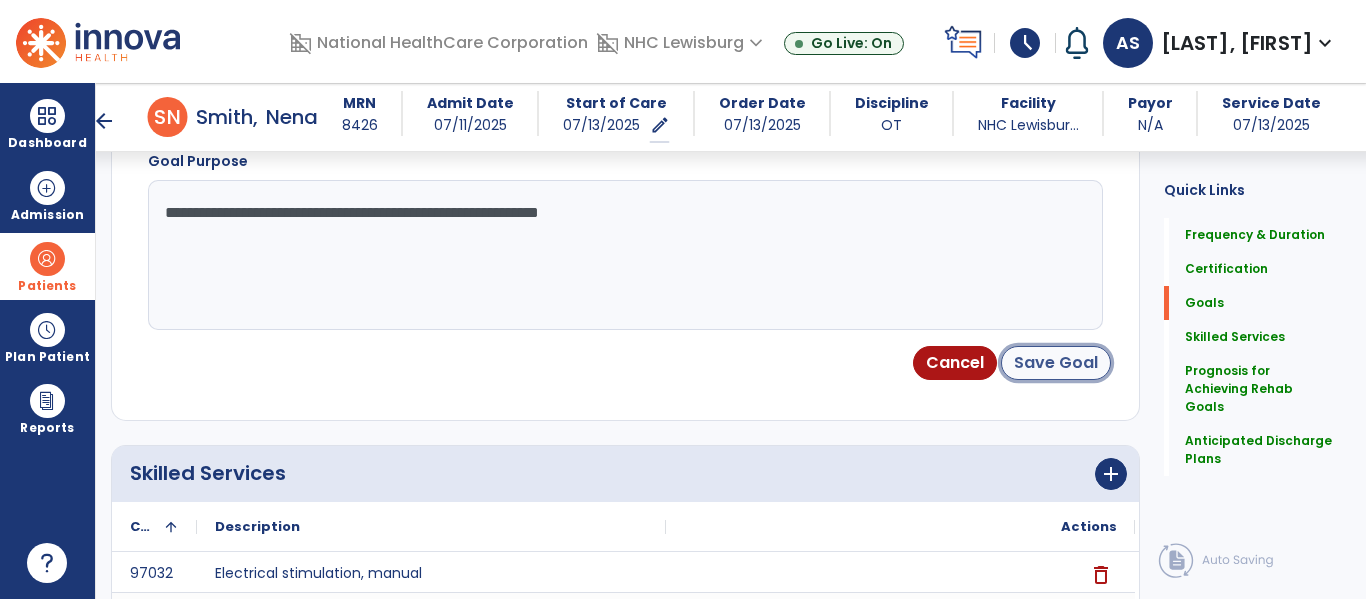 click on "Save Goal" at bounding box center (1056, 363) 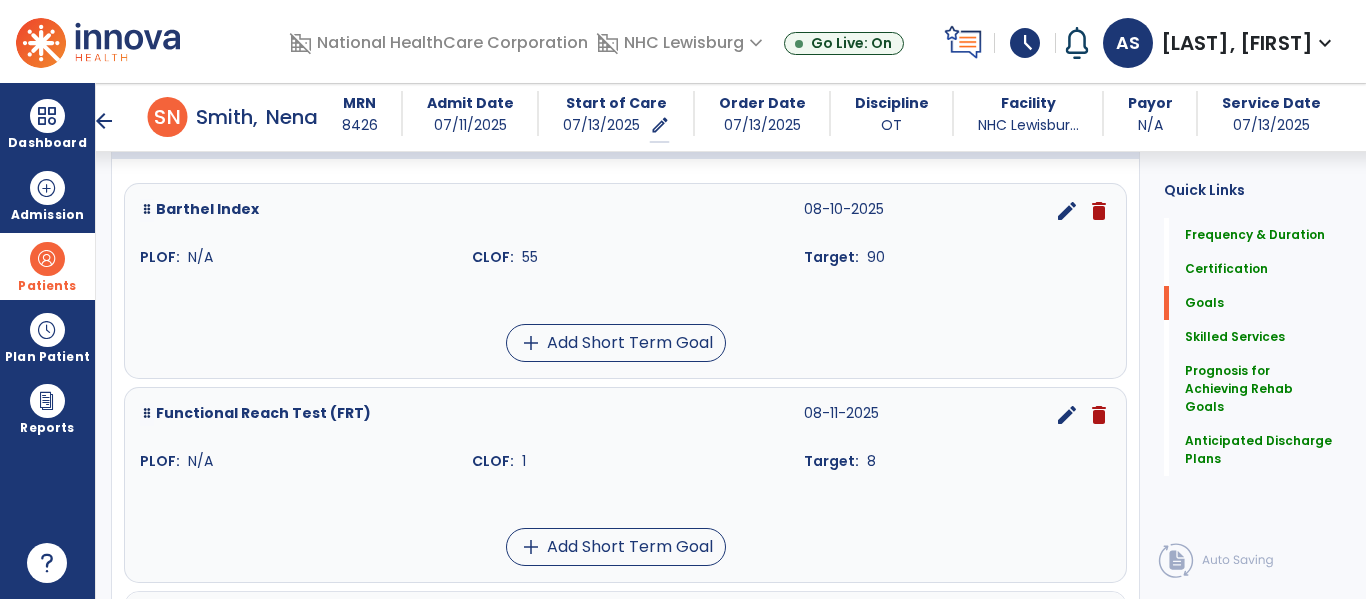 scroll, scrollTop: 514, scrollLeft: 0, axis: vertical 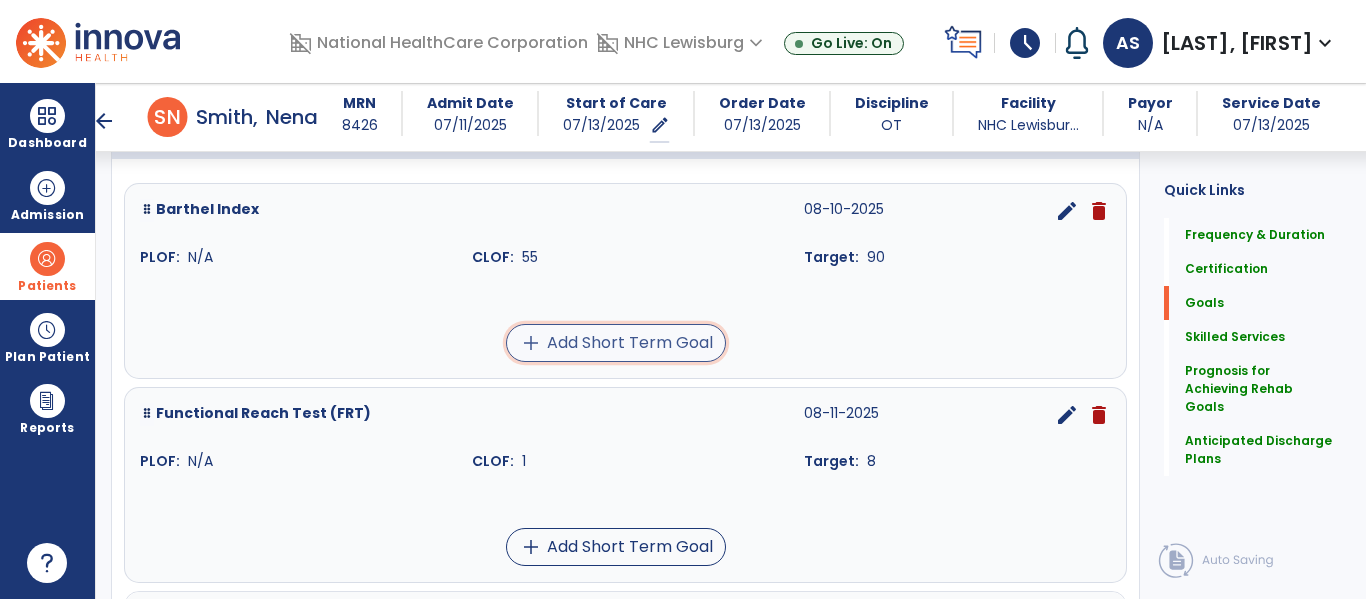 click on "add  Add Short Term Goal" at bounding box center [616, 343] 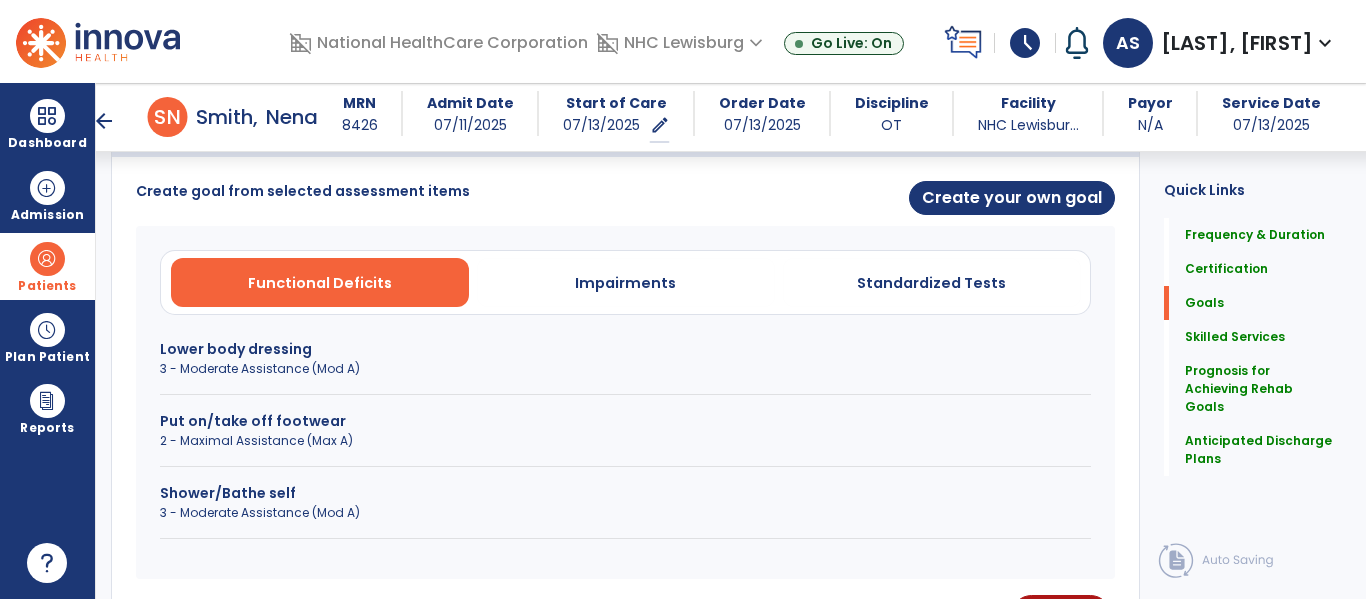 click on "Put on/take off footwear" at bounding box center [625, 421] 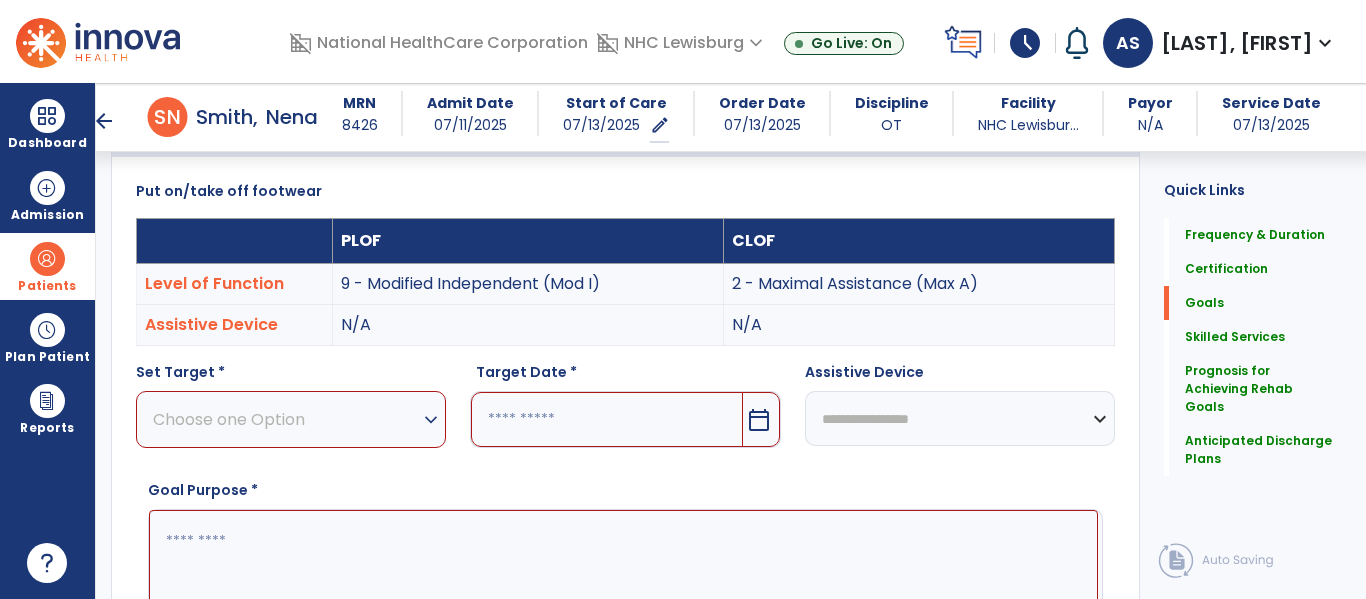 click on "Choose one Option" at bounding box center [286, 419] 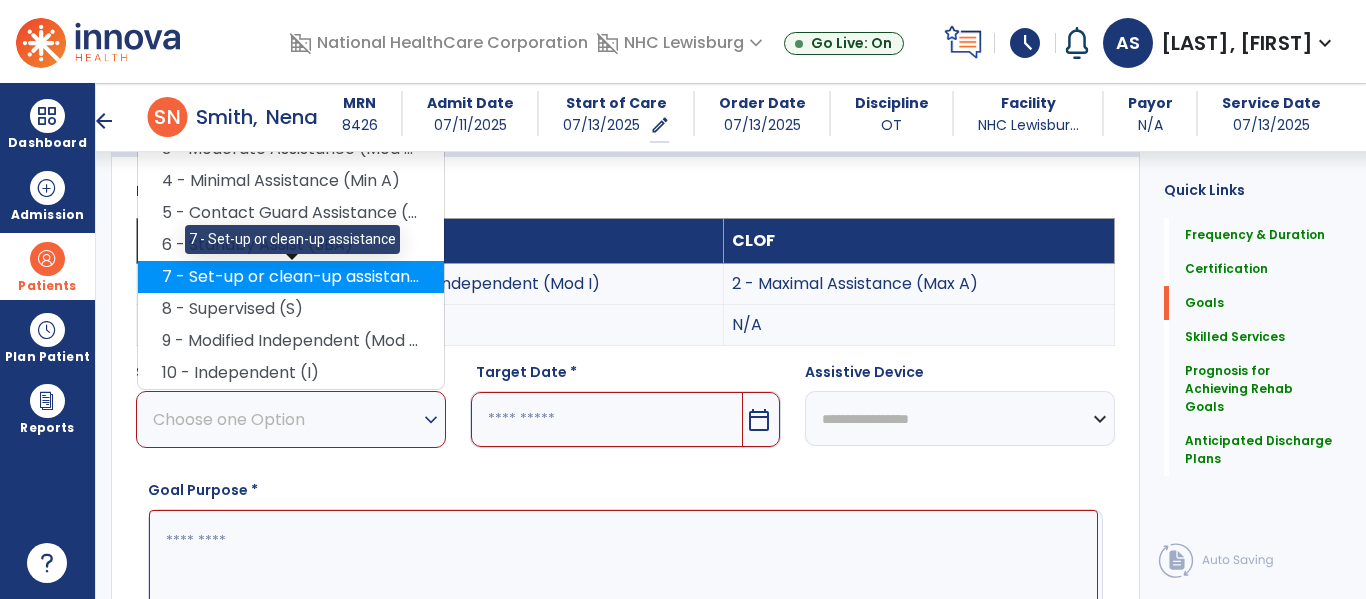 click on "7 - Set-up or clean-up assistance" at bounding box center [291, 277] 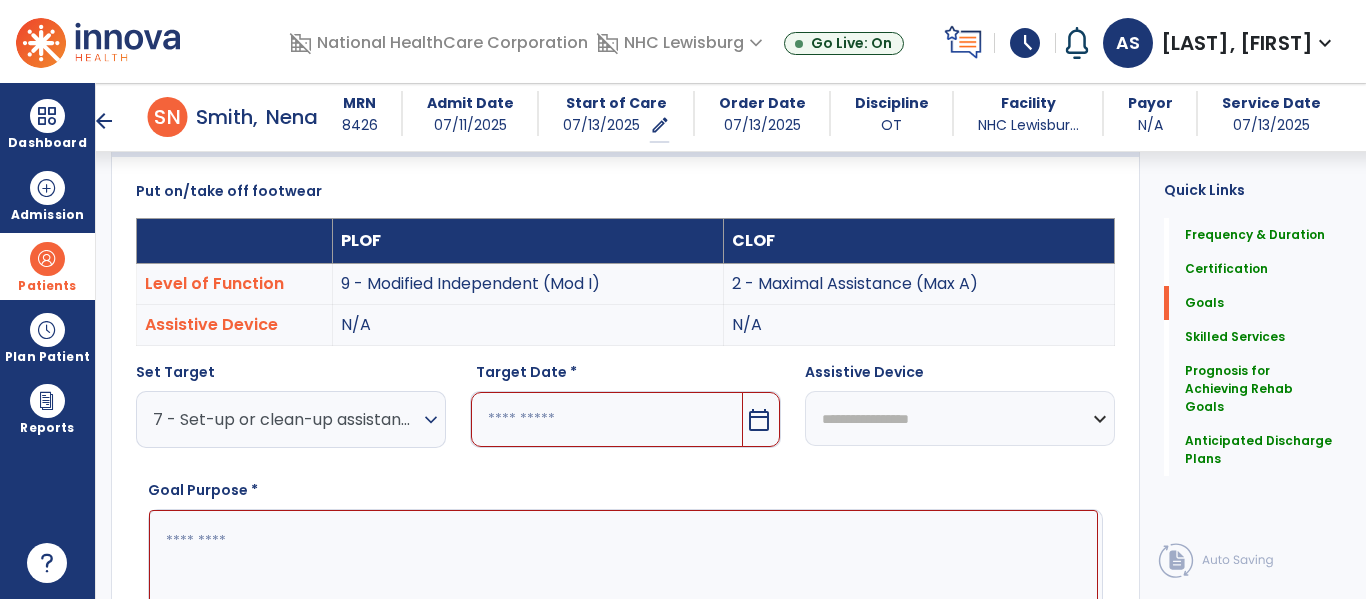 click at bounding box center [606, 419] 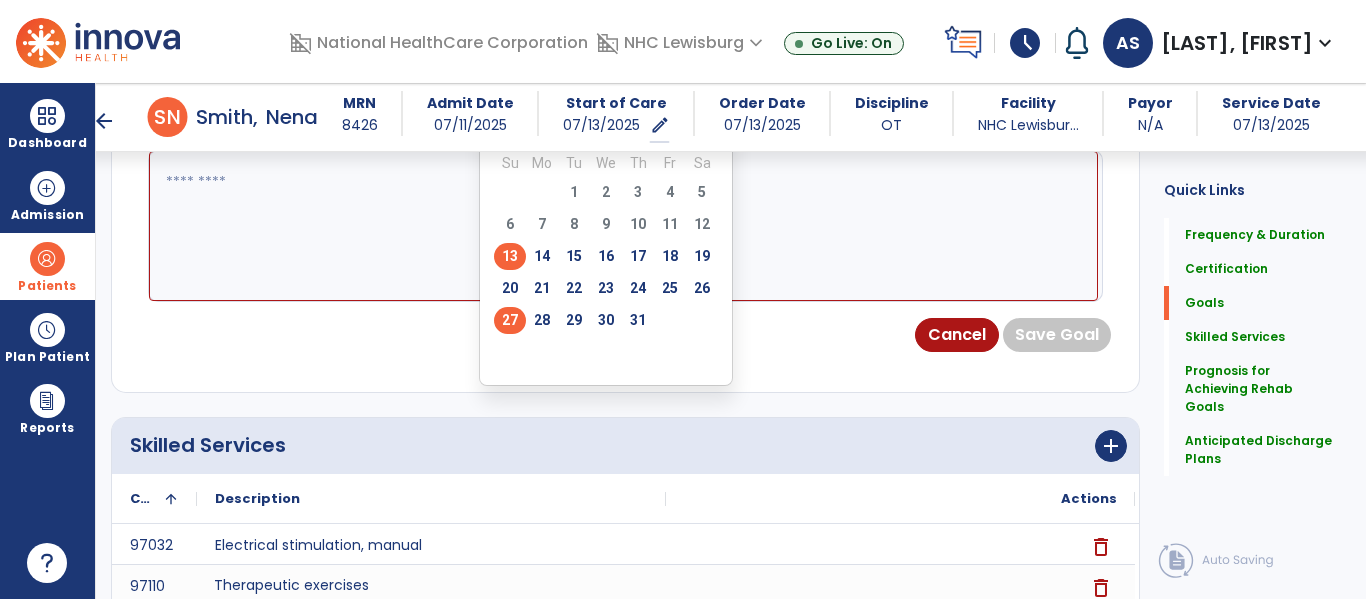 click on "27" at bounding box center (510, 320) 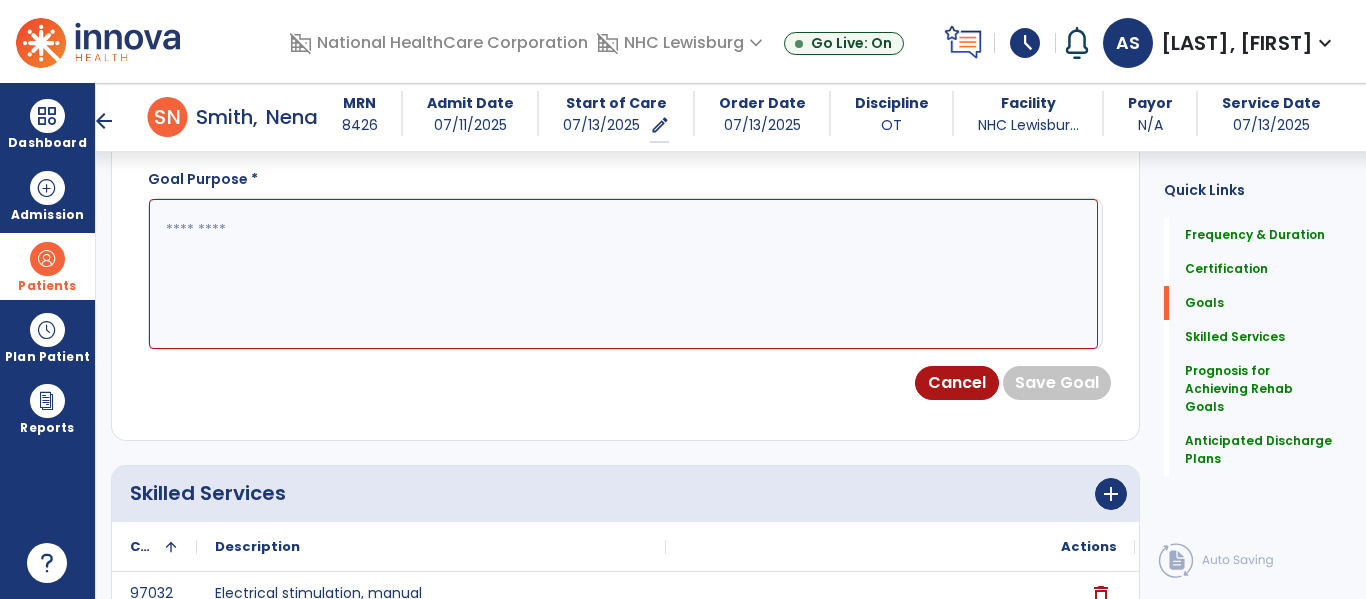 click at bounding box center (623, 274) 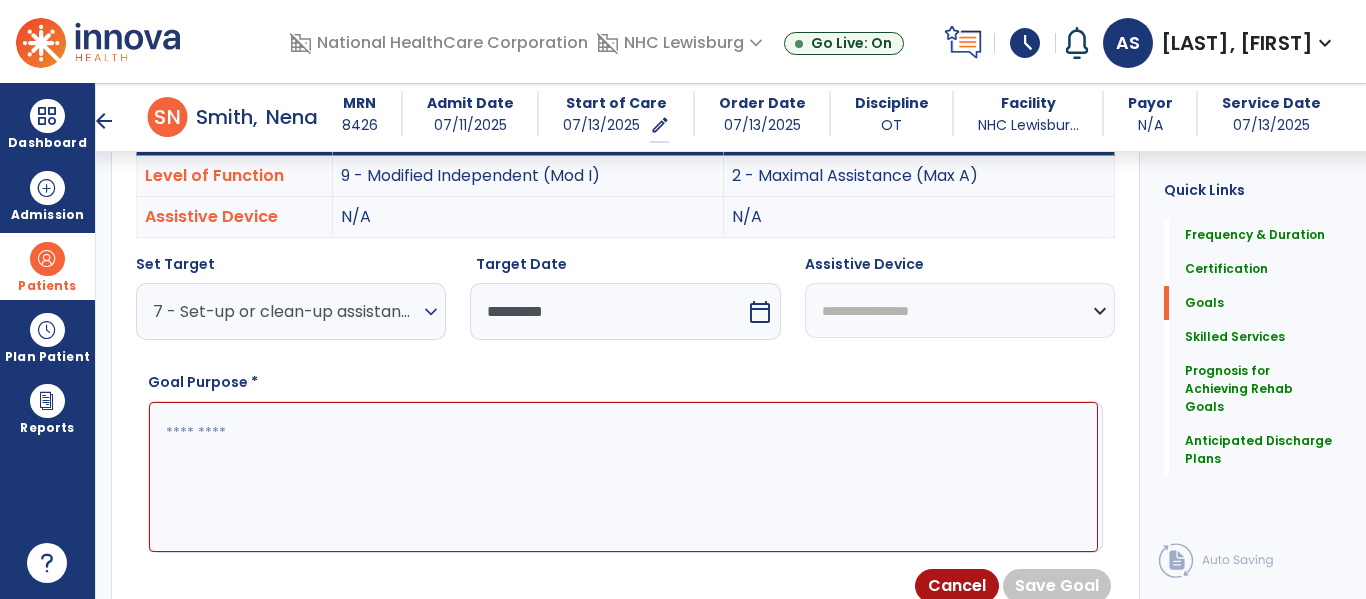 scroll, scrollTop: 619, scrollLeft: 0, axis: vertical 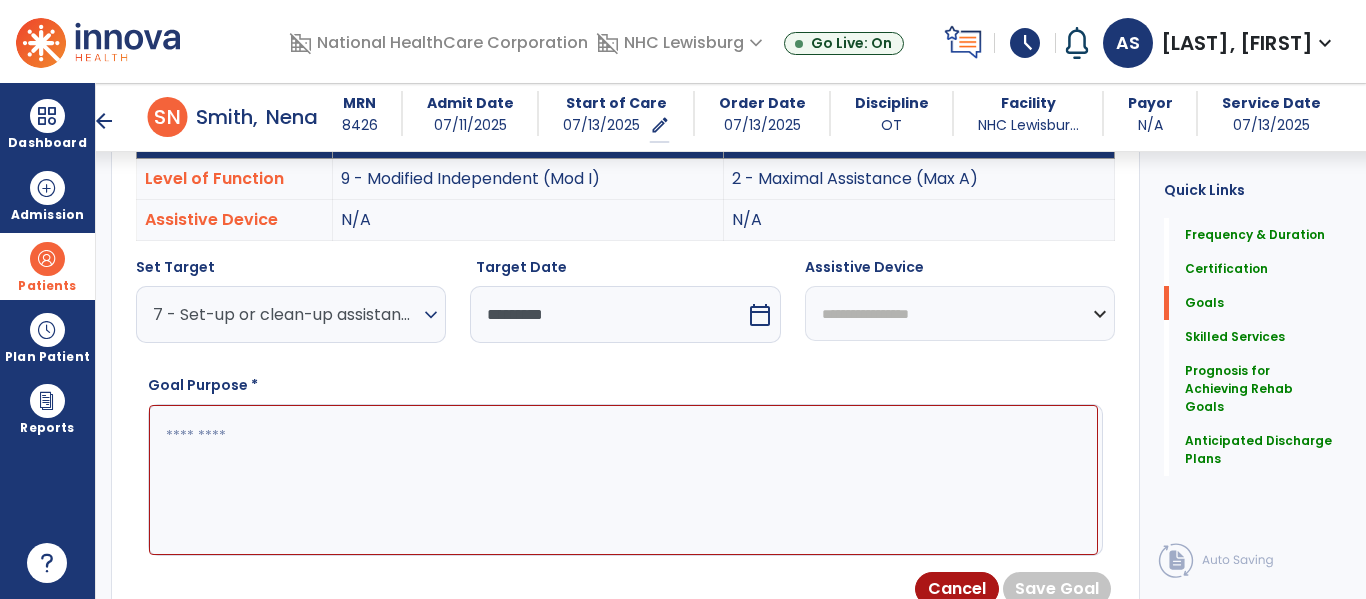 click at bounding box center (623, 480) 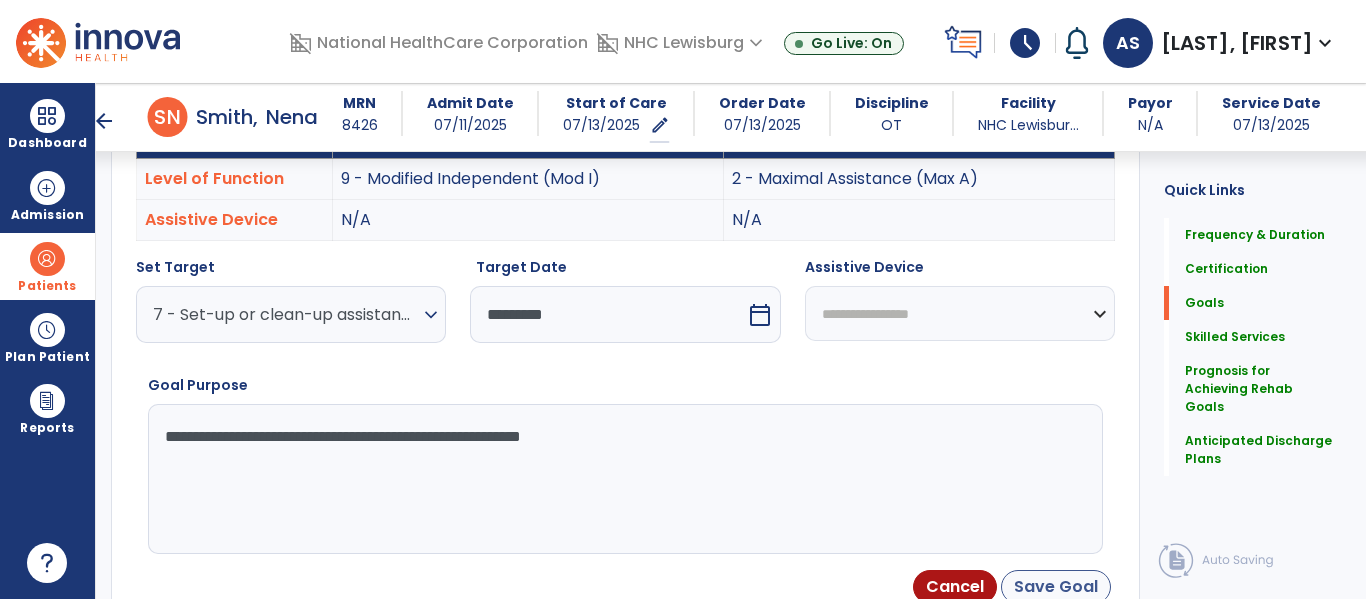 type on "**********" 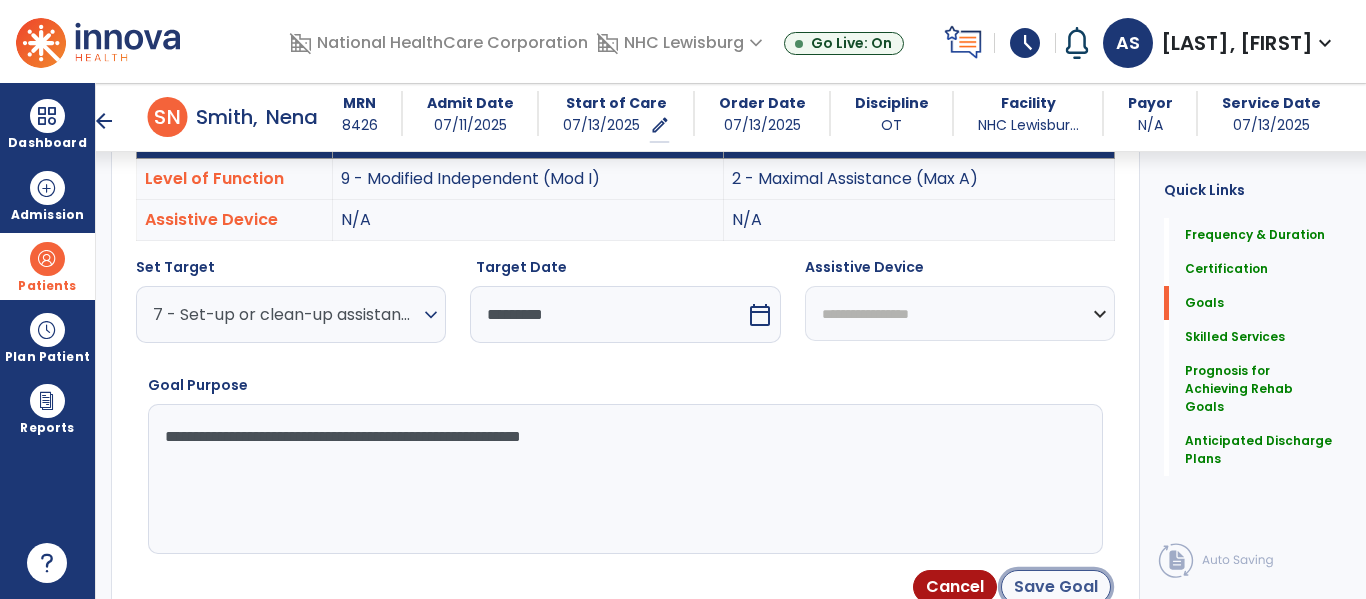 click on "Save Goal" at bounding box center (1056, 587) 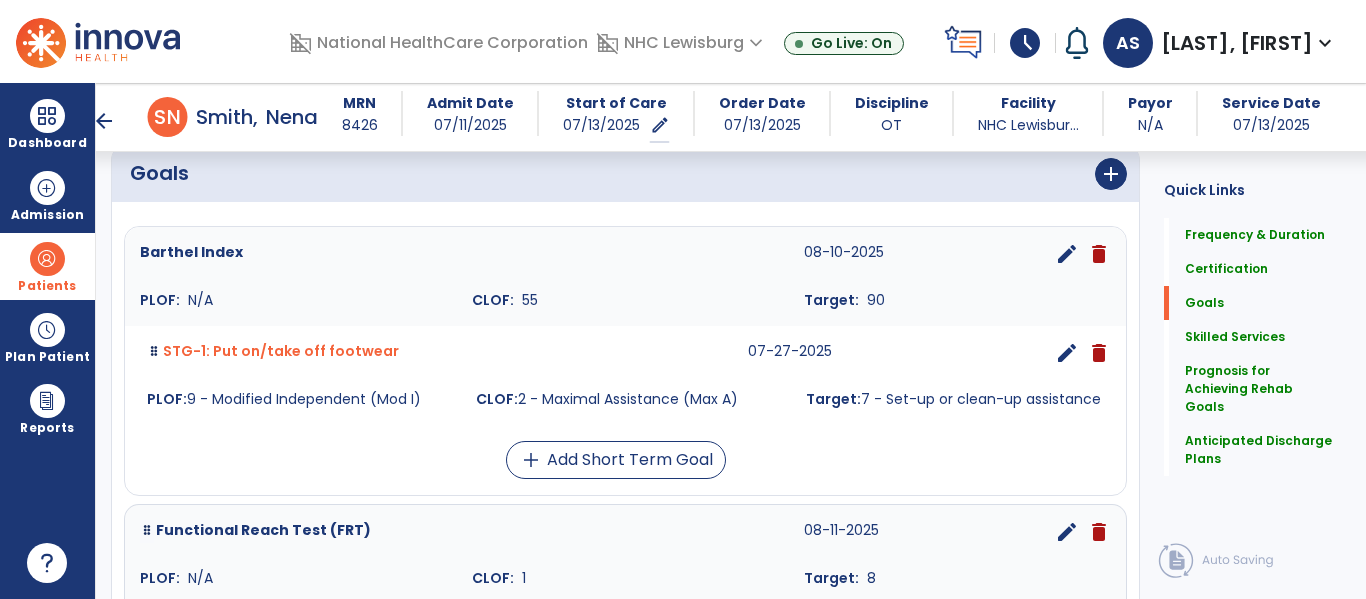 scroll, scrollTop: 471, scrollLeft: 0, axis: vertical 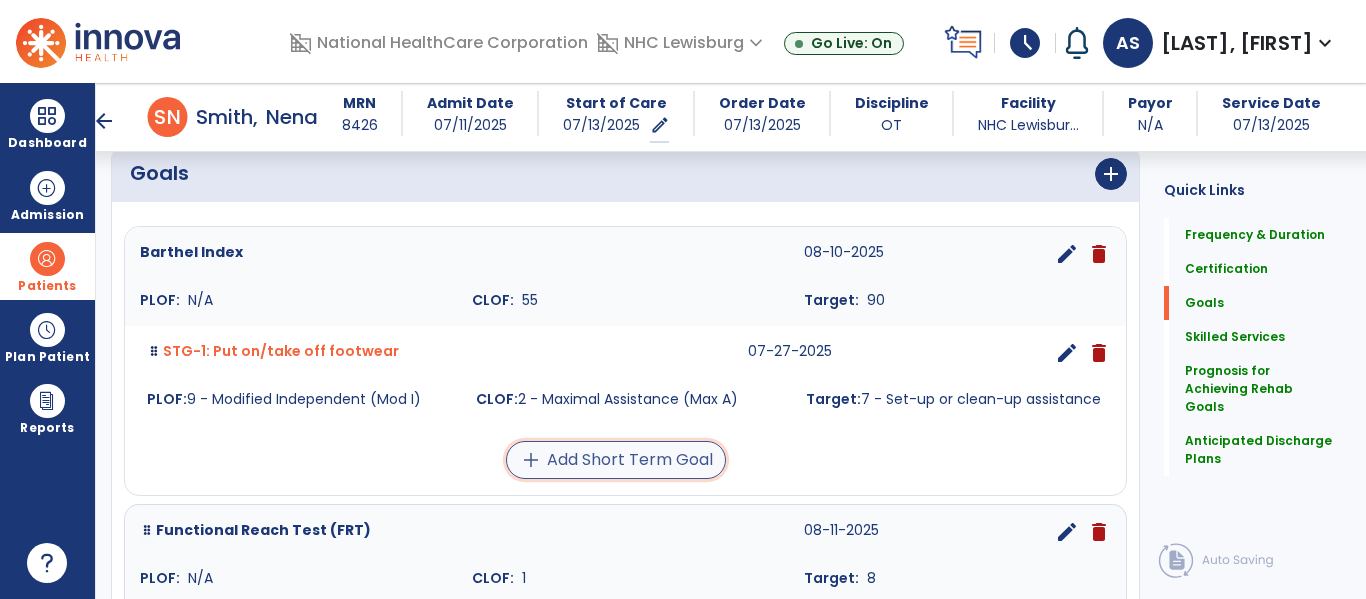 click on "add  Add Short Term Goal" at bounding box center [616, 460] 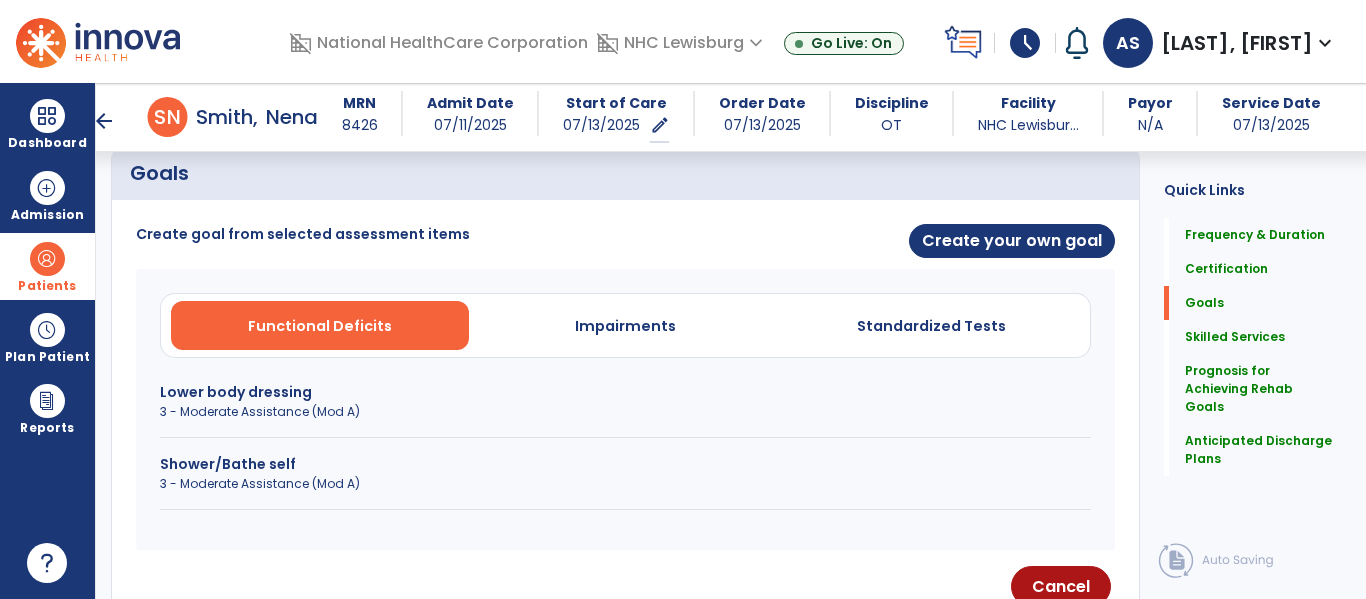 click on "Shower/Bathe self" at bounding box center [625, 464] 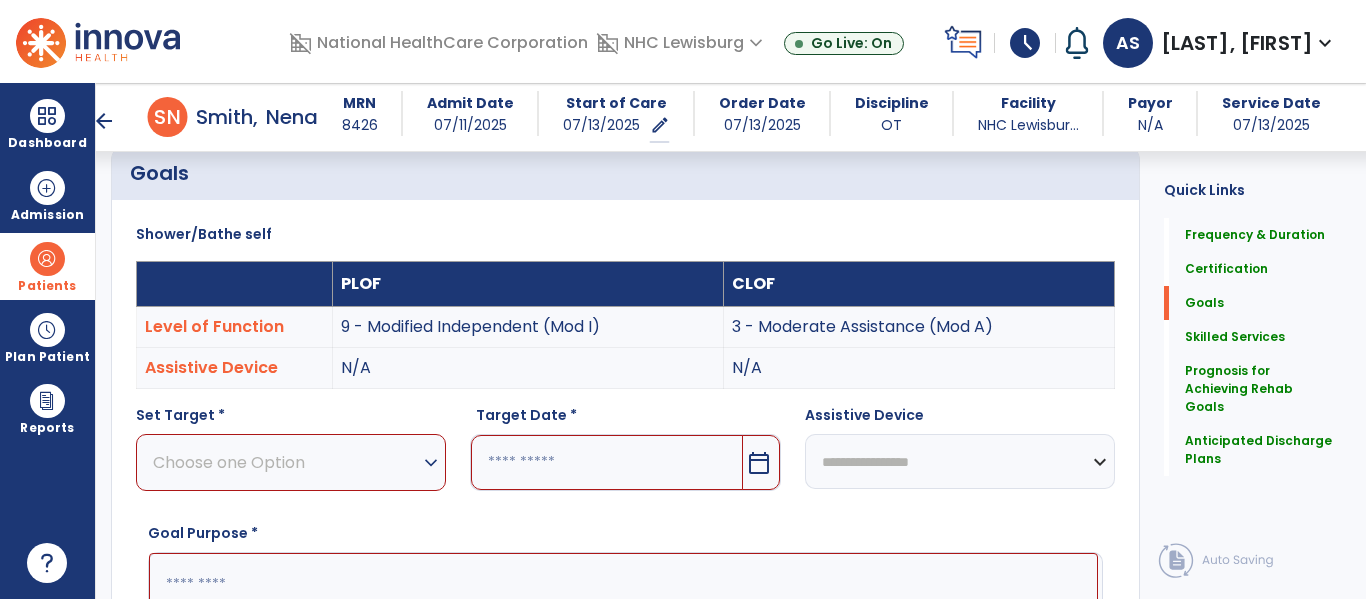 click on "Choose one Option" at bounding box center (286, 462) 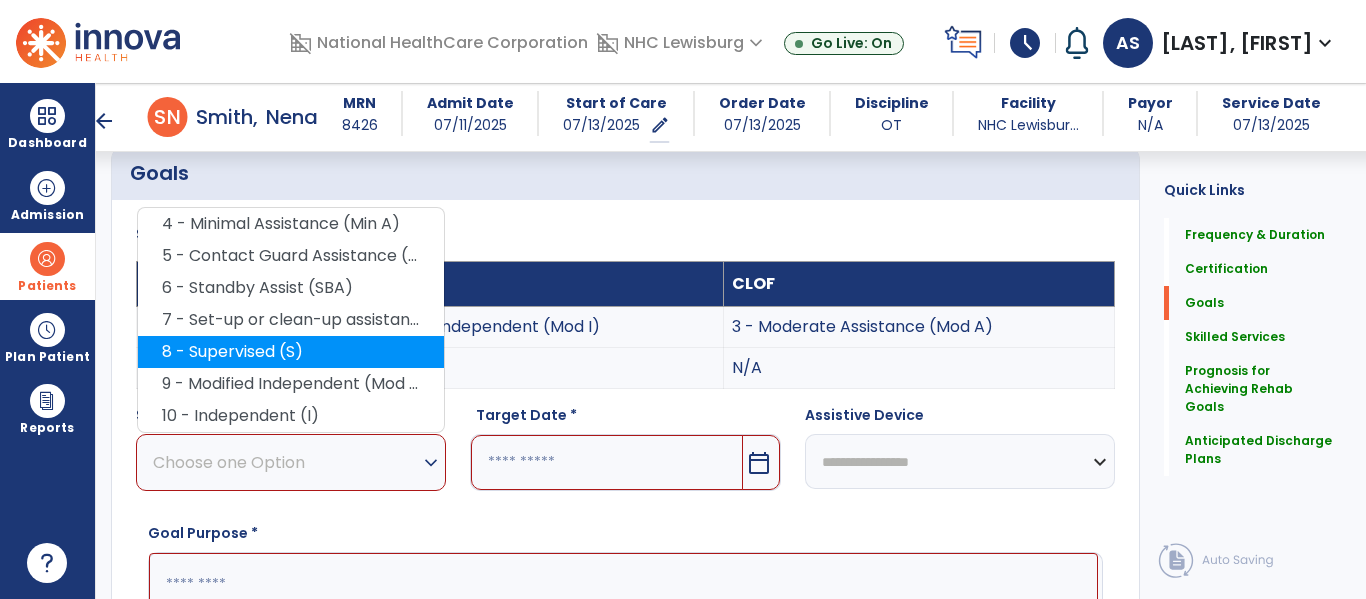 click on "8 - Supervised (S)" at bounding box center (291, 352) 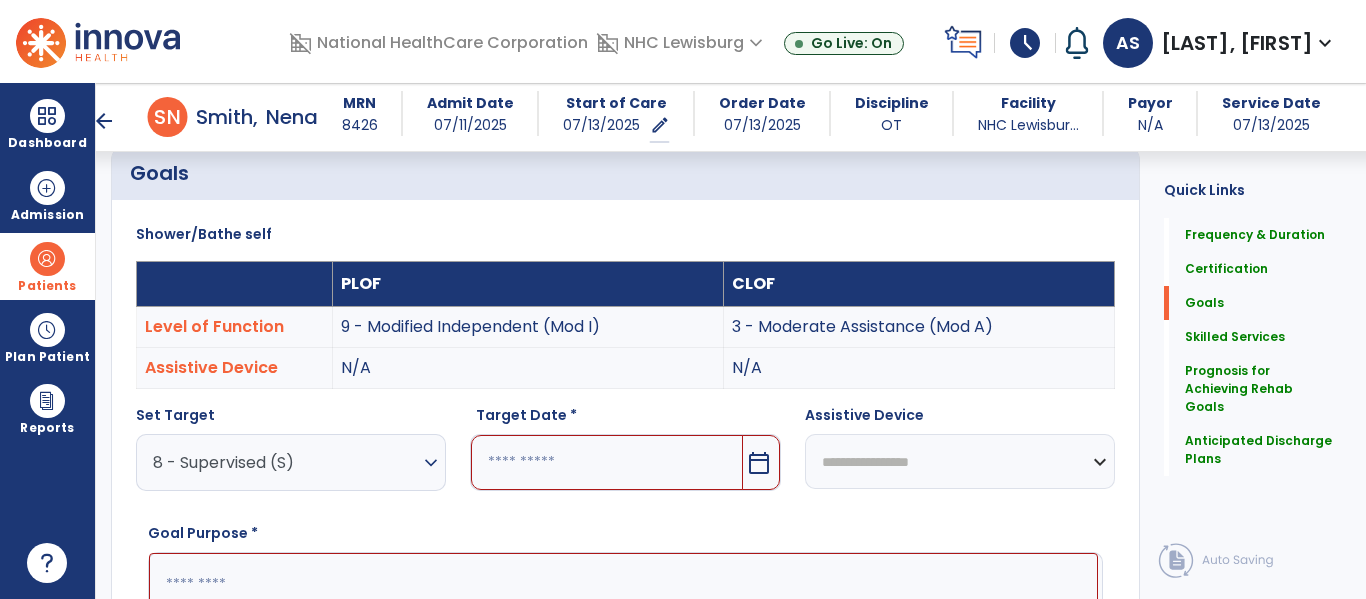click at bounding box center (606, 462) 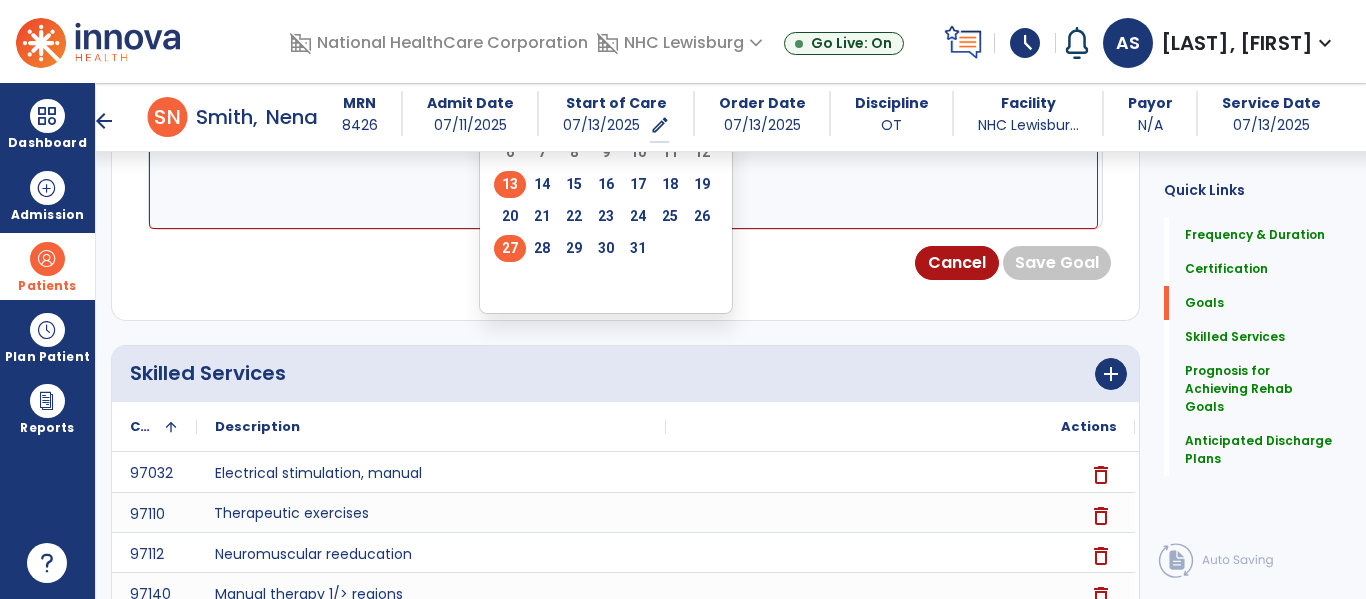 click on "27" at bounding box center [510, 248] 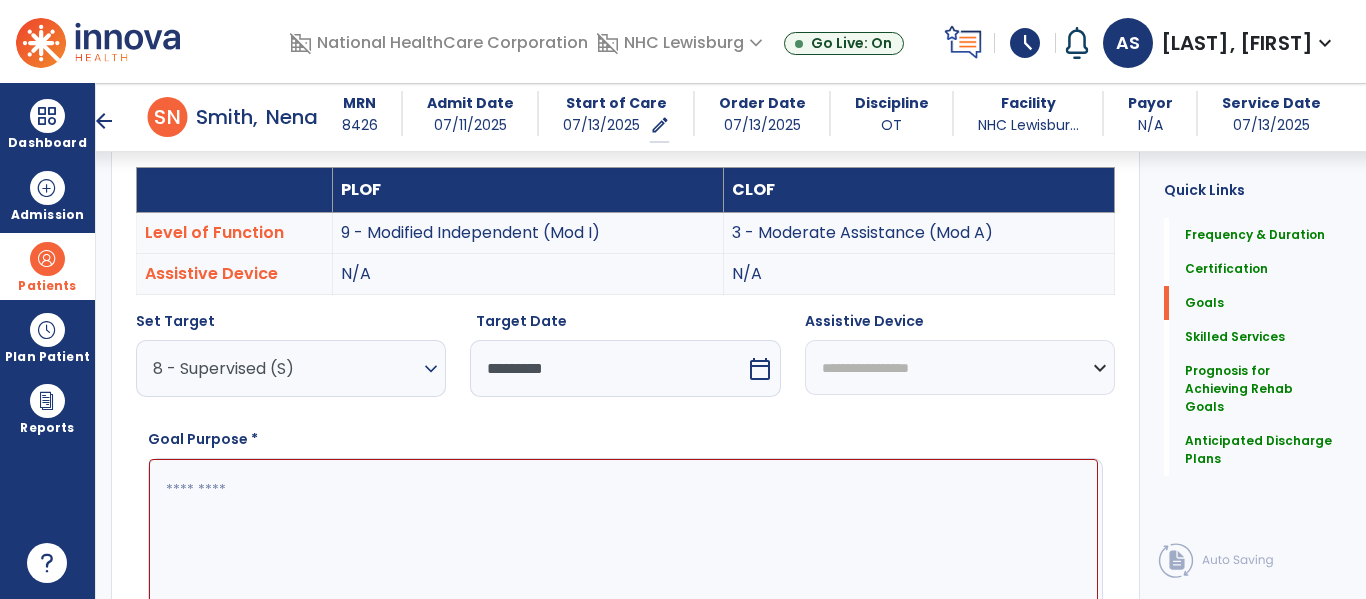 scroll, scrollTop: 565, scrollLeft: 0, axis: vertical 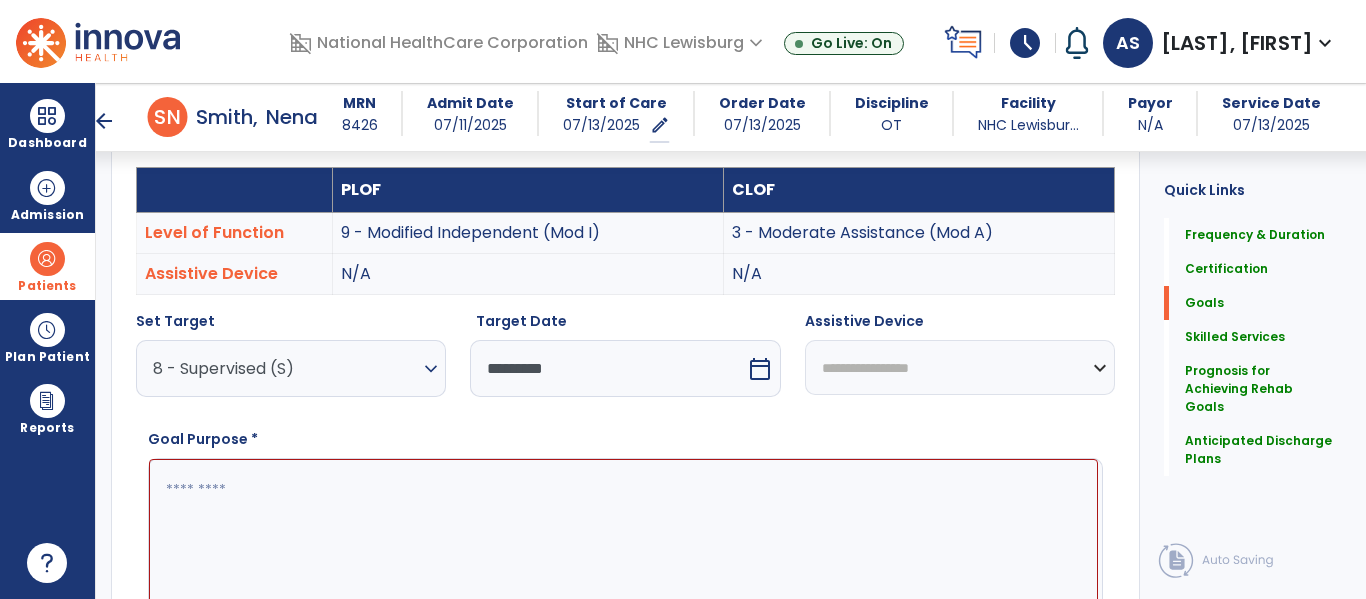 click at bounding box center [623, 534] 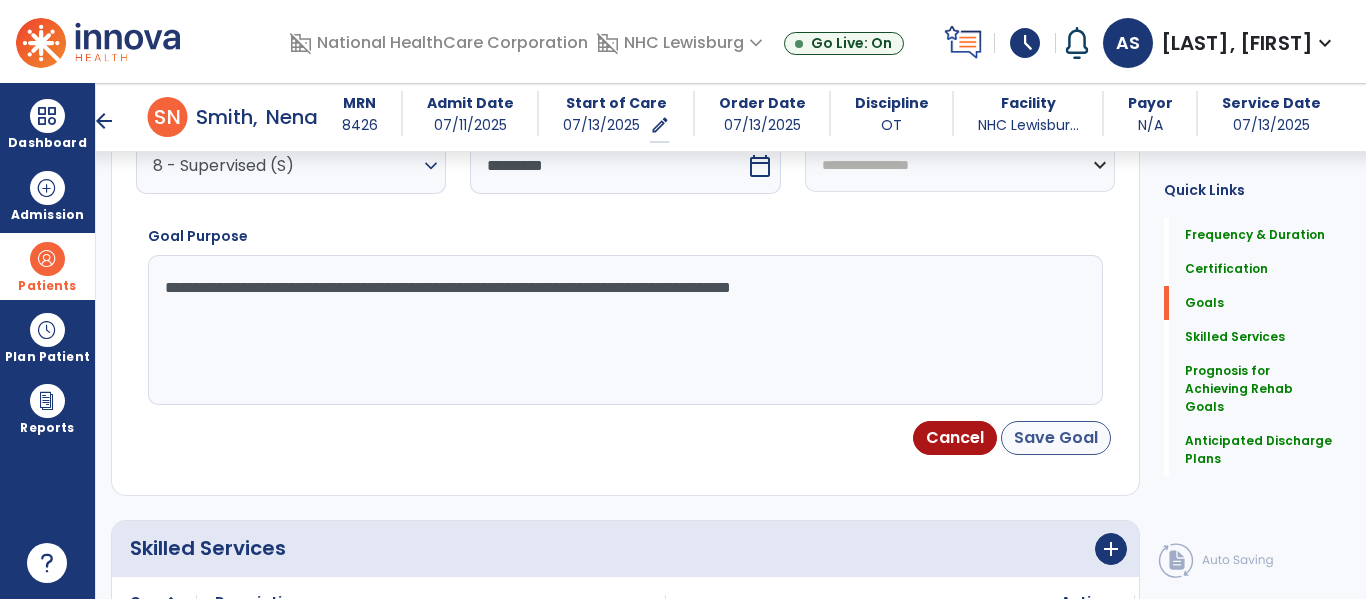 type on "**********" 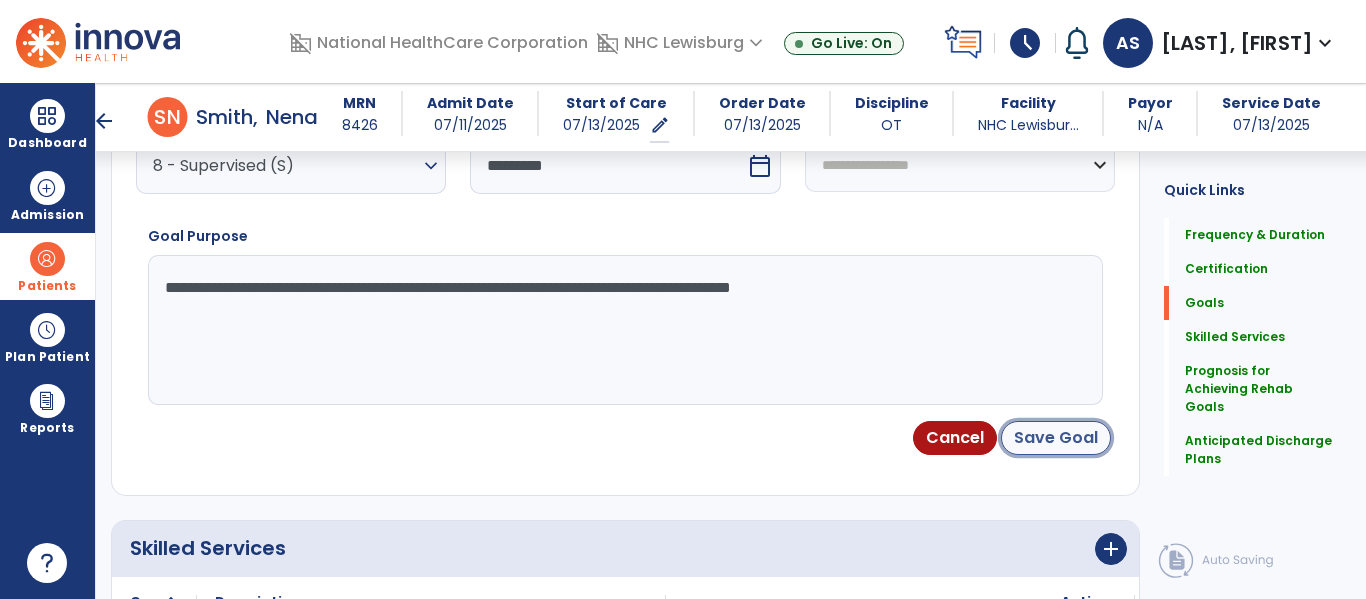 click on "Save Goal" at bounding box center [1056, 438] 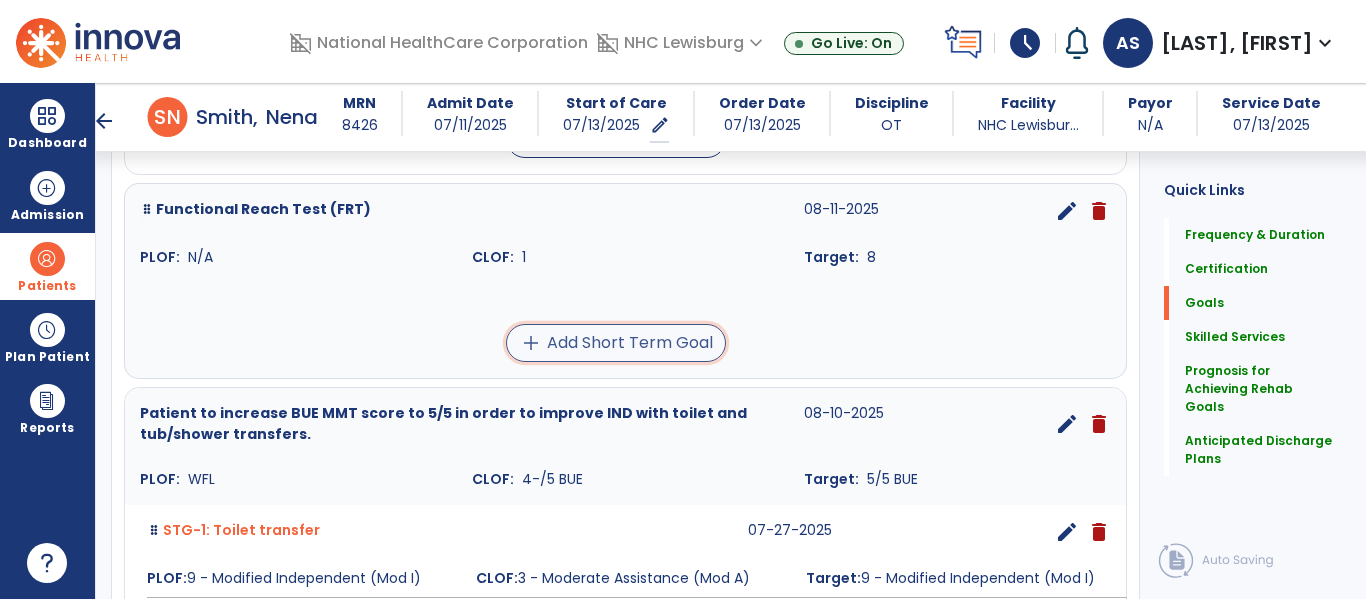 click on "add  Add Short Term Goal" at bounding box center (616, 343) 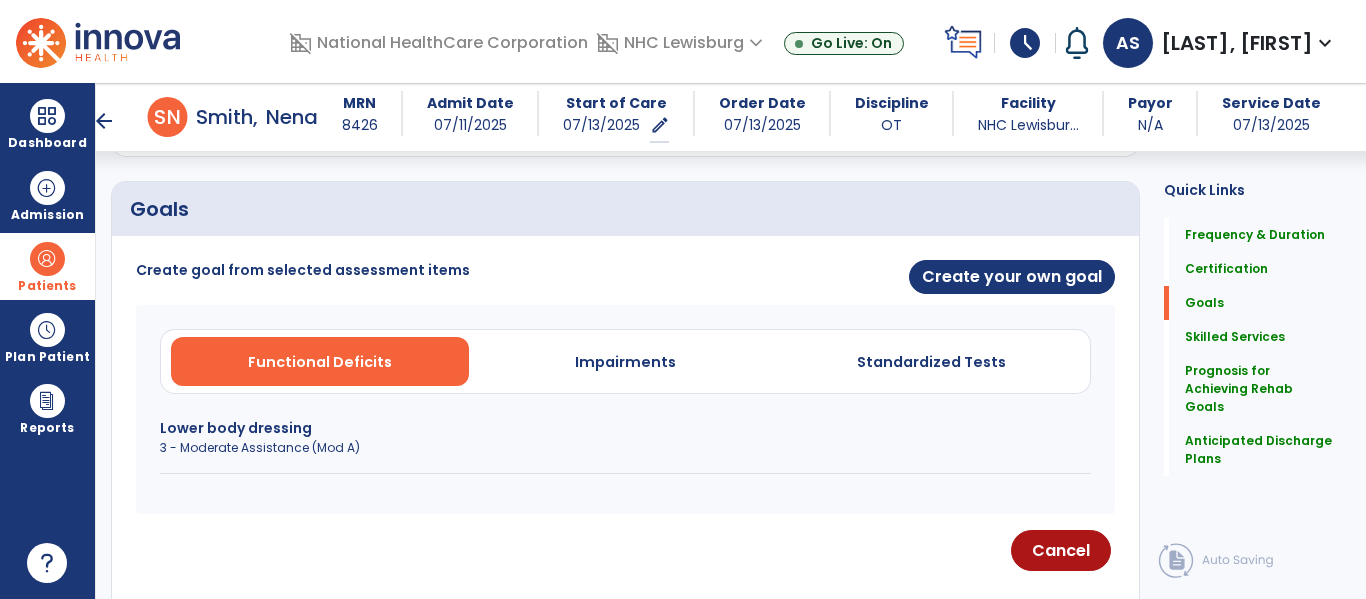 scroll, scrollTop: 434, scrollLeft: 0, axis: vertical 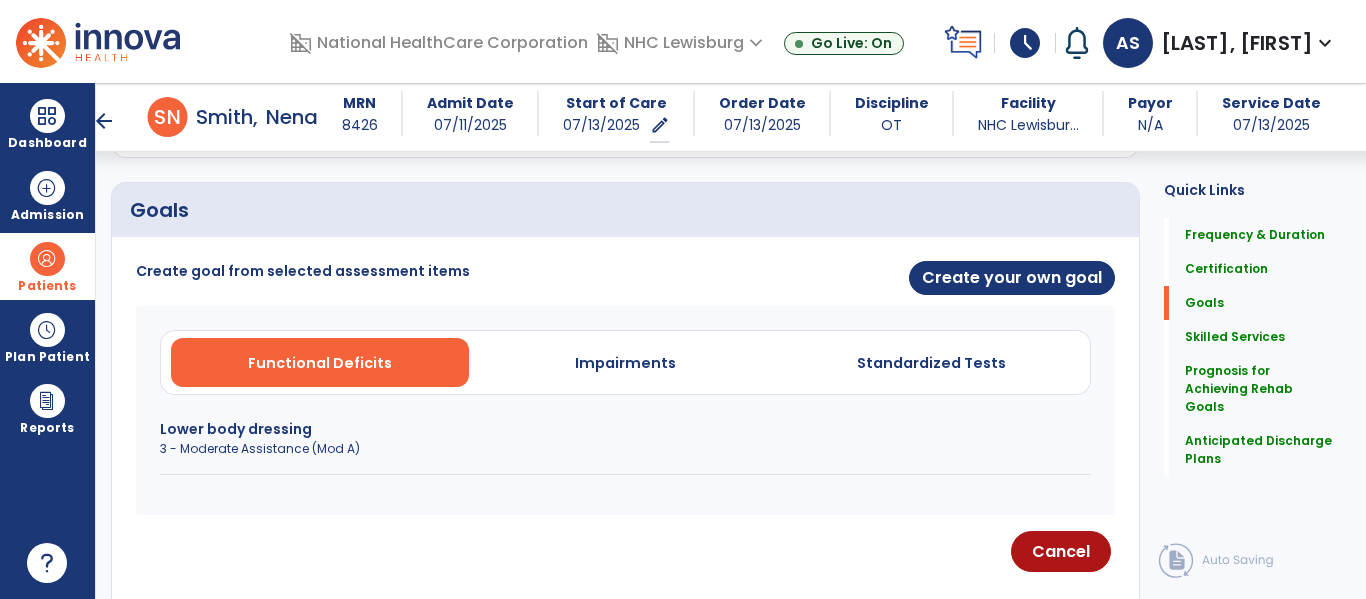 click on "3 - Moderate Assistance (Mod A)" at bounding box center [625, 449] 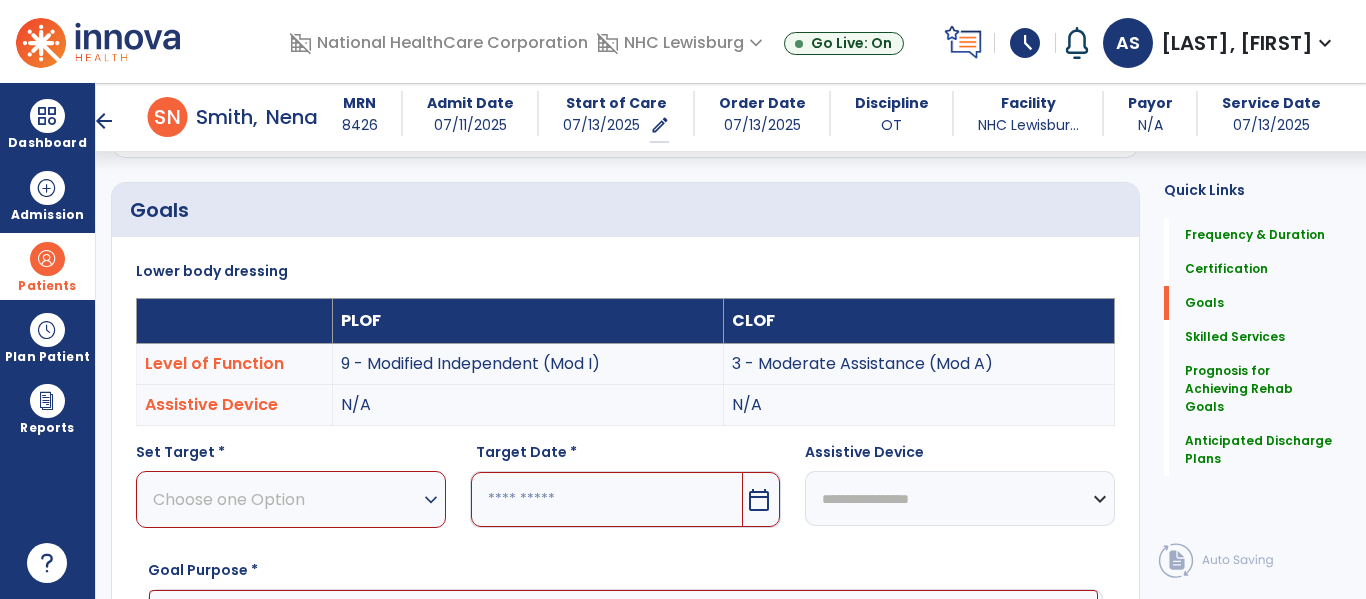 click on "Choose one Option" at bounding box center (286, 499) 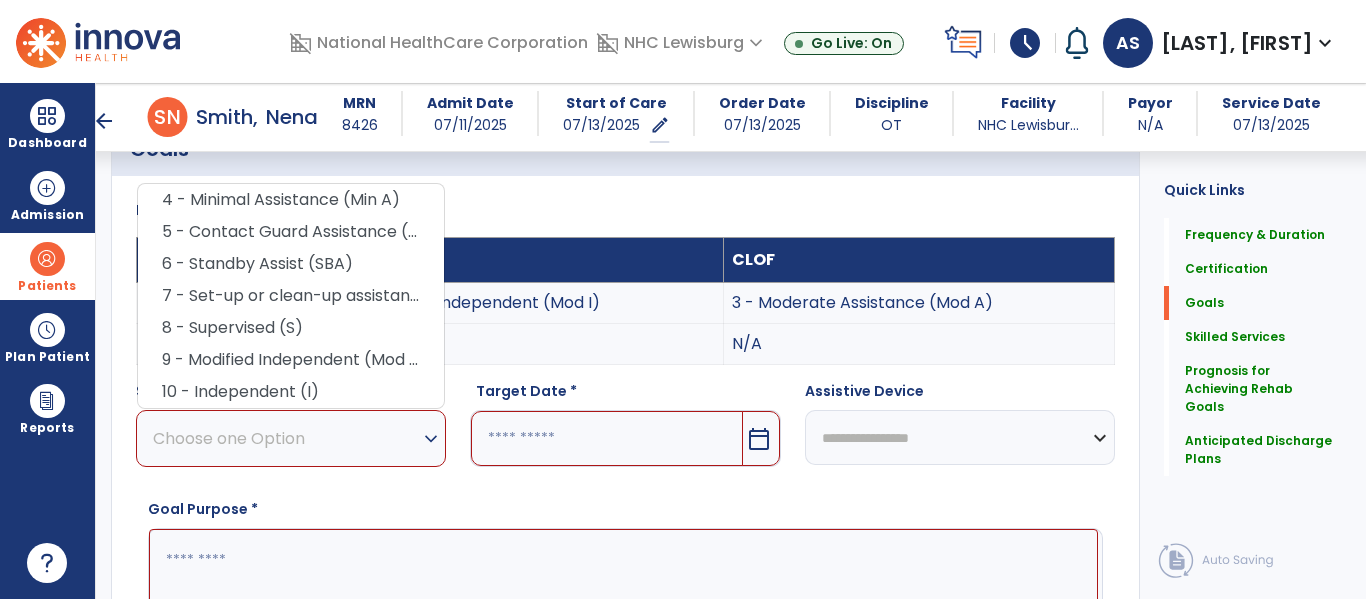 scroll, scrollTop: 494, scrollLeft: 0, axis: vertical 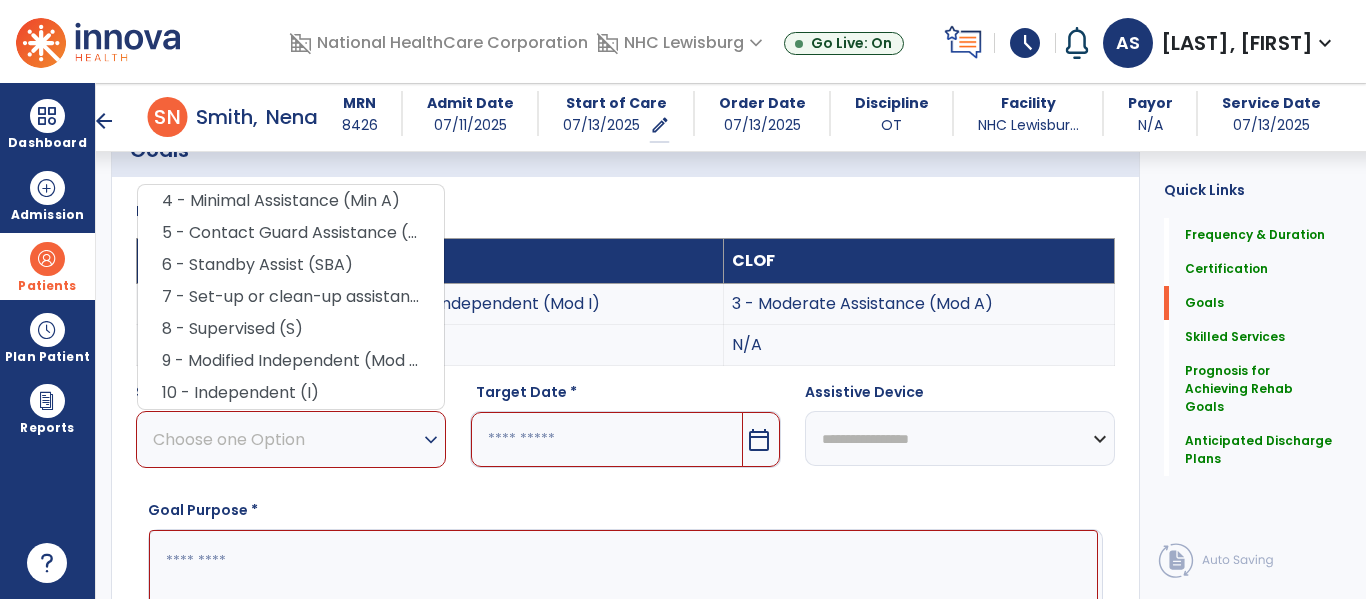 click on "**********" at bounding box center [625, 474] 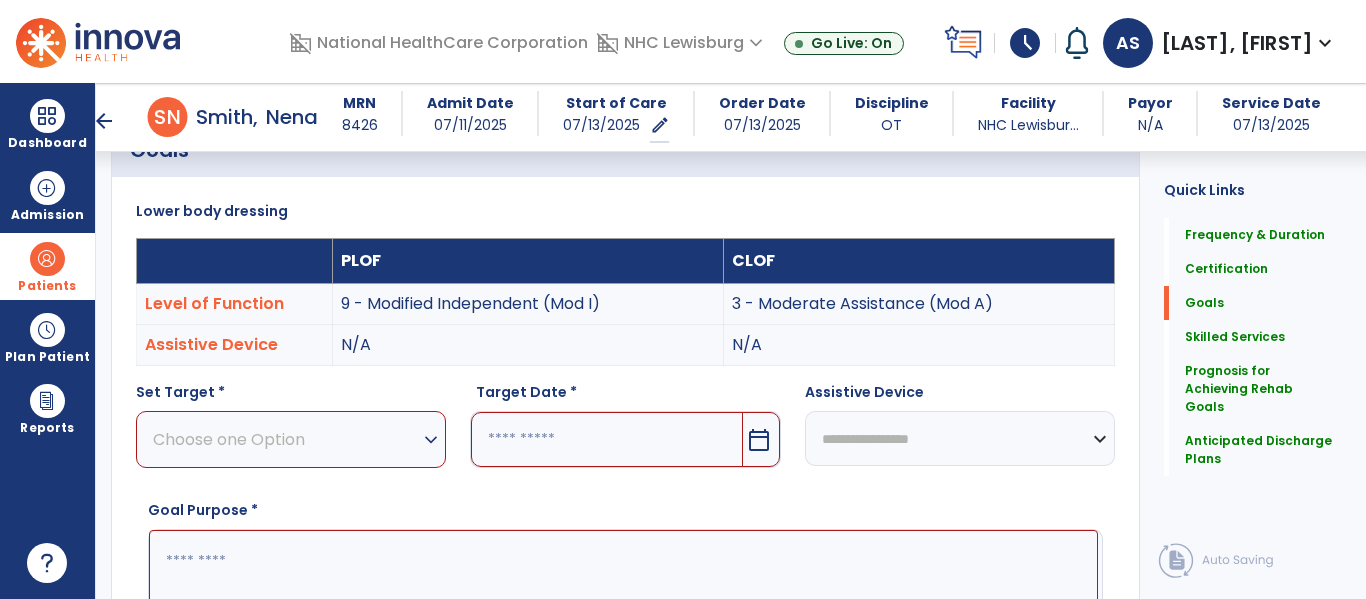 click on "Choose one Option" at bounding box center (286, 439) 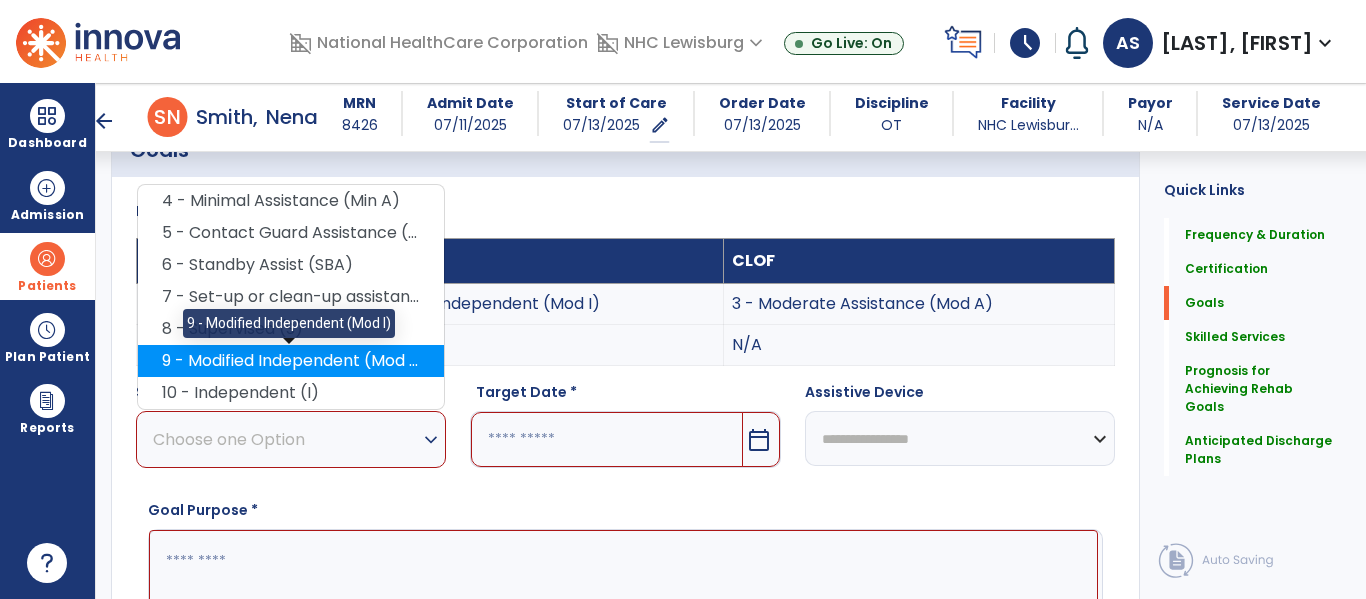 click on "9 - Modified Independent (Mod I)" at bounding box center (291, 361) 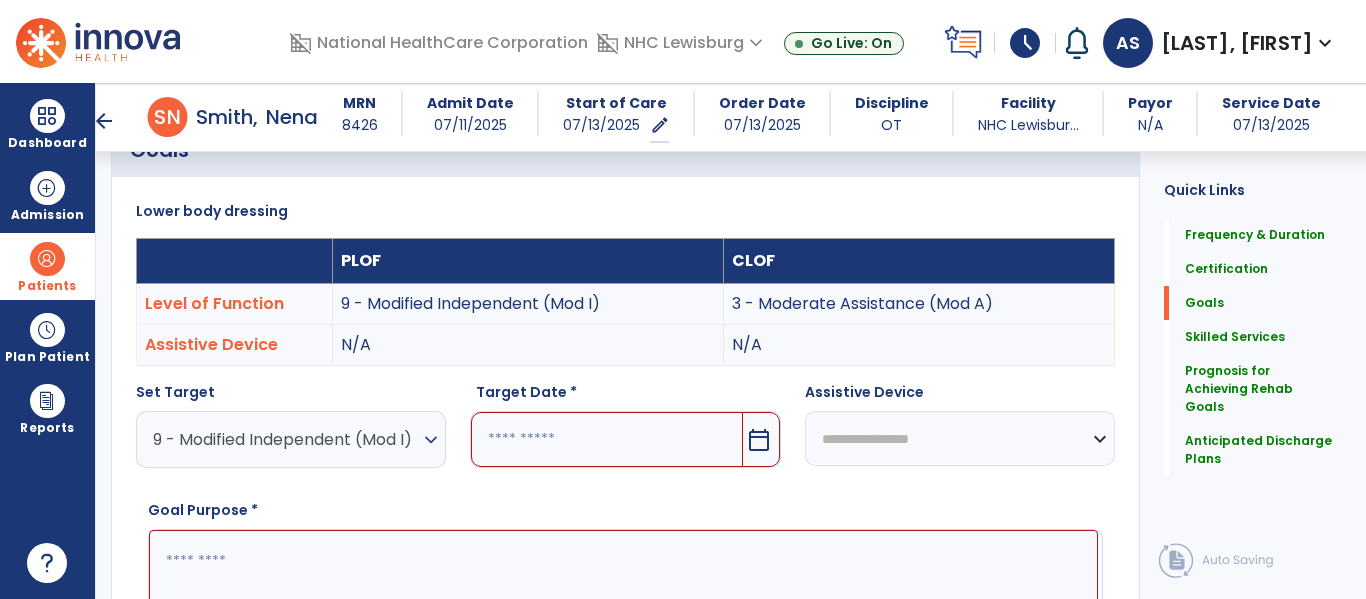 click on "calendar_today" at bounding box center (625, 439) 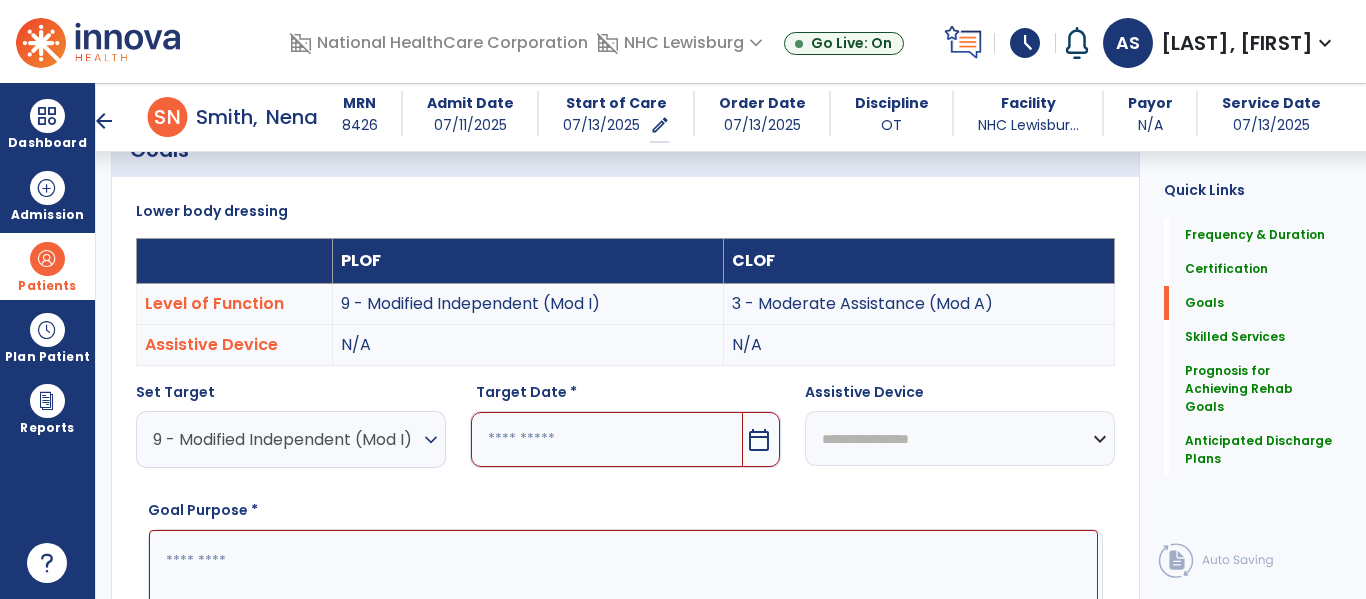 click at bounding box center [606, 439] 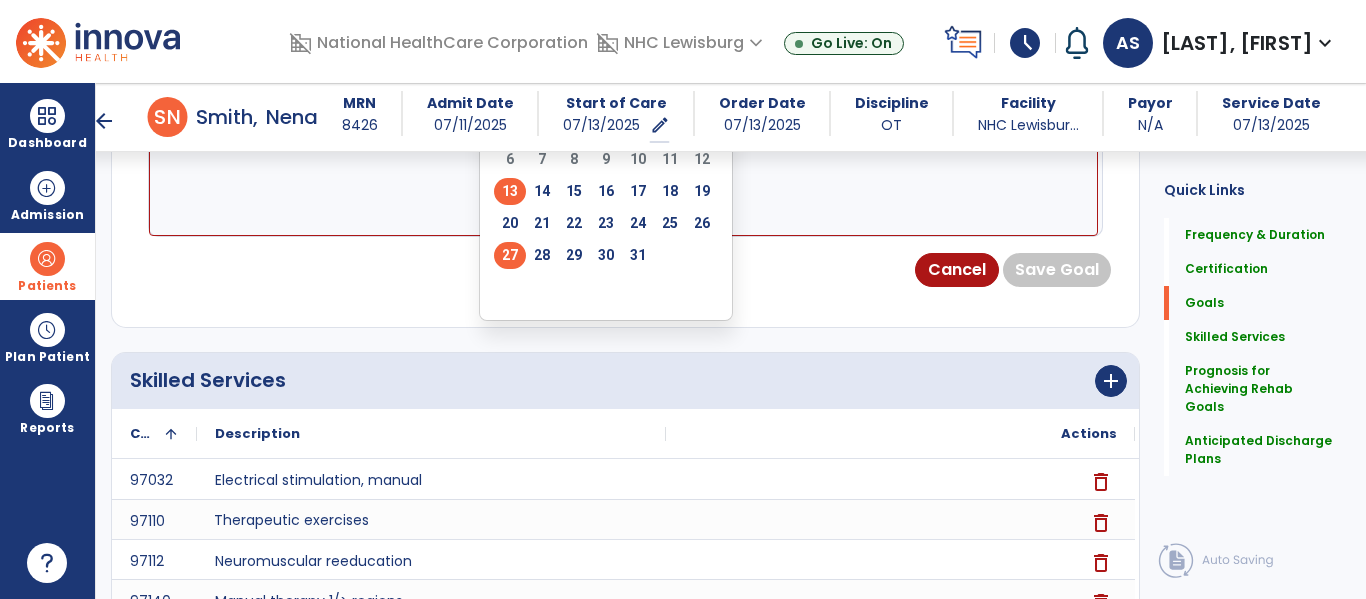 click on "27" at bounding box center (510, 255) 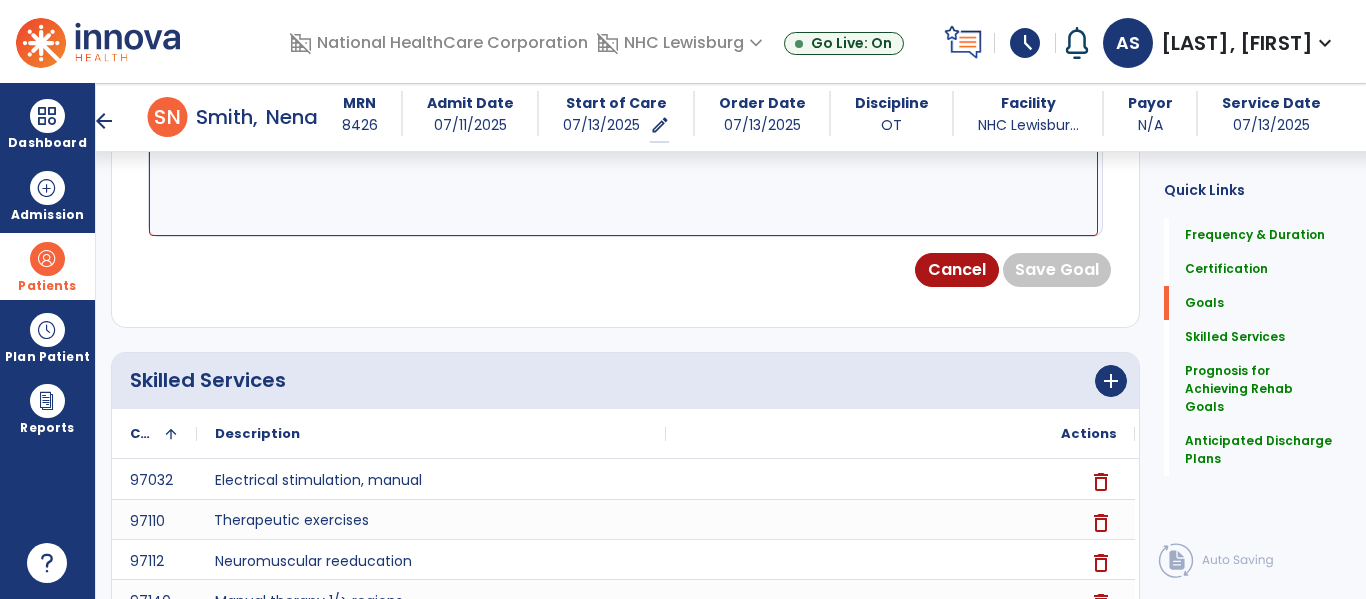 scroll, scrollTop: 594, scrollLeft: 0, axis: vertical 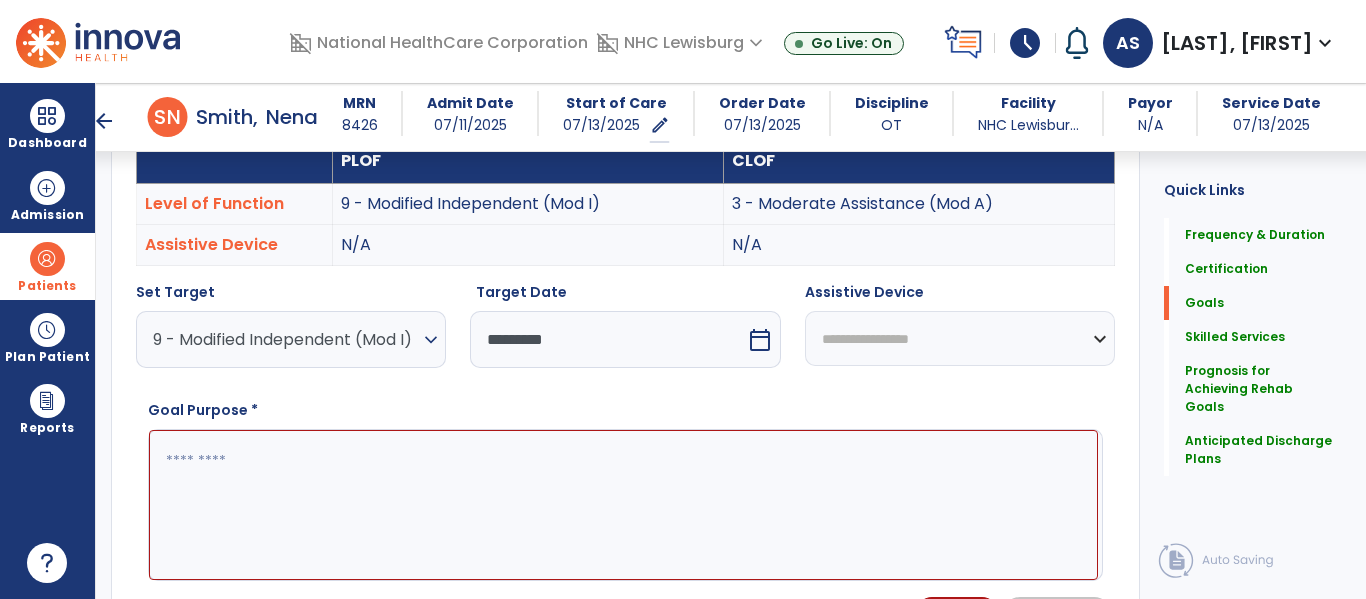 click at bounding box center [623, 505] 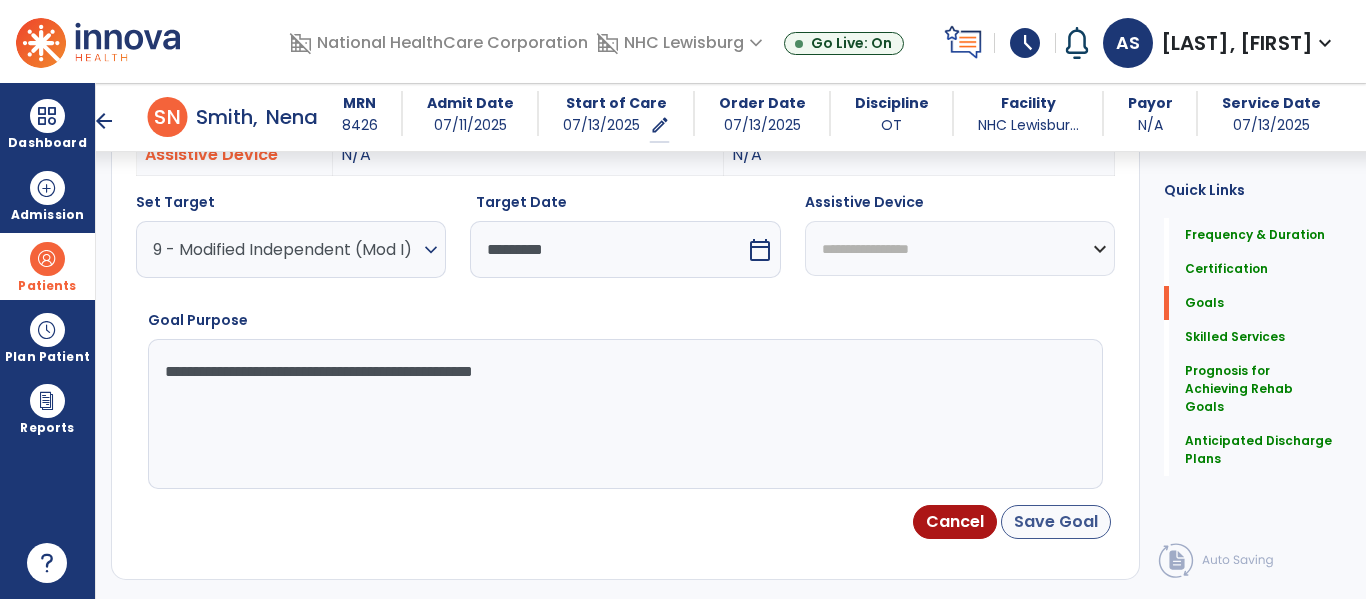 type on "**********" 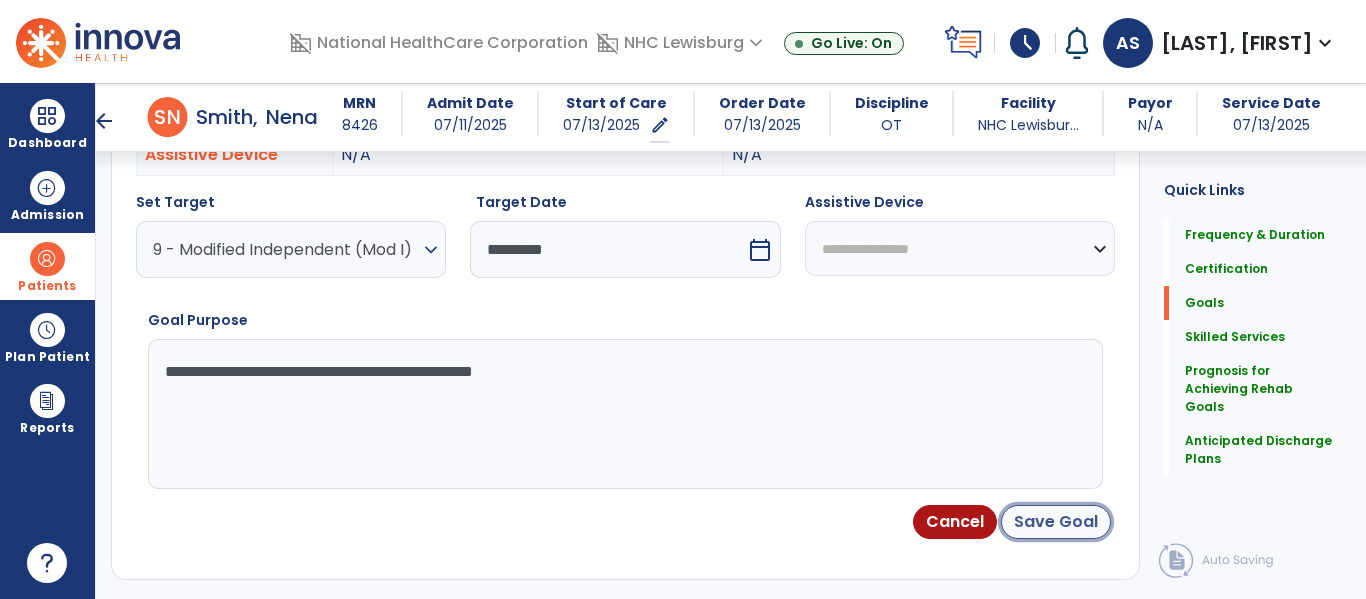 click on "Save Goal" at bounding box center (1056, 522) 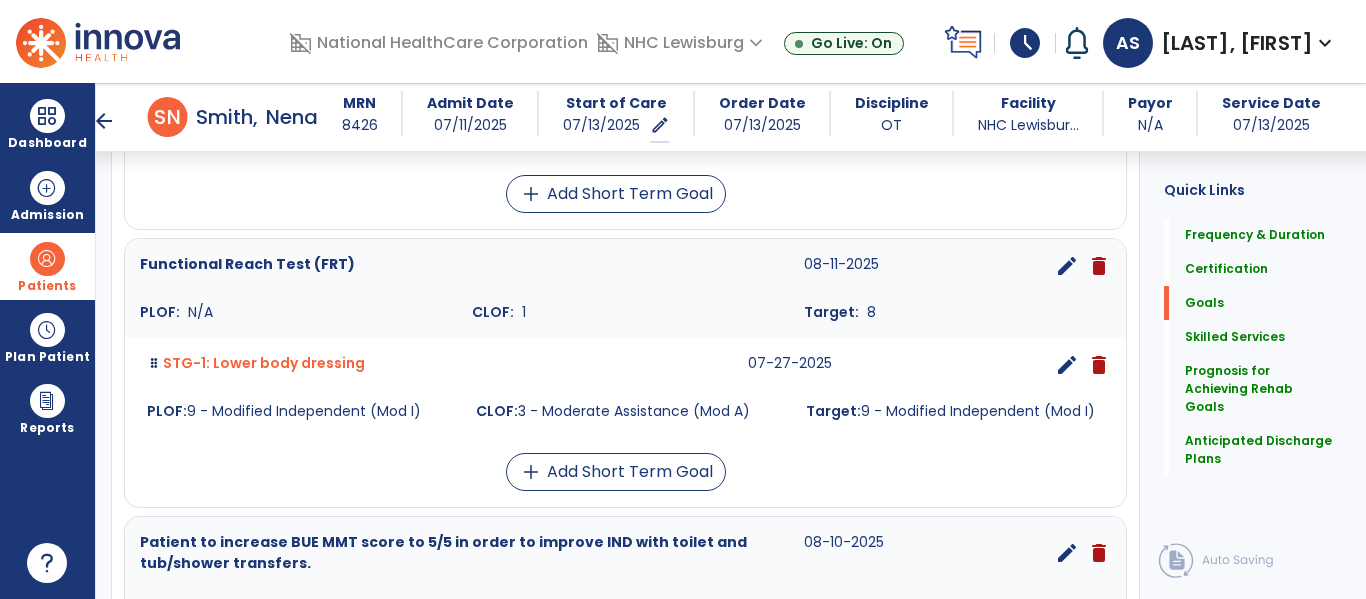 scroll, scrollTop: 845, scrollLeft: 0, axis: vertical 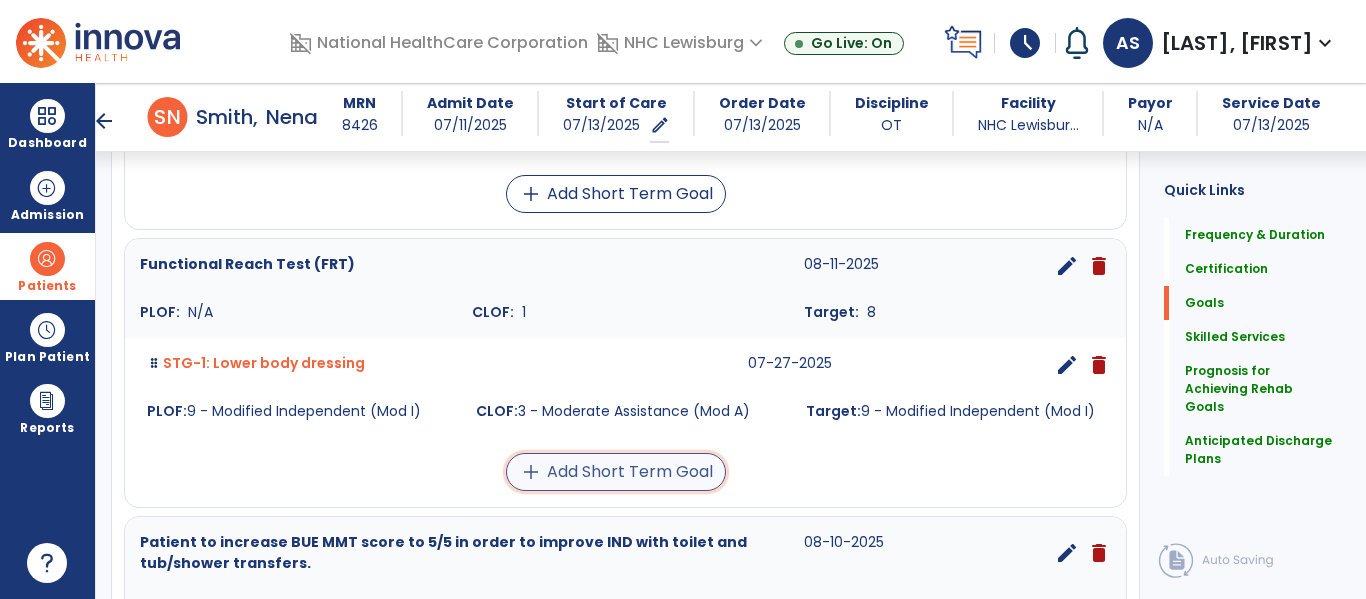 click on "add  Add Short Term Goal" at bounding box center (616, 472) 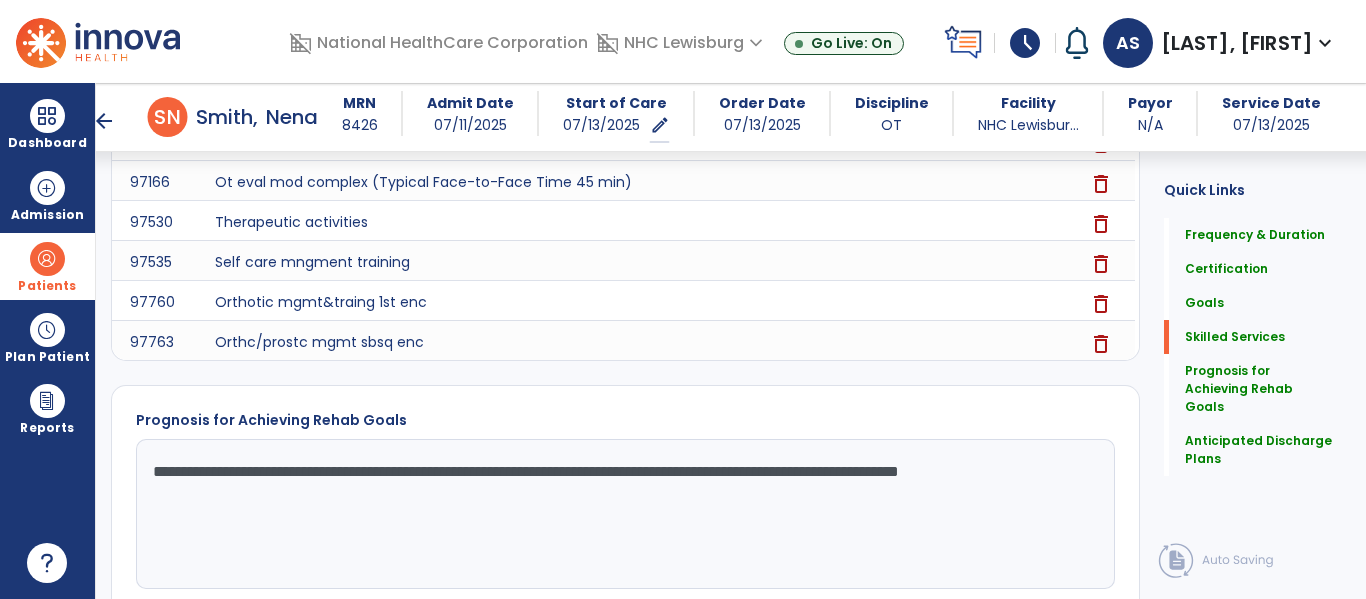 click on "**********" 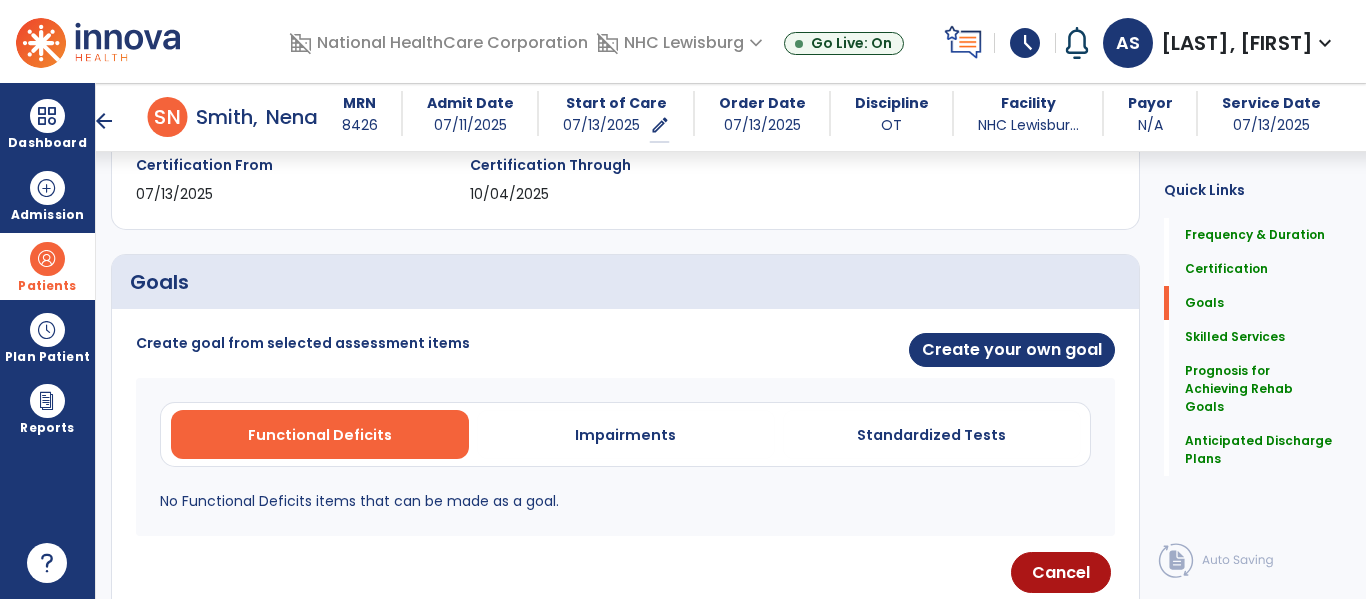 scroll, scrollTop: 361, scrollLeft: 0, axis: vertical 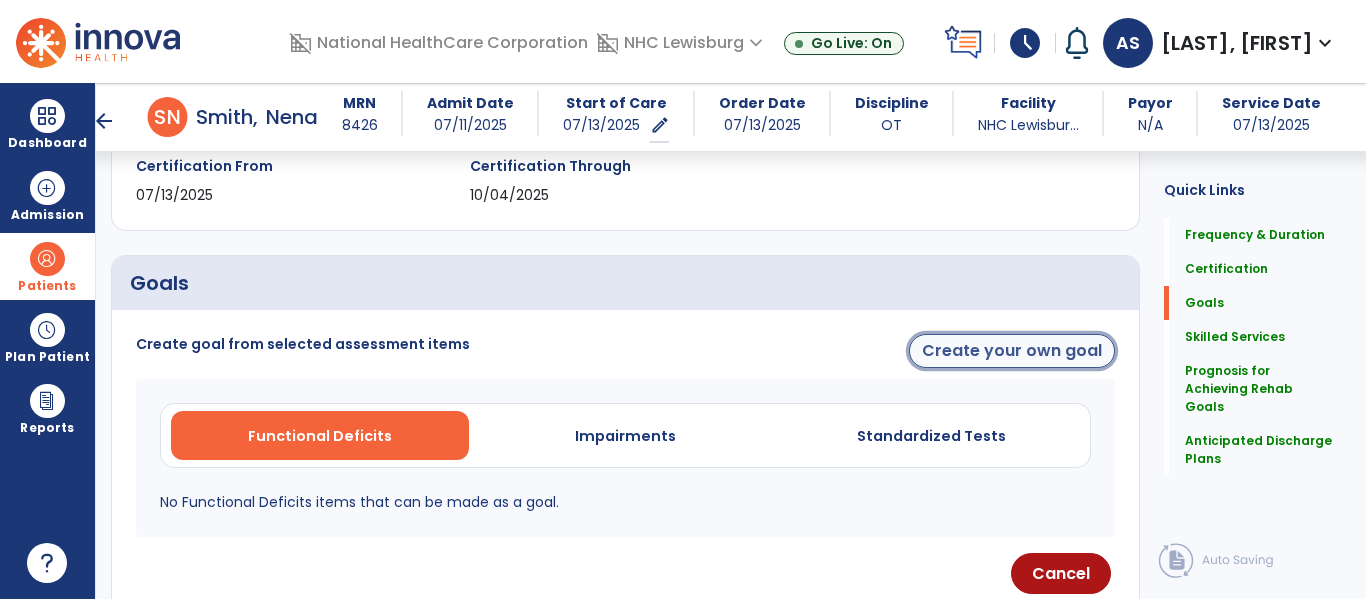 click on "Create your own goal" at bounding box center [1012, 351] 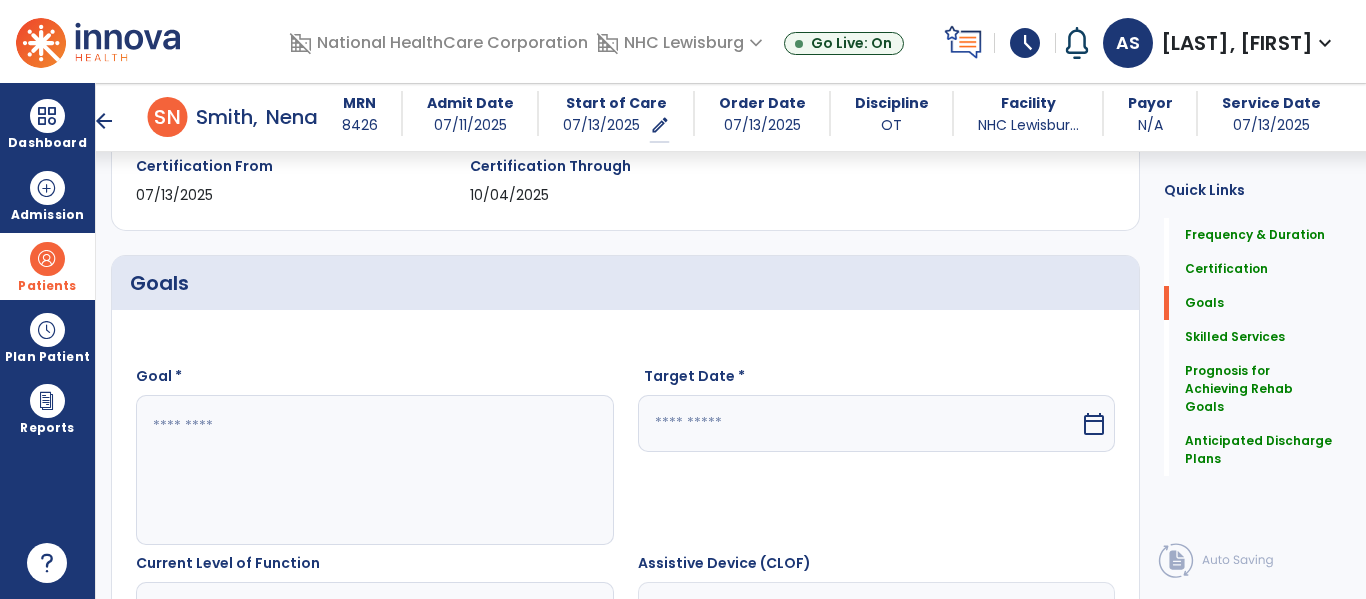 click at bounding box center [374, 470] 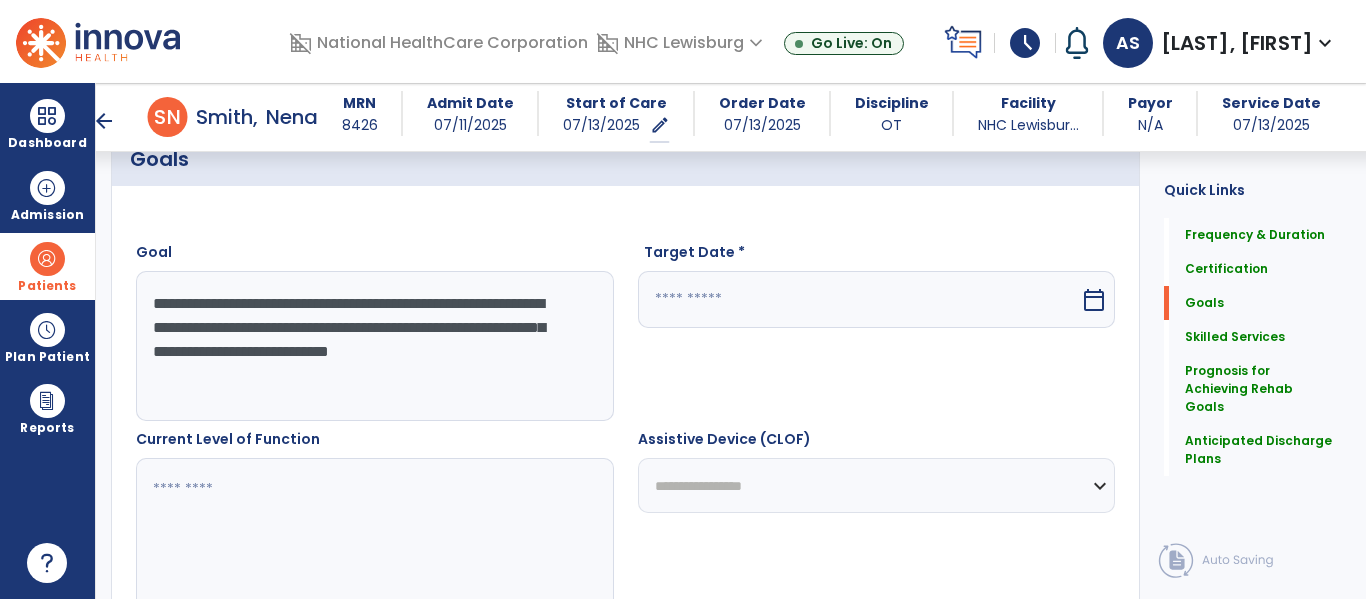 scroll, scrollTop: 485, scrollLeft: 0, axis: vertical 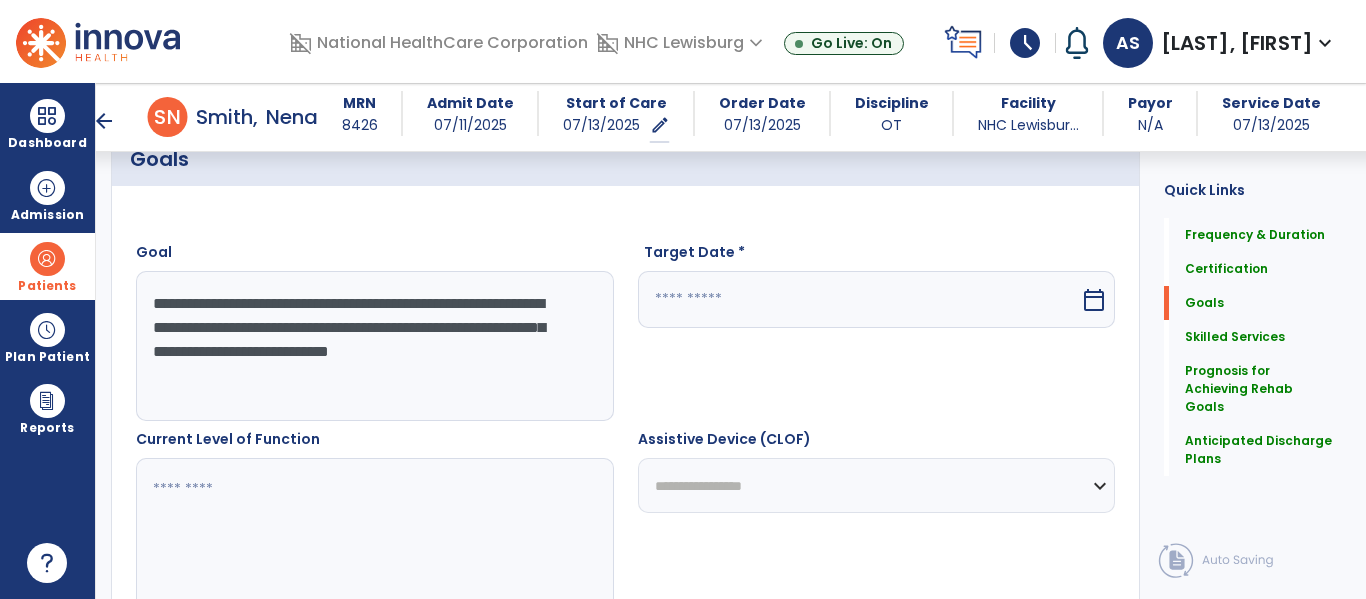 type on "**********" 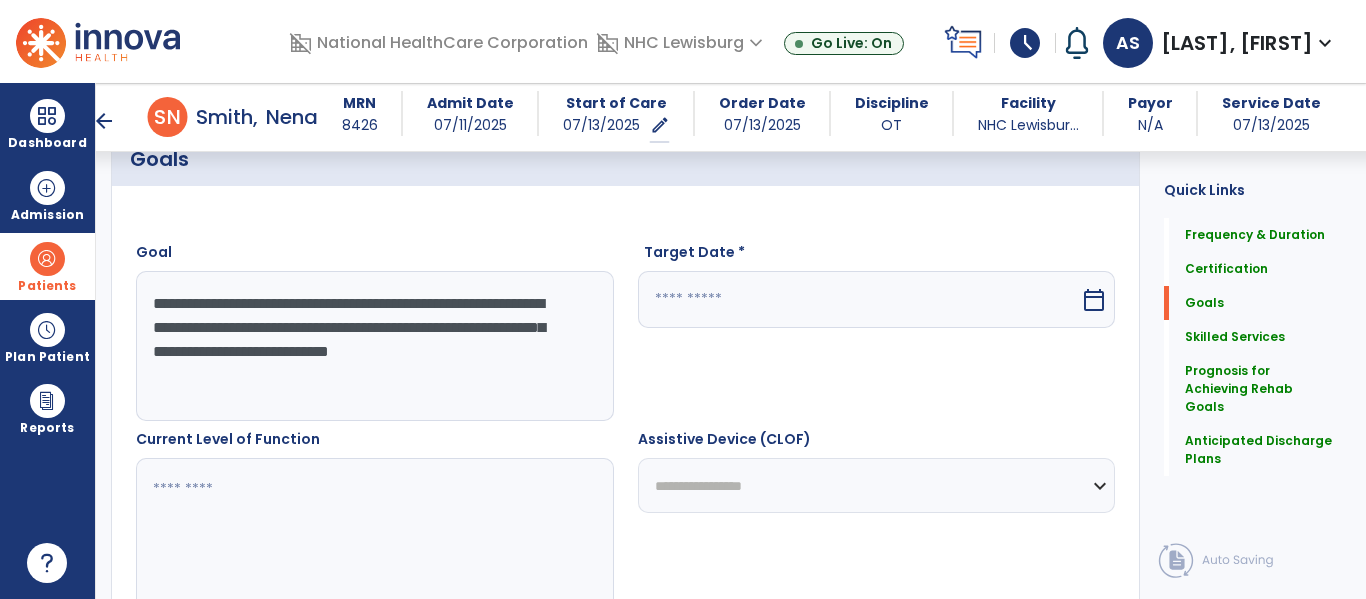 click at bounding box center (859, 299) 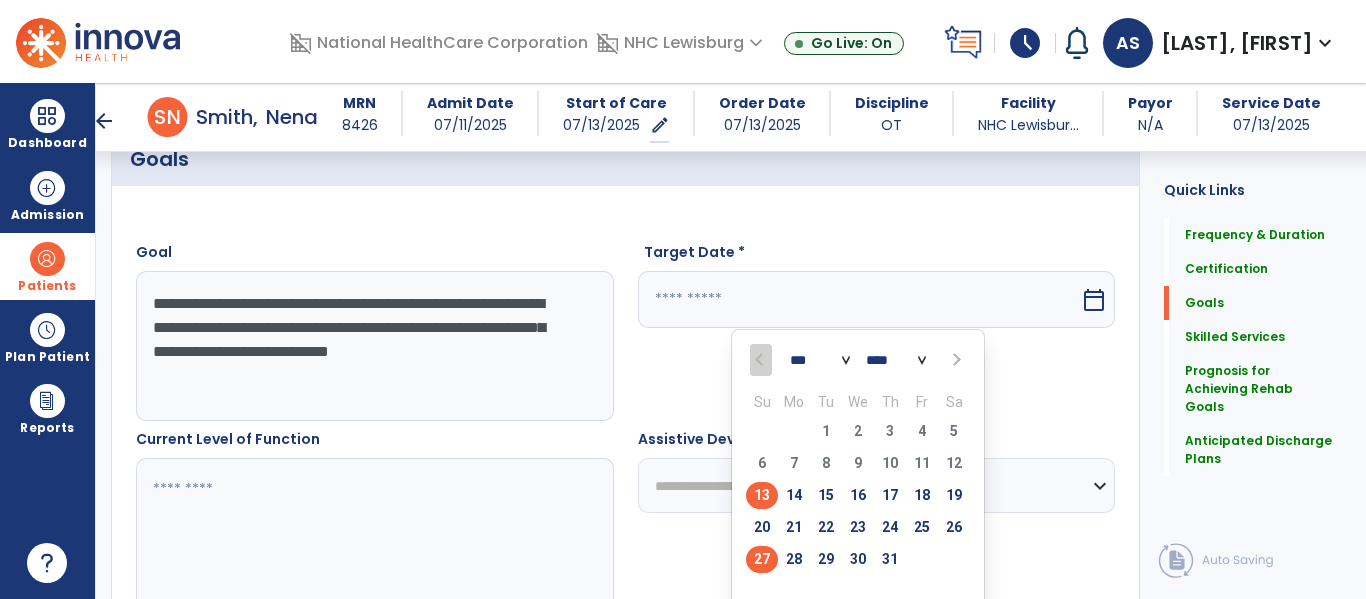 click on "27" at bounding box center [762, 559] 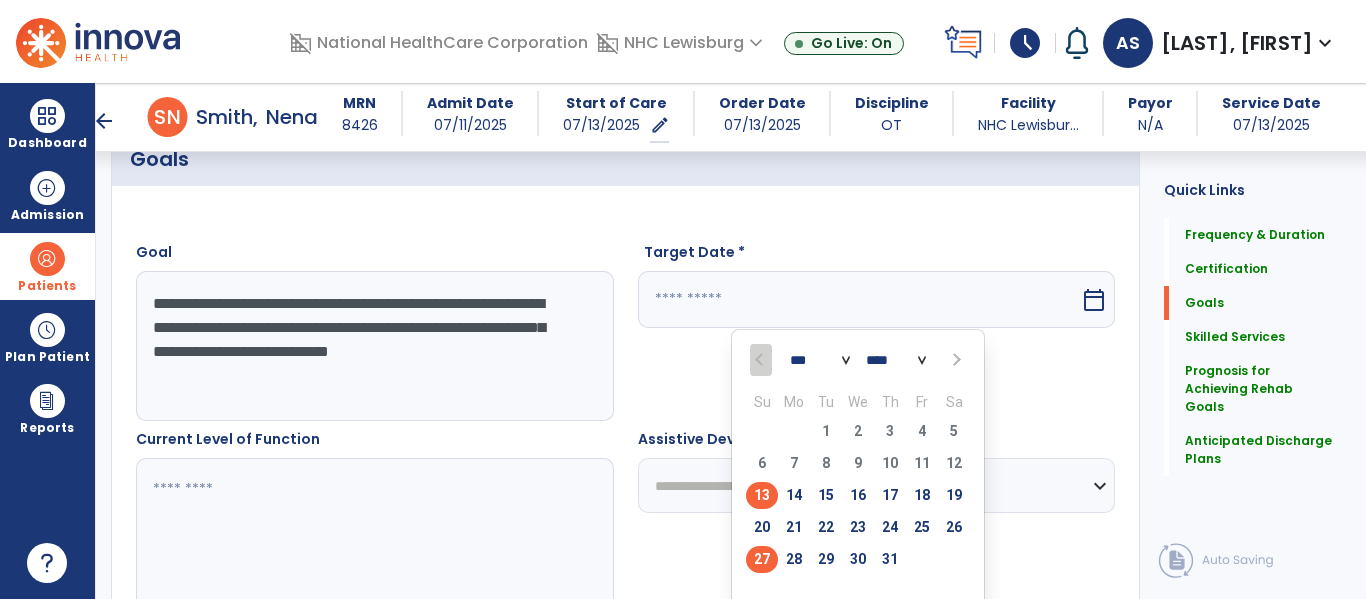 type on "*********" 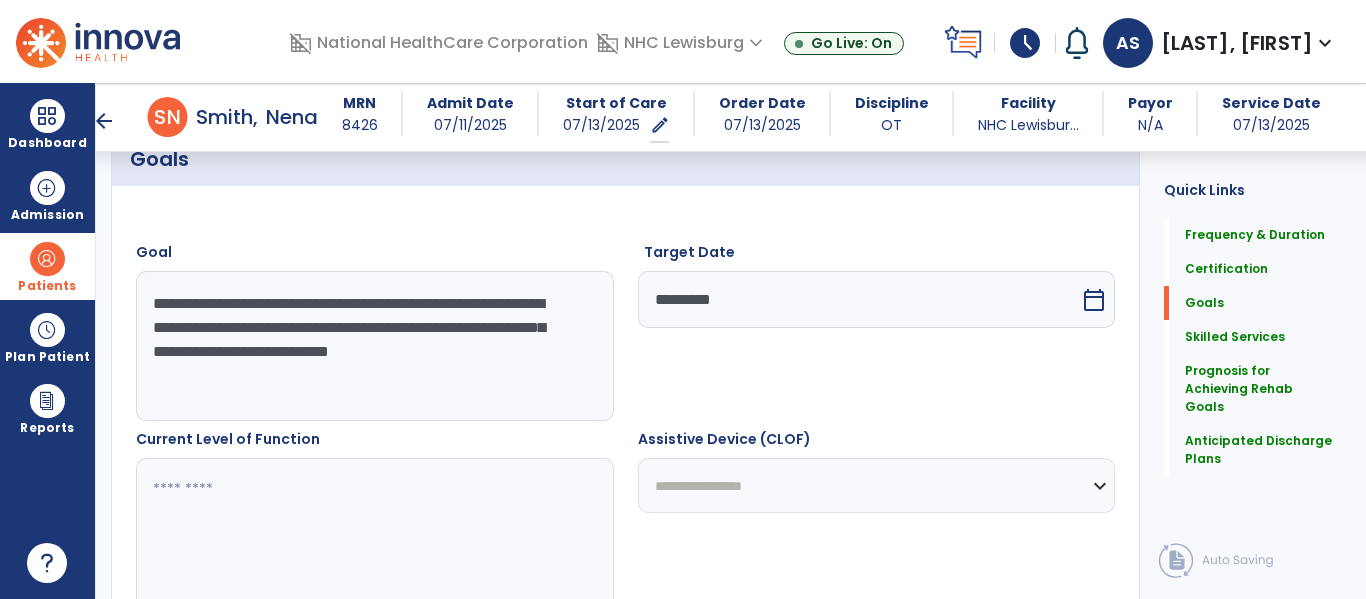 click at bounding box center [374, 533] 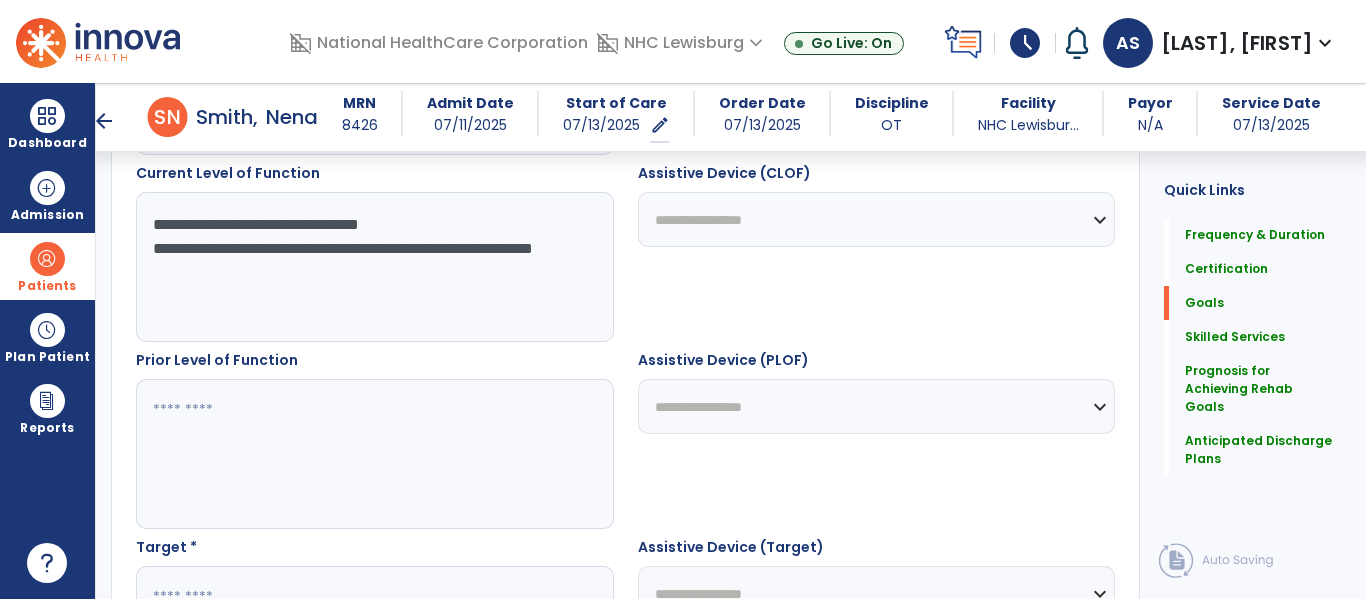 scroll, scrollTop: 749, scrollLeft: 0, axis: vertical 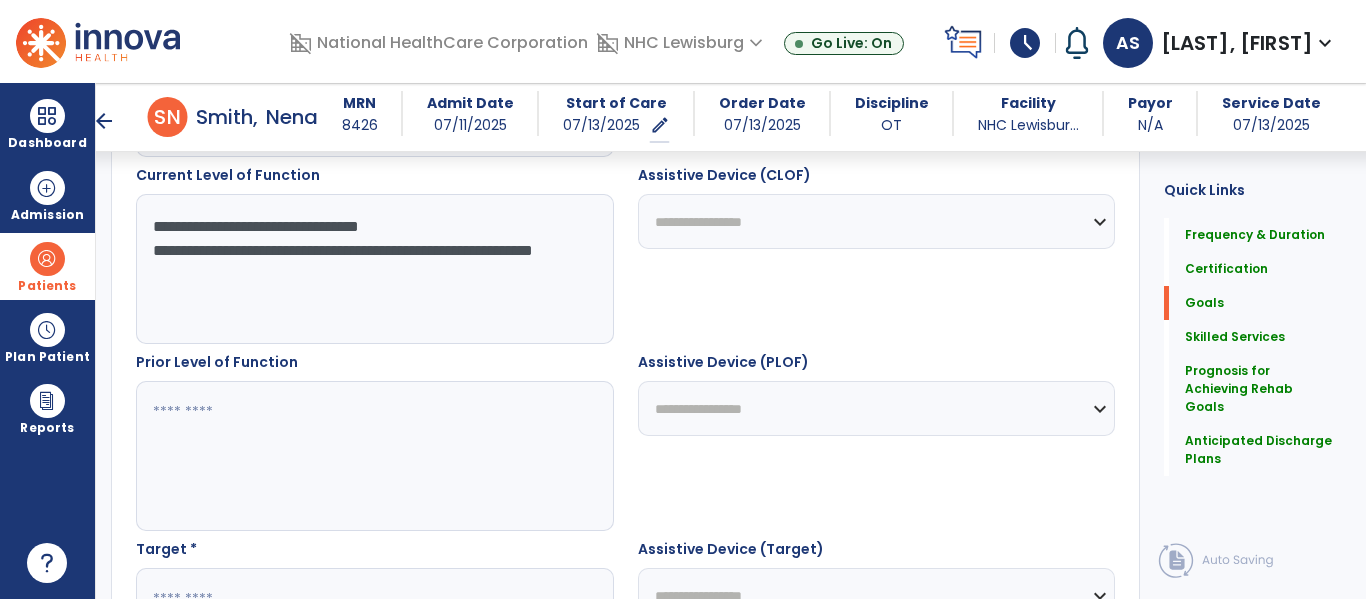 type on "**********" 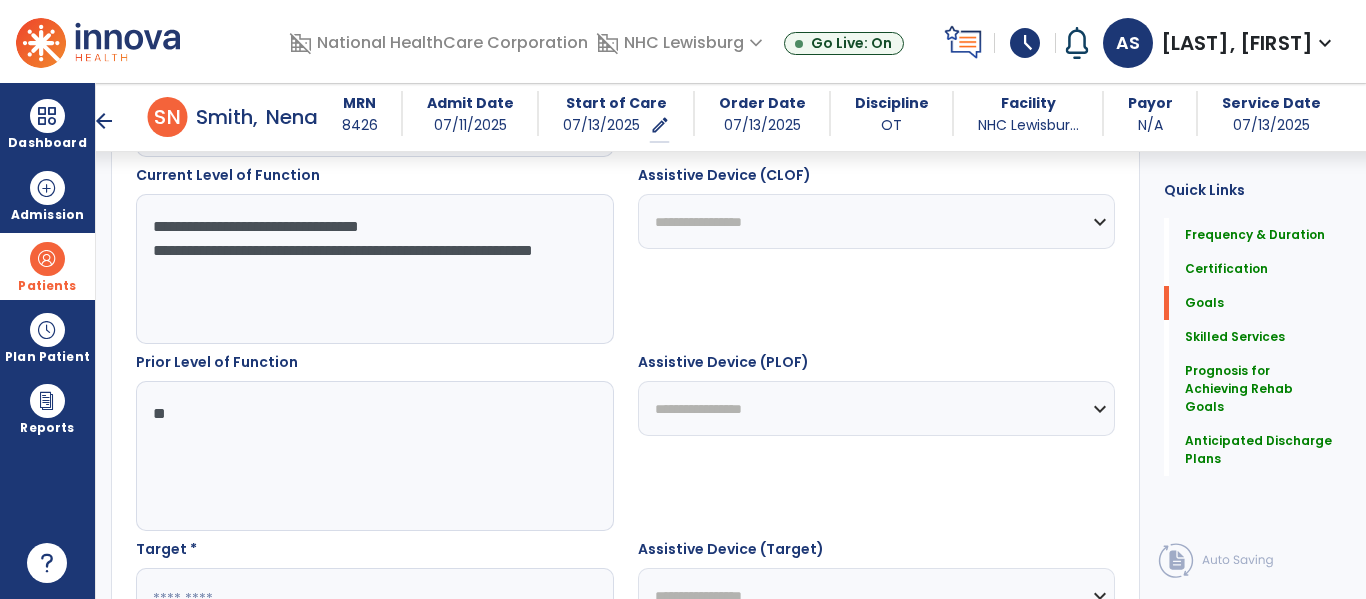 click at bounding box center [374, 456] 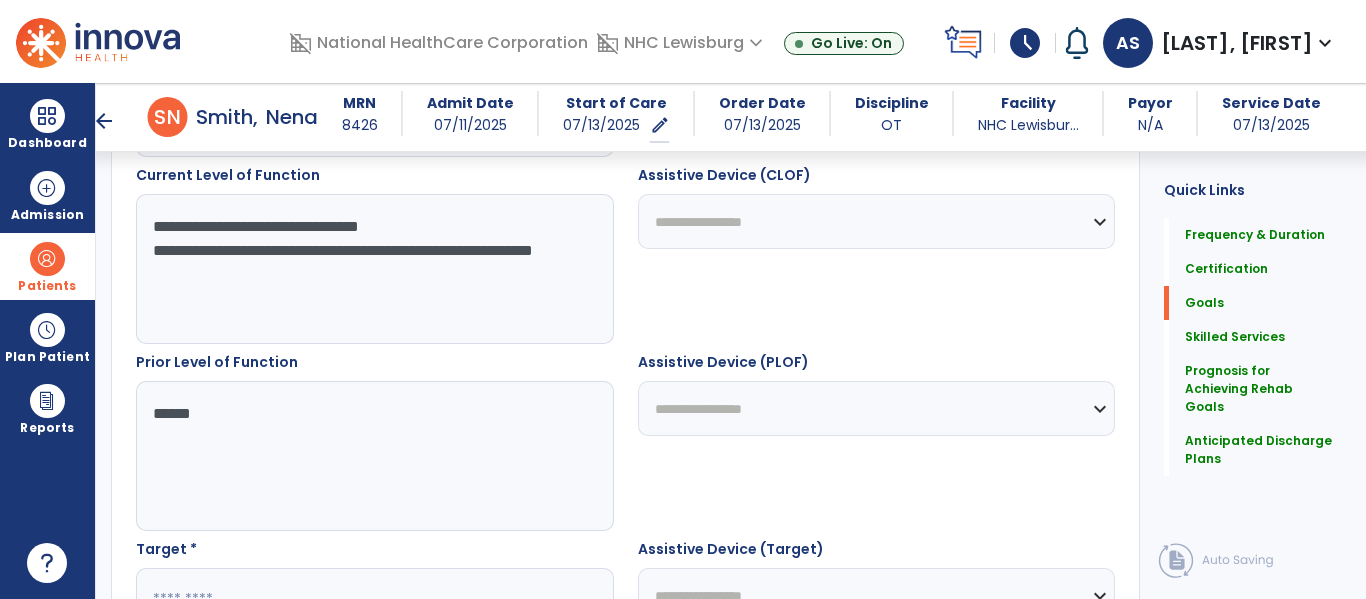 scroll, scrollTop: 820, scrollLeft: 0, axis: vertical 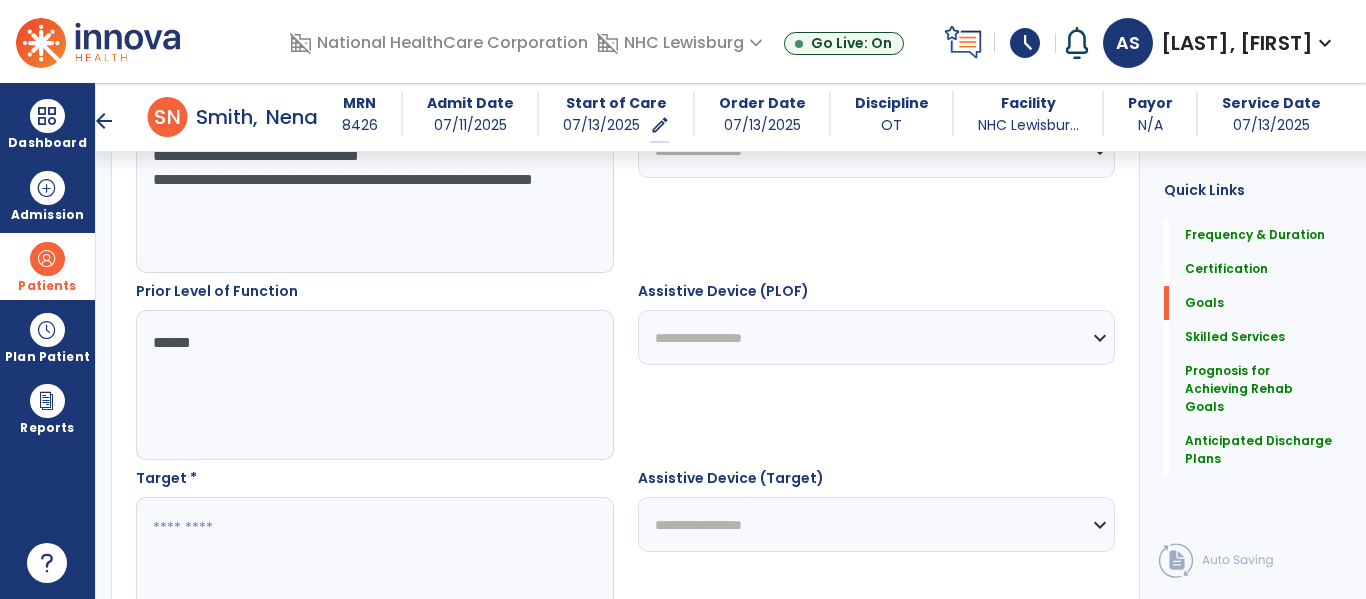 type on "*****" 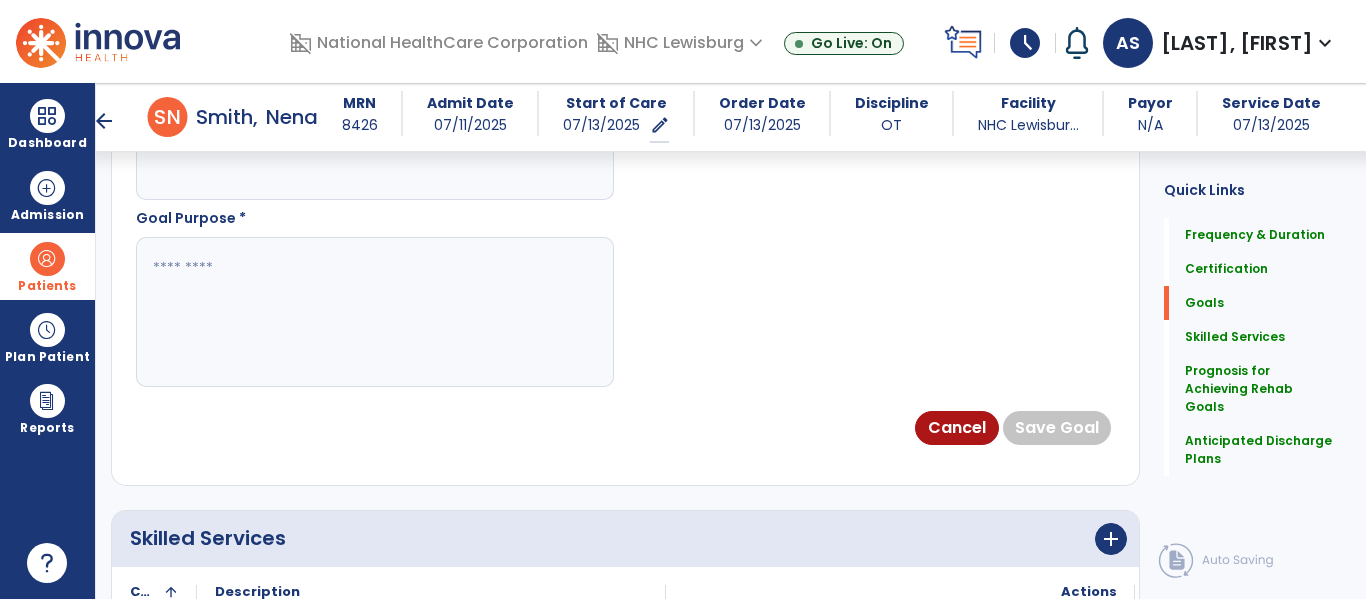 scroll, scrollTop: 1268, scrollLeft: 0, axis: vertical 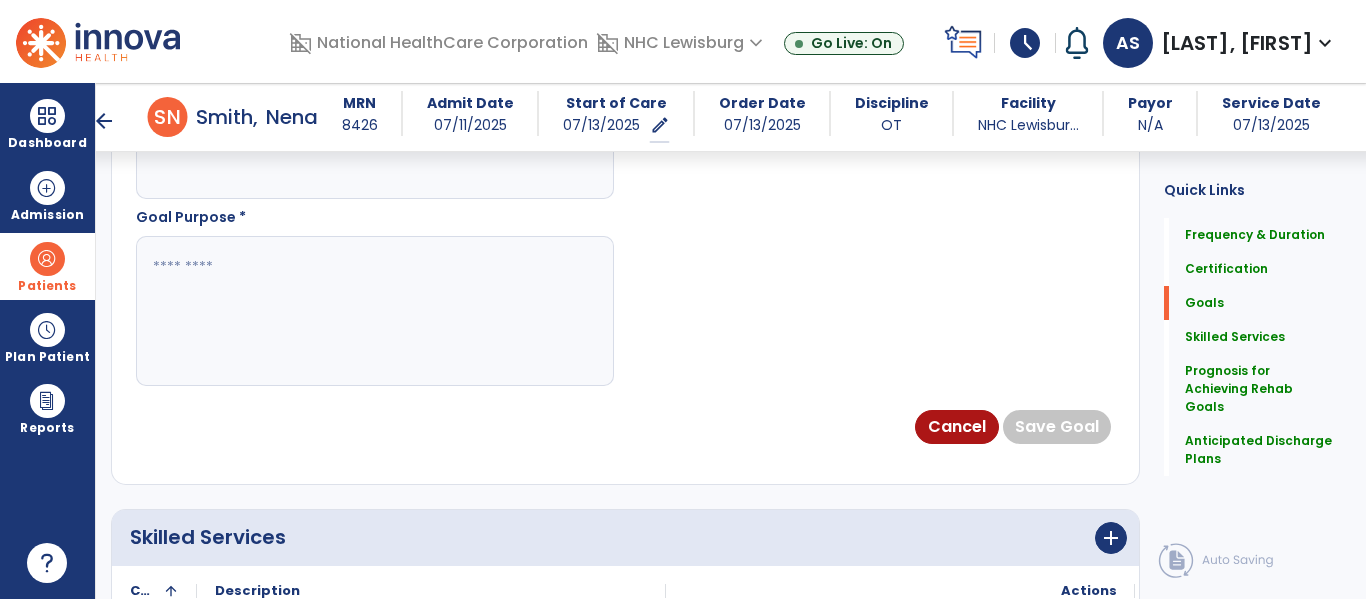 type on "**********" 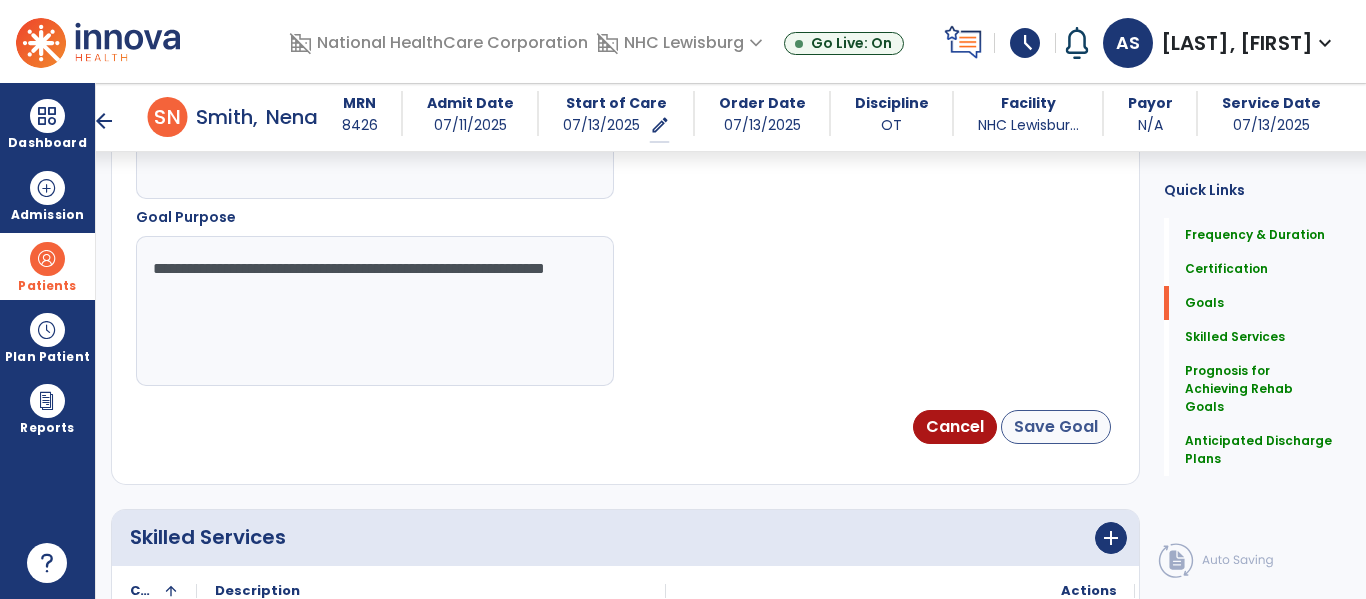 type on "**********" 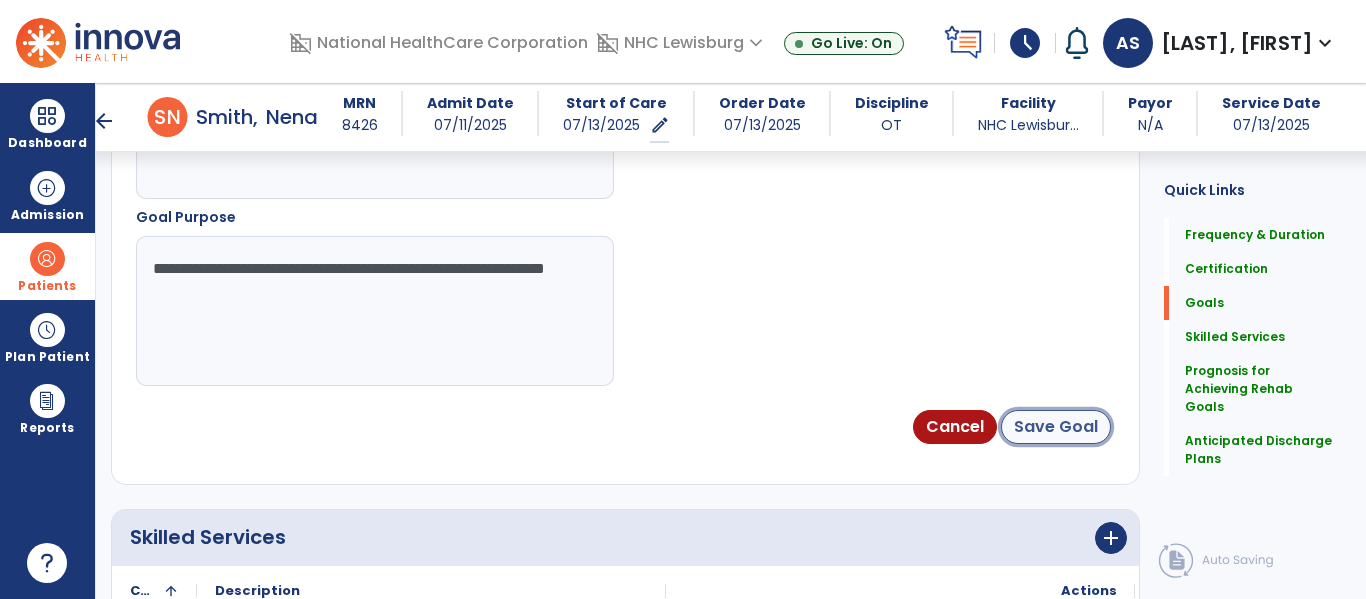 click on "Save Goal" at bounding box center (1056, 427) 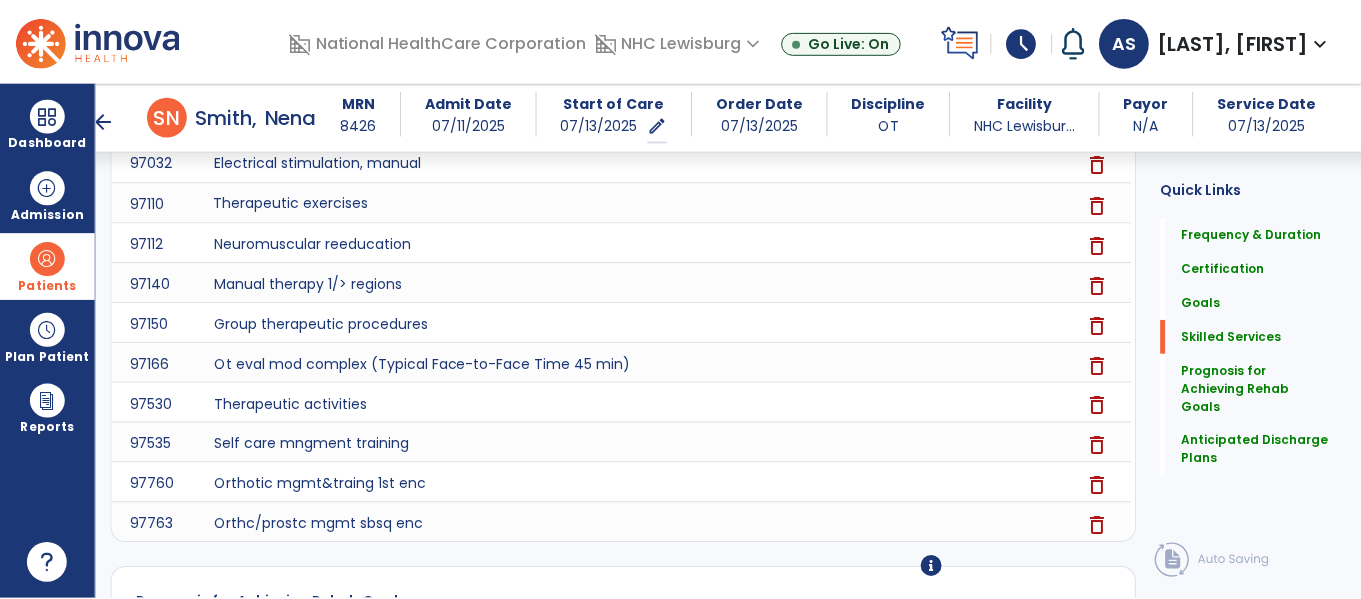 scroll, scrollTop: 2517, scrollLeft: 0, axis: vertical 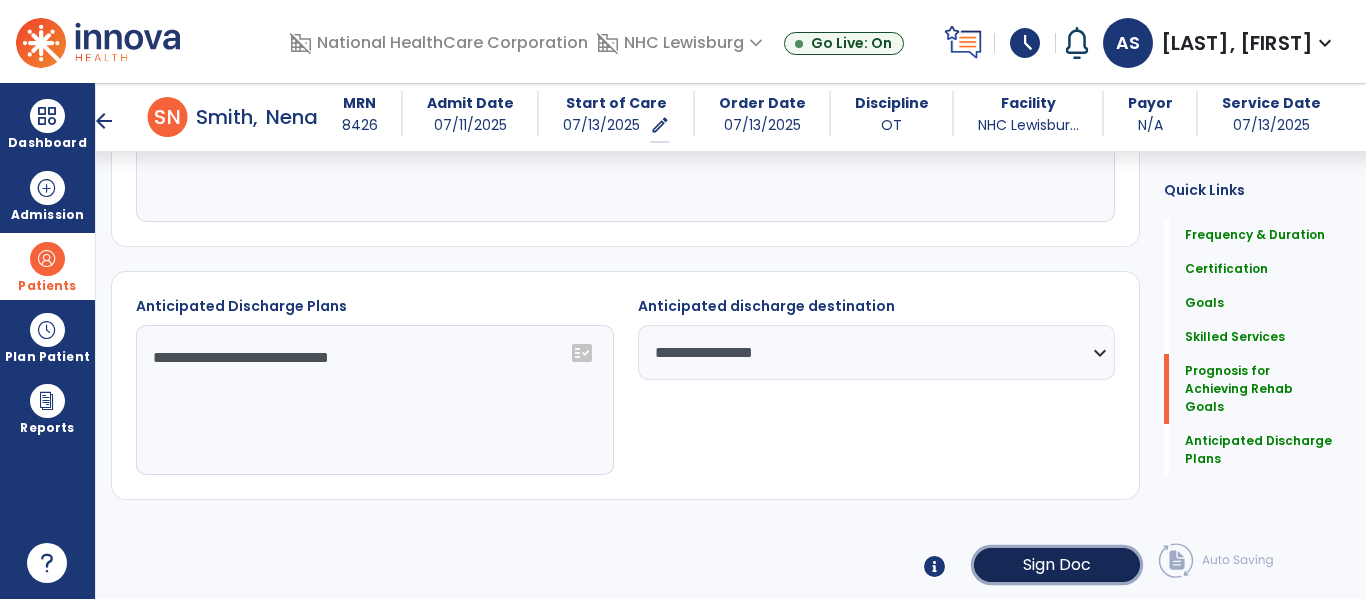 click on "Sign Doc" 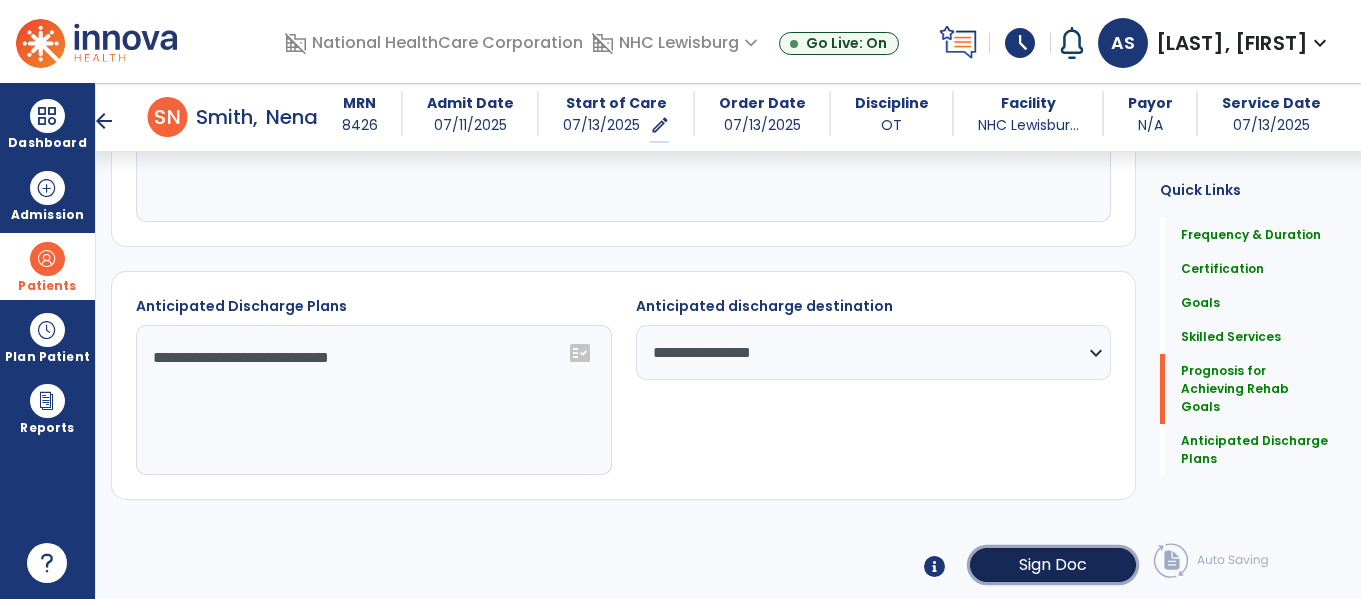 scroll, scrollTop: 2517, scrollLeft: 0, axis: vertical 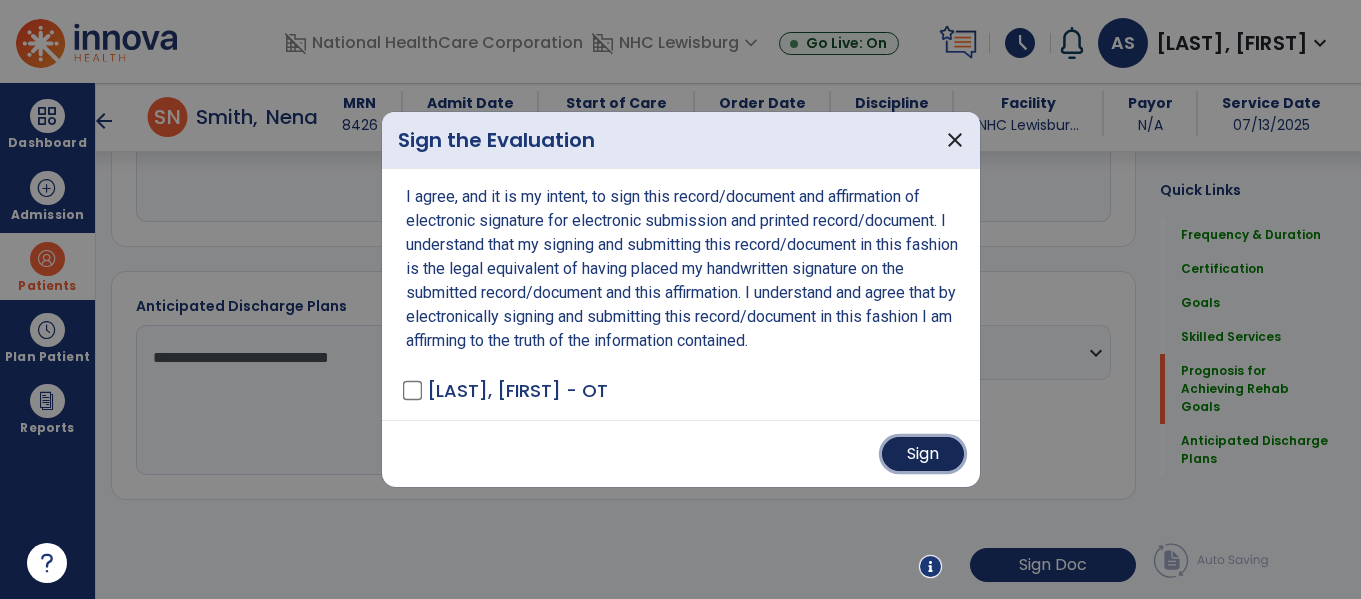 click on "Sign" at bounding box center (923, 454) 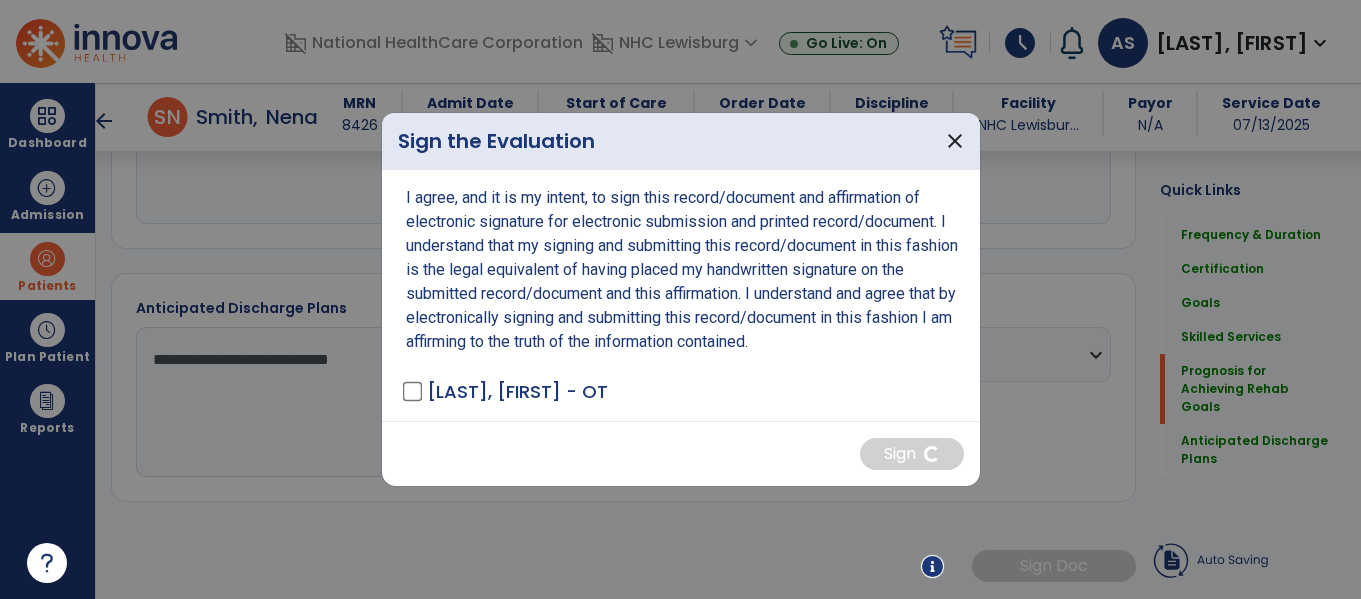 scroll, scrollTop: 2516, scrollLeft: 0, axis: vertical 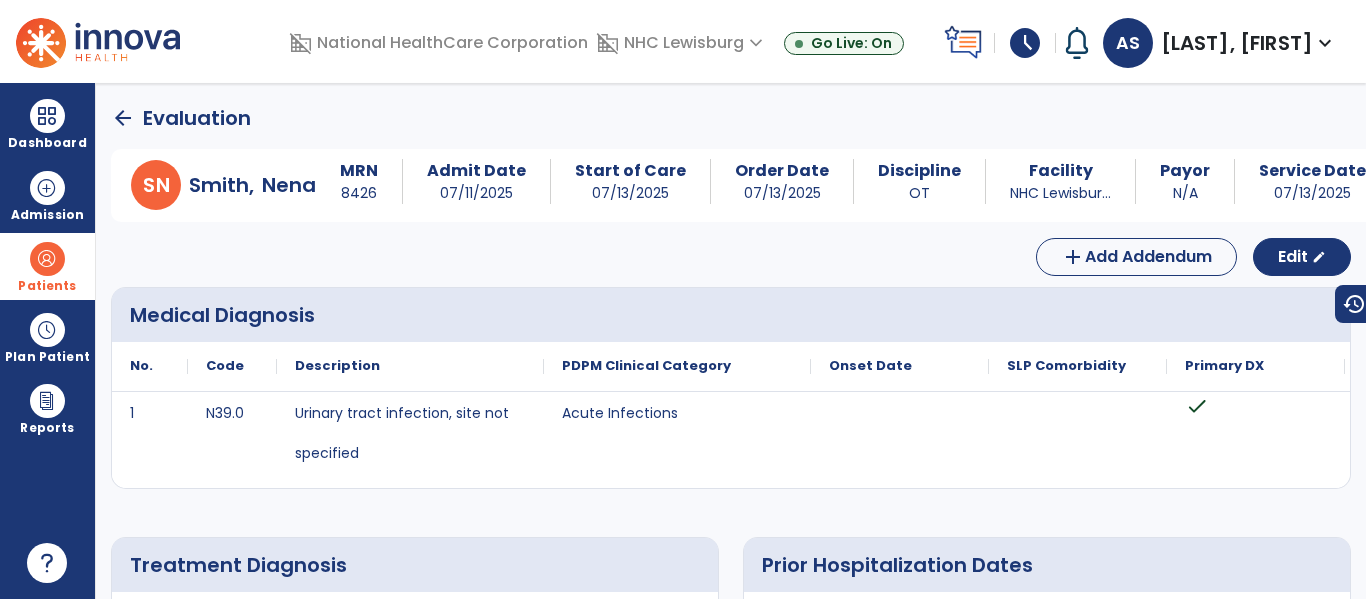 click on "arrow_back" 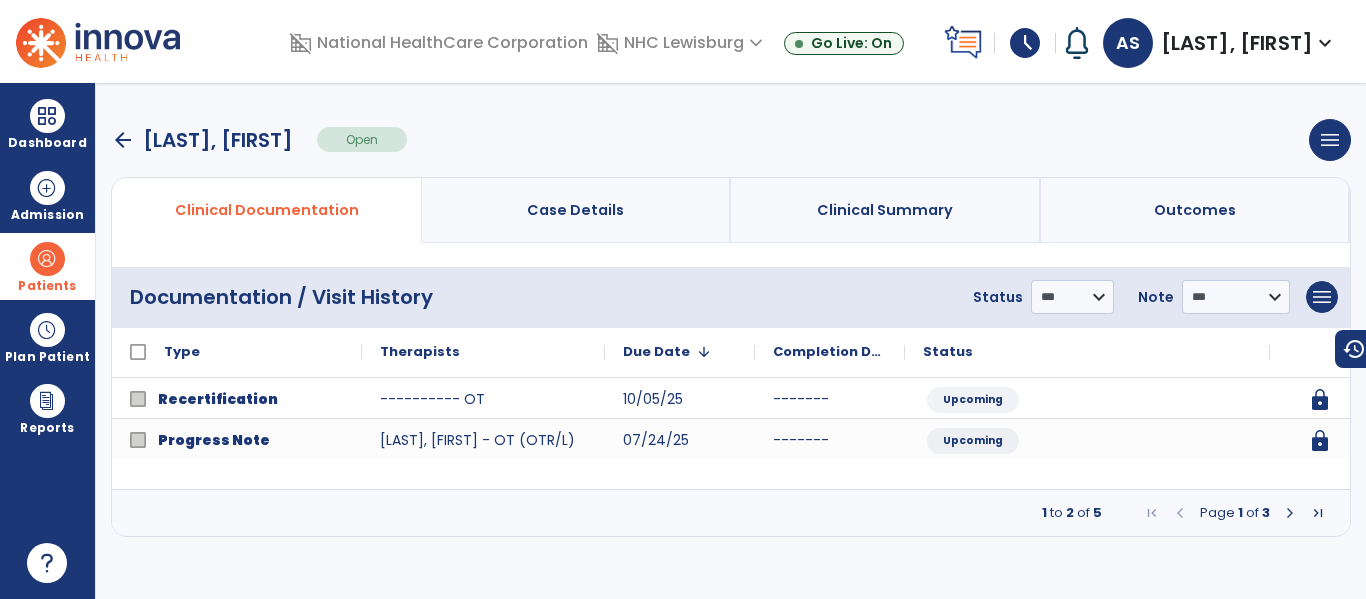 click on "arrow_back" at bounding box center [123, 140] 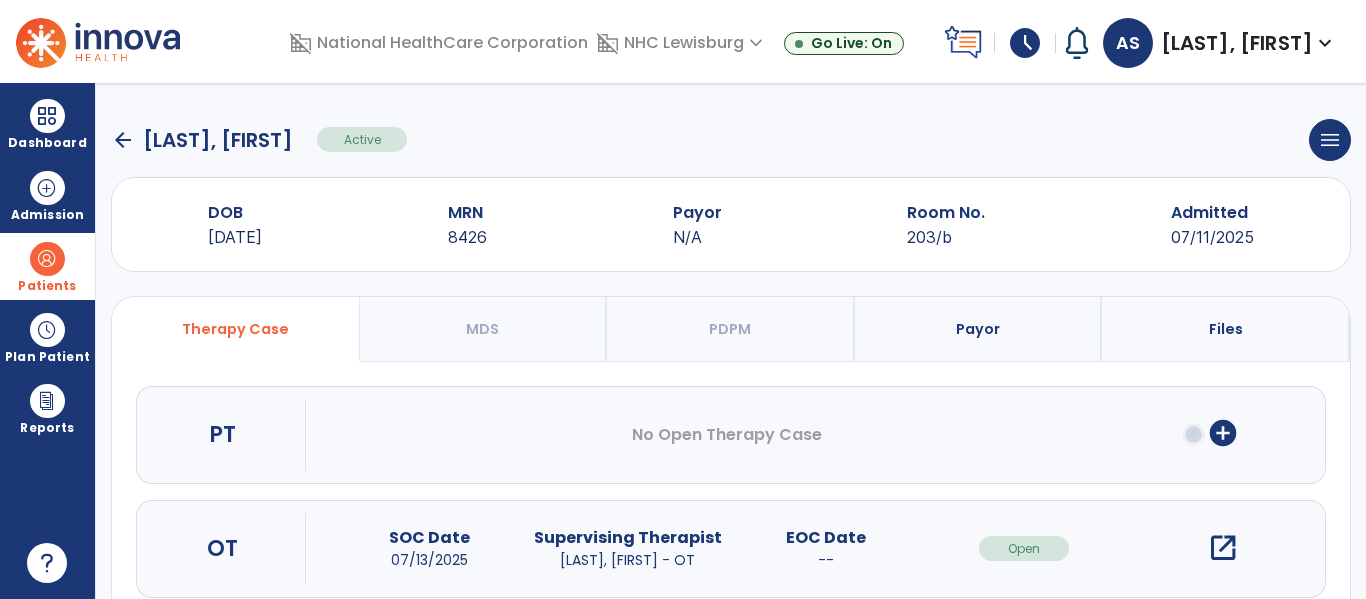 click on "open_in_new" at bounding box center (1223, 548) 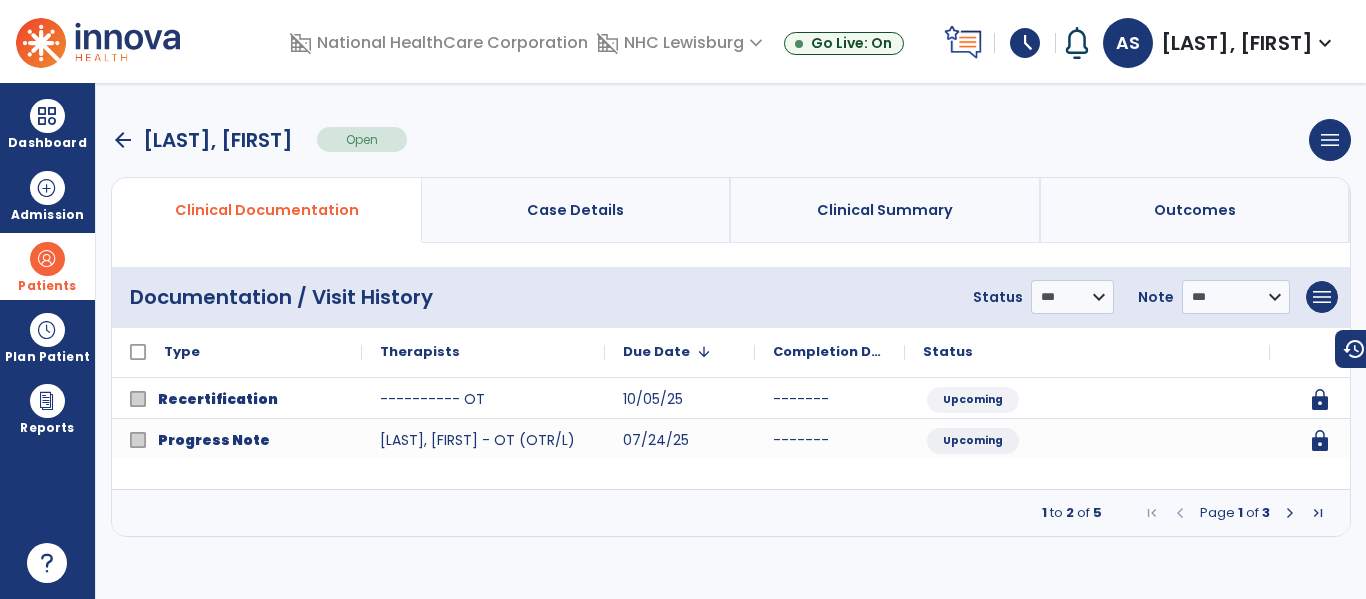 click at bounding box center (1290, 513) 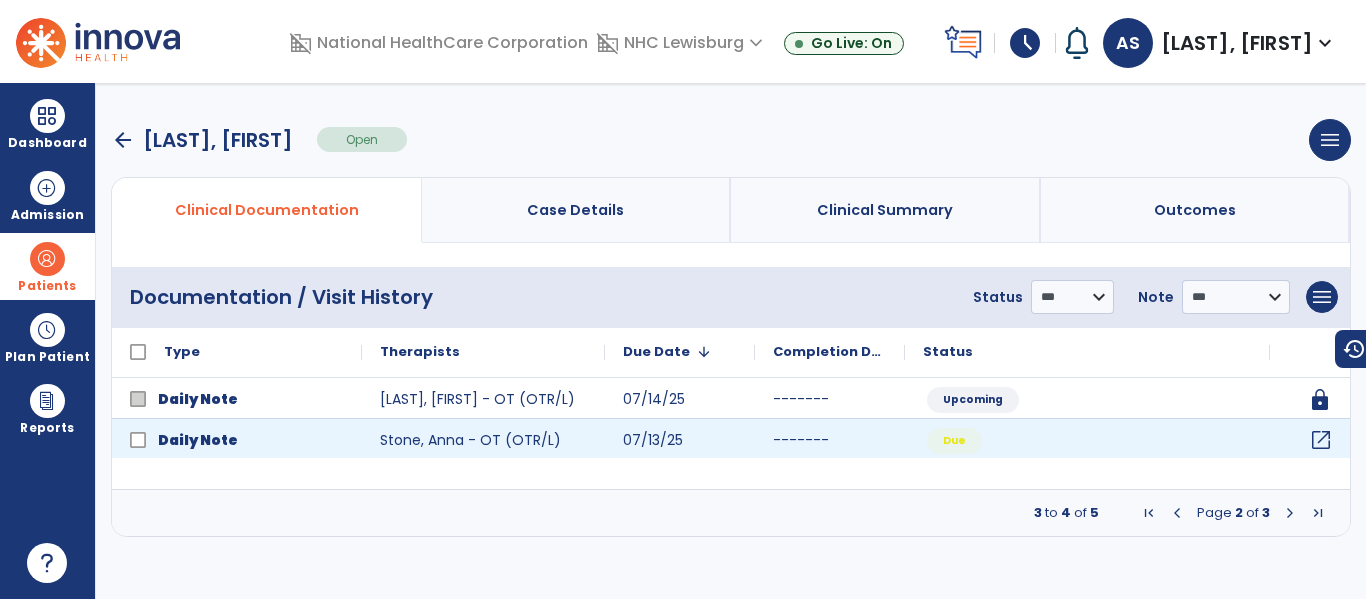 click on "open_in_new" 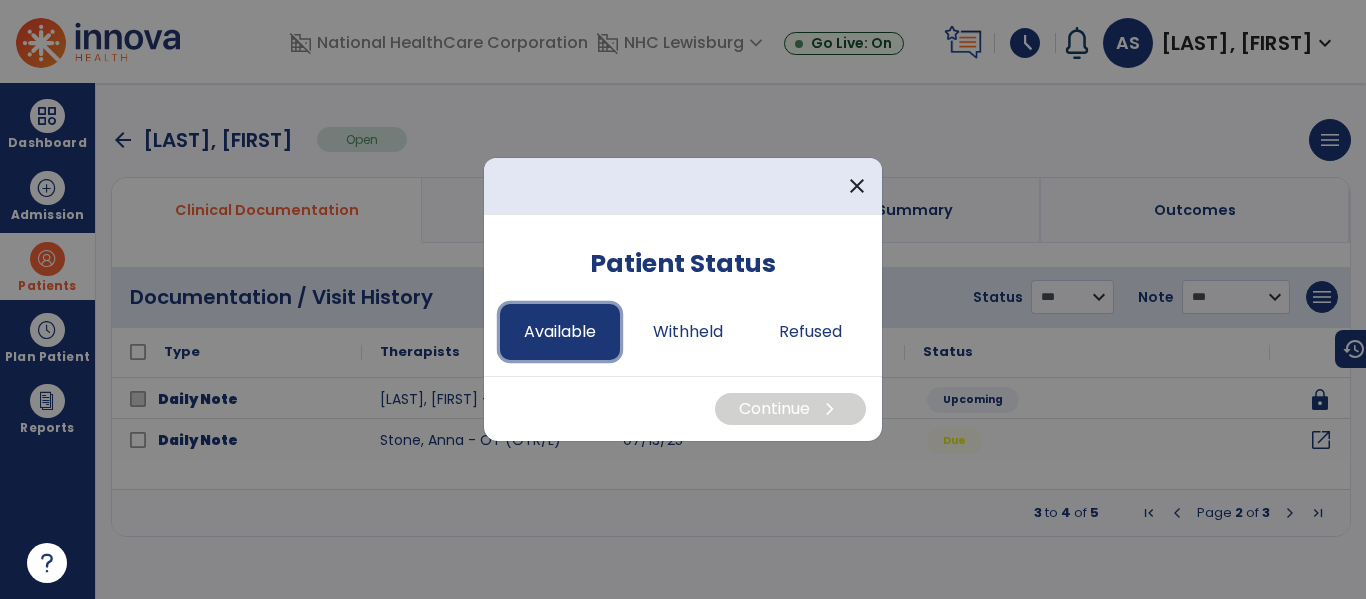 click on "Available" at bounding box center [560, 332] 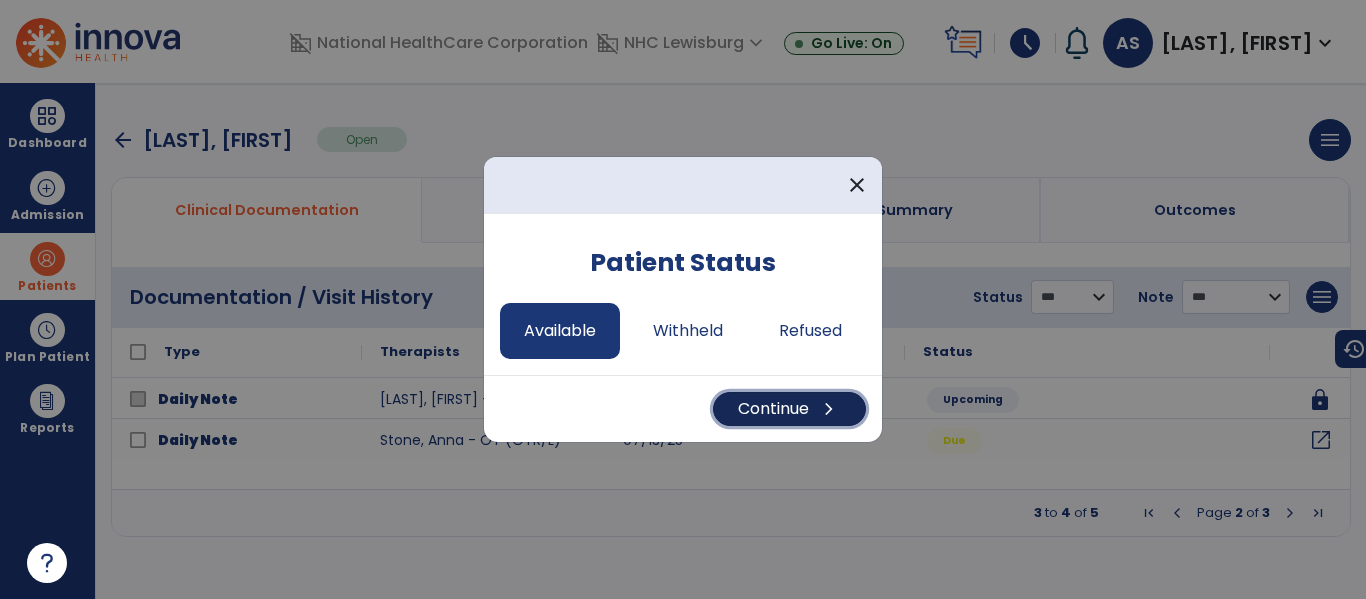 click on "Continue   chevron_right" at bounding box center [789, 409] 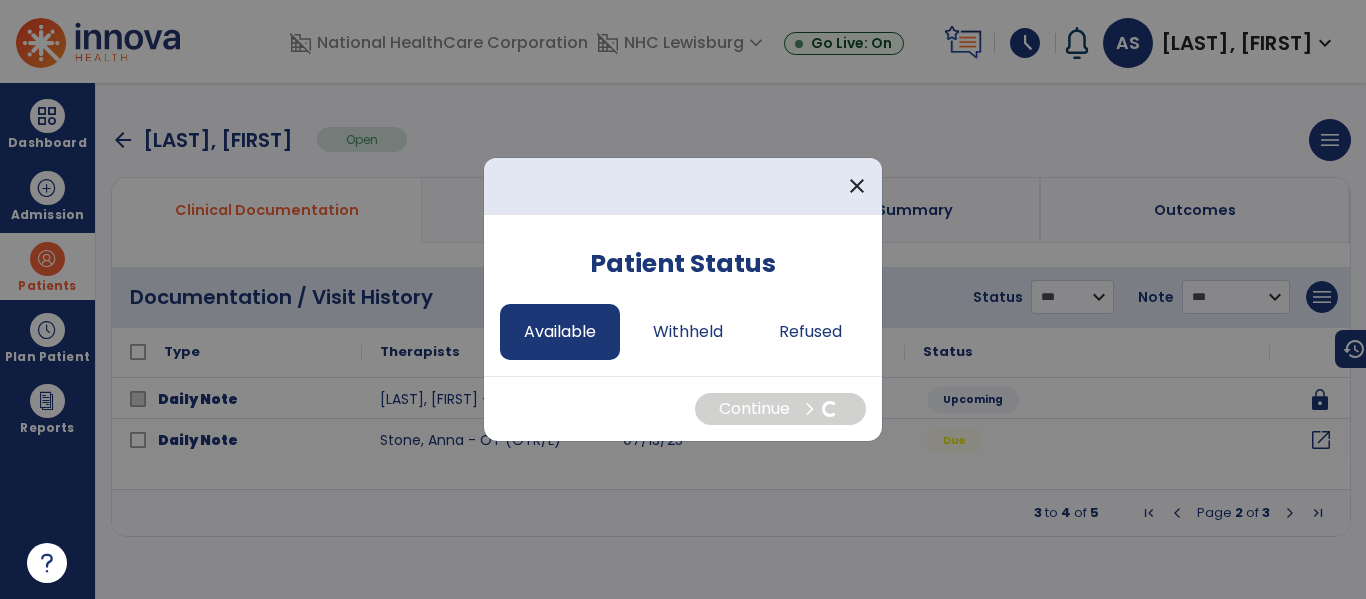 select on "*" 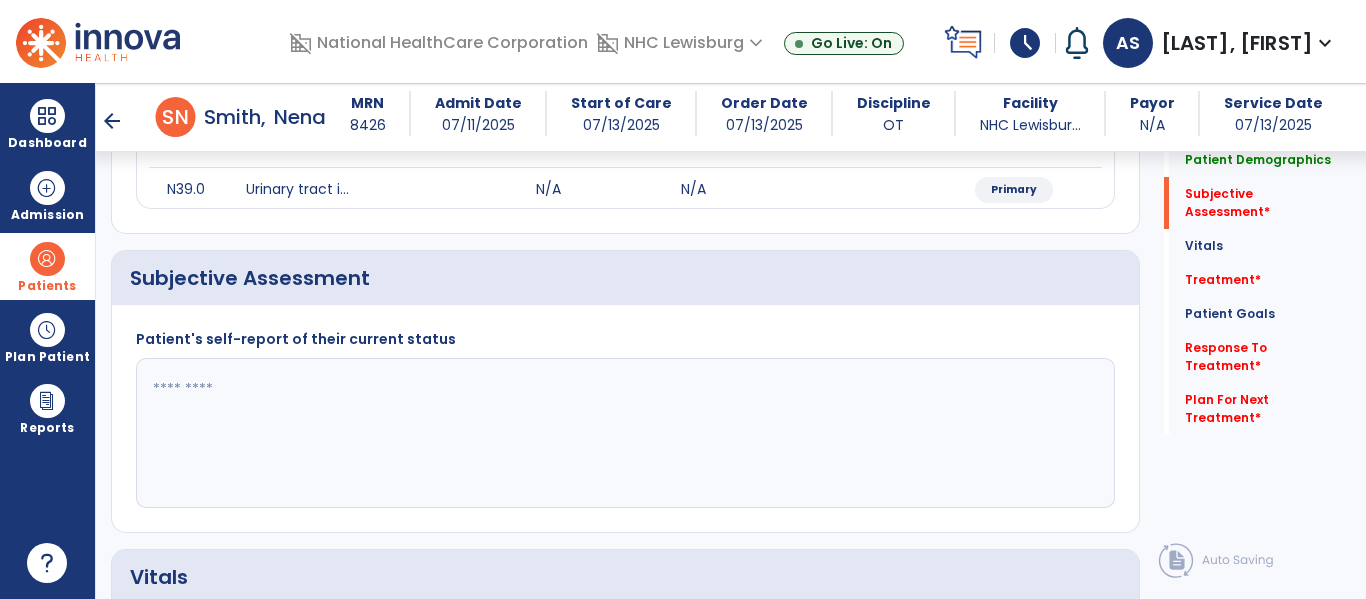 scroll, scrollTop: 278, scrollLeft: 0, axis: vertical 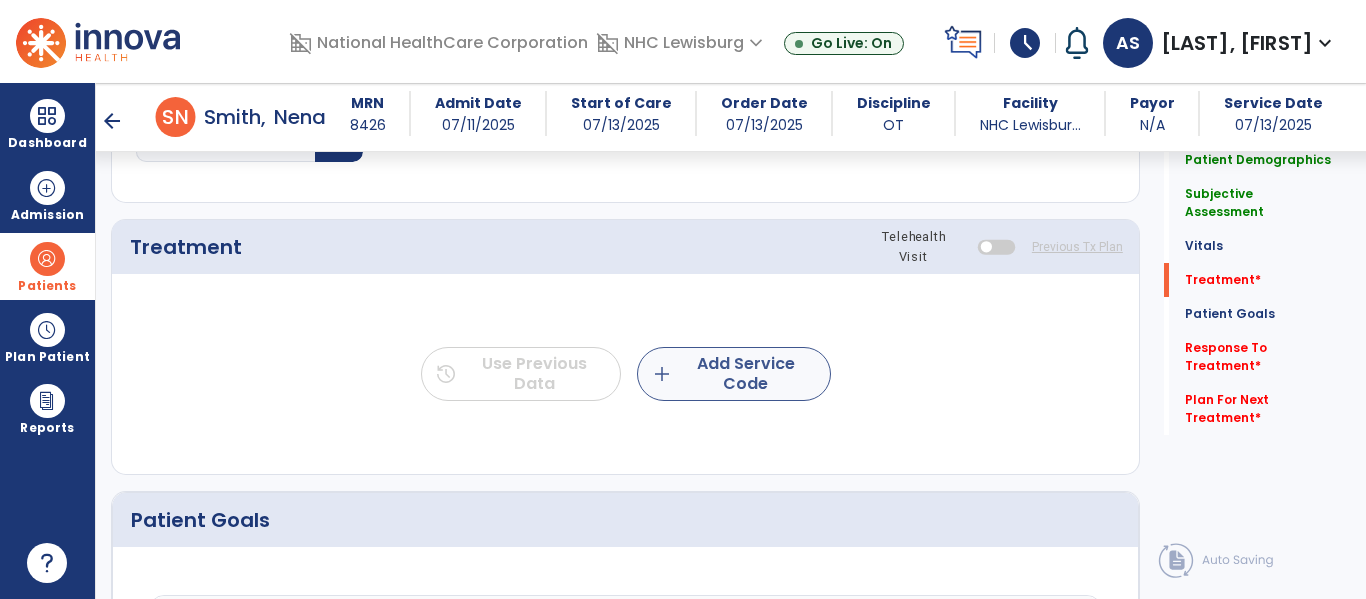 type on "**********" 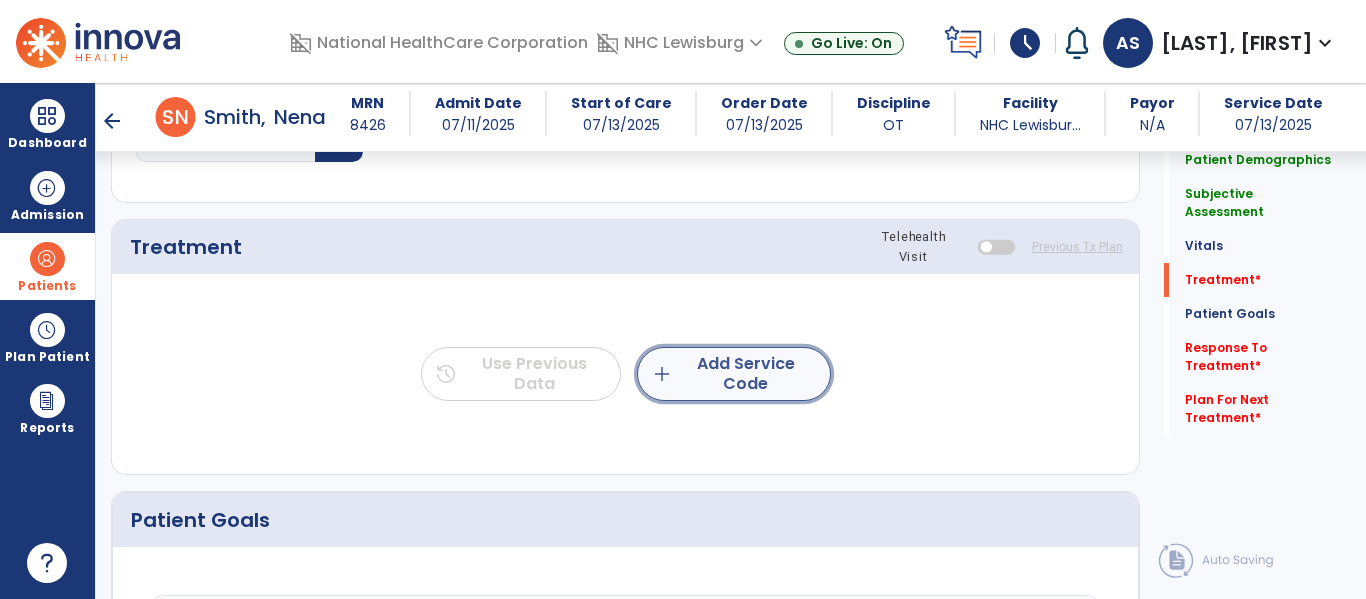 click on "add  Add Service Code" 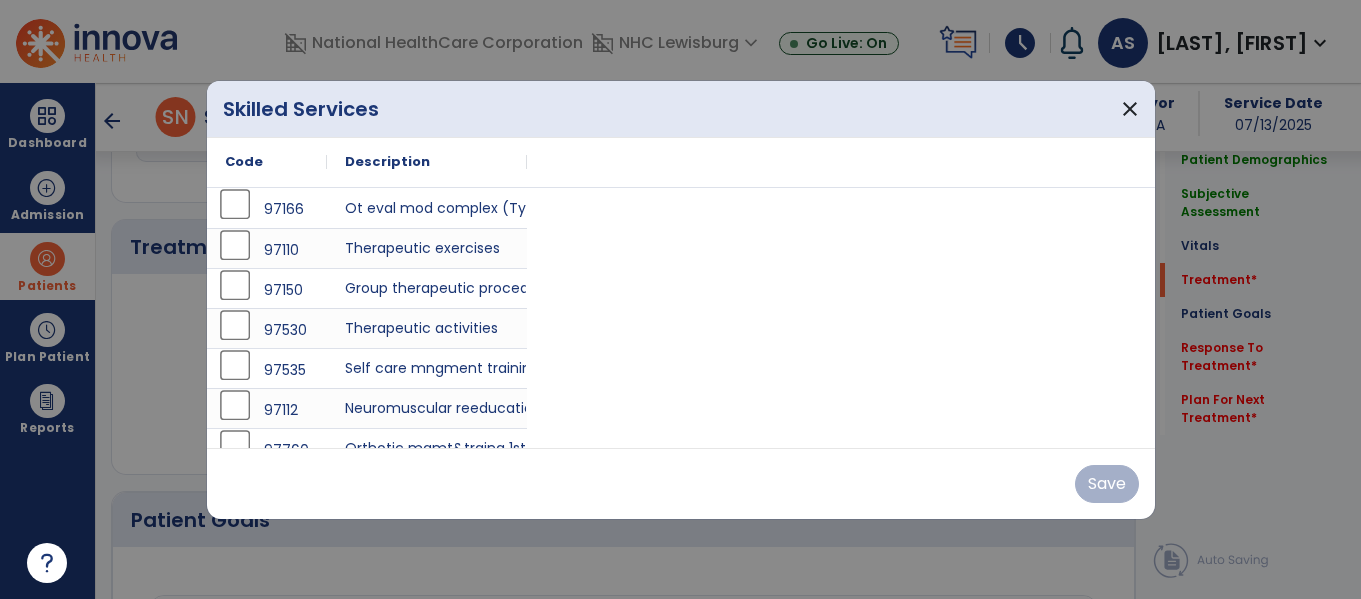 scroll, scrollTop: 1030, scrollLeft: 0, axis: vertical 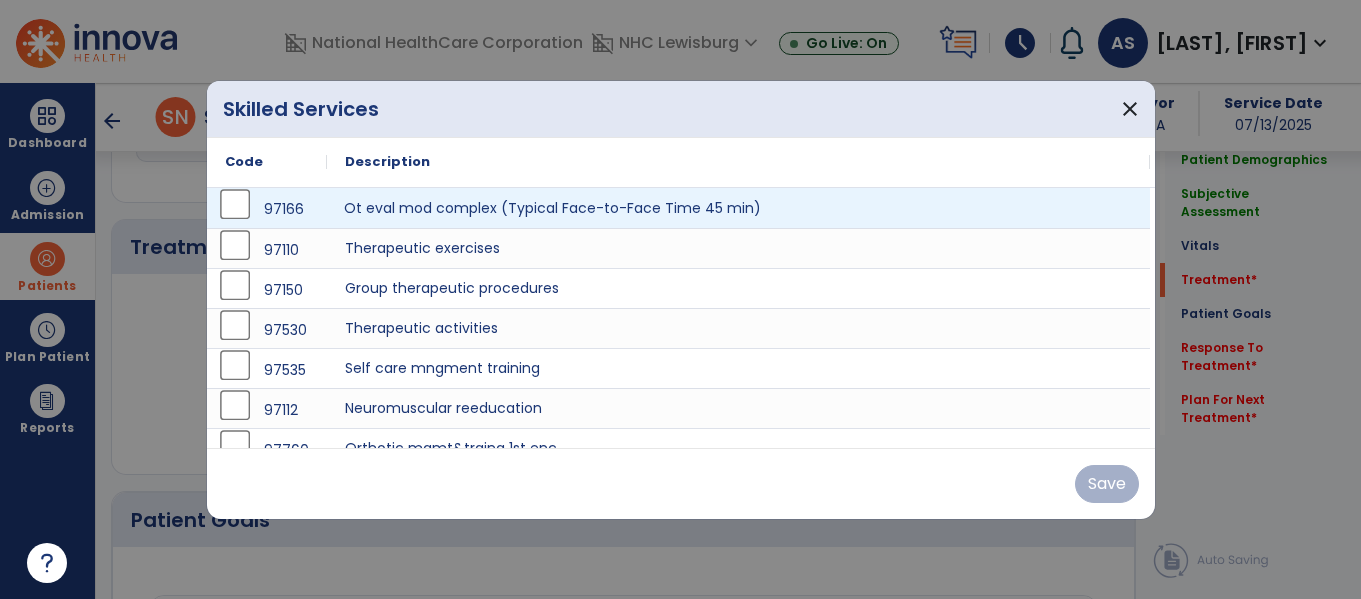click on "Ot eval mod complex (Typical Face-to-Face Time 45 min)" at bounding box center [738, 208] 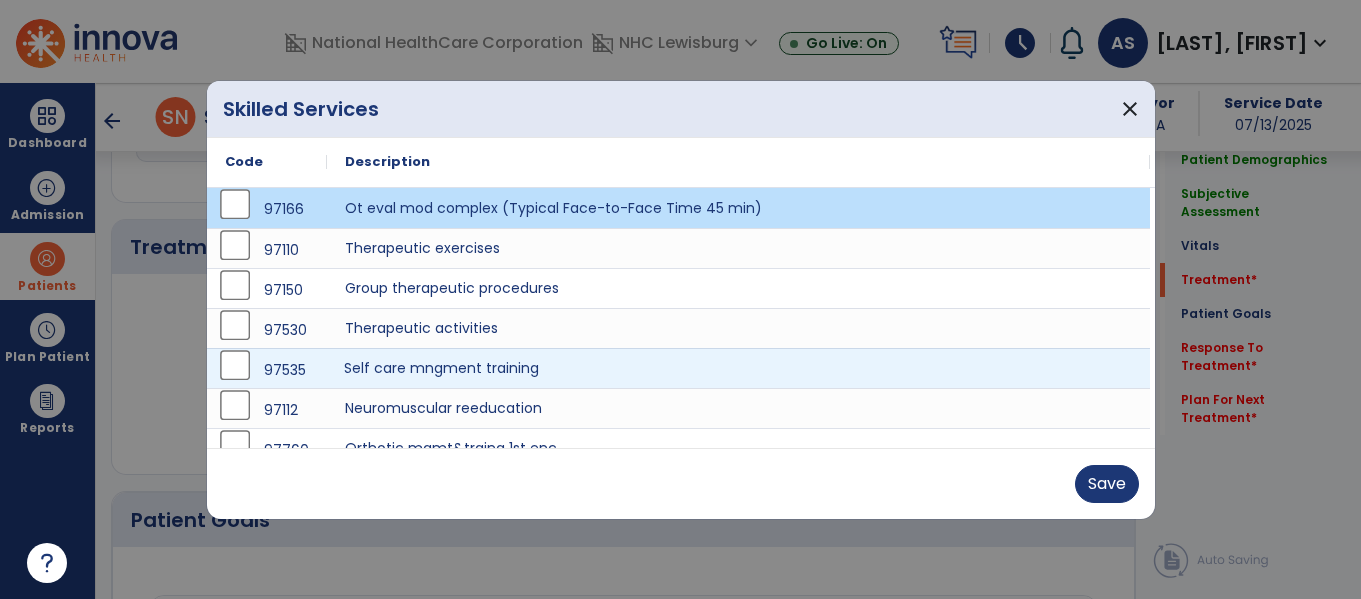 click on "Self care mngment training" at bounding box center [738, 368] 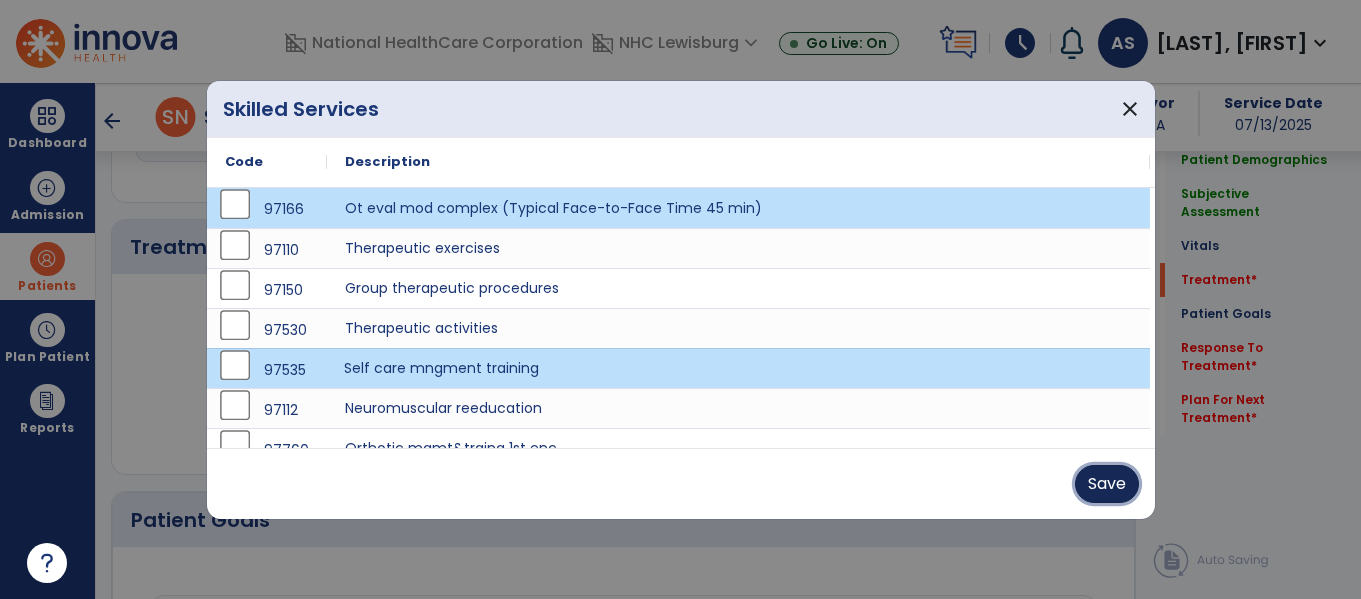click on "Save" at bounding box center [1107, 484] 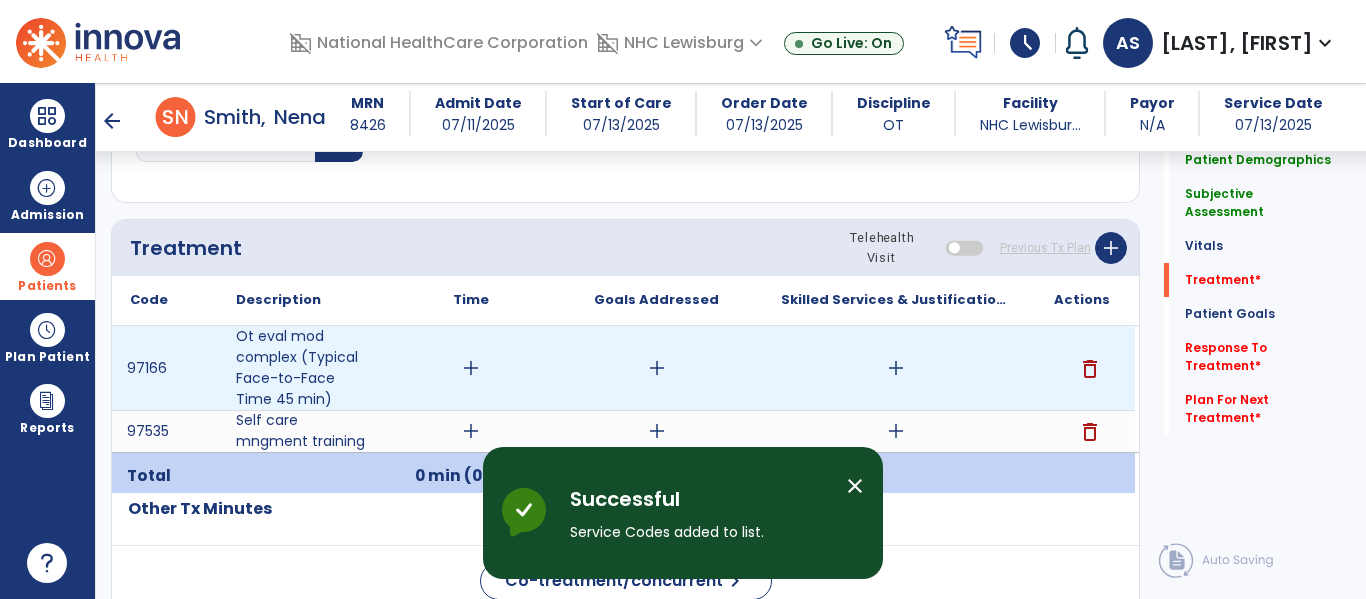 click on "add" at bounding box center (471, 368) 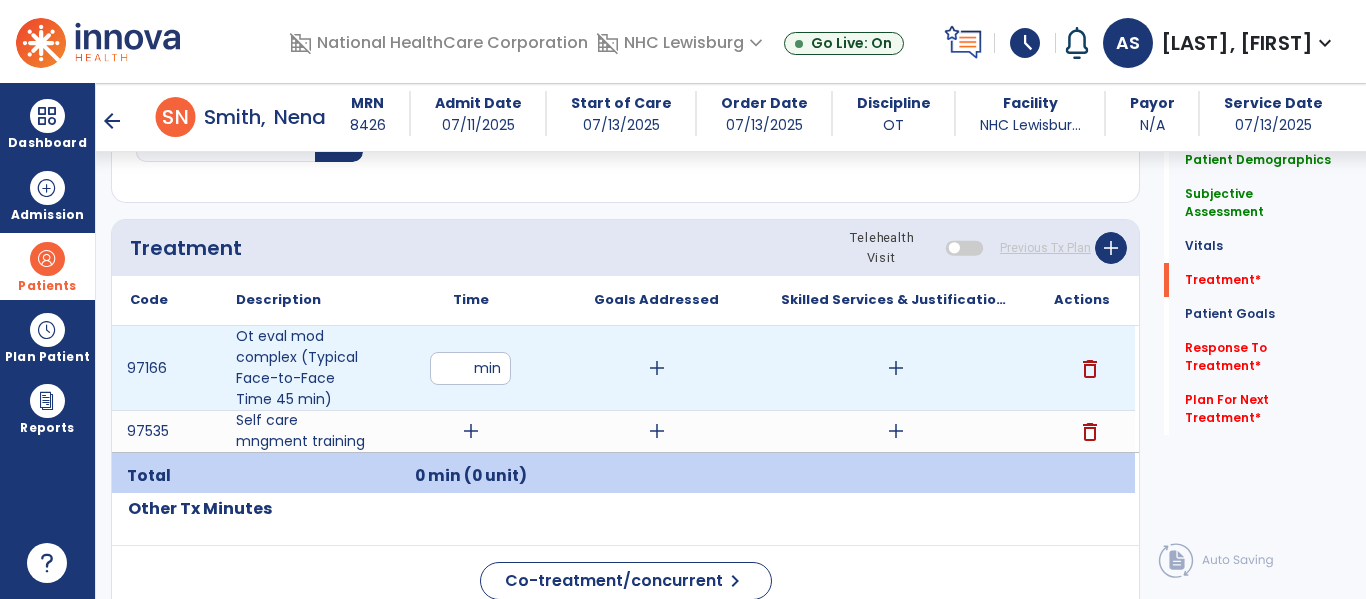 type on "**" 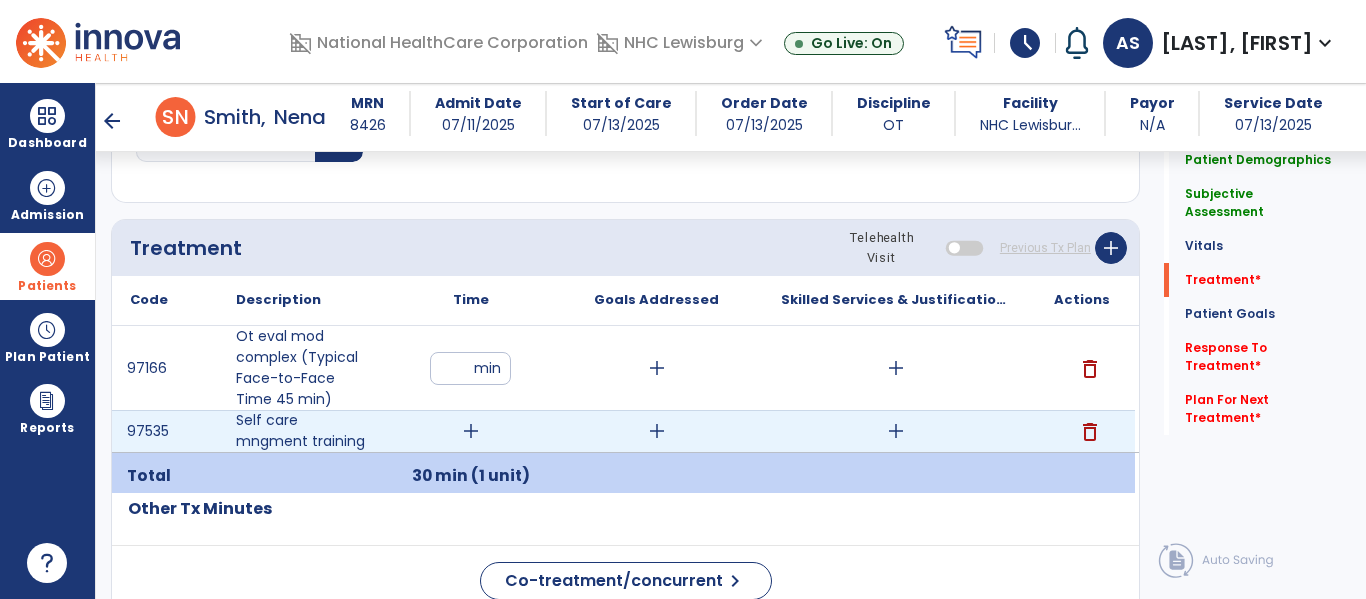 click on "add" at bounding box center (471, 431) 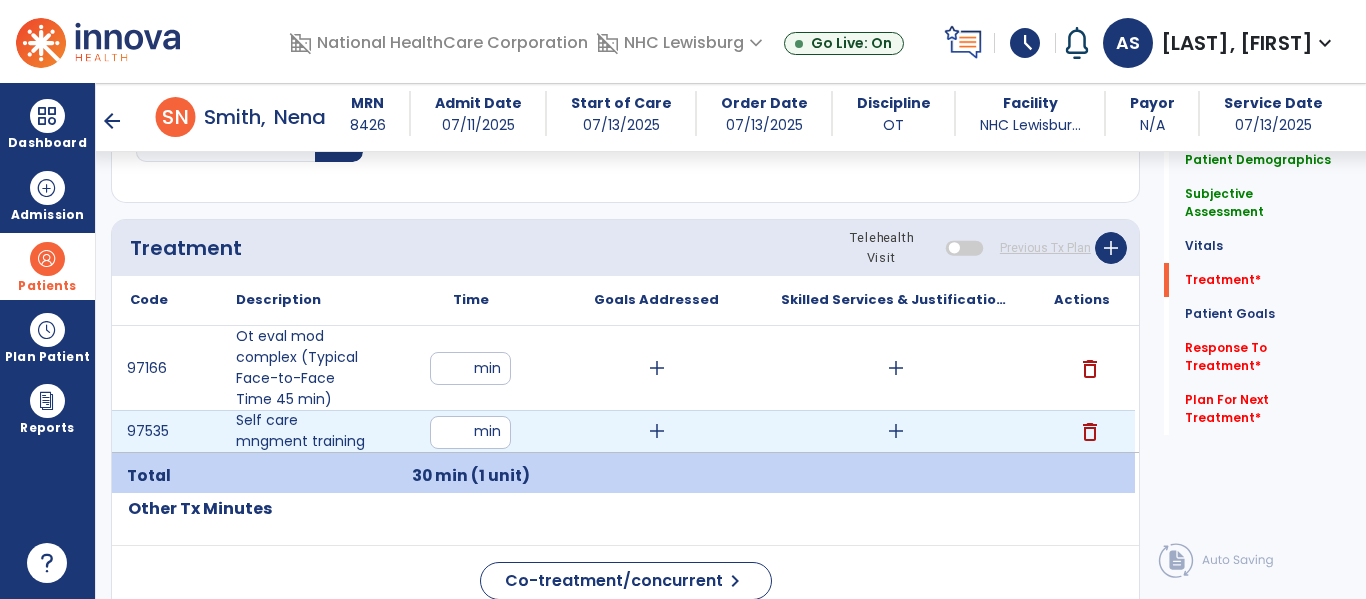 type on "**" 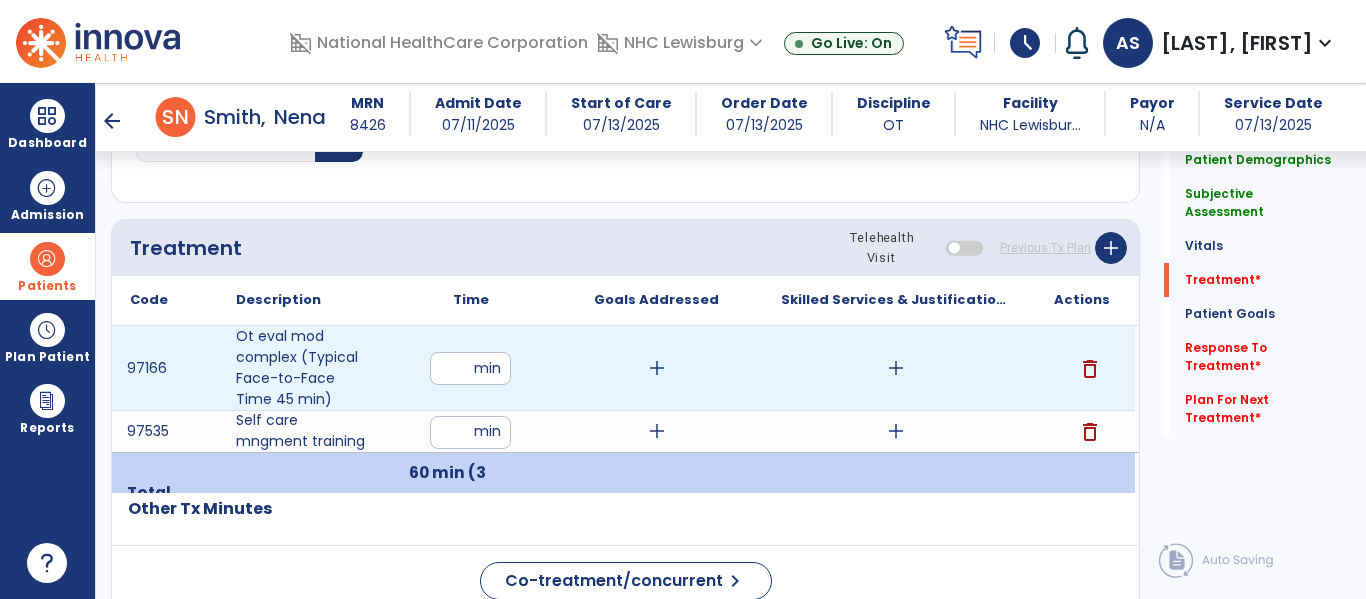 click on "add" at bounding box center [657, 368] 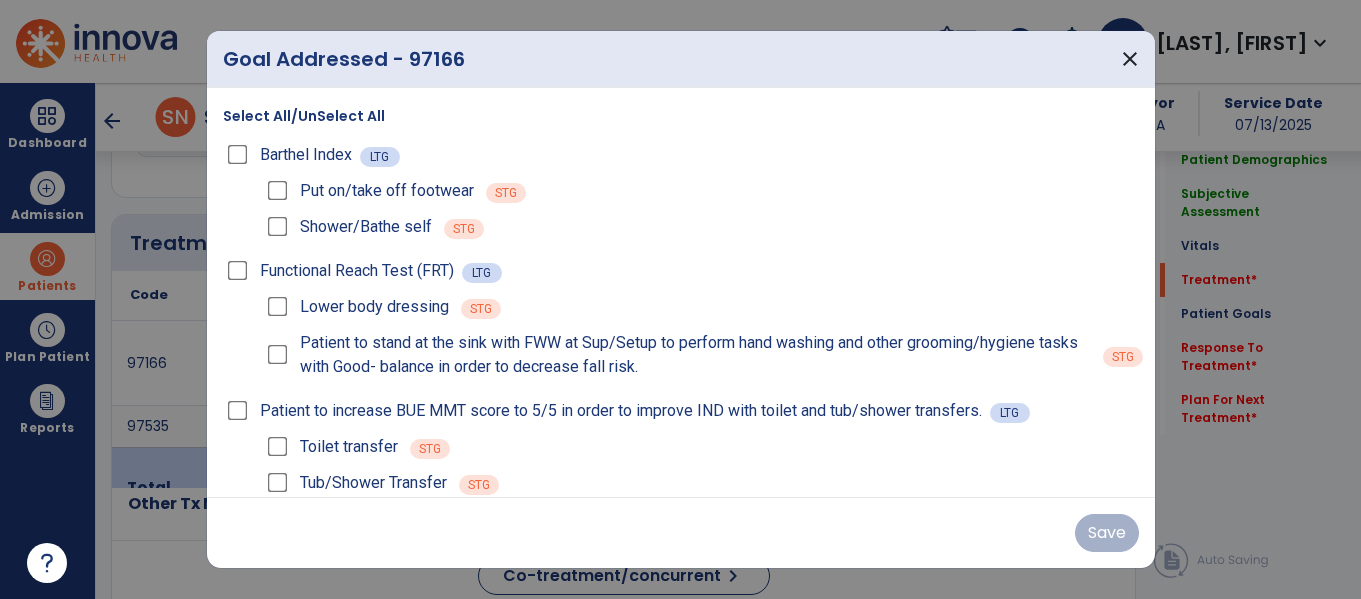 scroll, scrollTop: 1030, scrollLeft: 0, axis: vertical 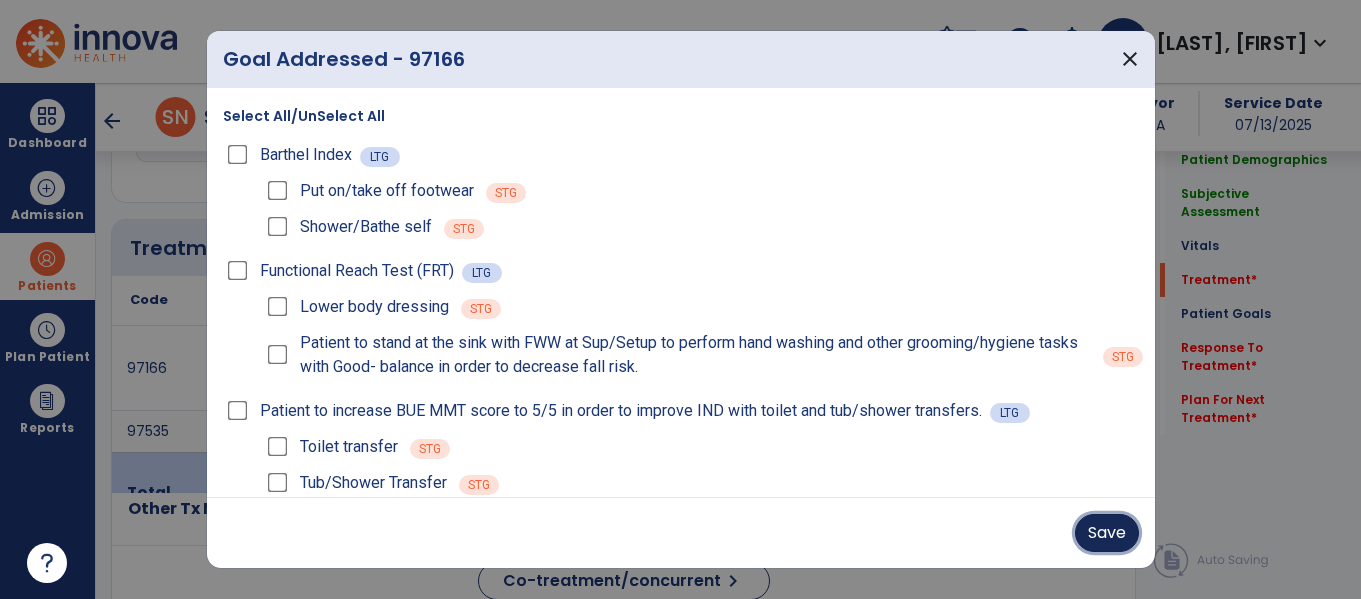 click on "Save" at bounding box center (1107, 533) 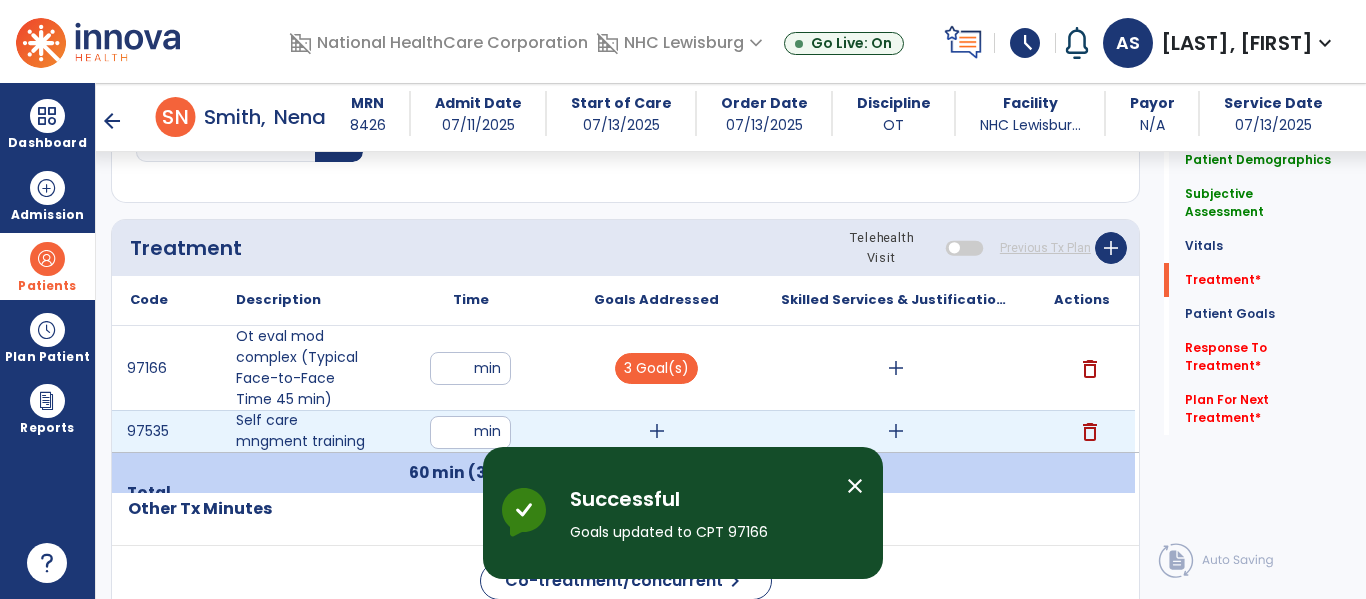 click on "add" at bounding box center (657, 431) 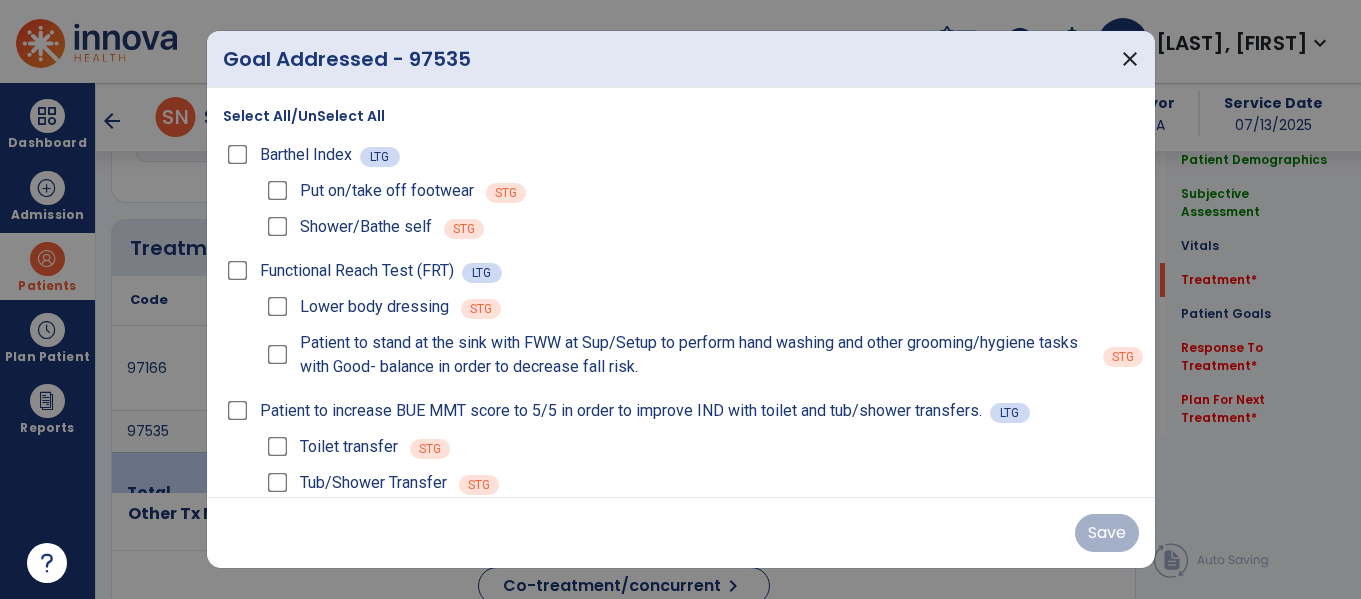 scroll, scrollTop: 1030, scrollLeft: 0, axis: vertical 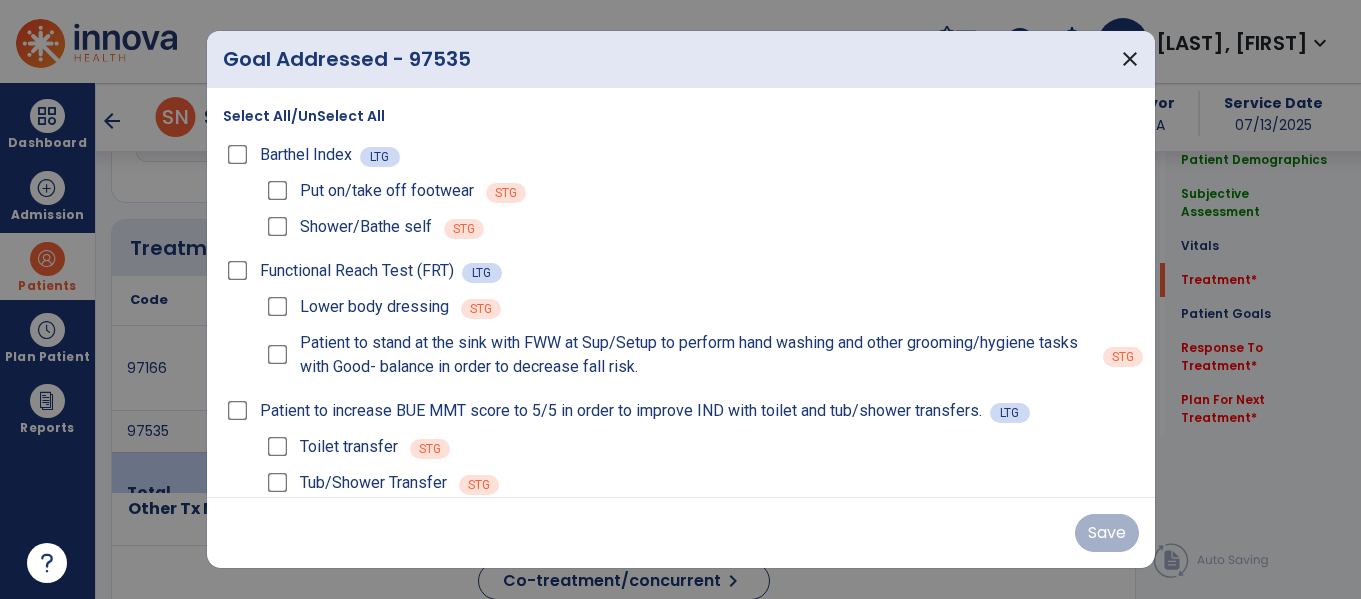 click on "Put on/take off footwear" at bounding box center (368, 191) 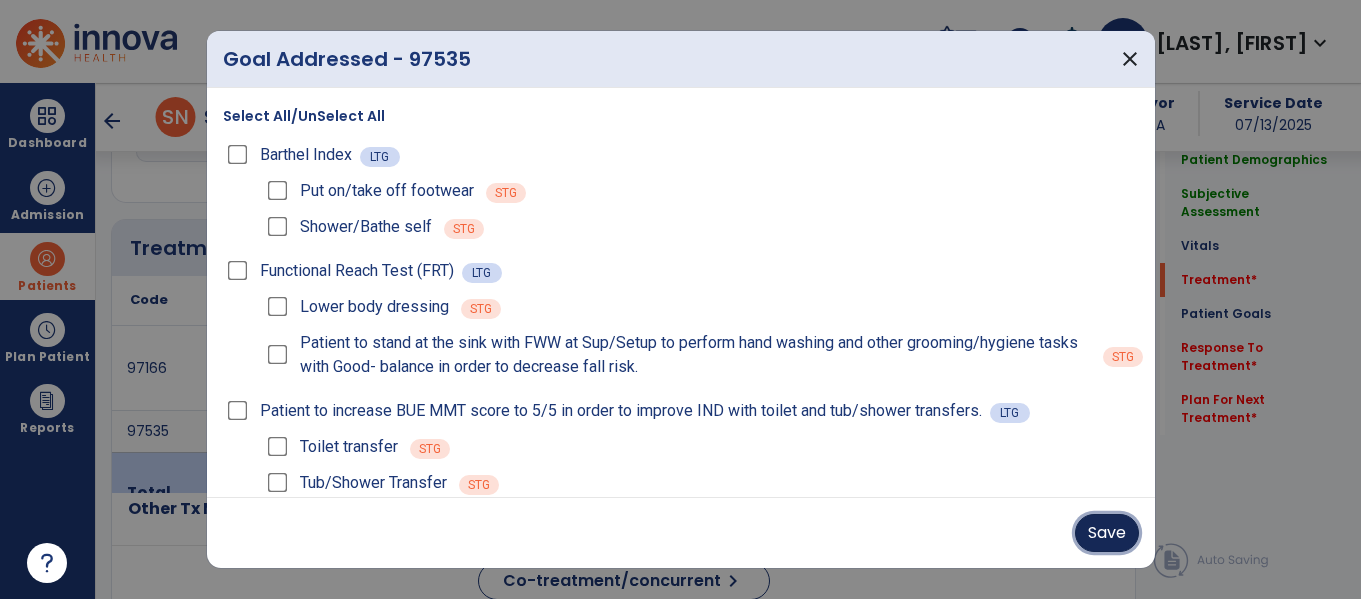 click on "Save" at bounding box center (1107, 533) 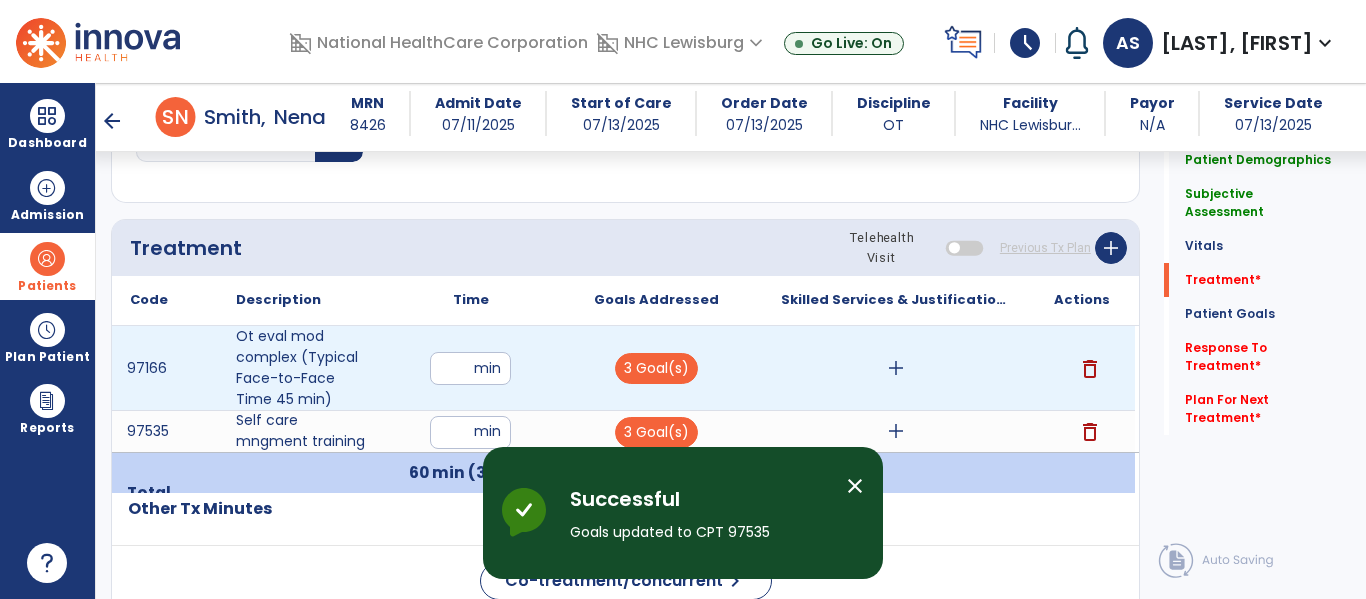 click on "add" at bounding box center (896, 368) 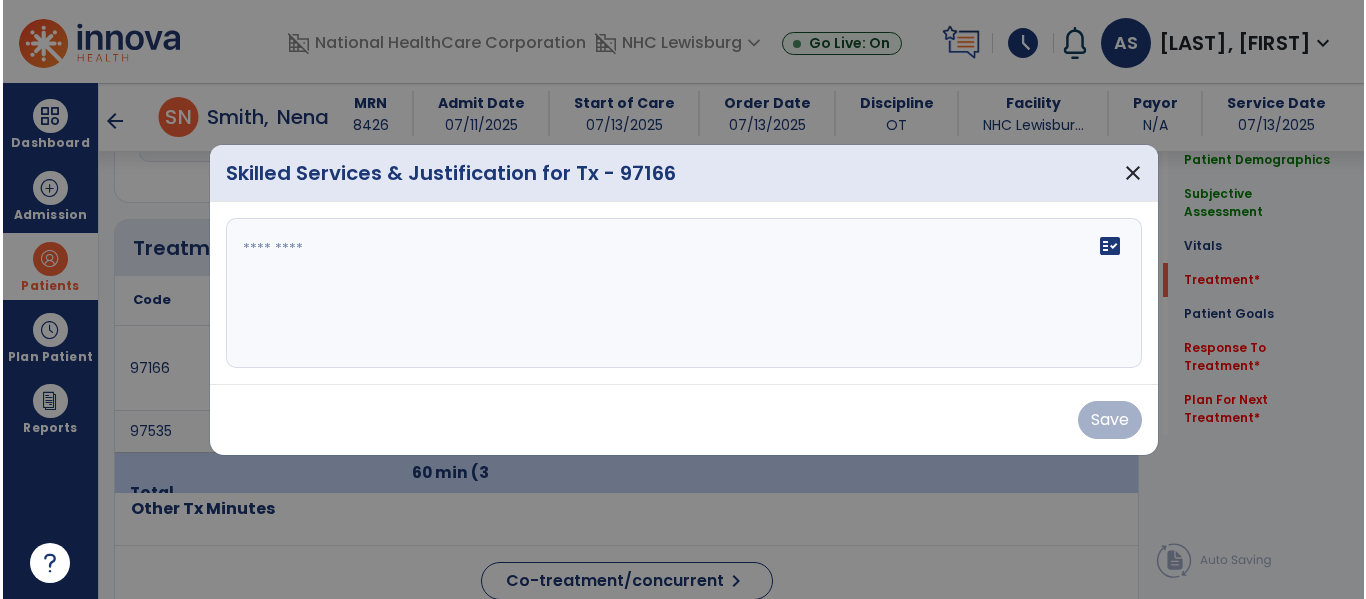 scroll, scrollTop: 1030, scrollLeft: 0, axis: vertical 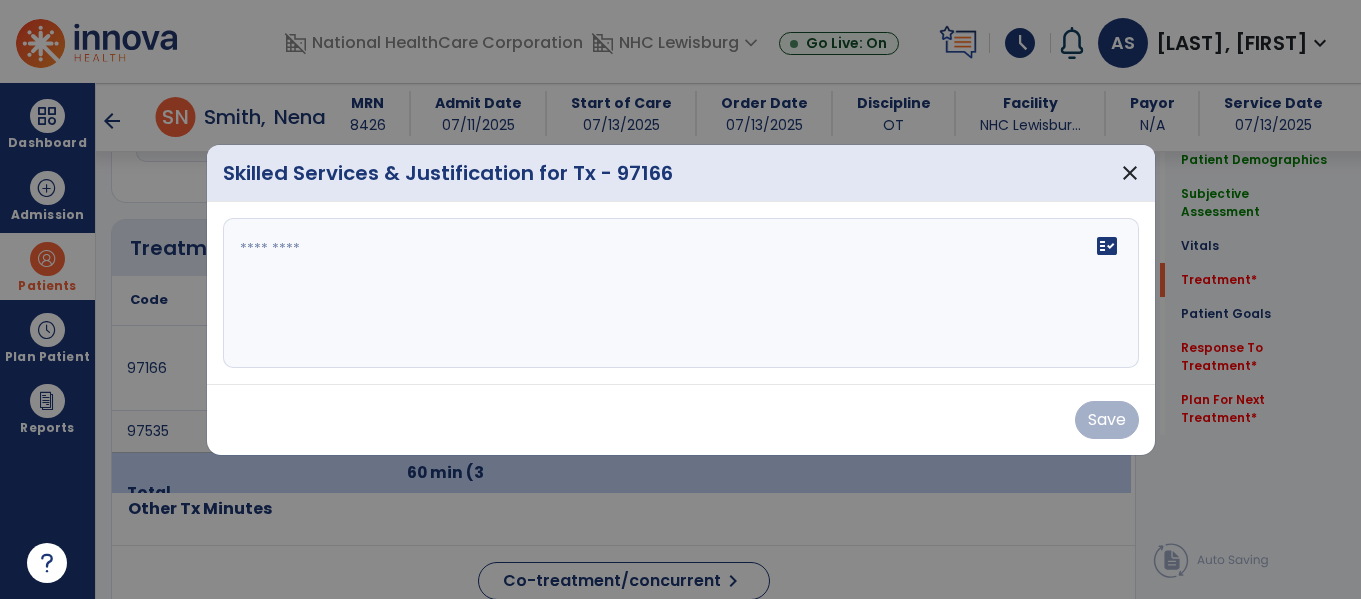click on "fact_check" at bounding box center [681, 293] 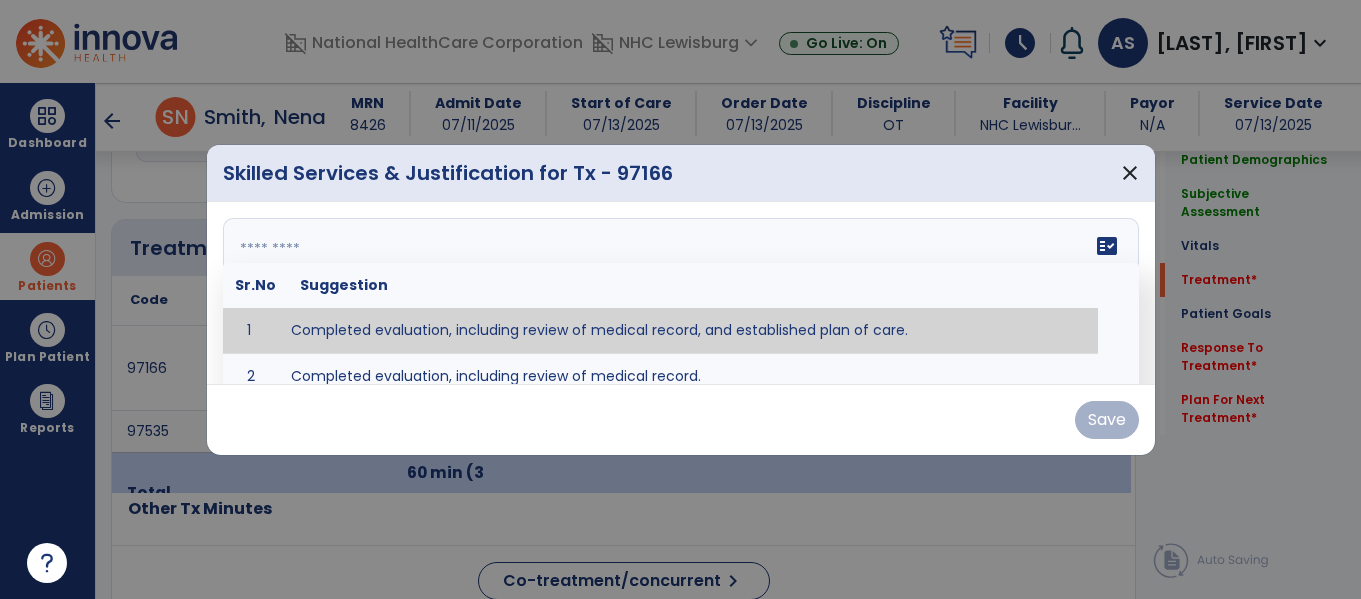 type on "**********" 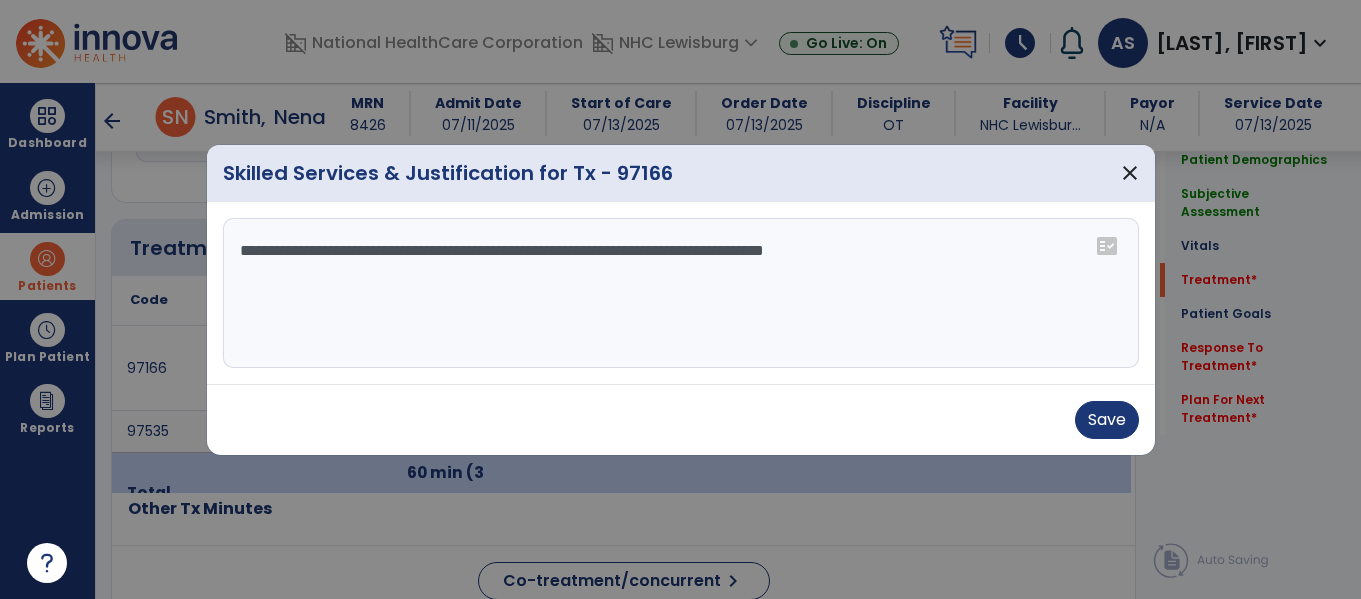 click on "Save" at bounding box center (681, 419) 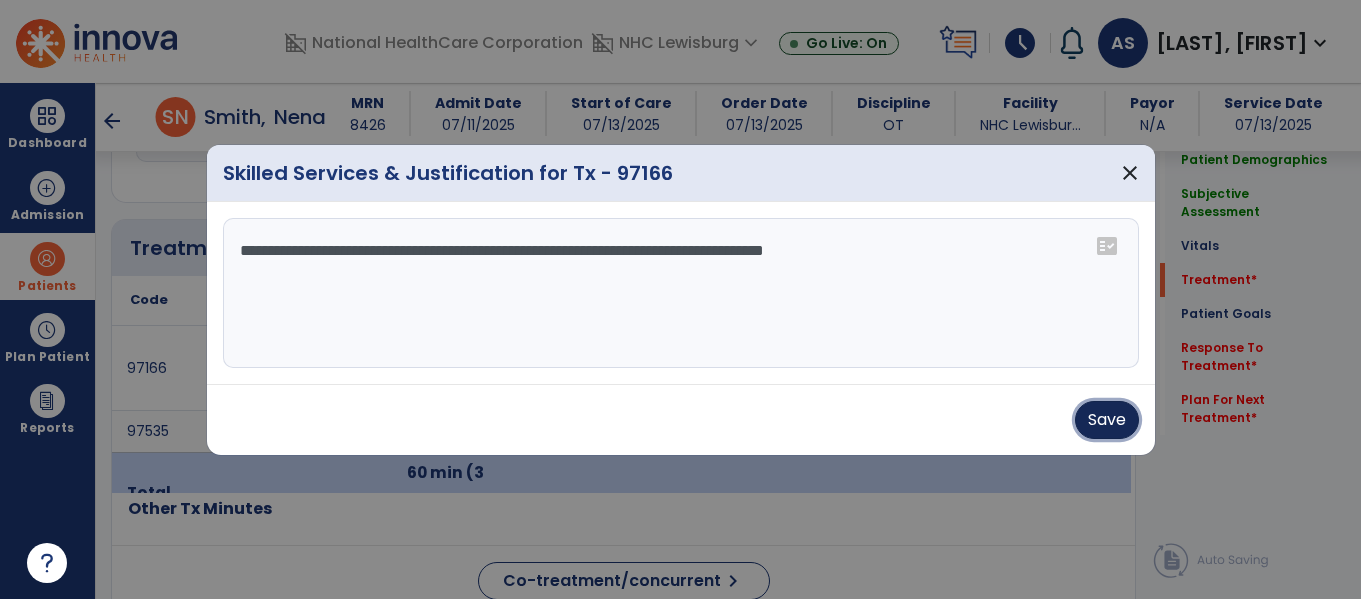click on "Save" at bounding box center (1107, 420) 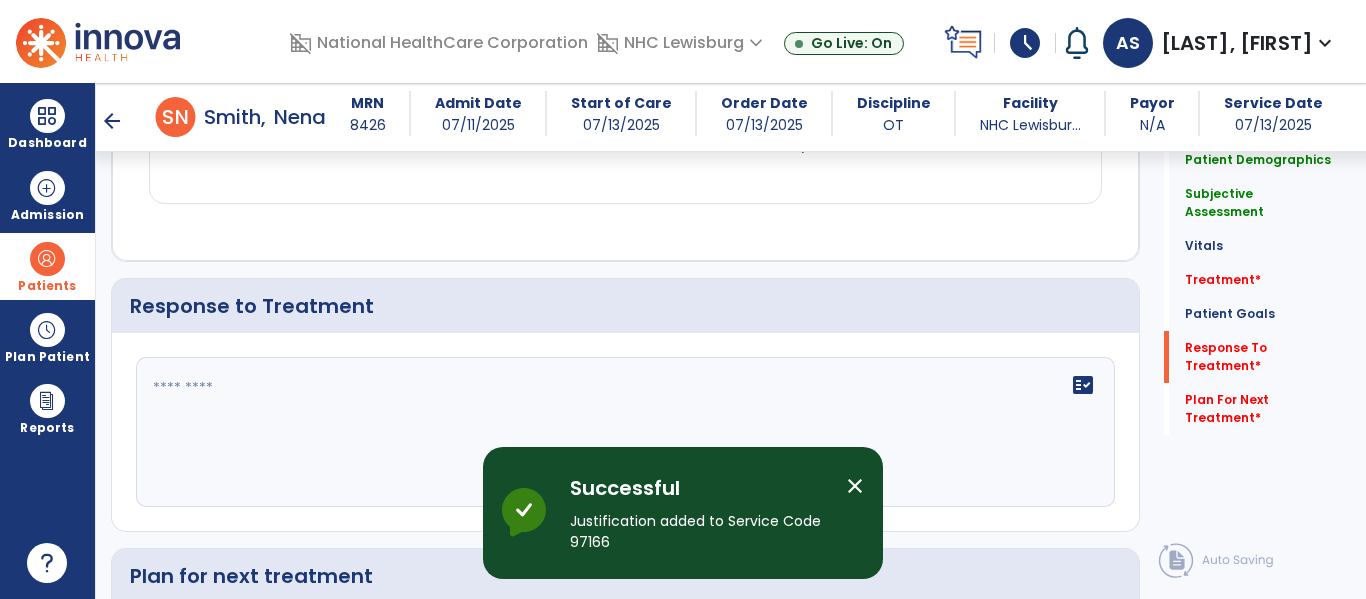 scroll, scrollTop: 2898, scrollLeft: 0, axis: vertical 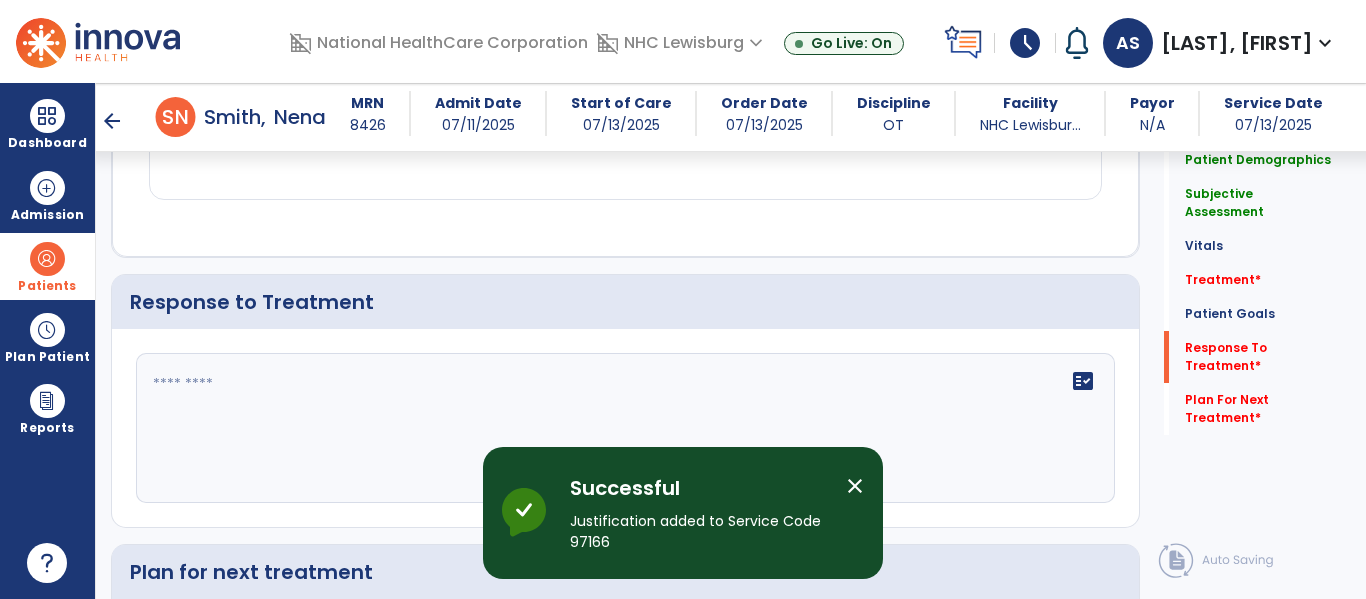 click 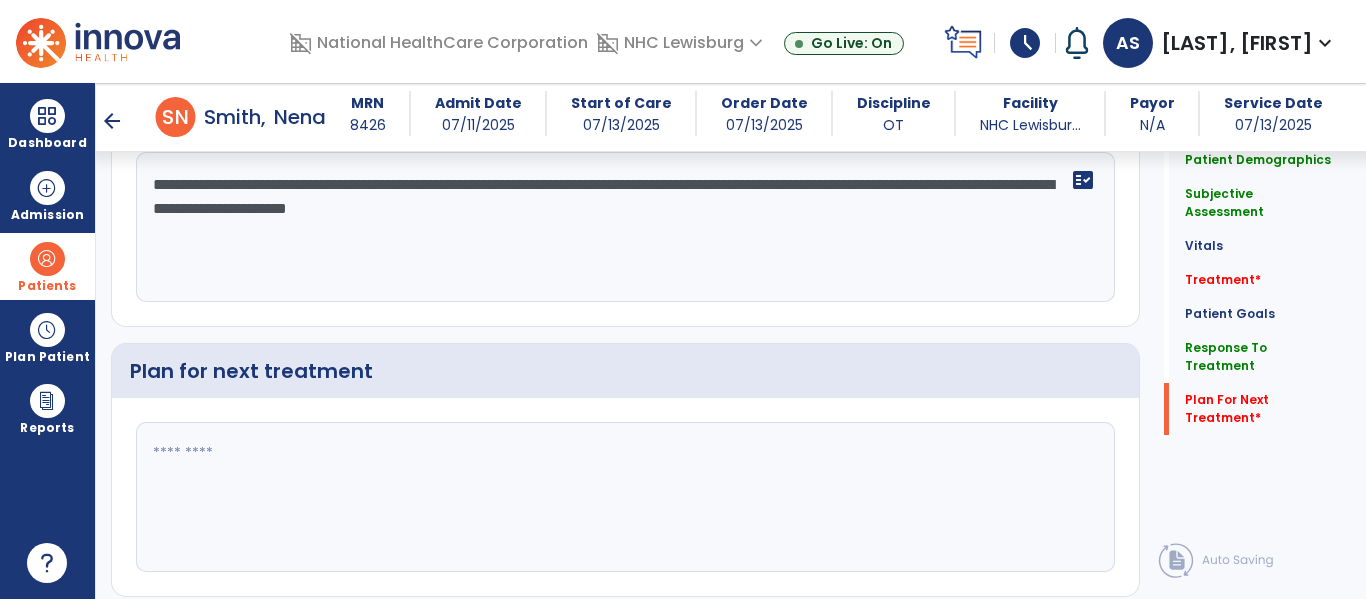 scroll, scrollTop: 3099, scrollLeft: 0, axis: vertical 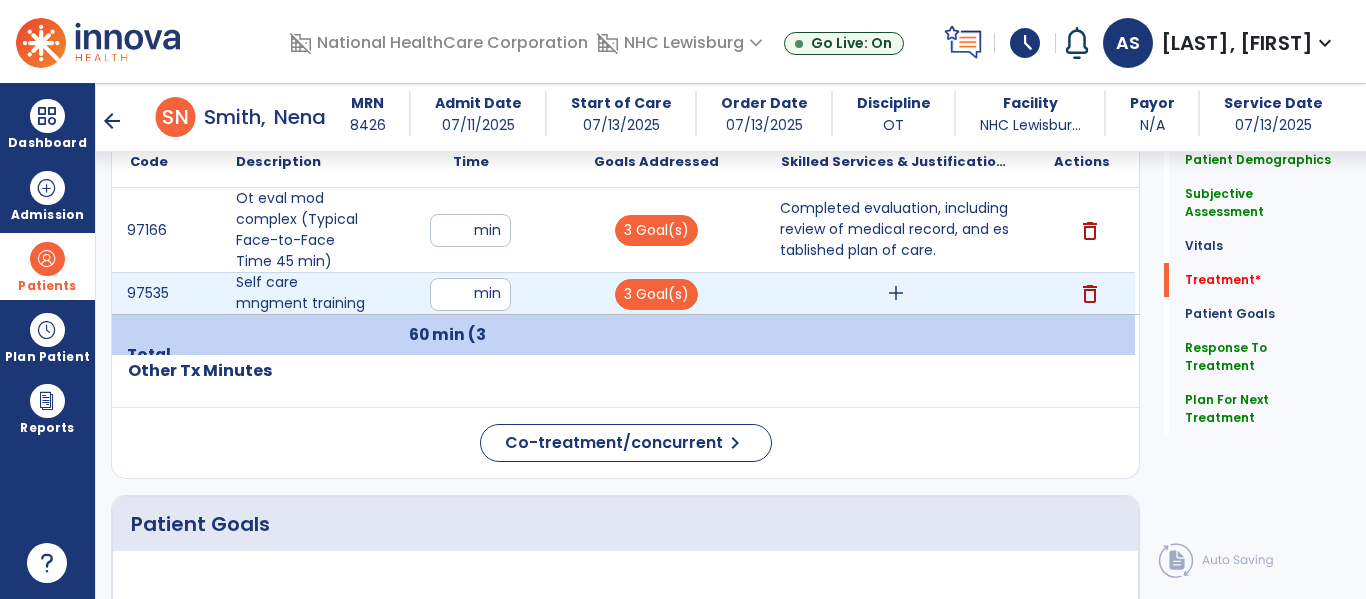 type on "**********" 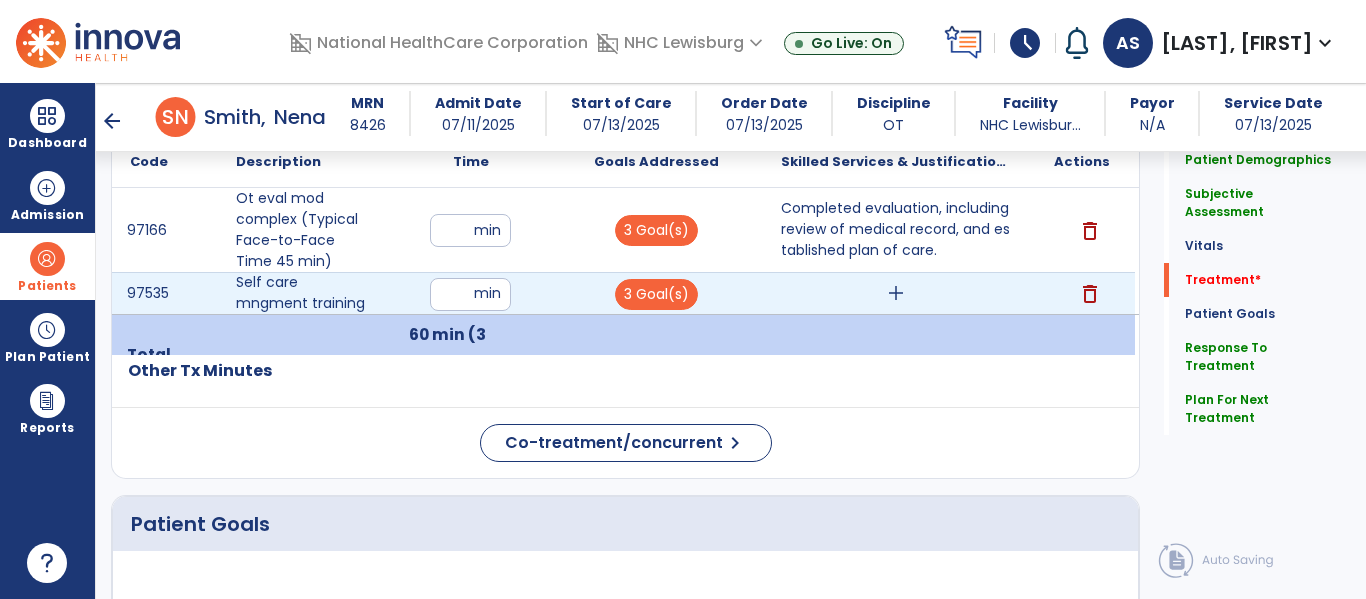 click on "add" at bounding box center (896, 293) 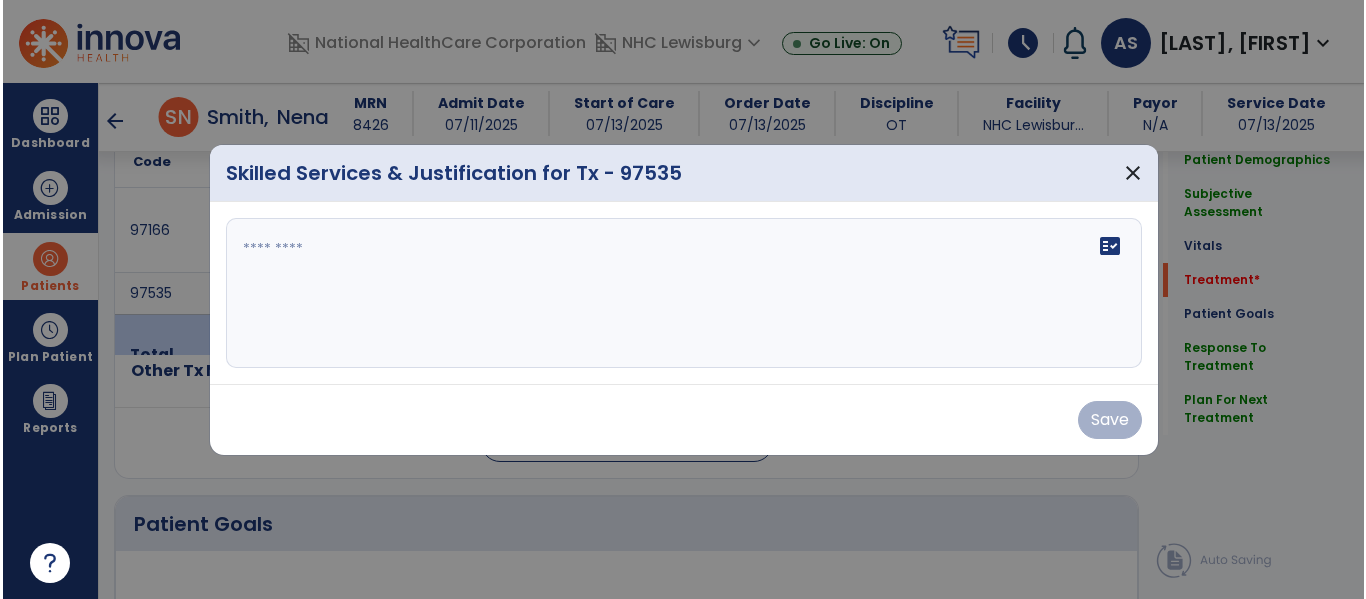 scroll, scrollTop: 1168, scrollLeft: 0, axis: vertical 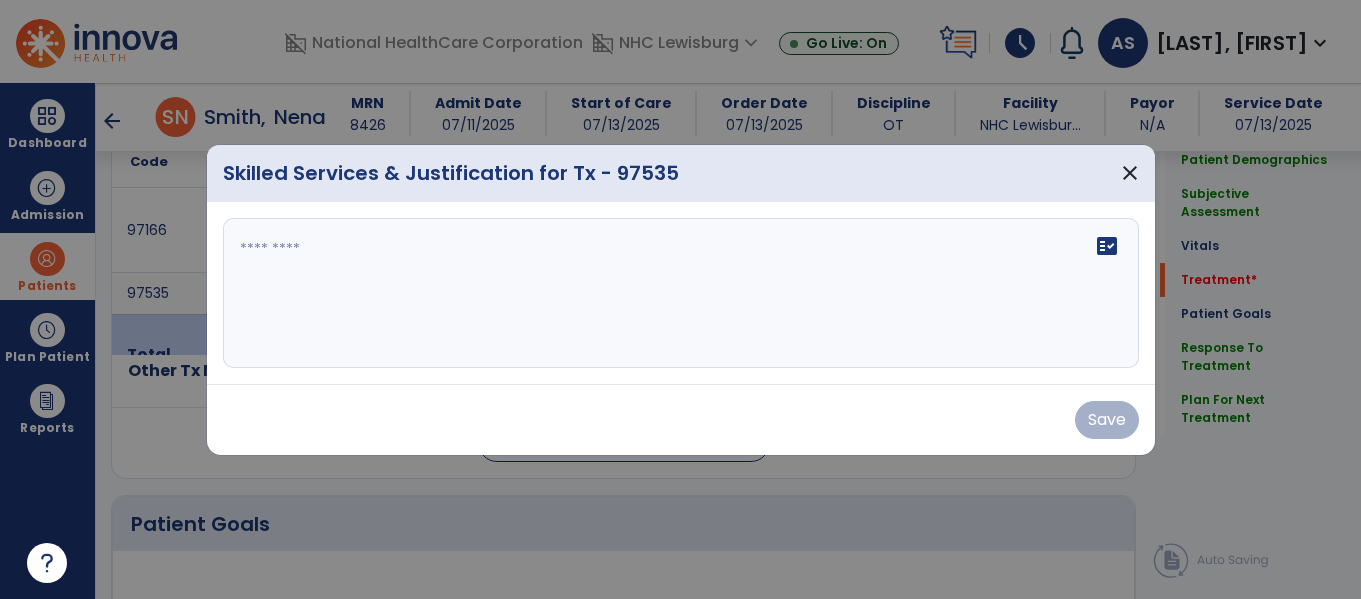 click on "fact_check" at bounding box center [681, 293] 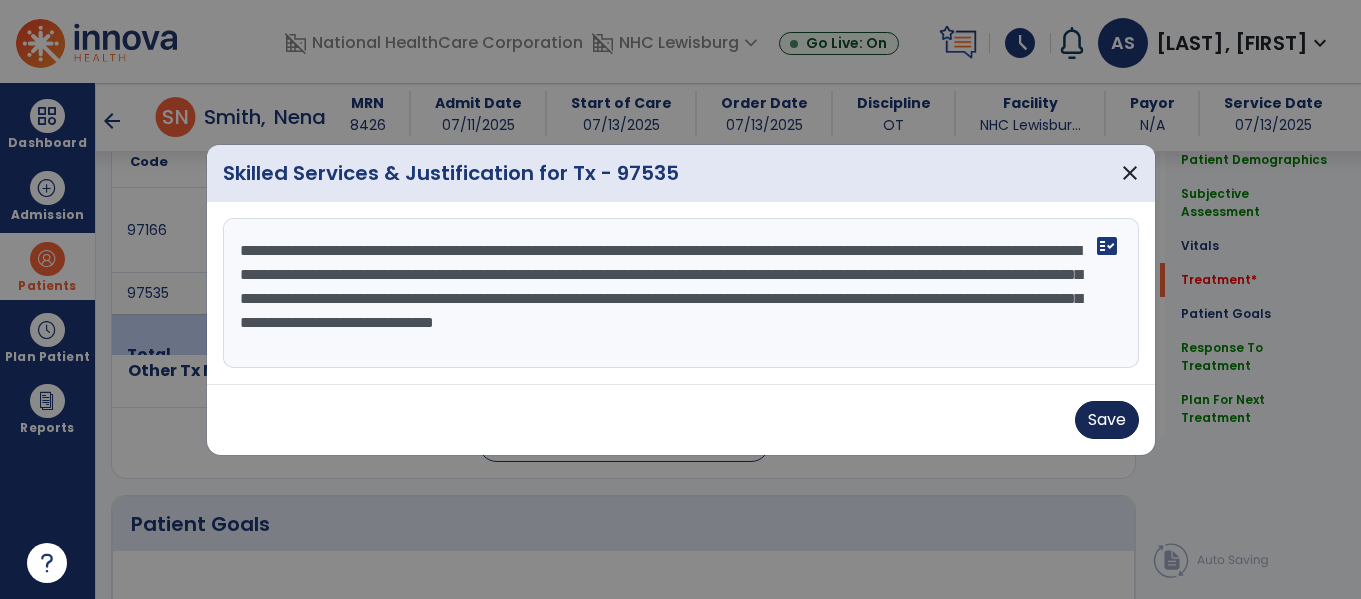 type on "**********" 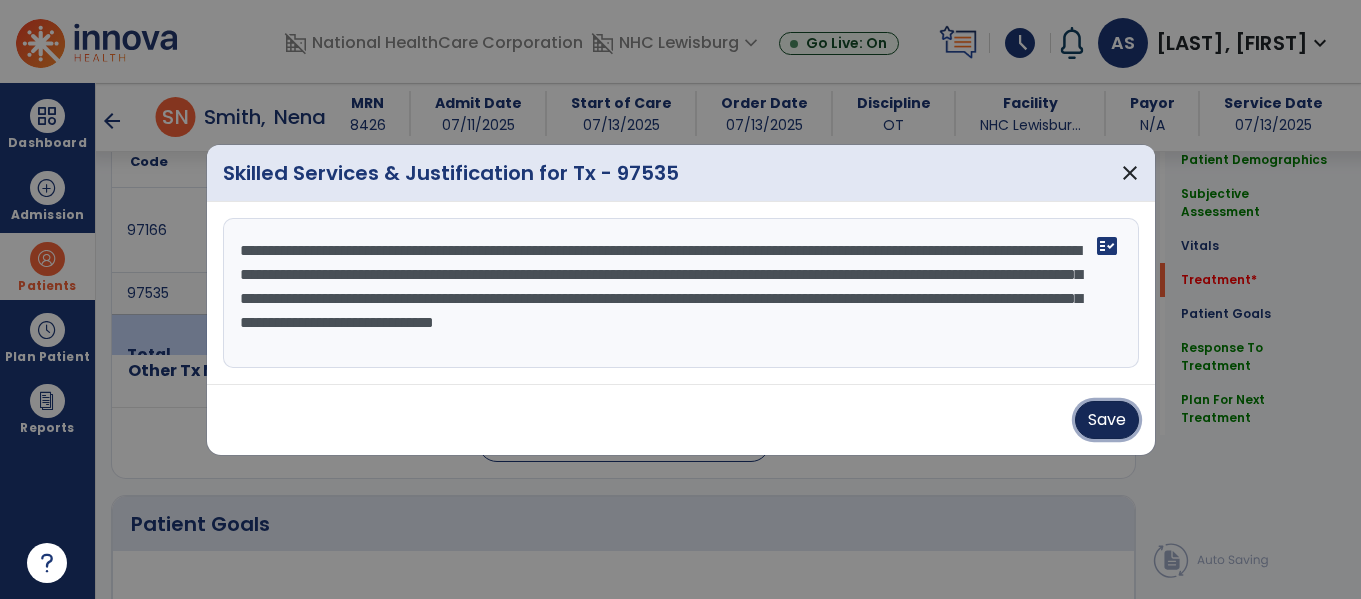click on "Save" at bounding box center (1107, 420) 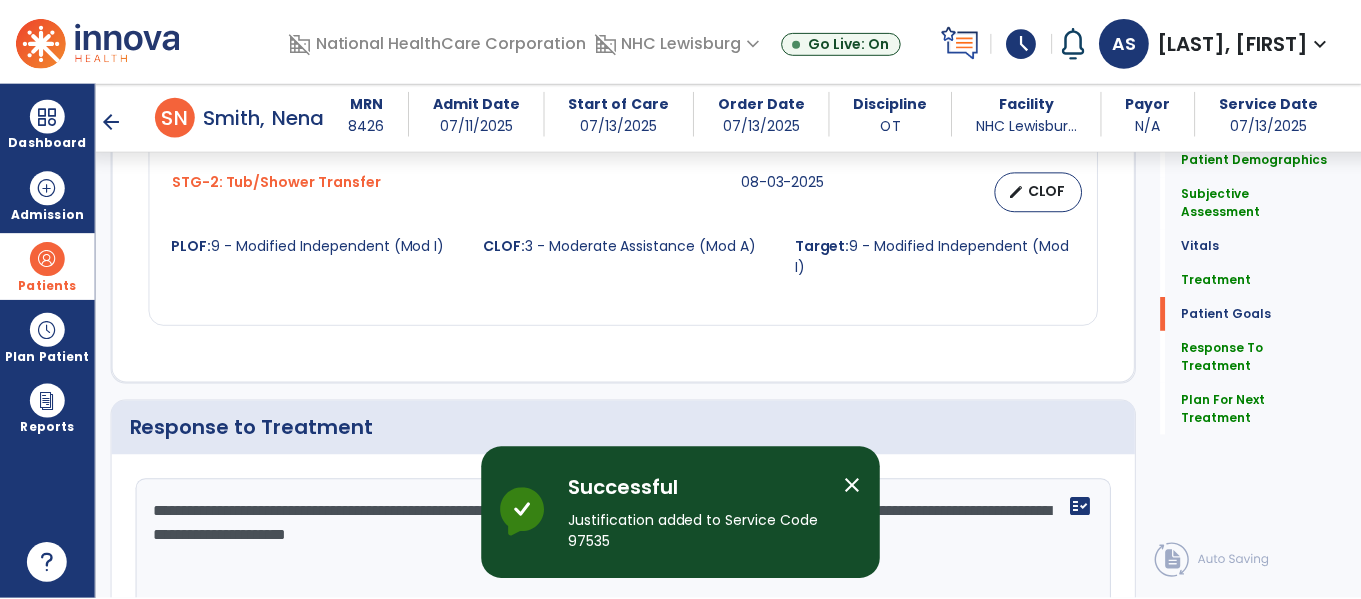 scroll, scrollTop: 3122, scrollLeft: 0, axis: vertical 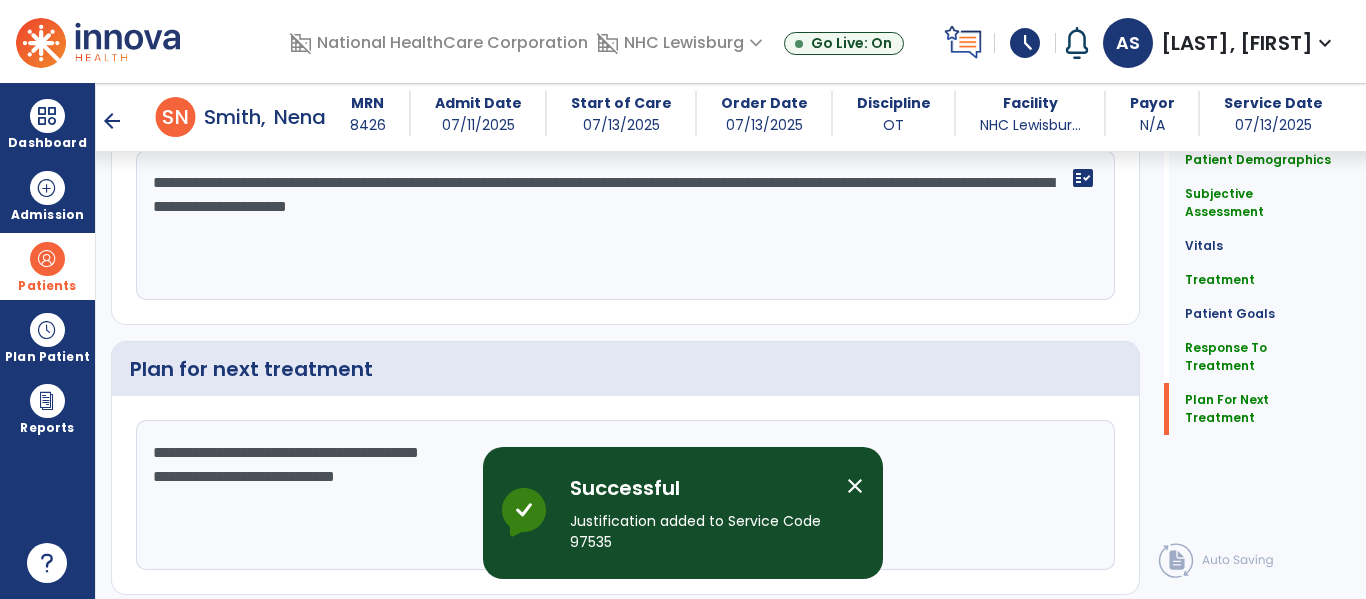 click on "Sign Doc  chevron_right" 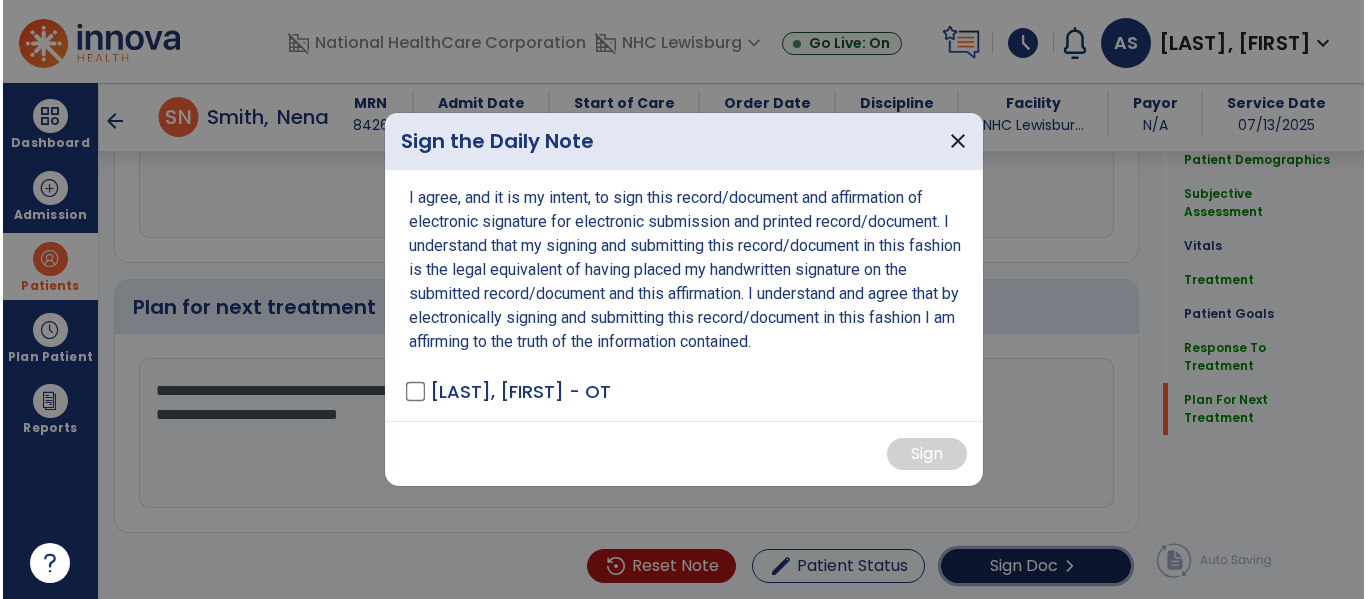 scroll, scrollTop: 3185, scrollLeft: 0, axis: vertical 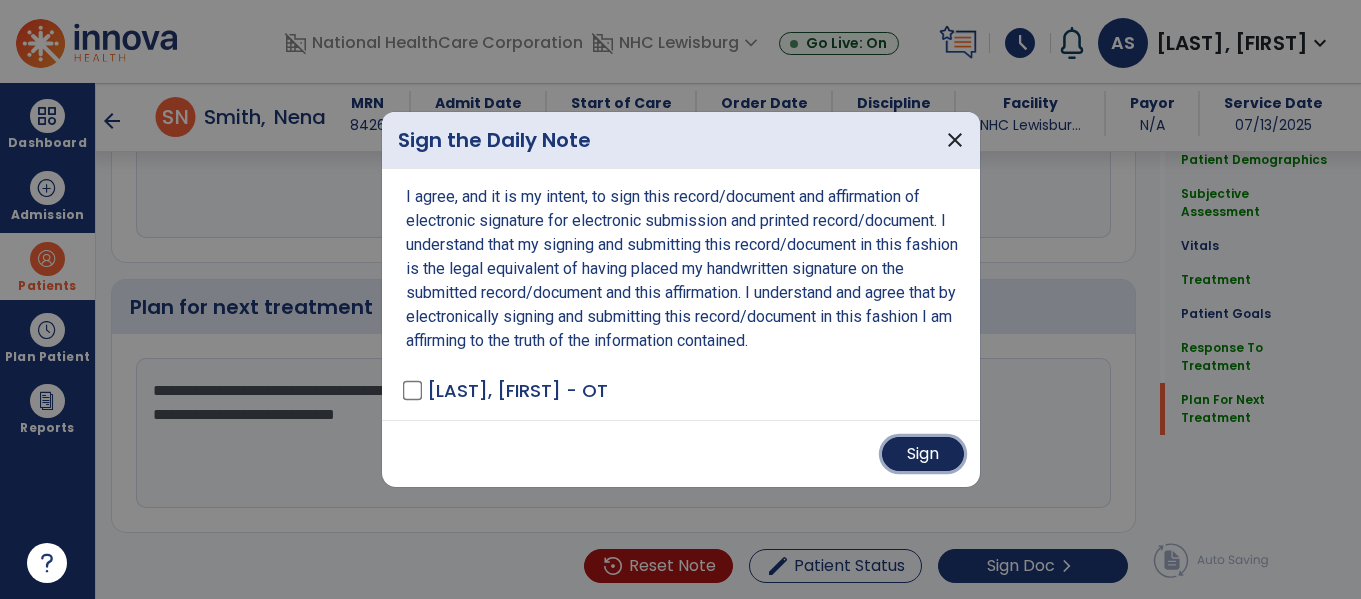 click on "Sign" at bounding box center (923, 454) 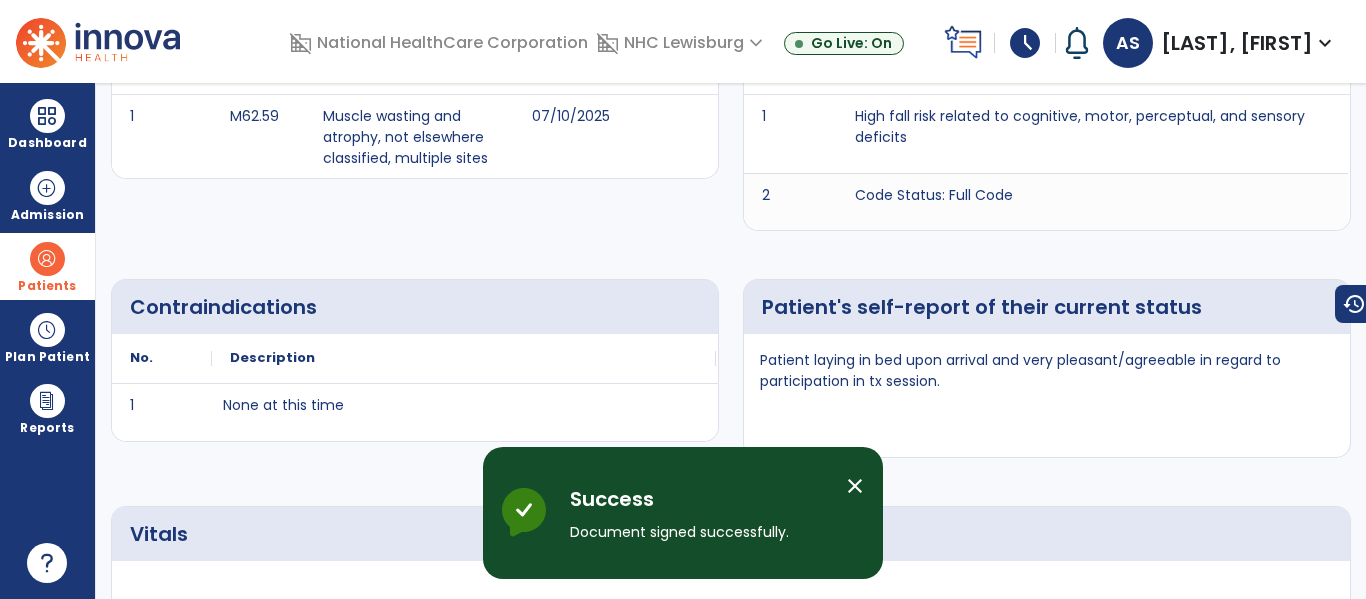 scroll, scrollTop: 0, scrollLeft: 0, axis: both 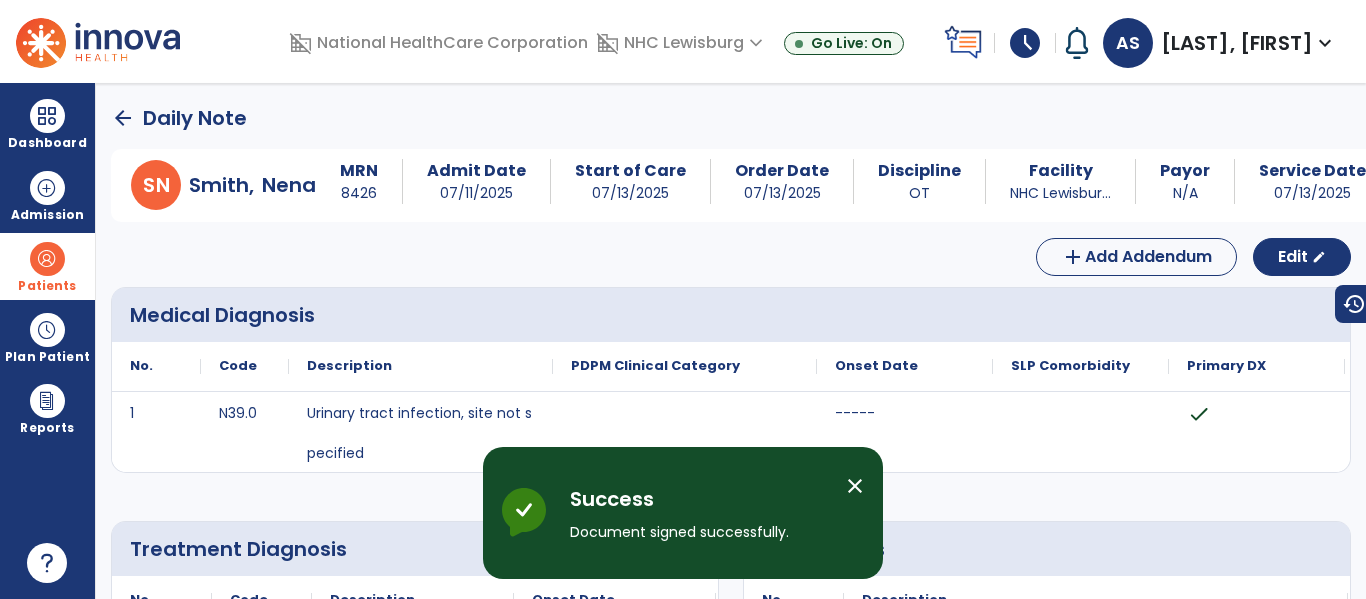 click on "arrow_back" 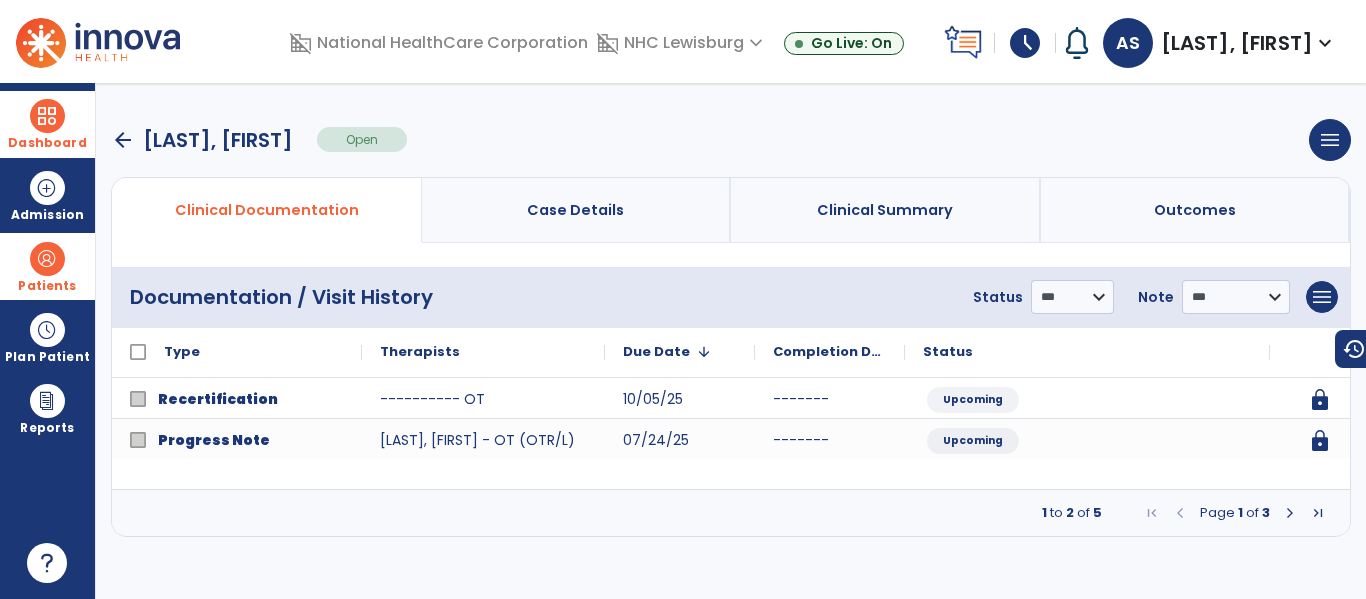 click at bounding box center [47, 116] 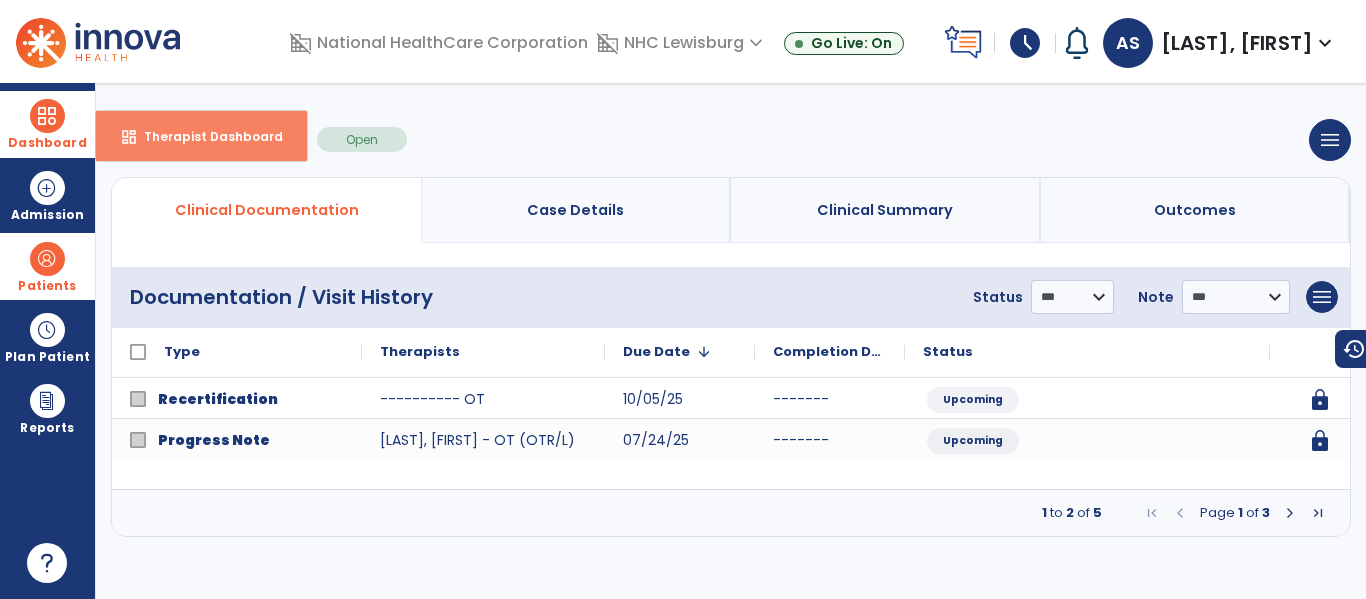 click on "Therapist Dashboard" at bounding box center [205, 136] 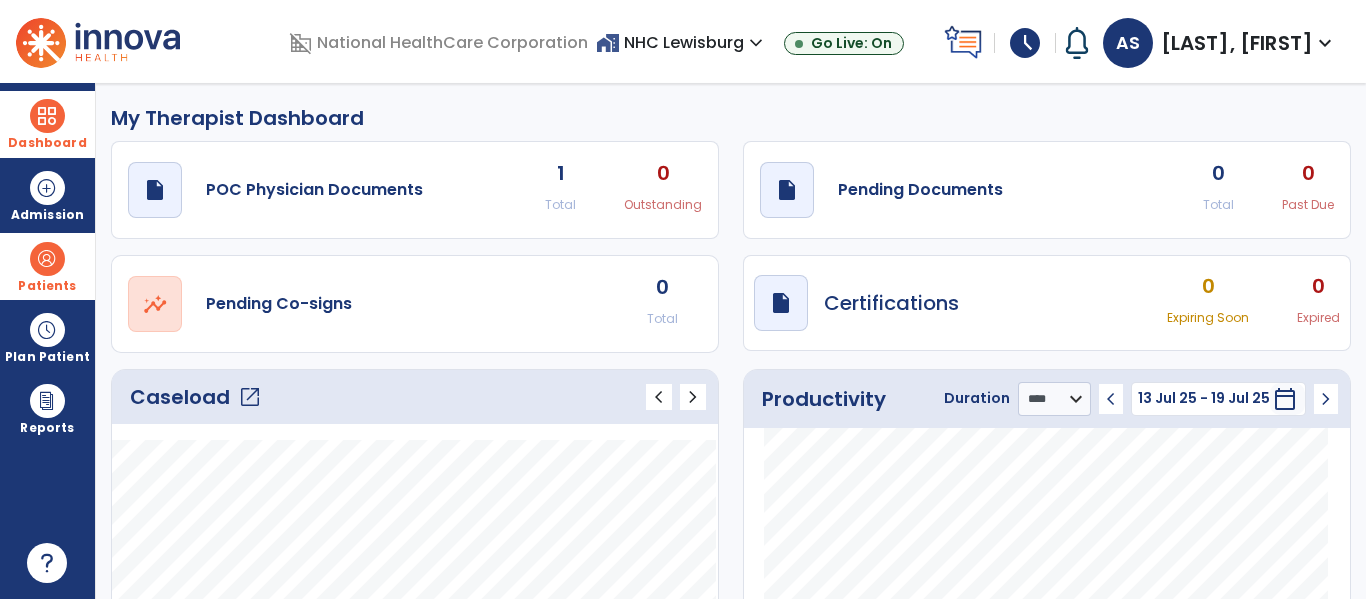 drag, startPoint x: 969, startPoint y: 230, endPoint x: 754, endPoint y: 465, distance: 318.51218 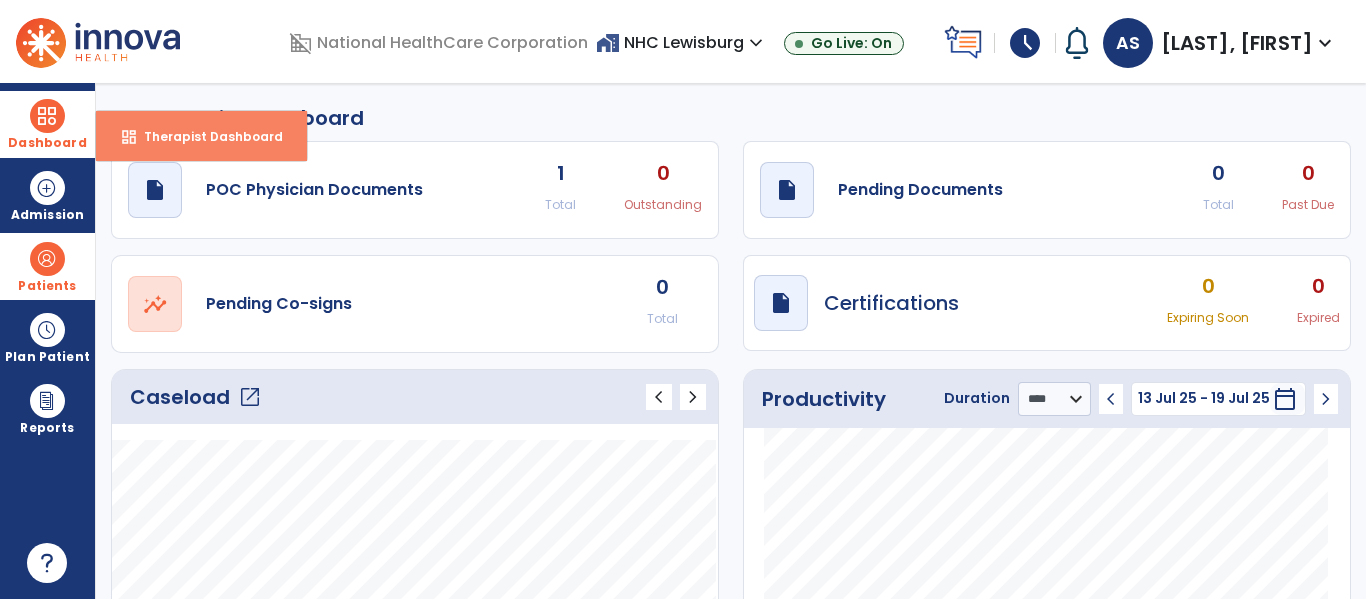 click on "Therapist Dashboard" at bounding box center [205, 136] 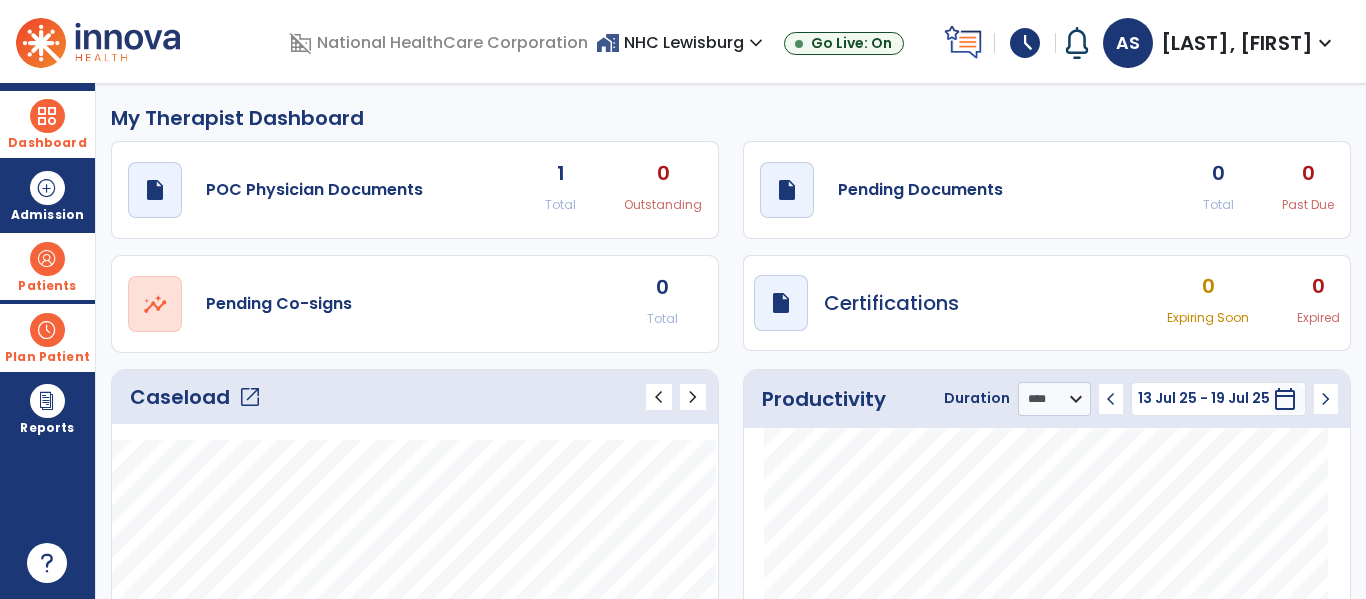 click on "Plan Patient" at bounding box center [47, 286] 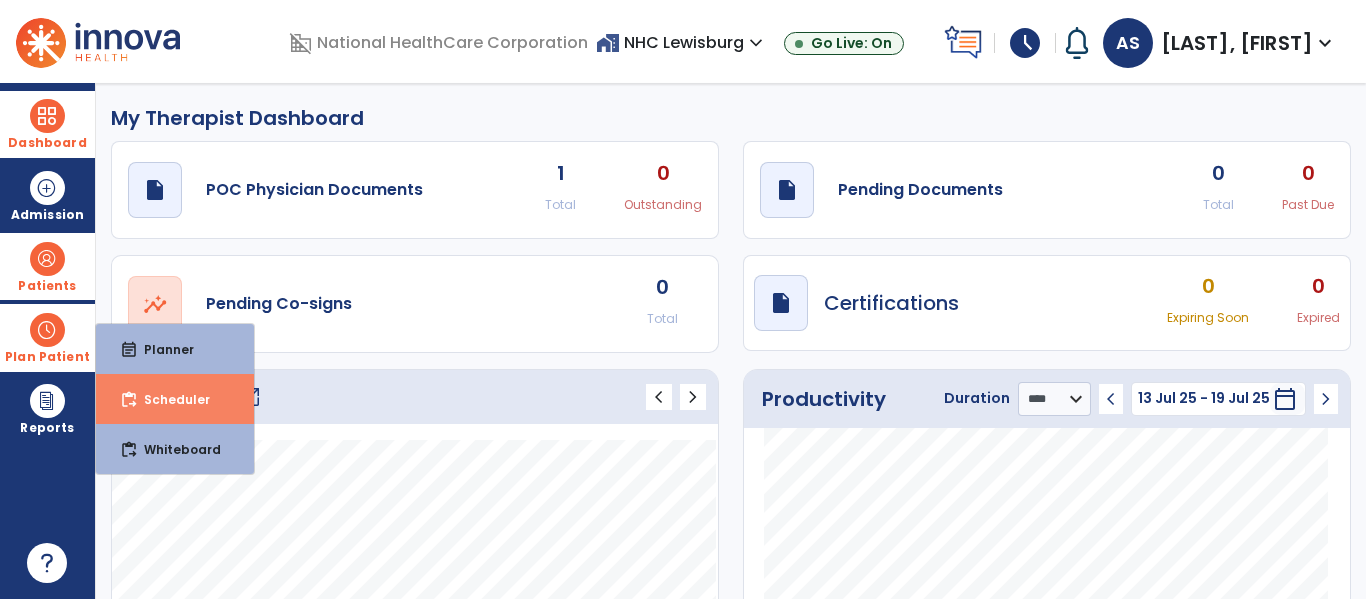 click on "Scheduler" at bounding box center (169, 399) 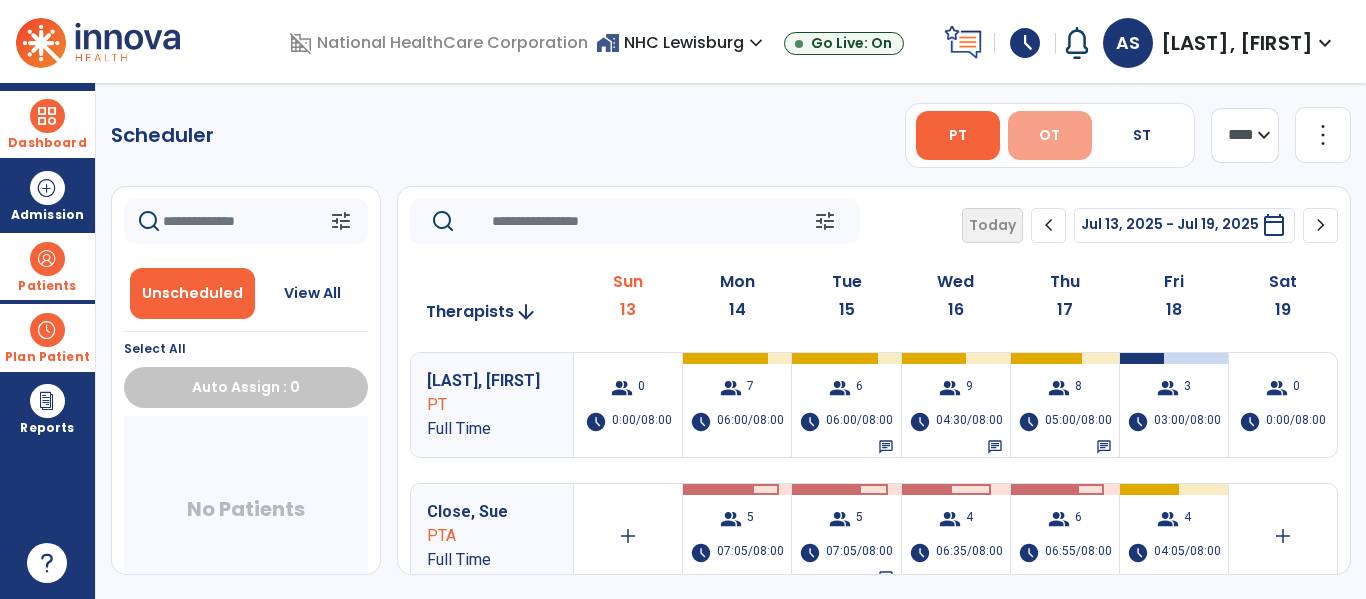click on "OT" at bounding box center [1049, 135] 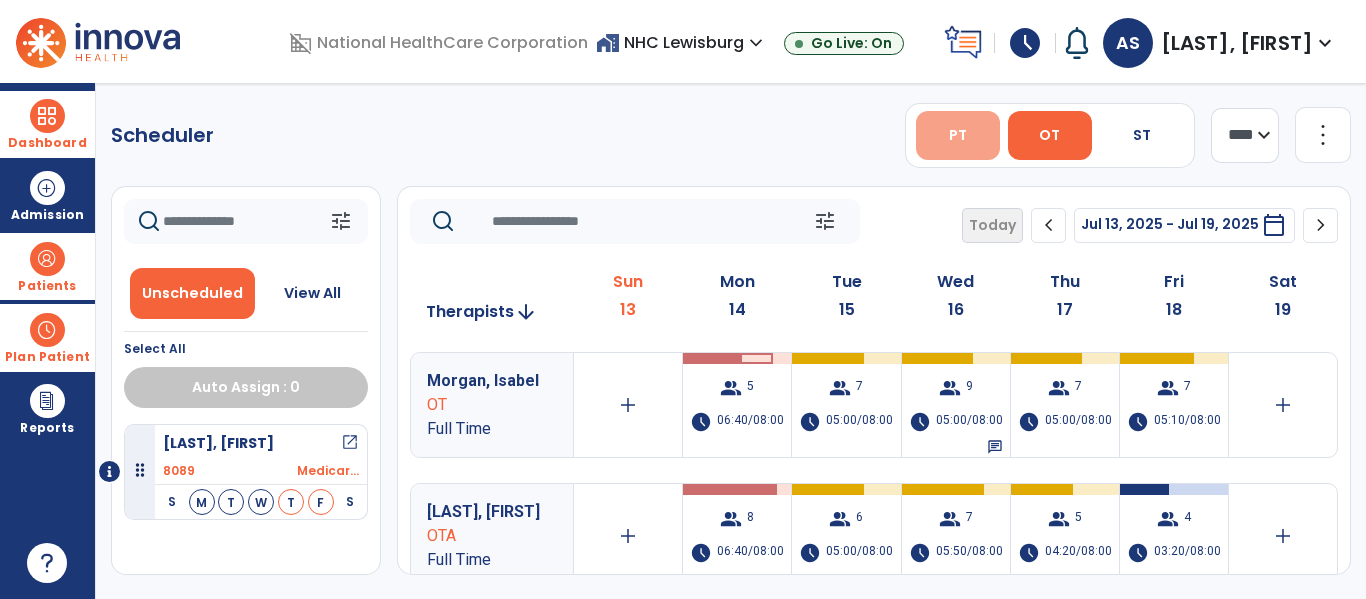 click on "PT" at bounding box center [958, 135] 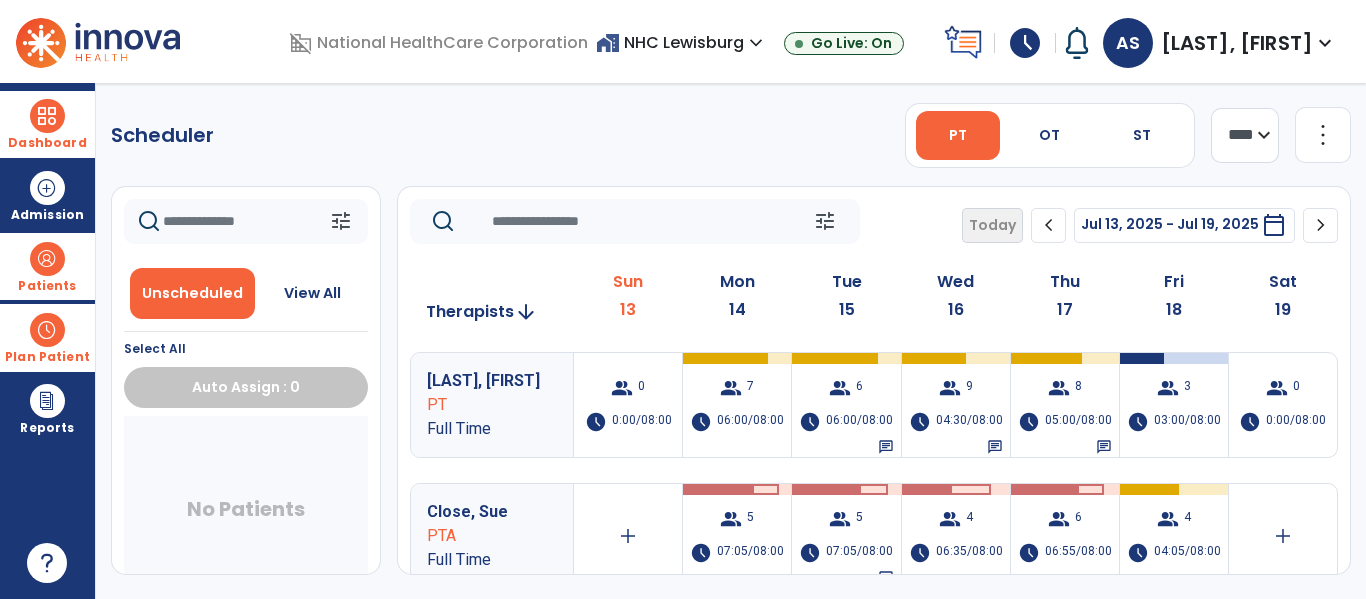 click on "schedule" at bounding box center (1025, 43) 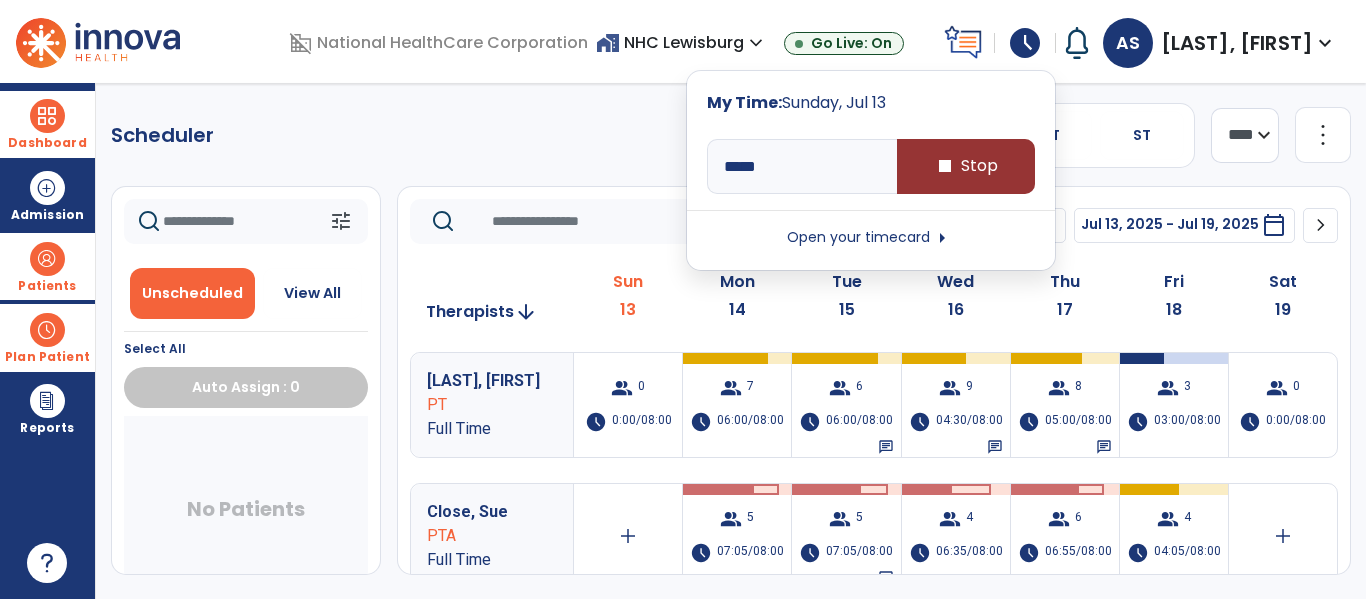 click on "stop  Stop" at bounding box center (966, 166) 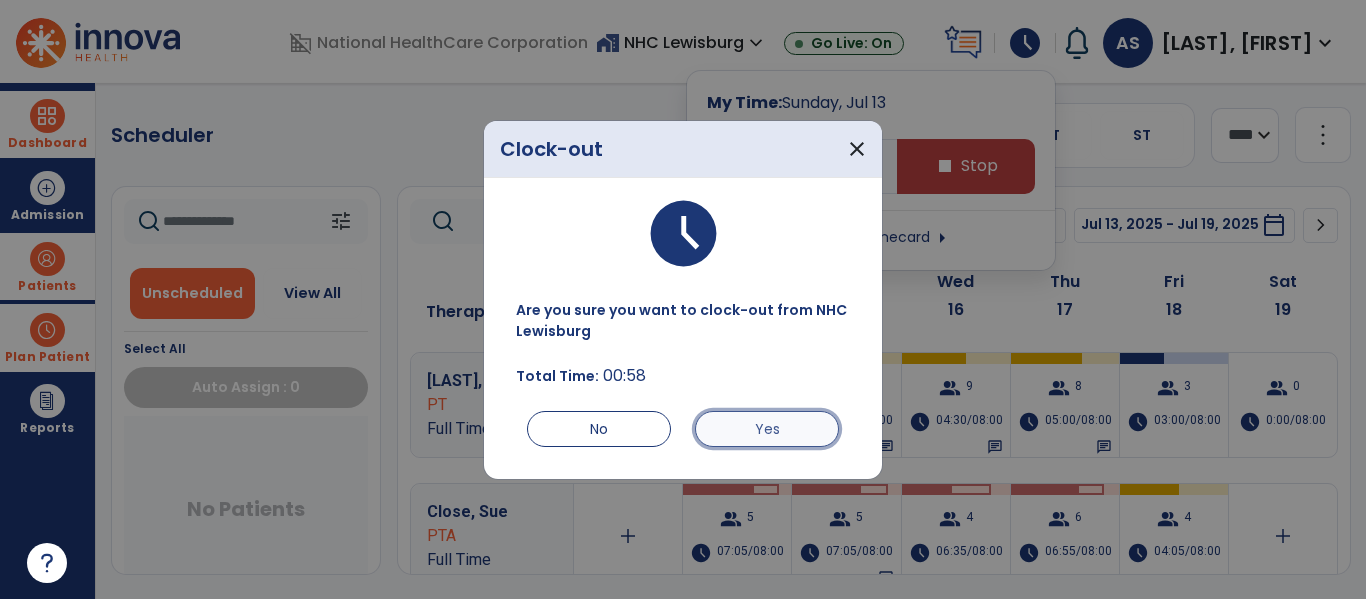 click on "Yes" at bounding box center [767, 429] 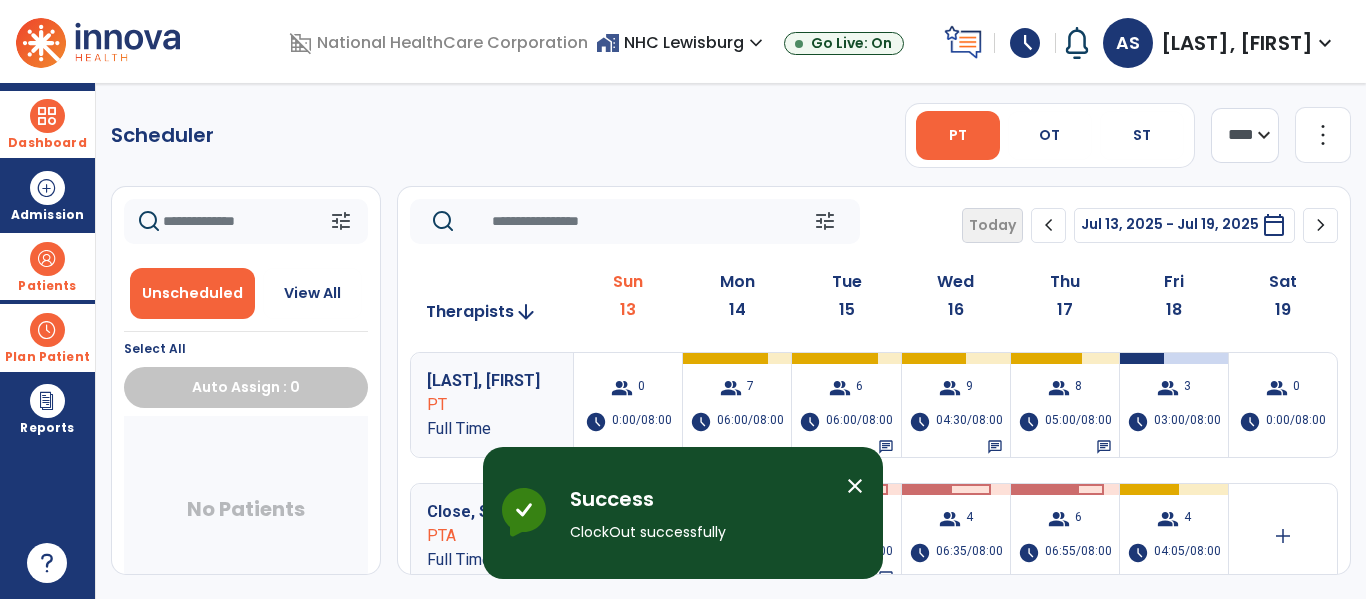 click on "schedule" at bounding box center (1025, 43) 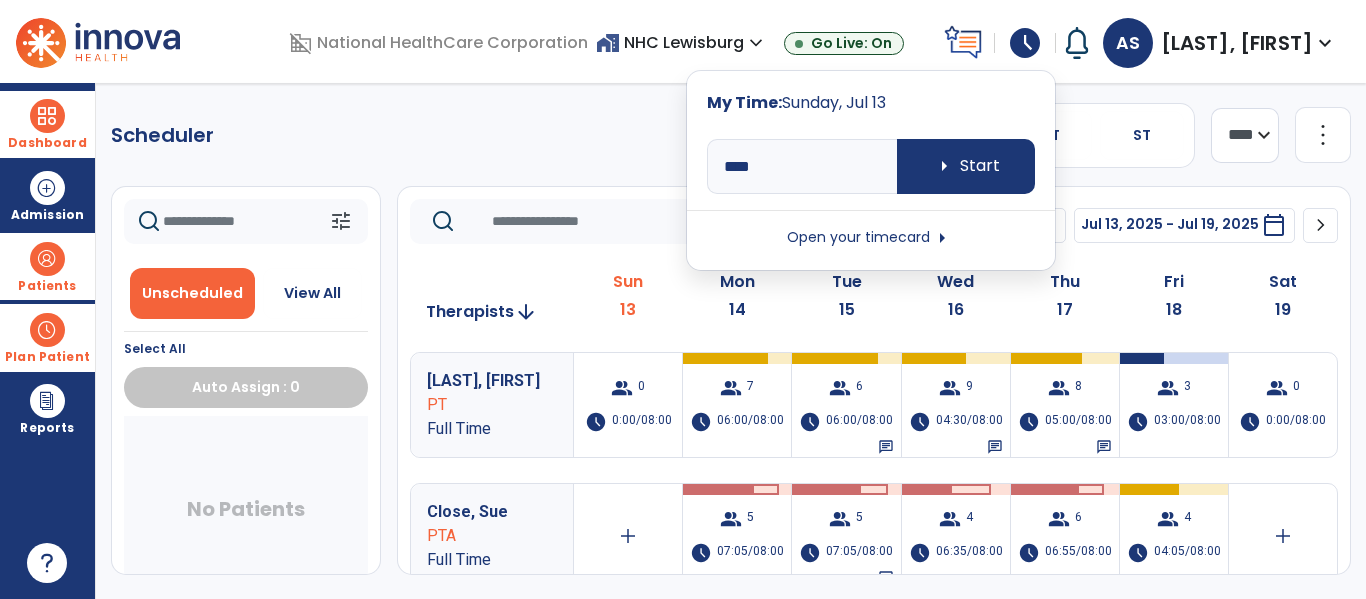 click on "Open your timecard  arrow_right" at bounding box center [871, 238] 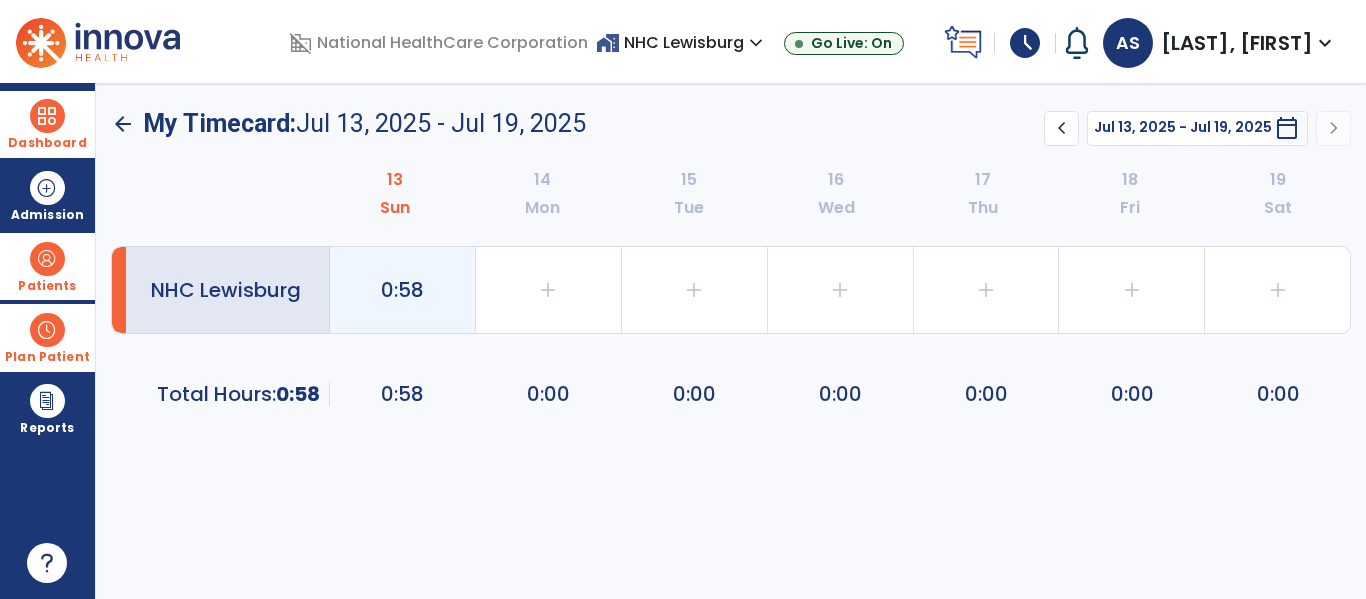 click on "0:58" 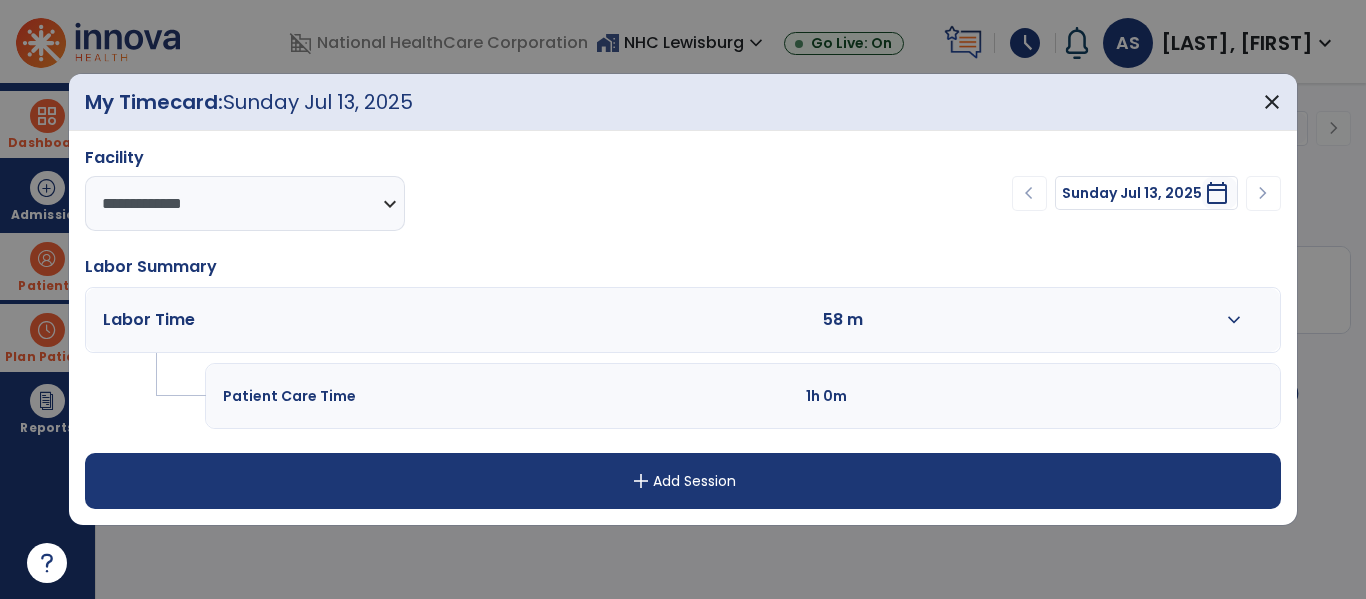 click on "expand_more" at bounding box center (1234, 320) 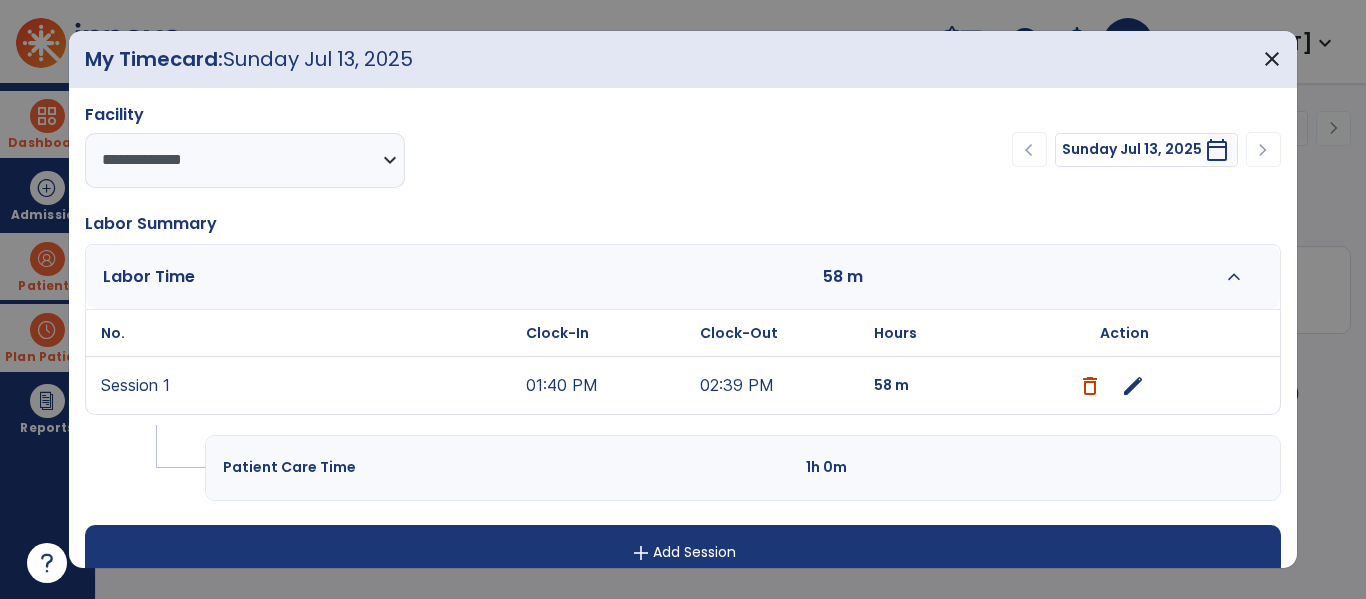 click on "edit" at bounding box center (1133, 386) 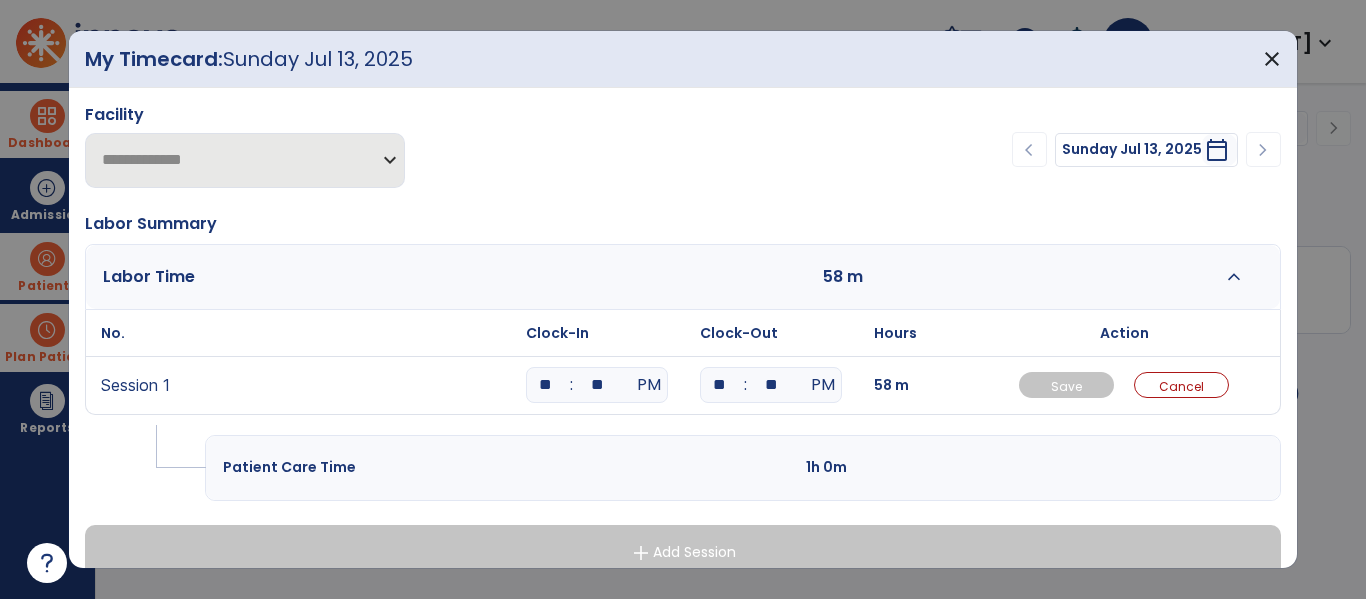 click on "**" at bounding box center (597, 385) 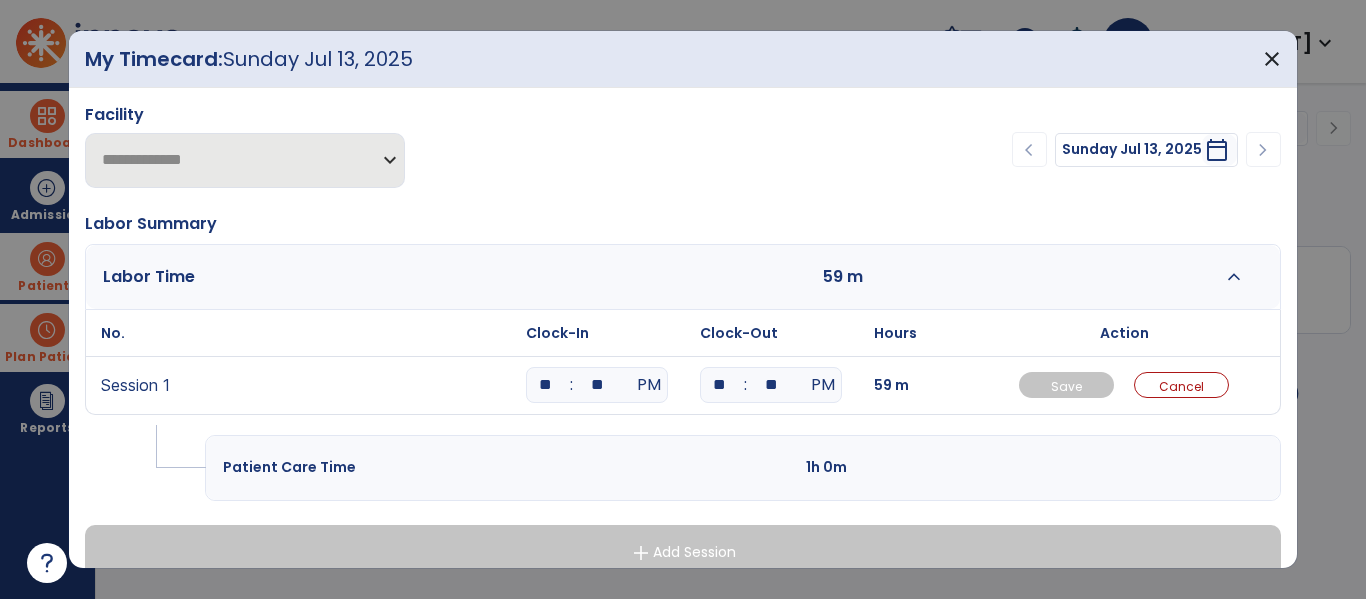 type on "*" 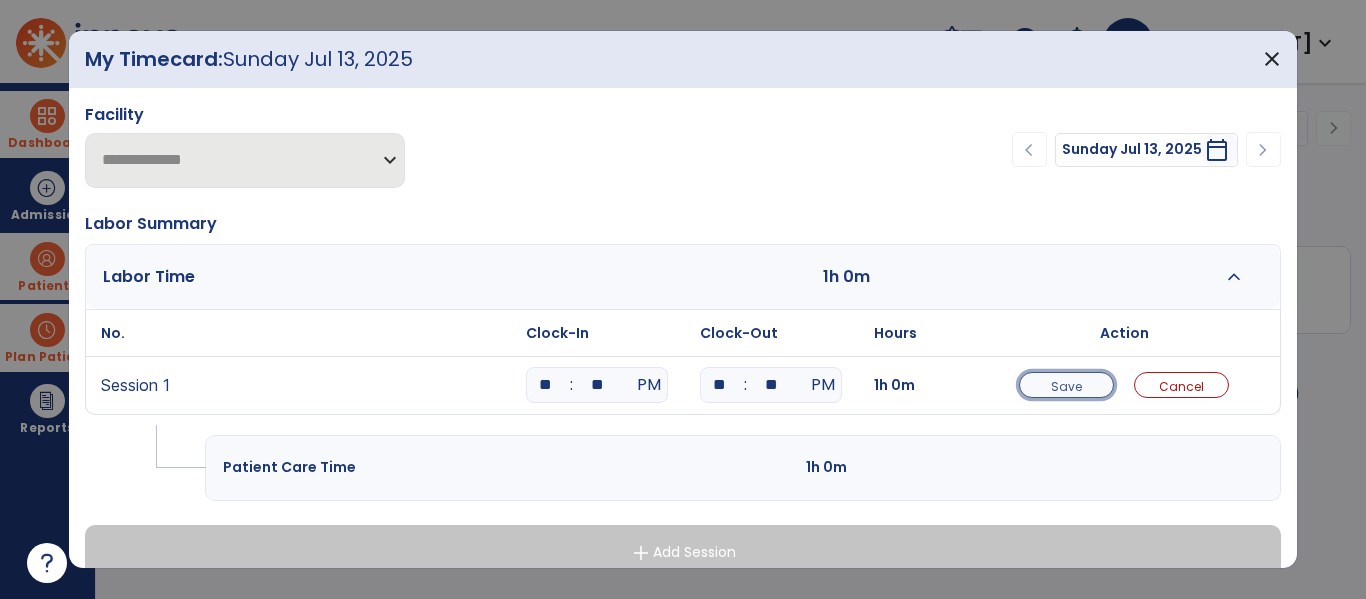 click on "Save" at bounding box center (1066, 386) 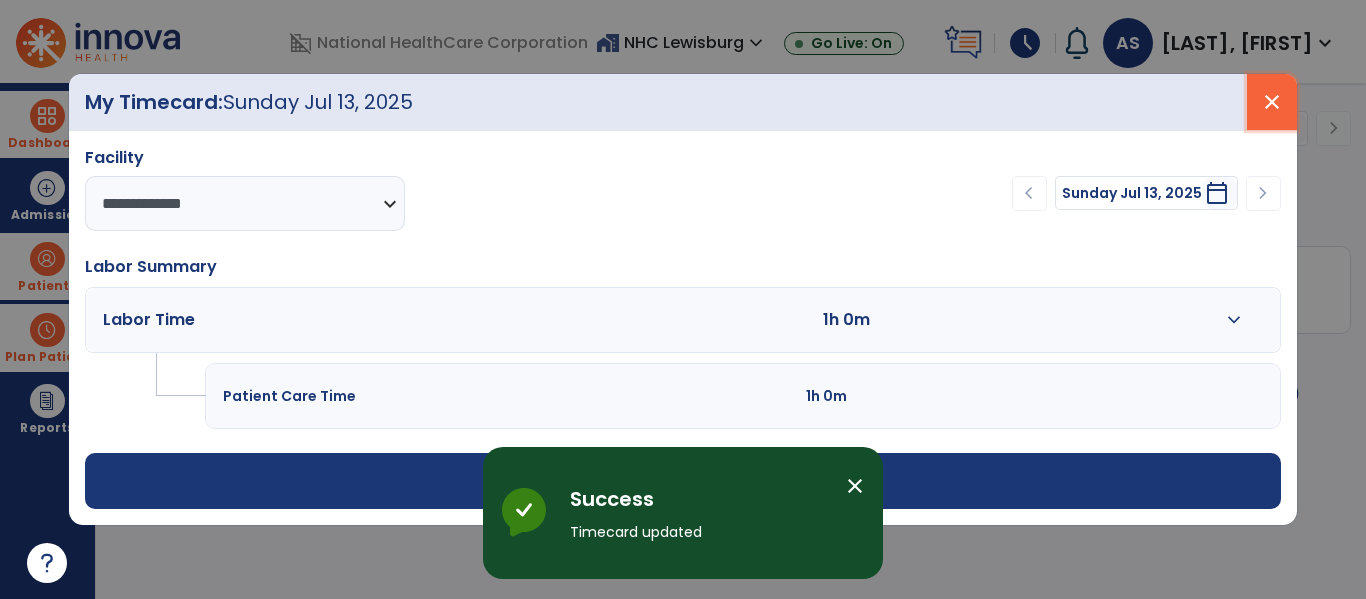 click on "close" at bounding box center (1272, 102) 